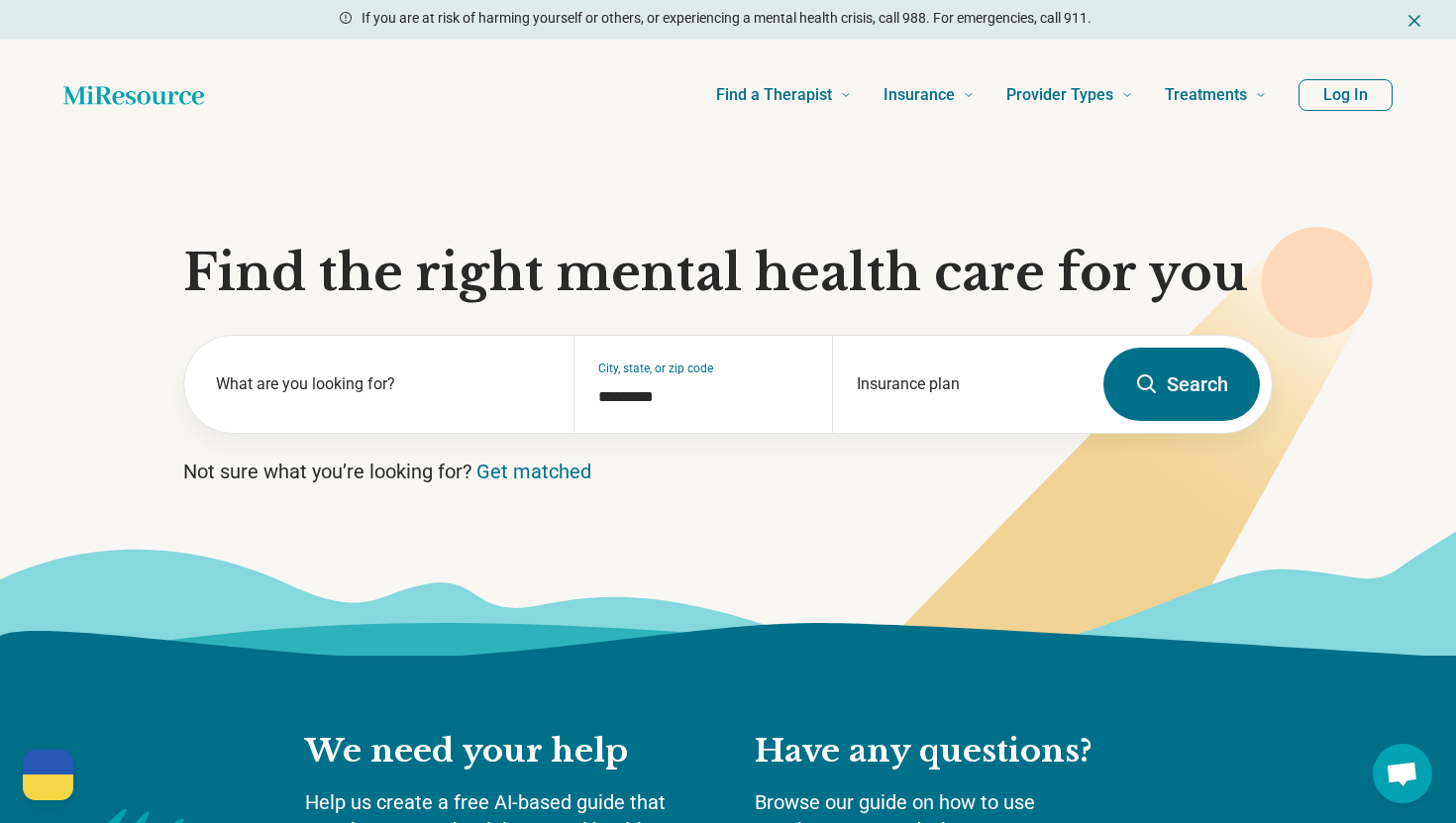 scroll, scrollTop: 0, scrollLeft: 0, axis: both 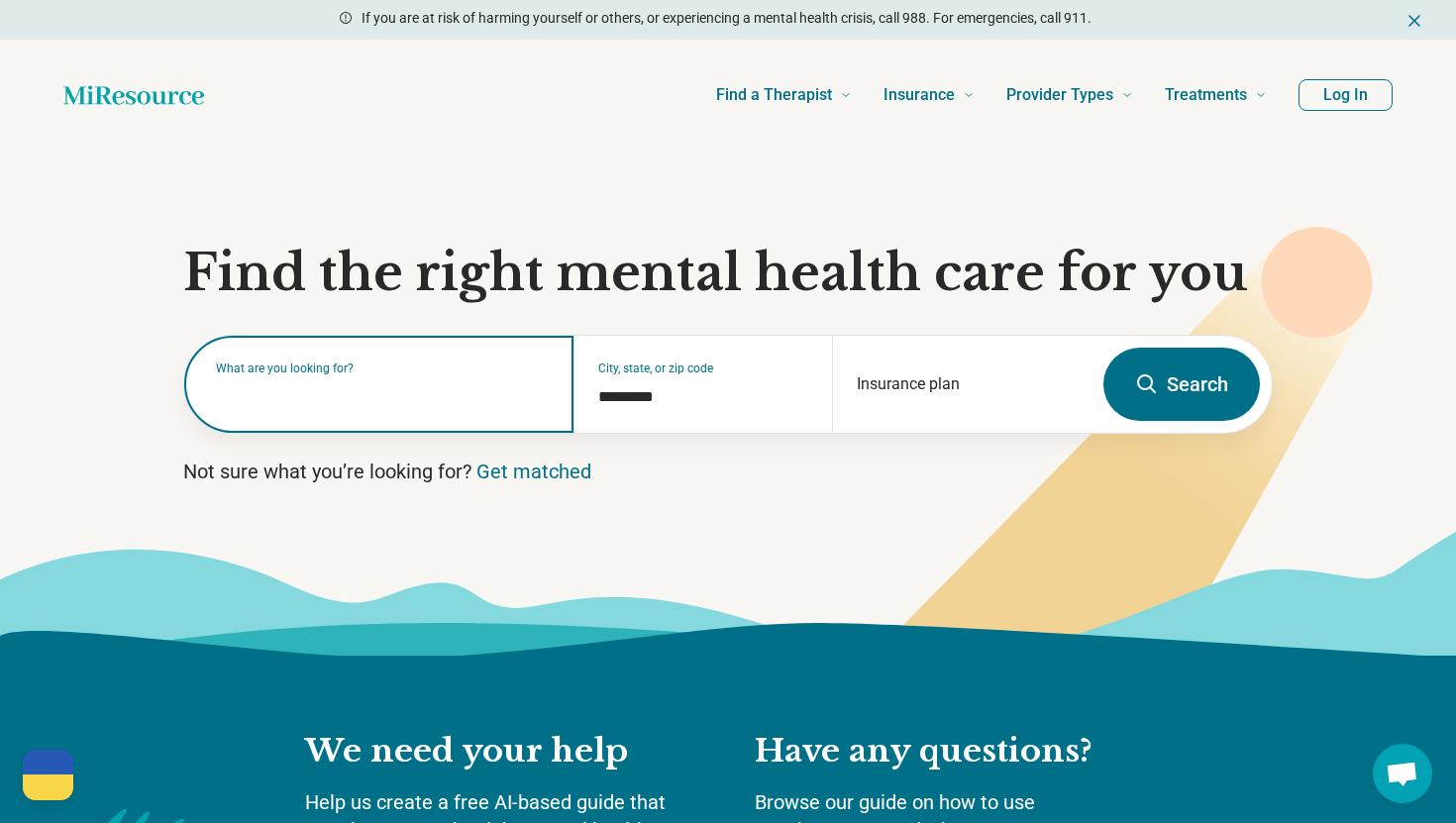 click at bounding box center [382, 394] 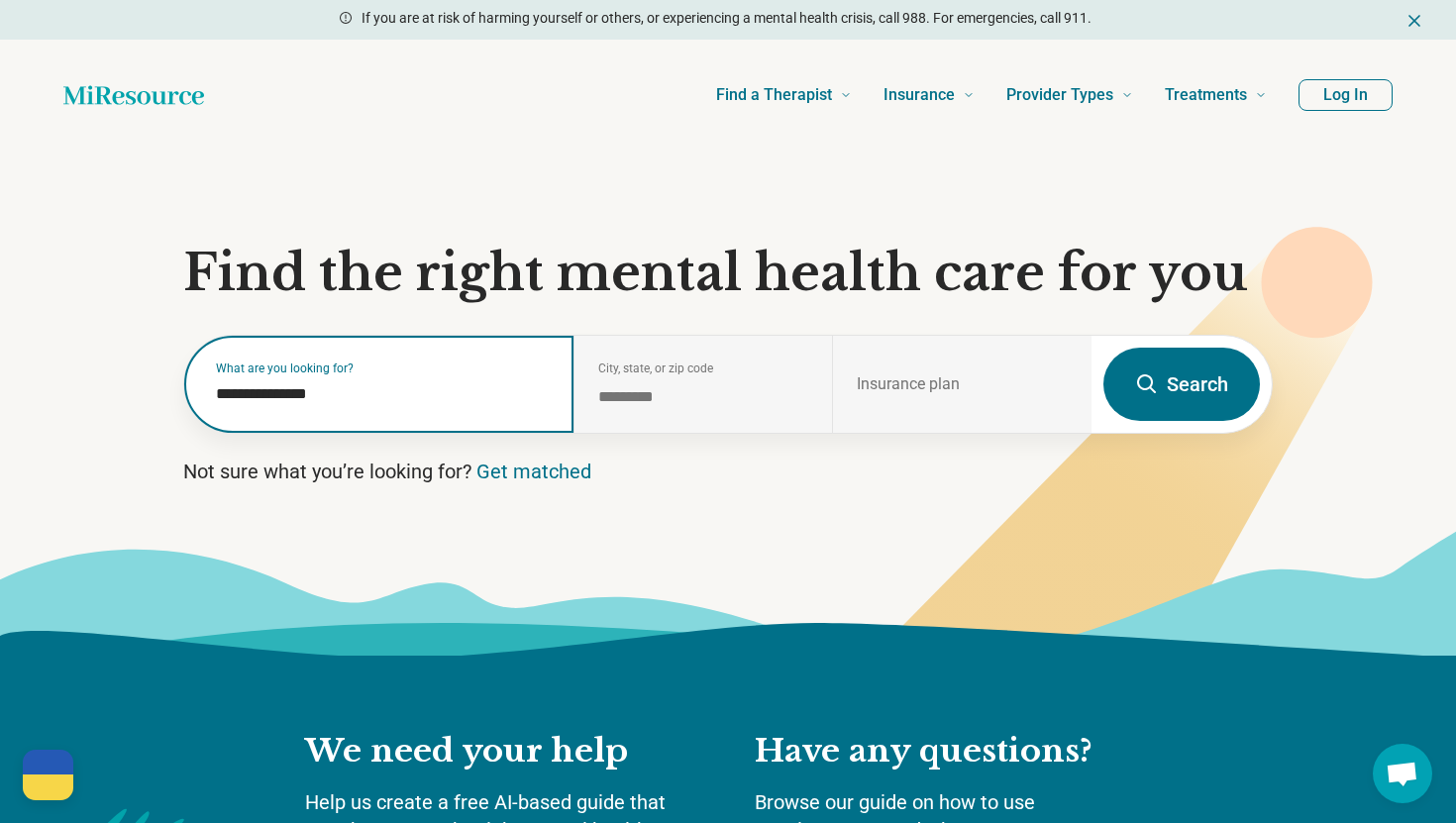 type on "**********" 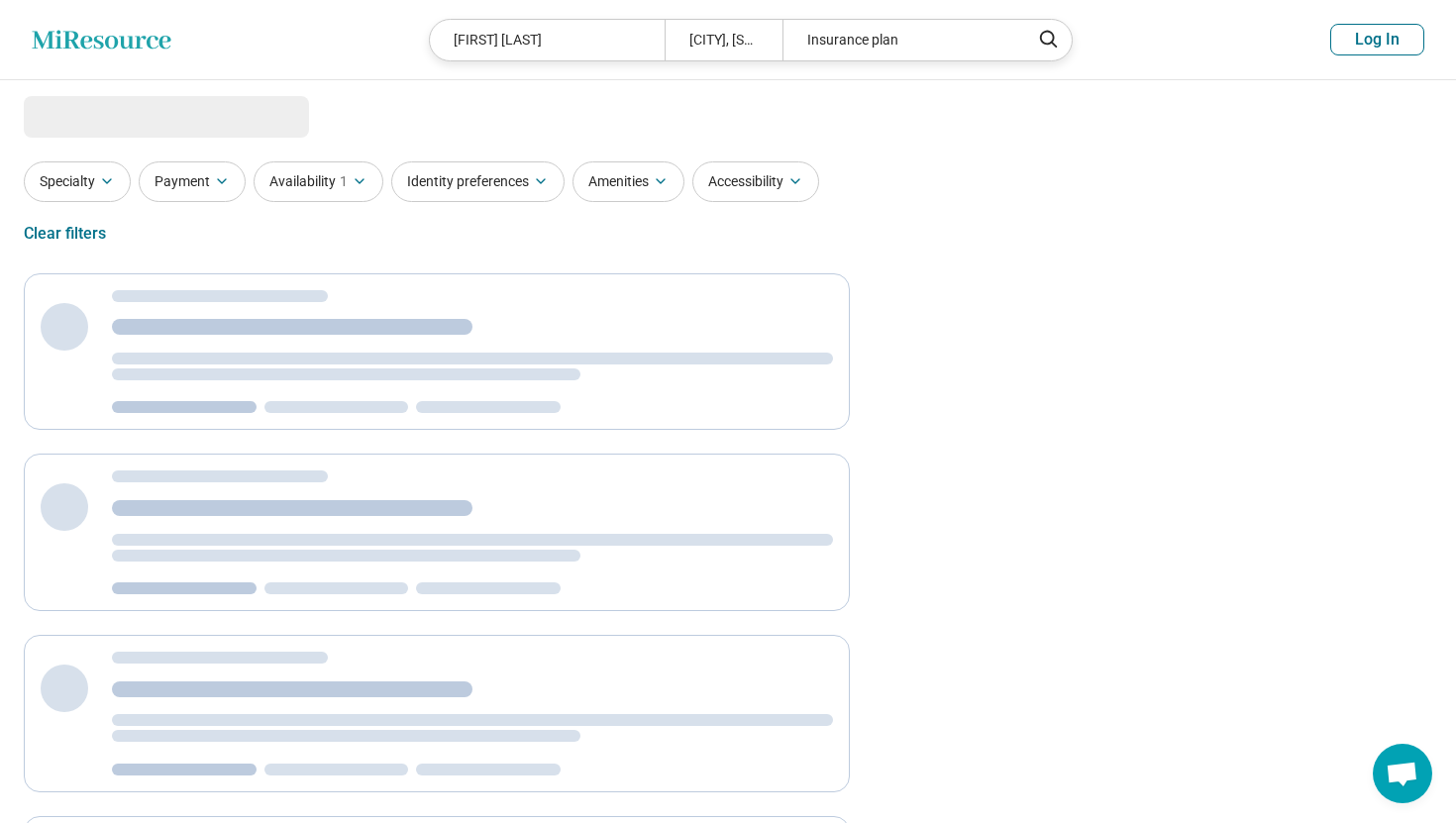 select on "***" 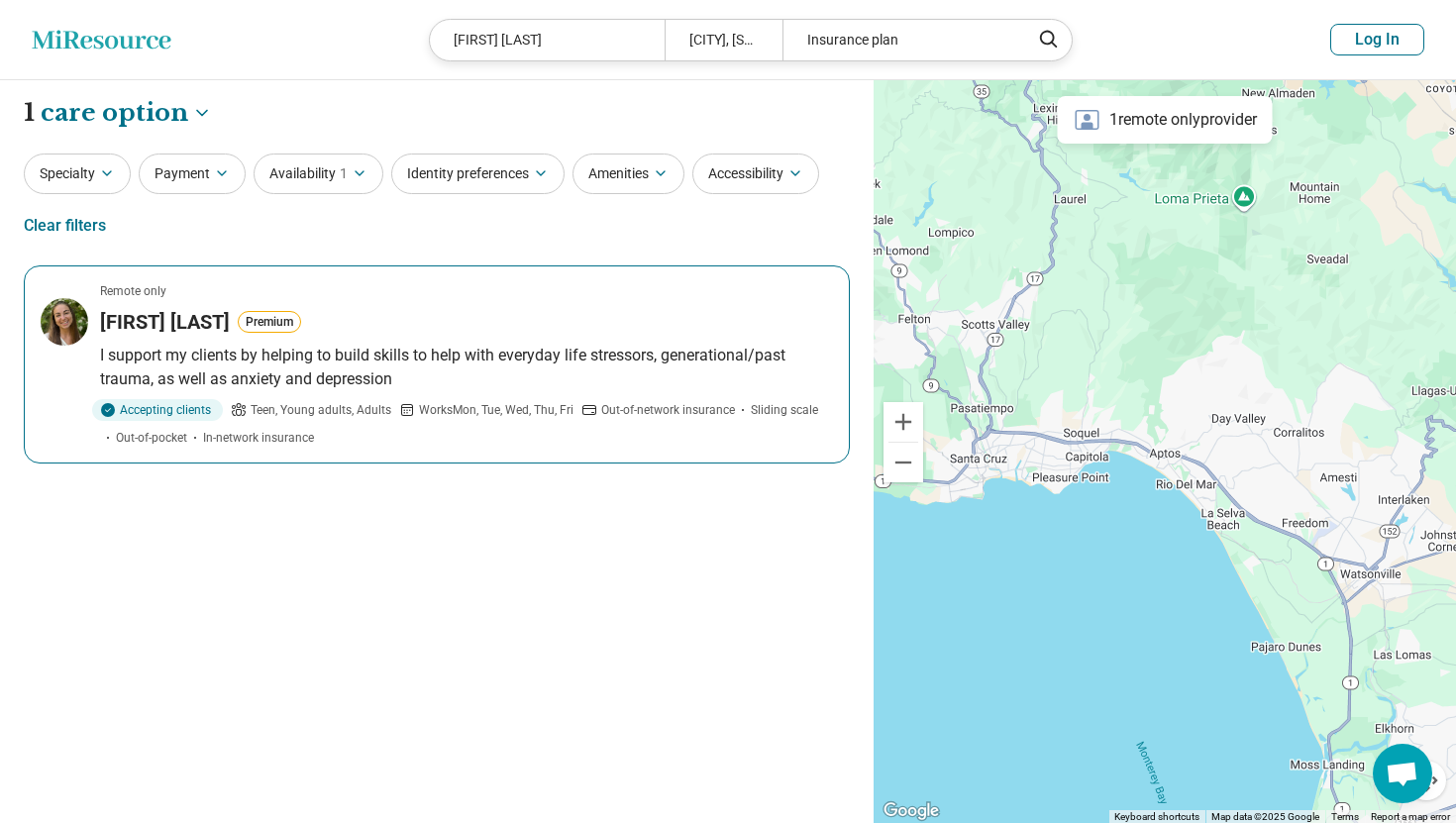 click on "I support my clients by helping to build skills to help with everyday life stressors, generational/past trauma, as well as anxiety and depression" at bounding box center (467, 367) 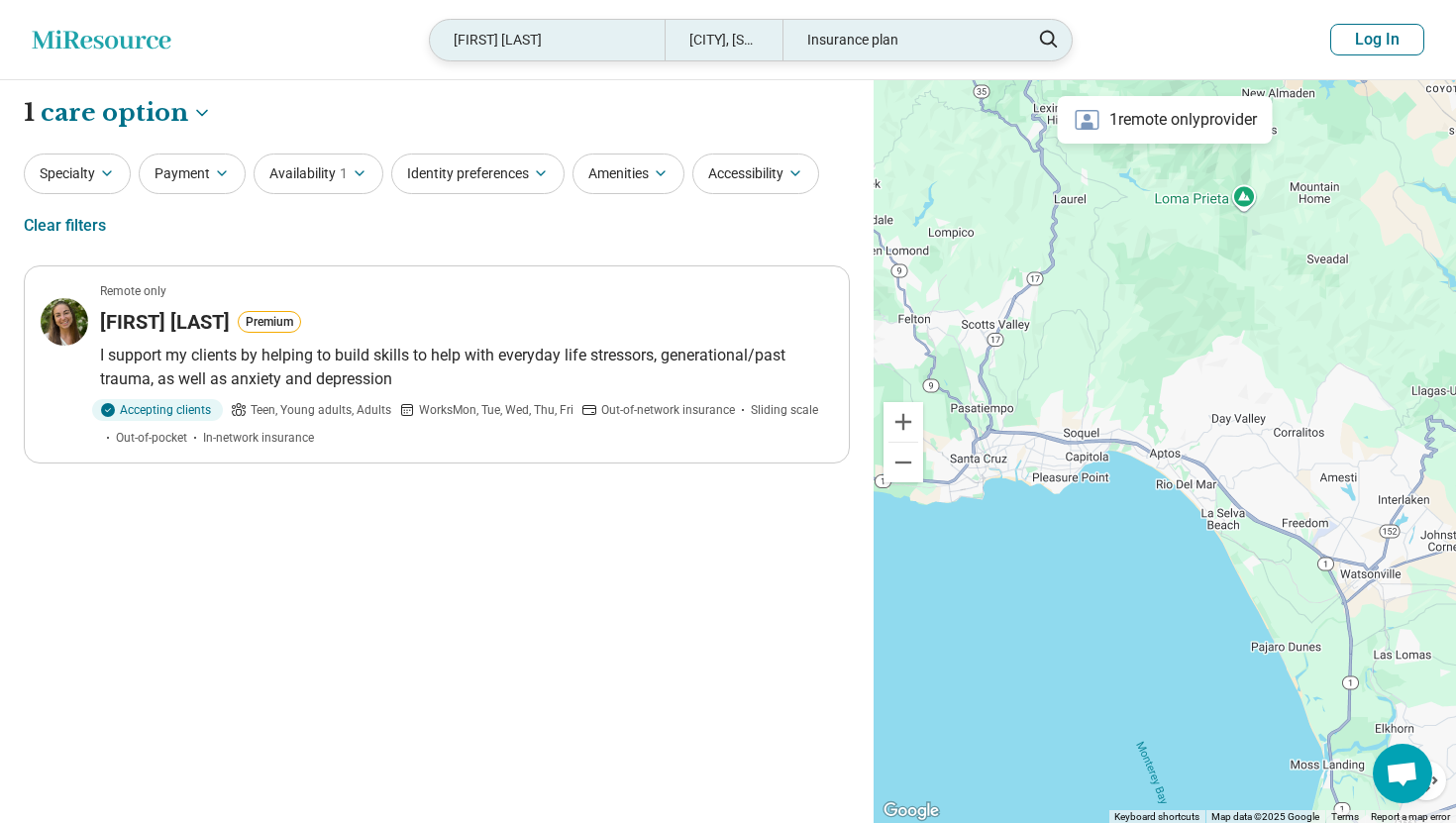 click on "[FIRST]	[LAST]" at bounding box center (547, 40) 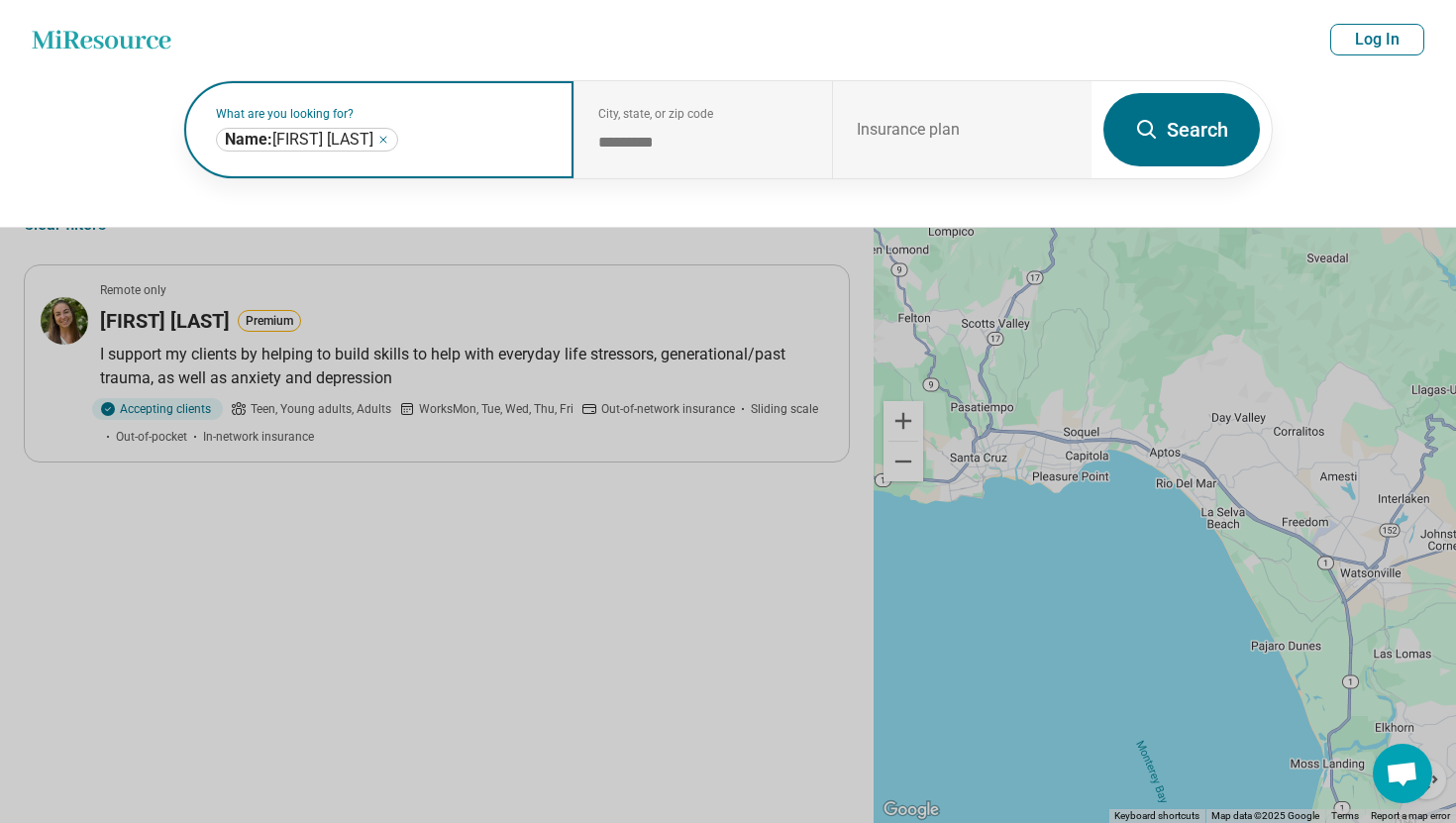 click 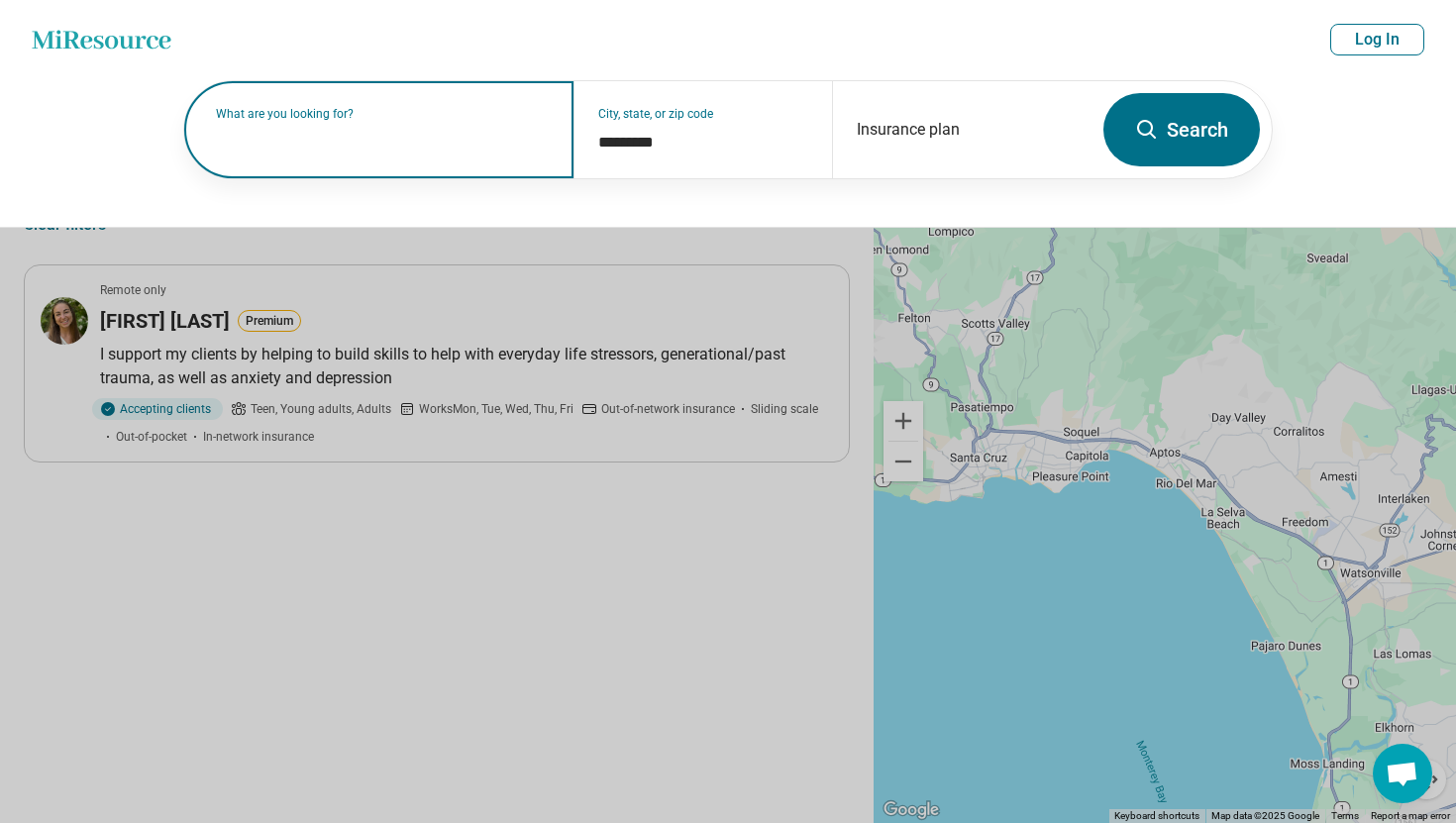 click on "What are you looking for?" at bounding box center (382, 114) 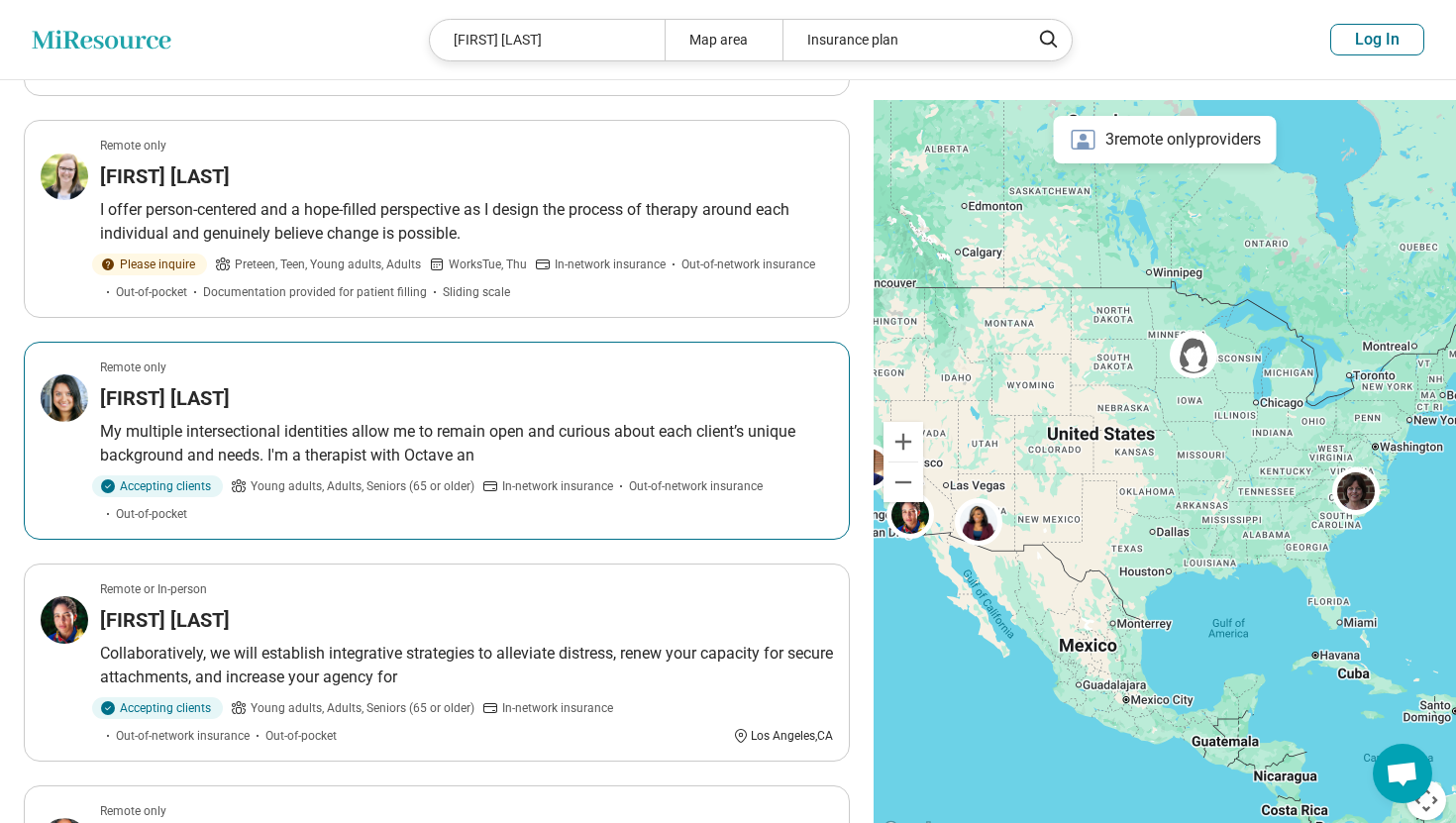scroll, scrollTop: 0, scrollLeft: 0, axis: both 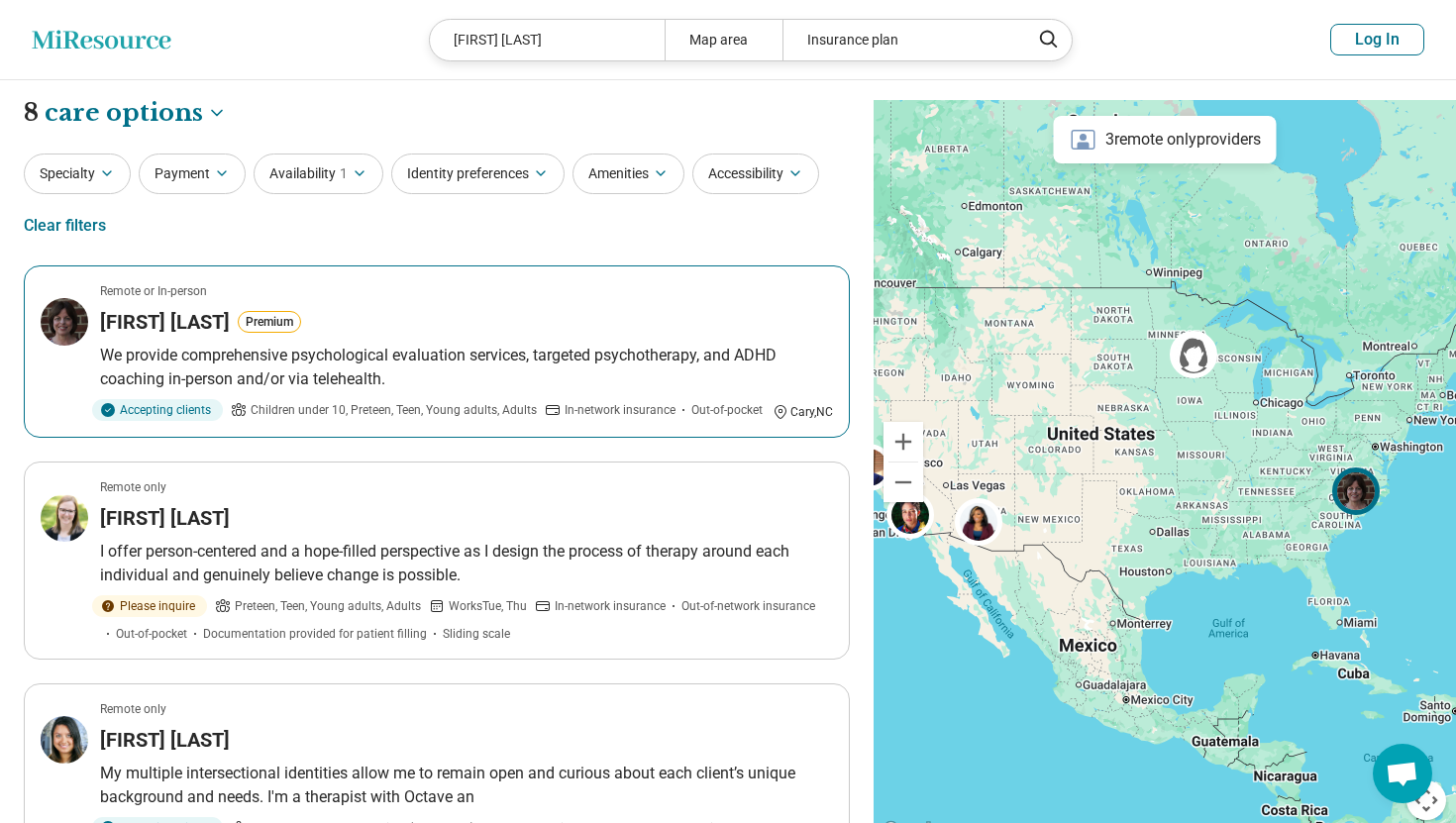 click on "We provide comprehensive psychological evaluation services, targeted psychotherapy, and ADHD coaching in-person and/or via telehealth." at bounding box center (467, 367) 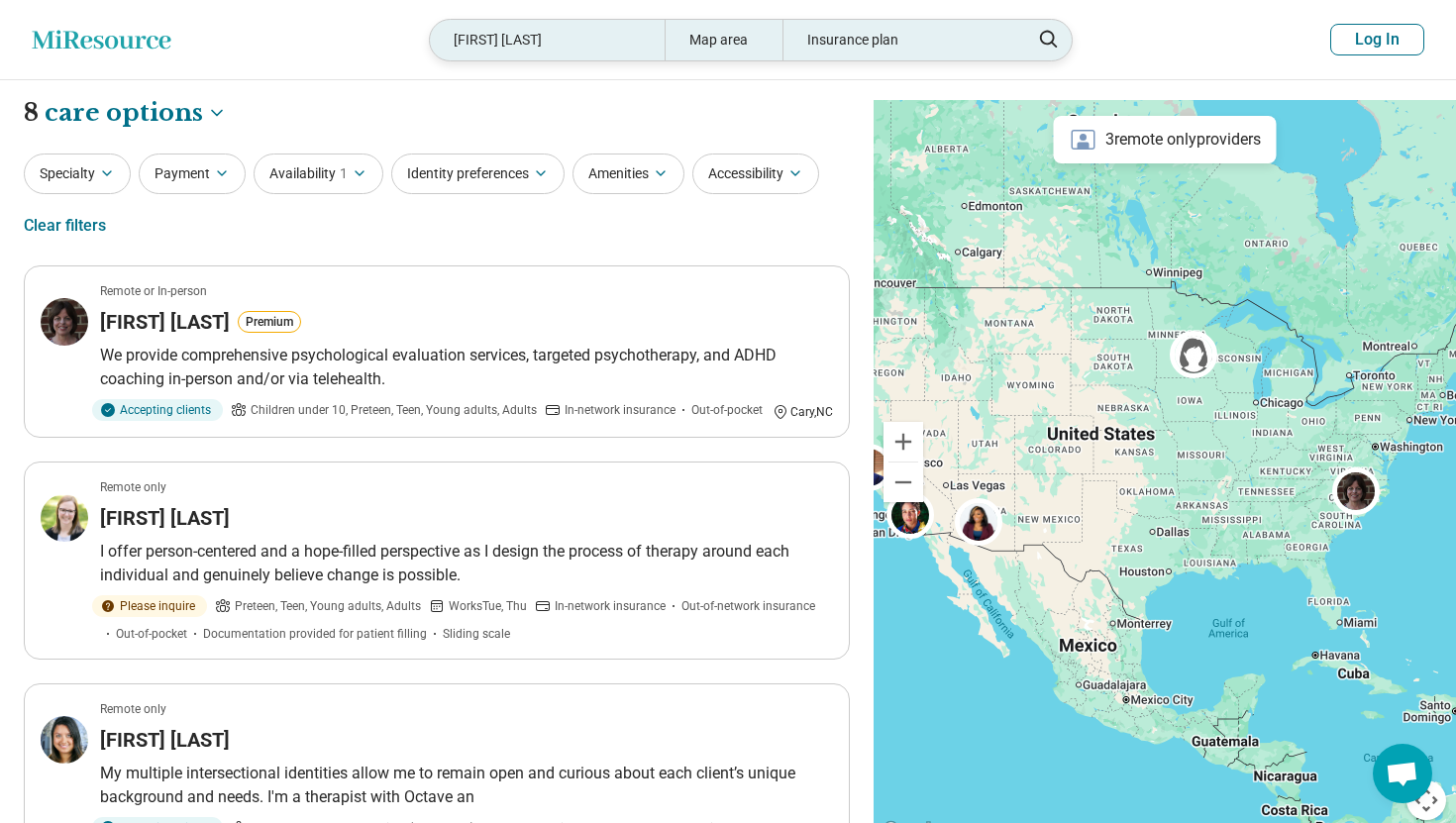 click on "Lorraine	Matthews" at bounding box center [547, 40] 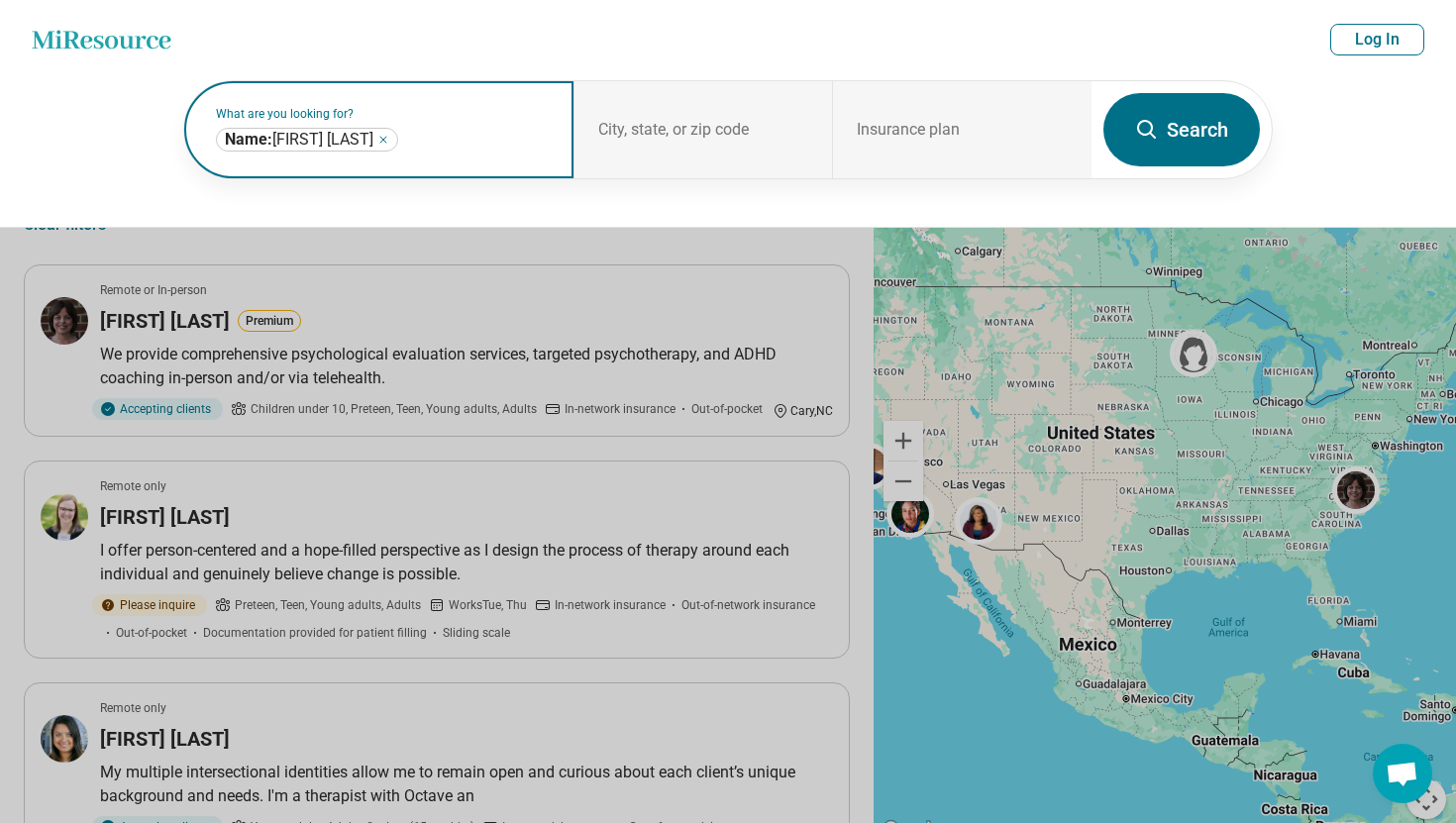 click 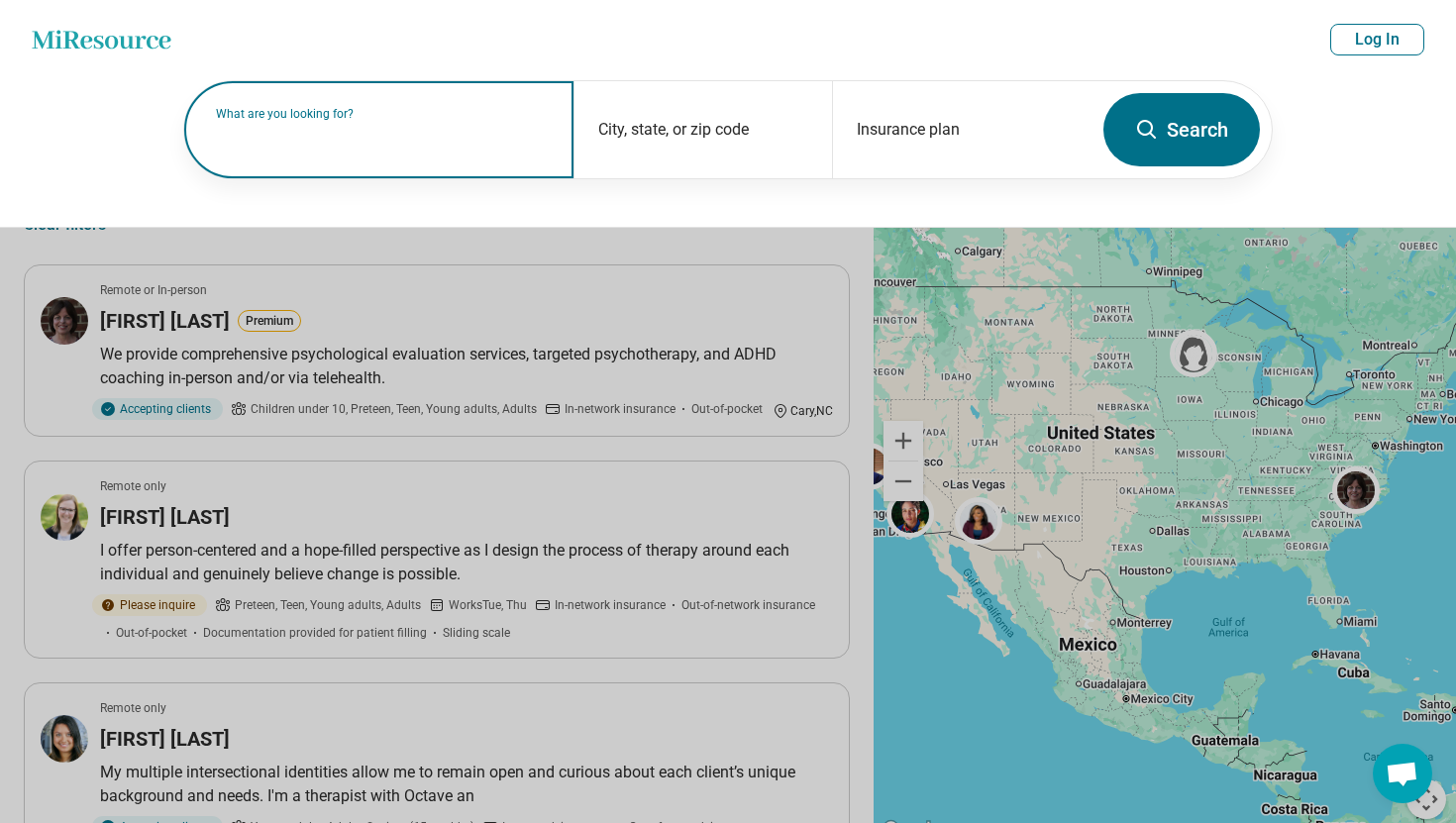click on "What are you looking for?" at bounding box center [382, 114] 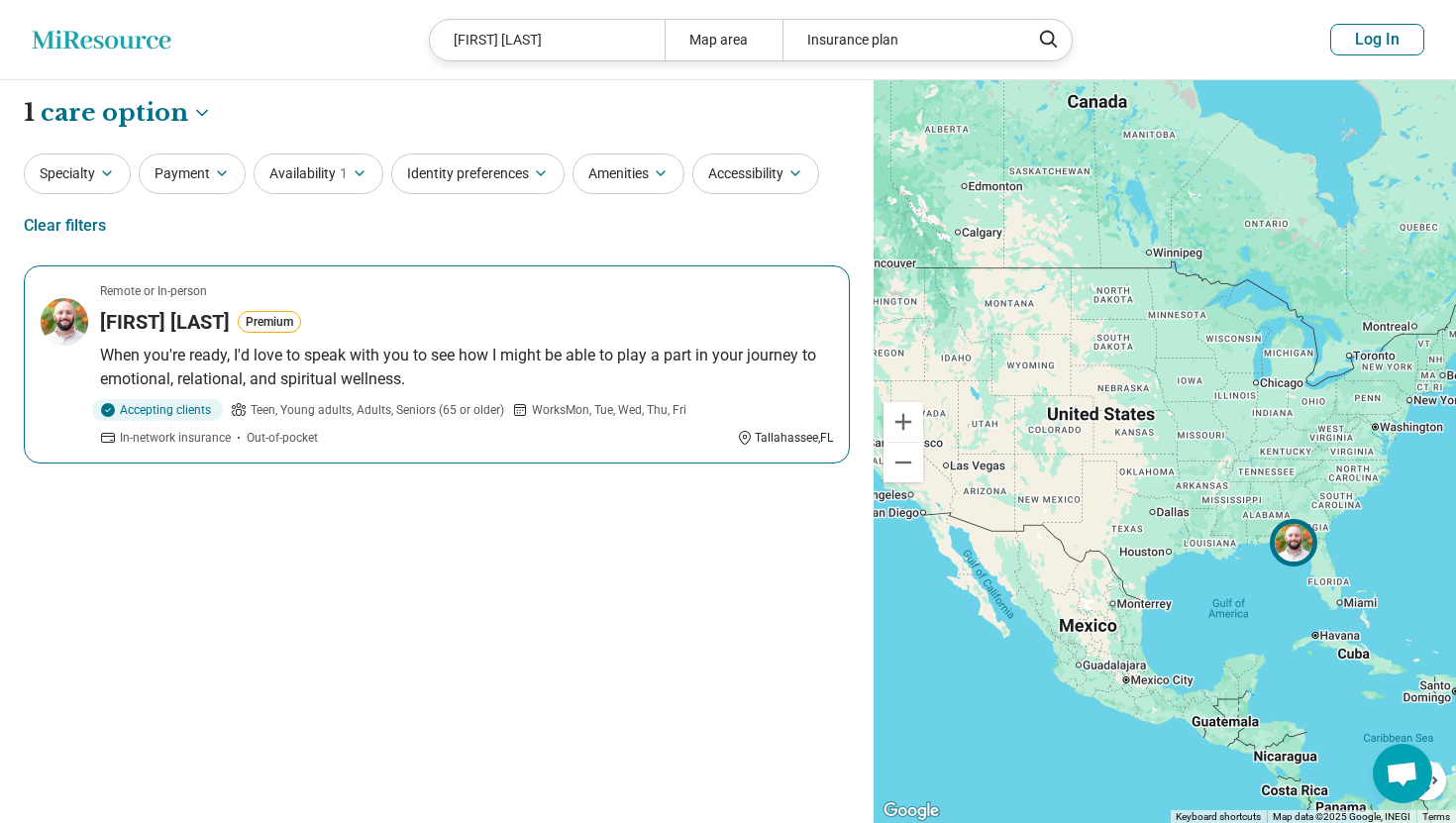 click on "Remote or In-person Luke Brocco Premium When you're ready, I'd love to speak with you to see how I might be able to play a part in your journey to emotional, relational, and spiritual wellness. Accepting clients Teen, Young adults, Adults, Seniors (65 or older) Works  Mon, Tue, Wed, Thu, Fri In-network insurance Out-of-pocket Tallahassee ,  FL" at bounding box center (437, 364) 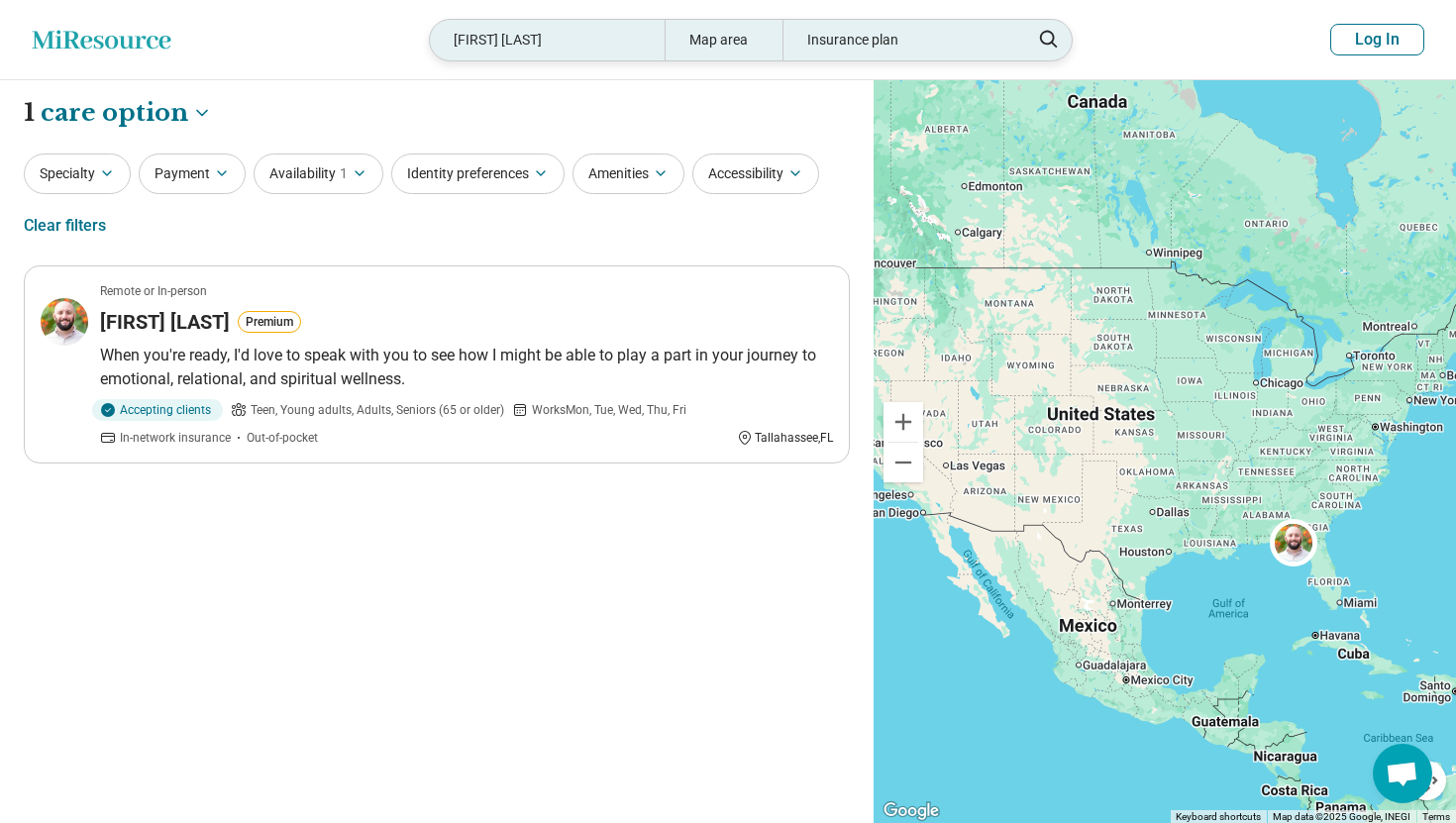click on "Luke	Brocco" at bounding box center [547, 40] 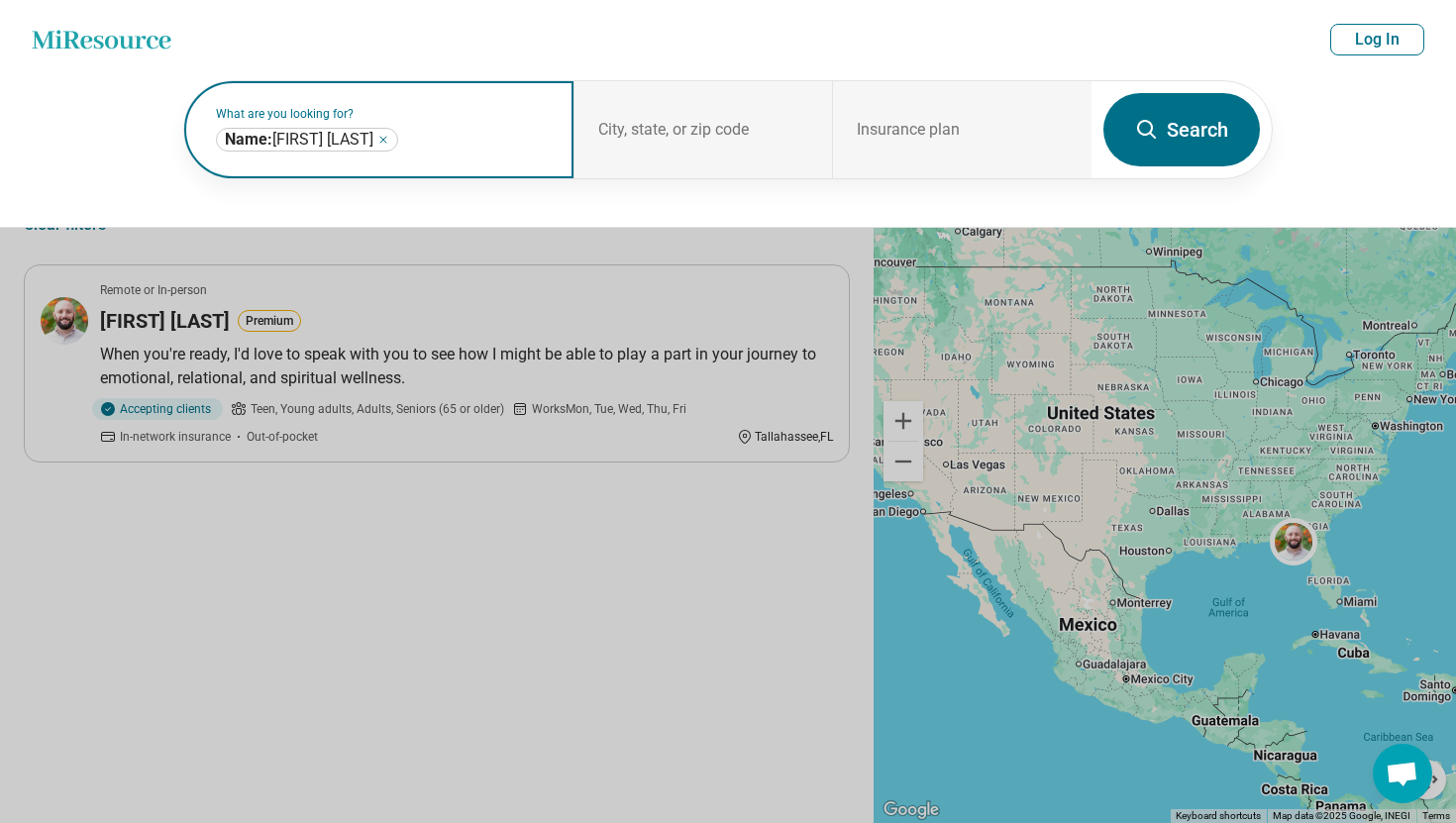 click on "**********" at bounding box center (307, 140) 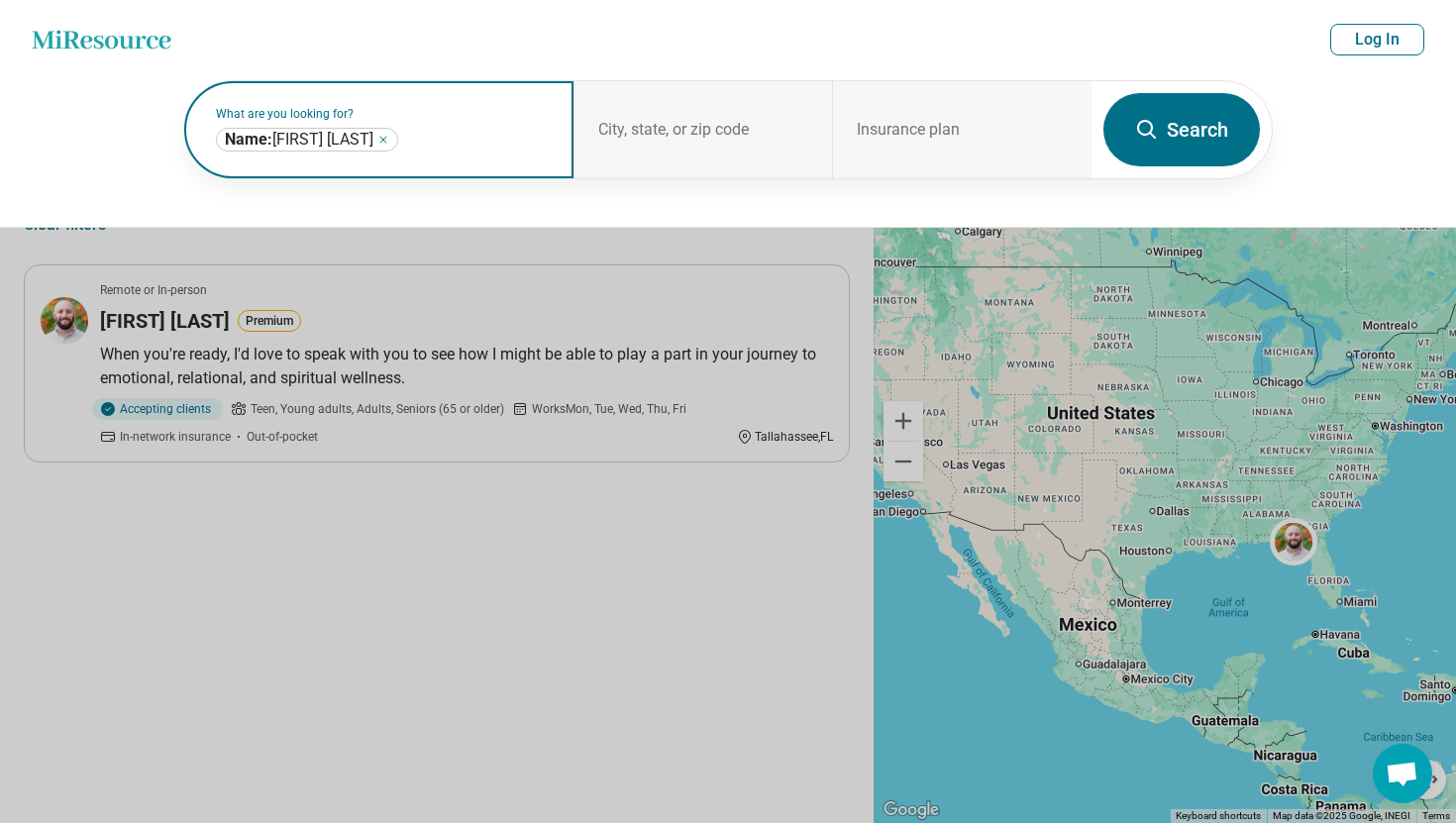 click 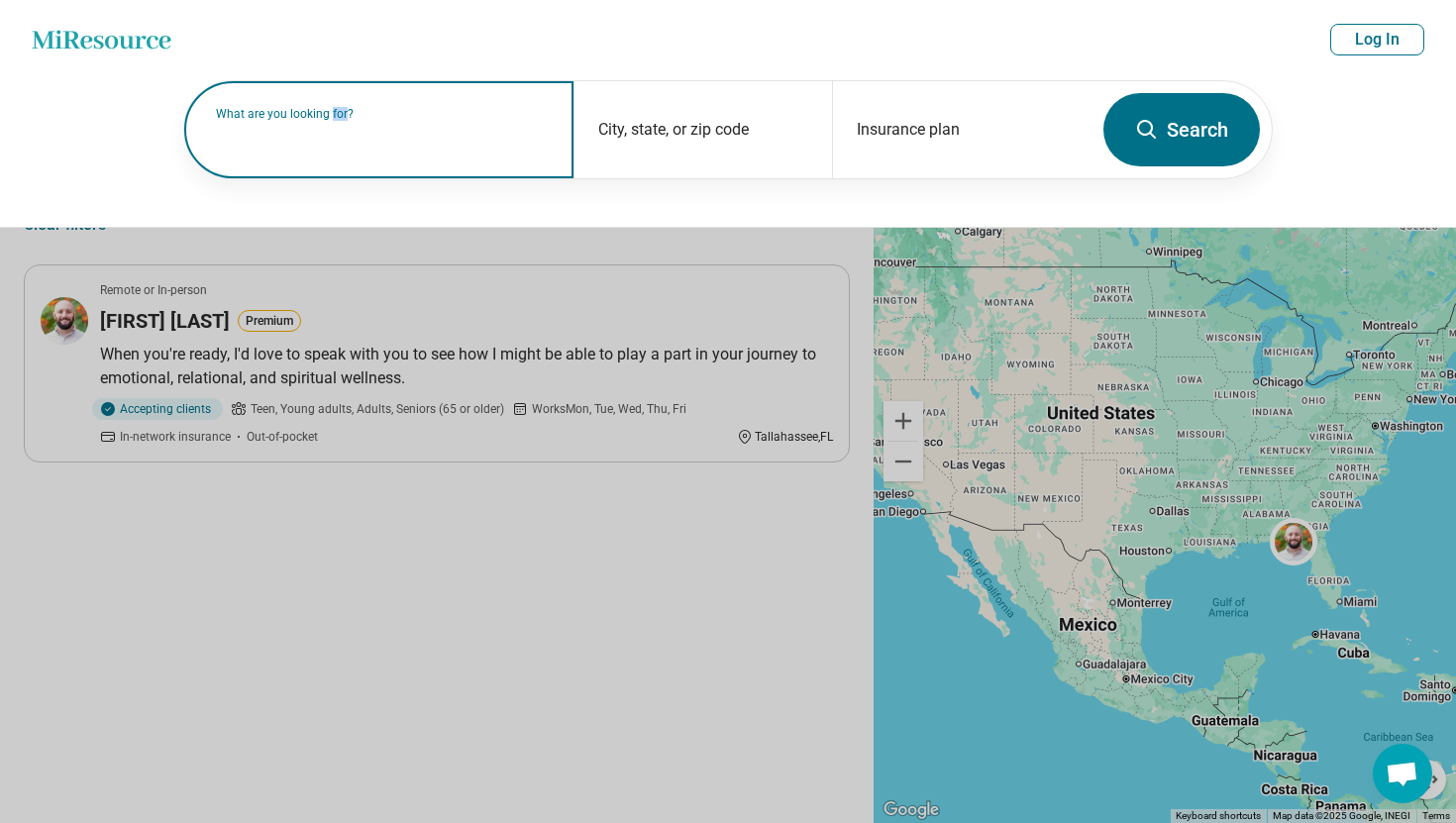 click on "What are you looking for?" at bounding box center (382, 114) 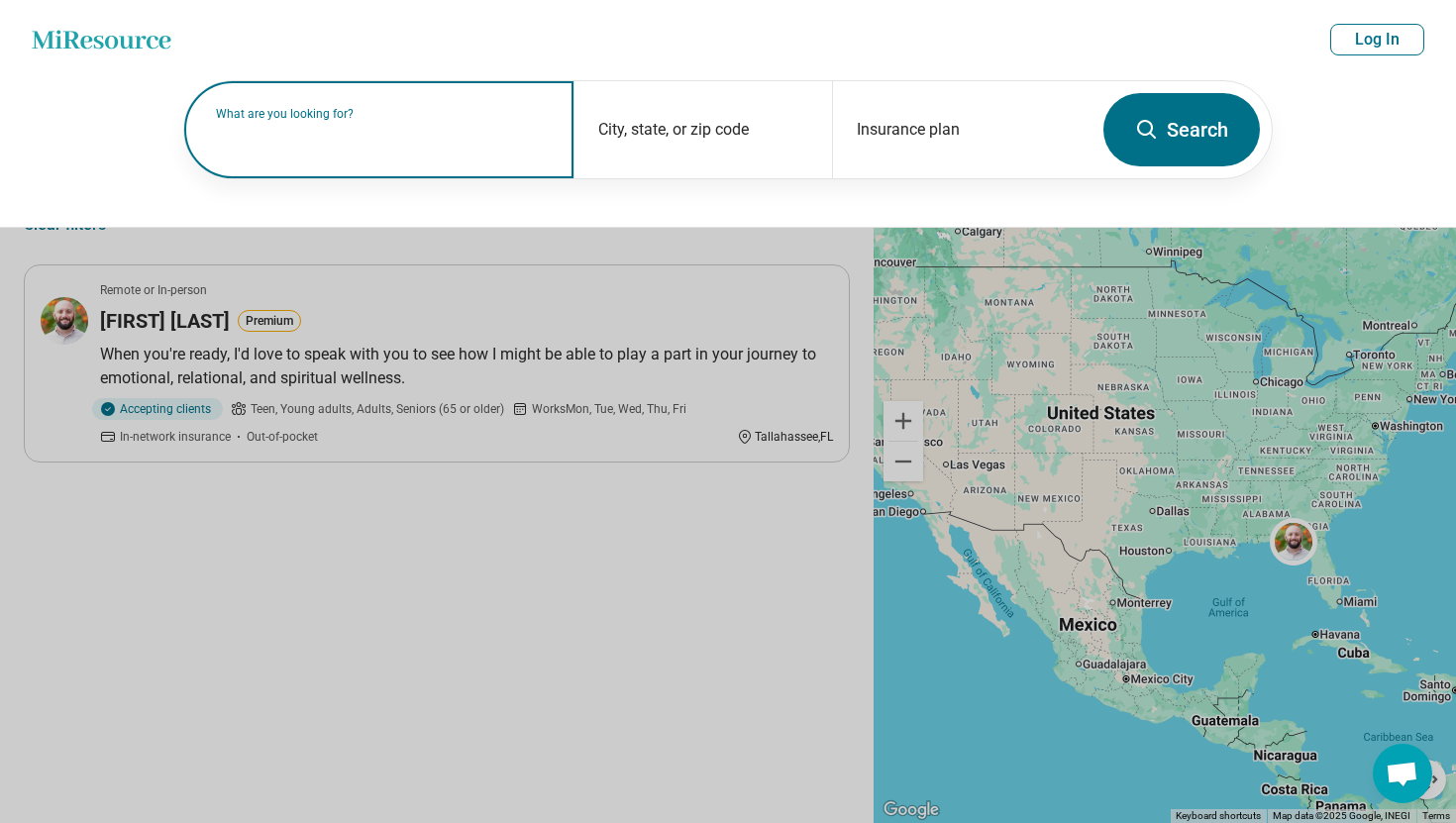 paste on "**********" 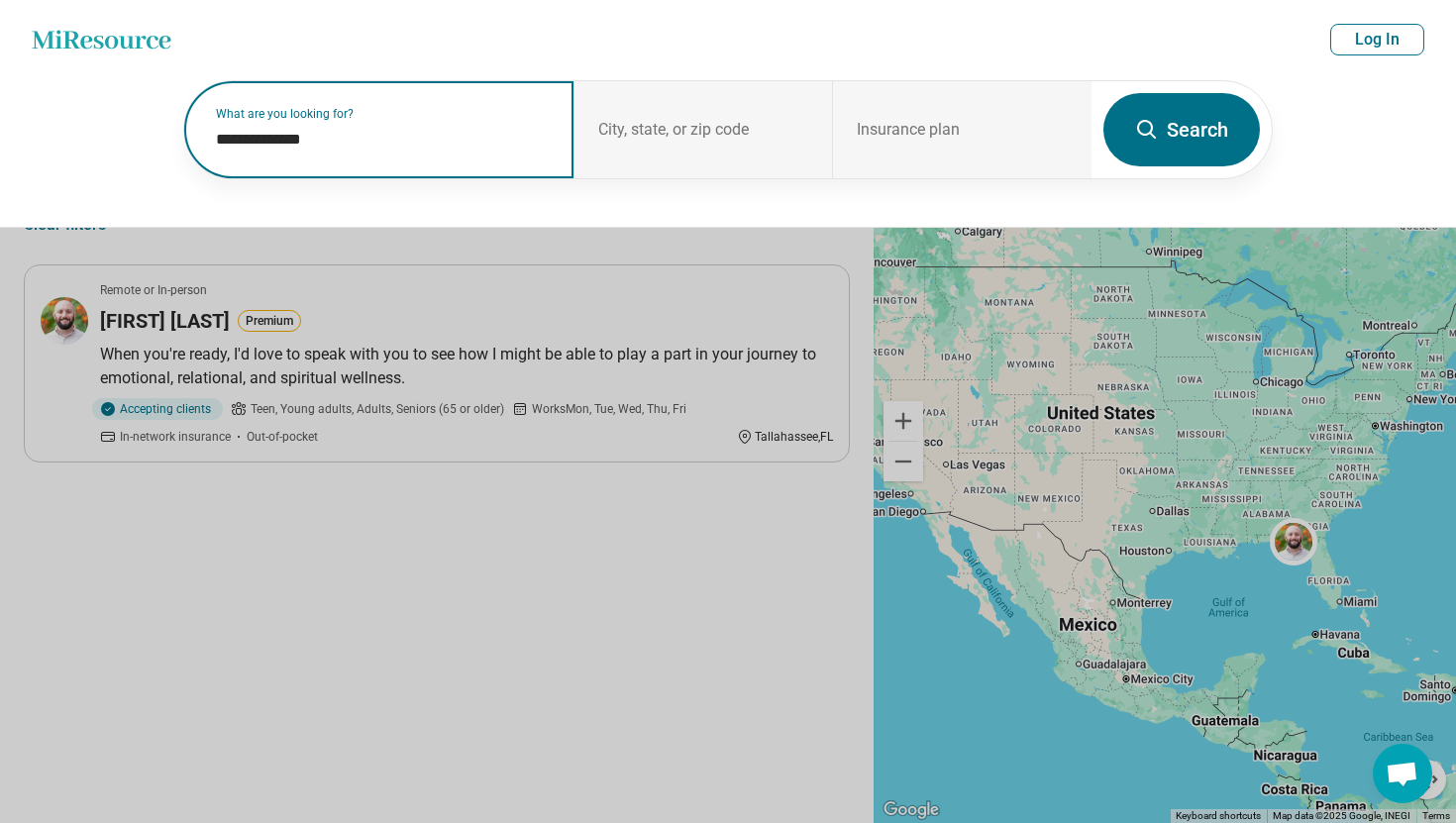 type on "**********" 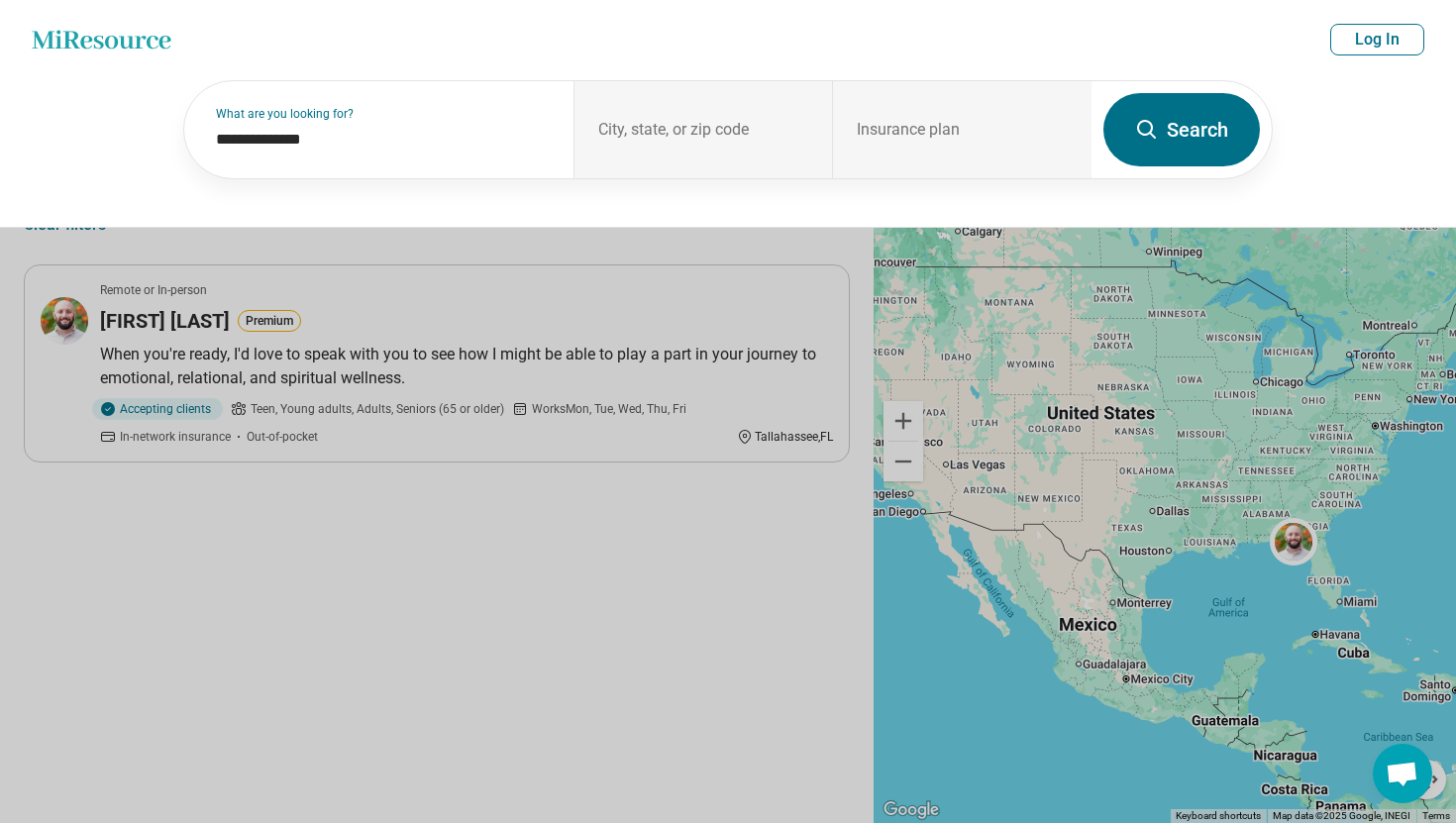 click on "Search" at bounding box center (1182, 130) 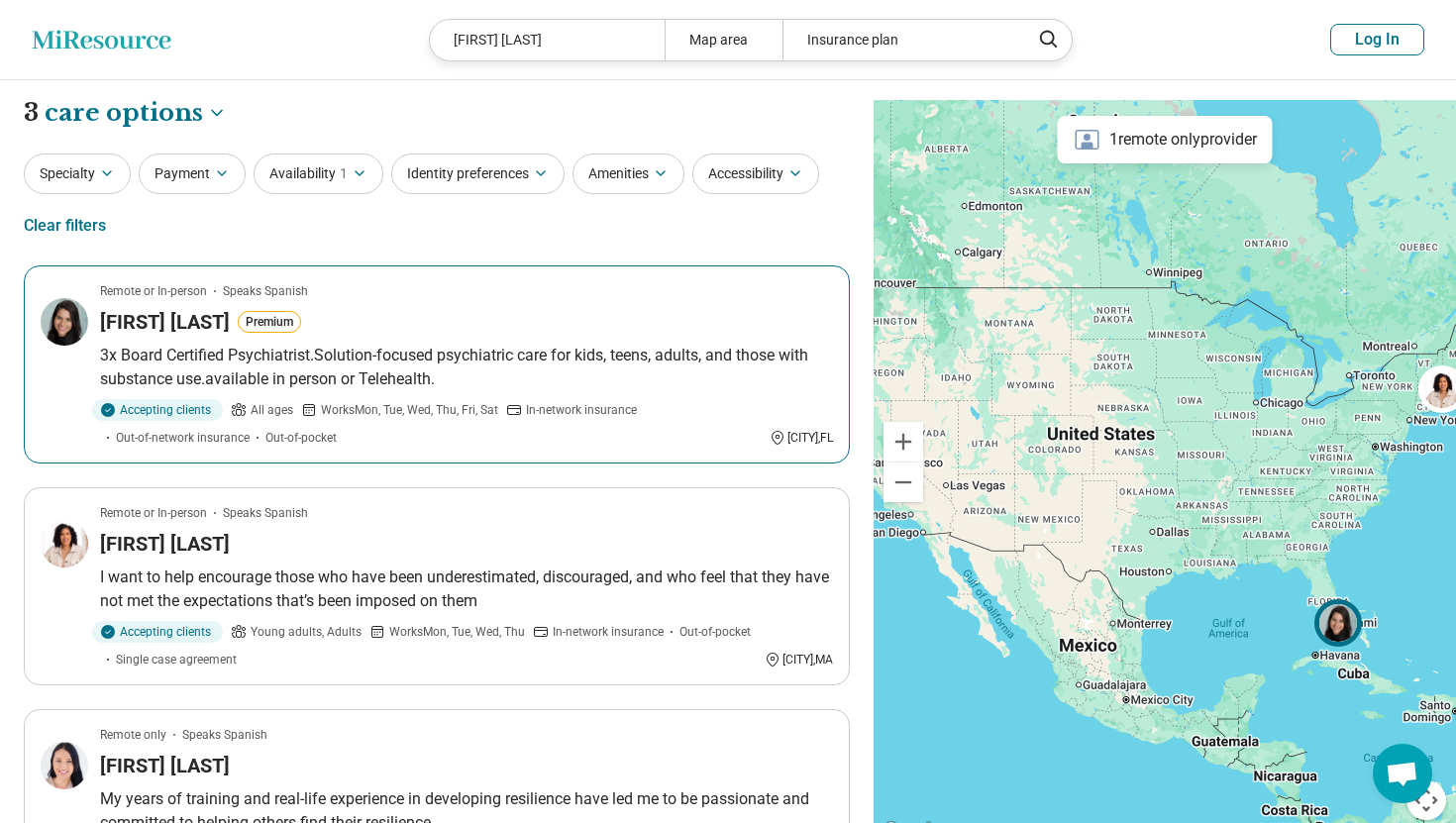 click on "Mailyn Santana Premium" at bounding box center [467, 322] 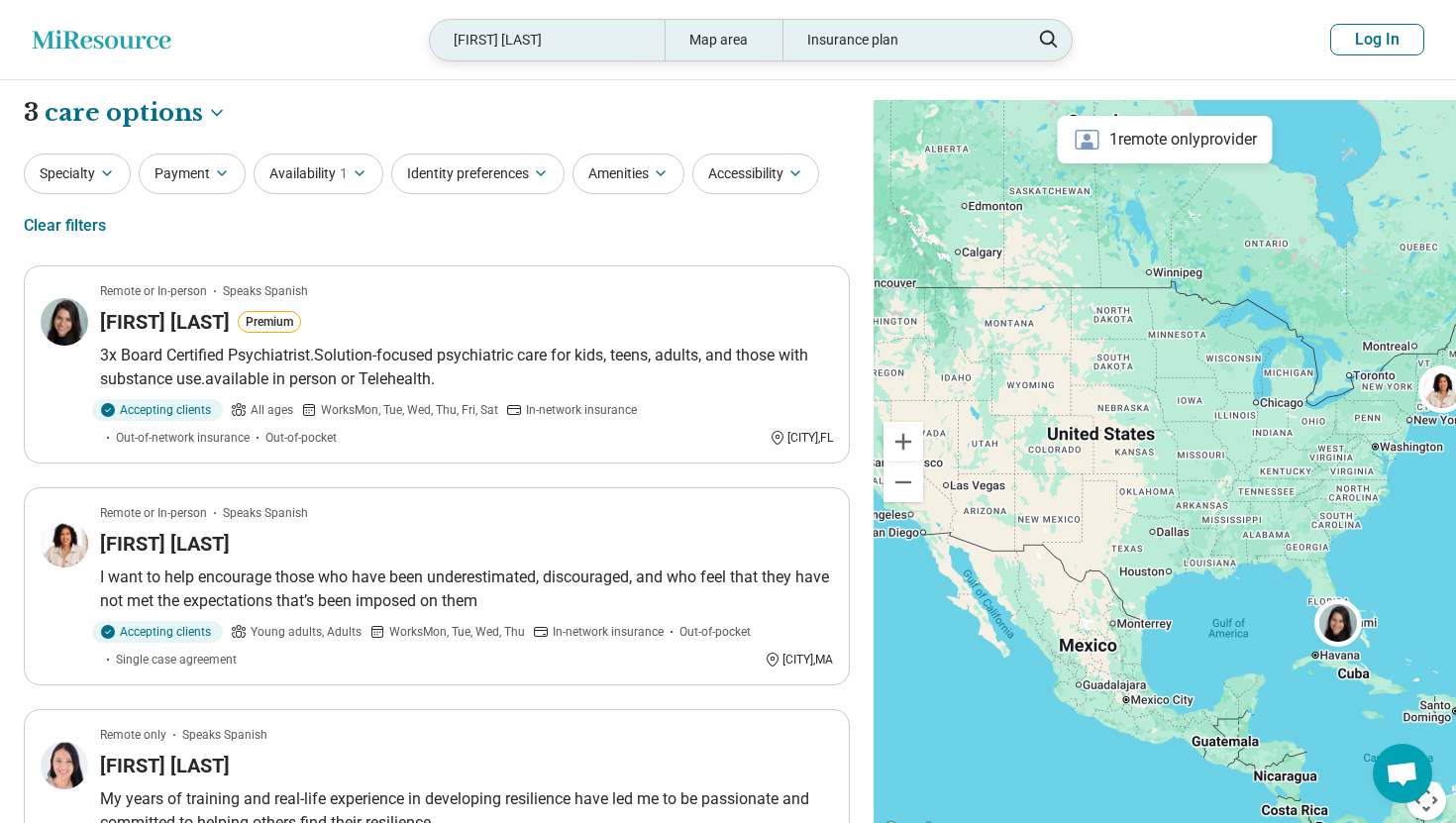 click on "Mailyn	Santana" at bounding box center (547, 40) 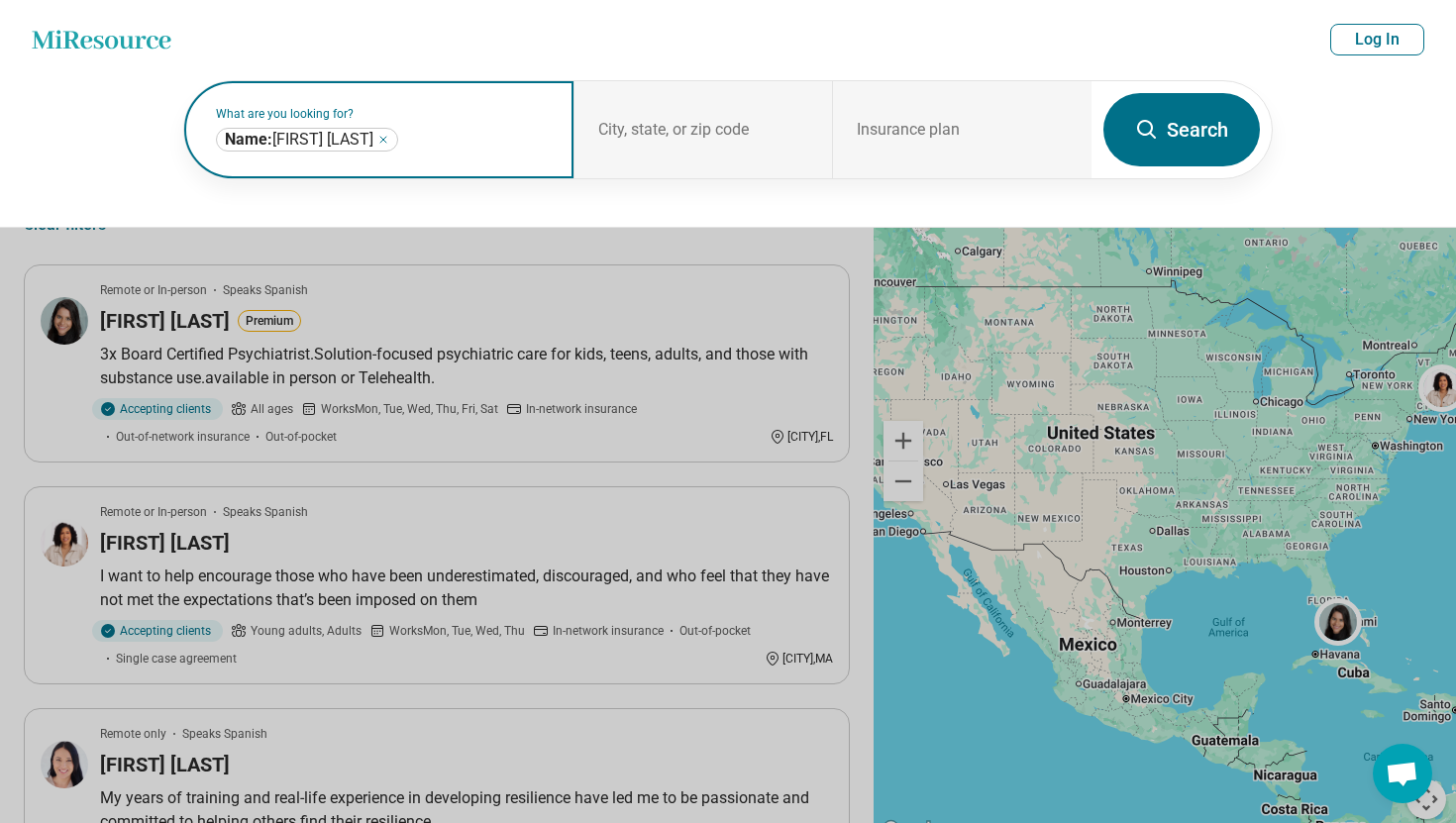 click 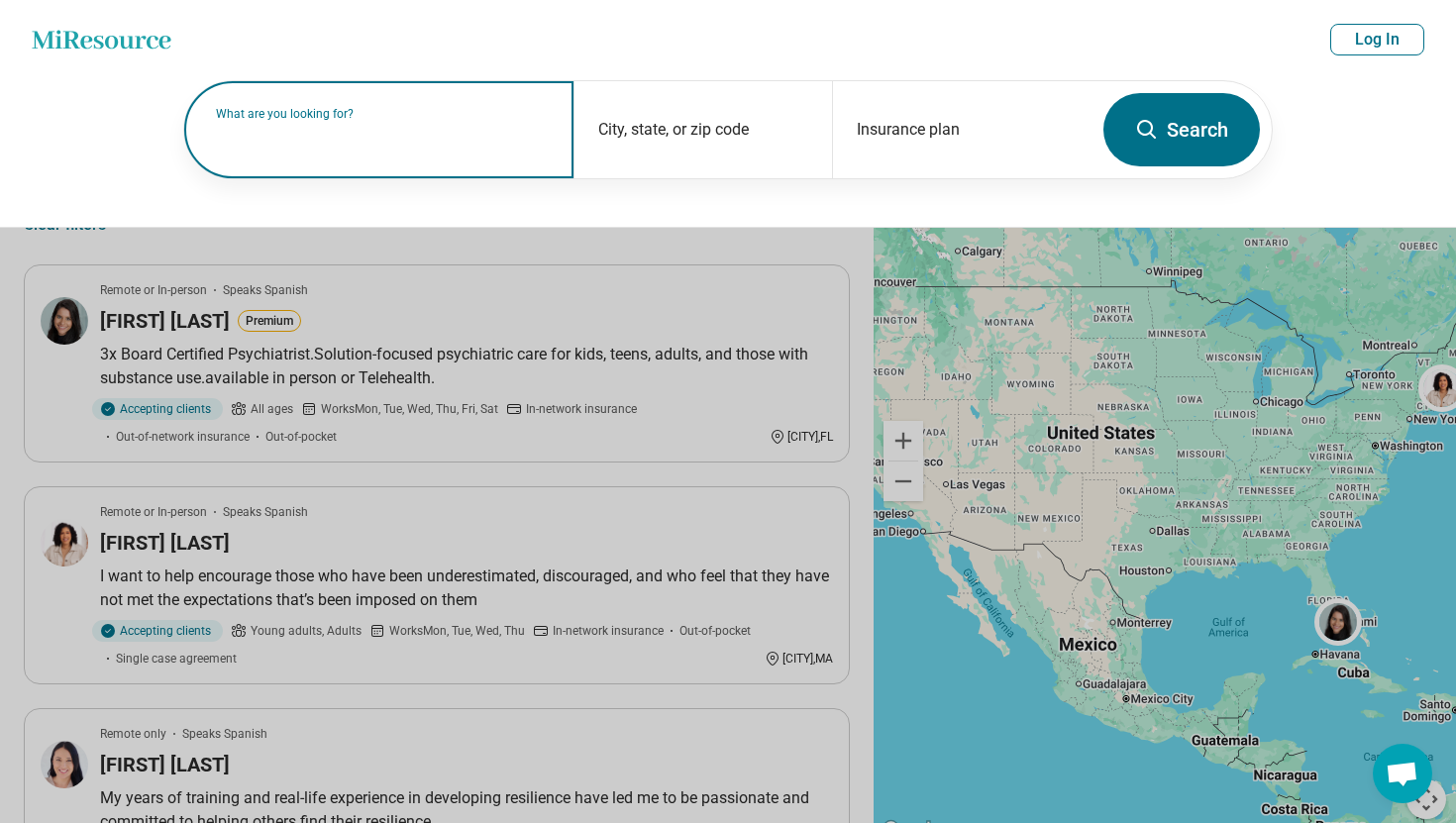 click on "What are you looking for?" at bounding box center [382, 114] 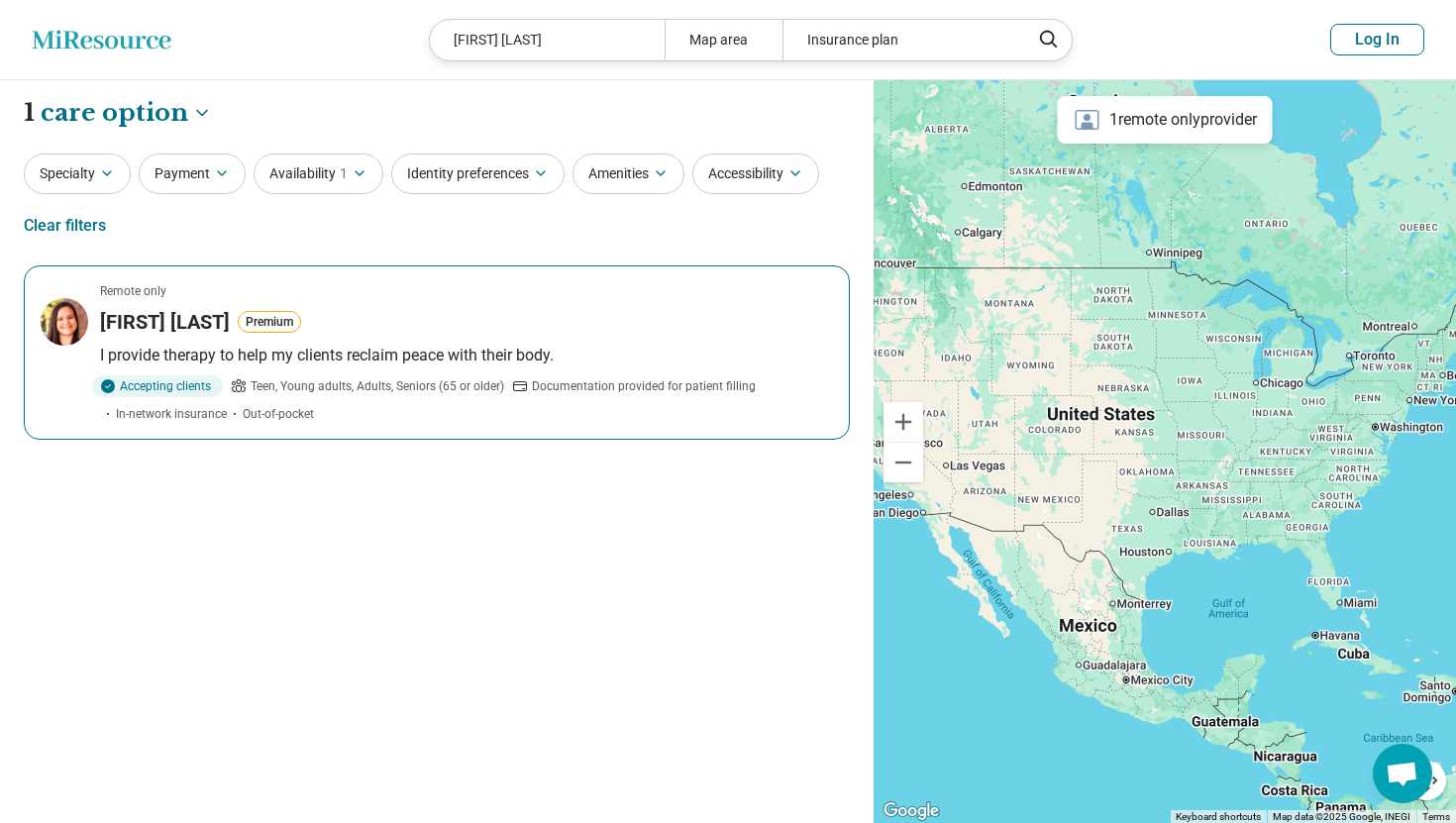 click on "Remote only Makenzie Collins Premium I provide therapy to help my clients reclaim peace with their body. Accepting clients Teen, Young adults, Adults, Seniors (65 or older) Documentation provided for patient filling In-network insurance Out-of-pocket" at bounding box center (437, 353) 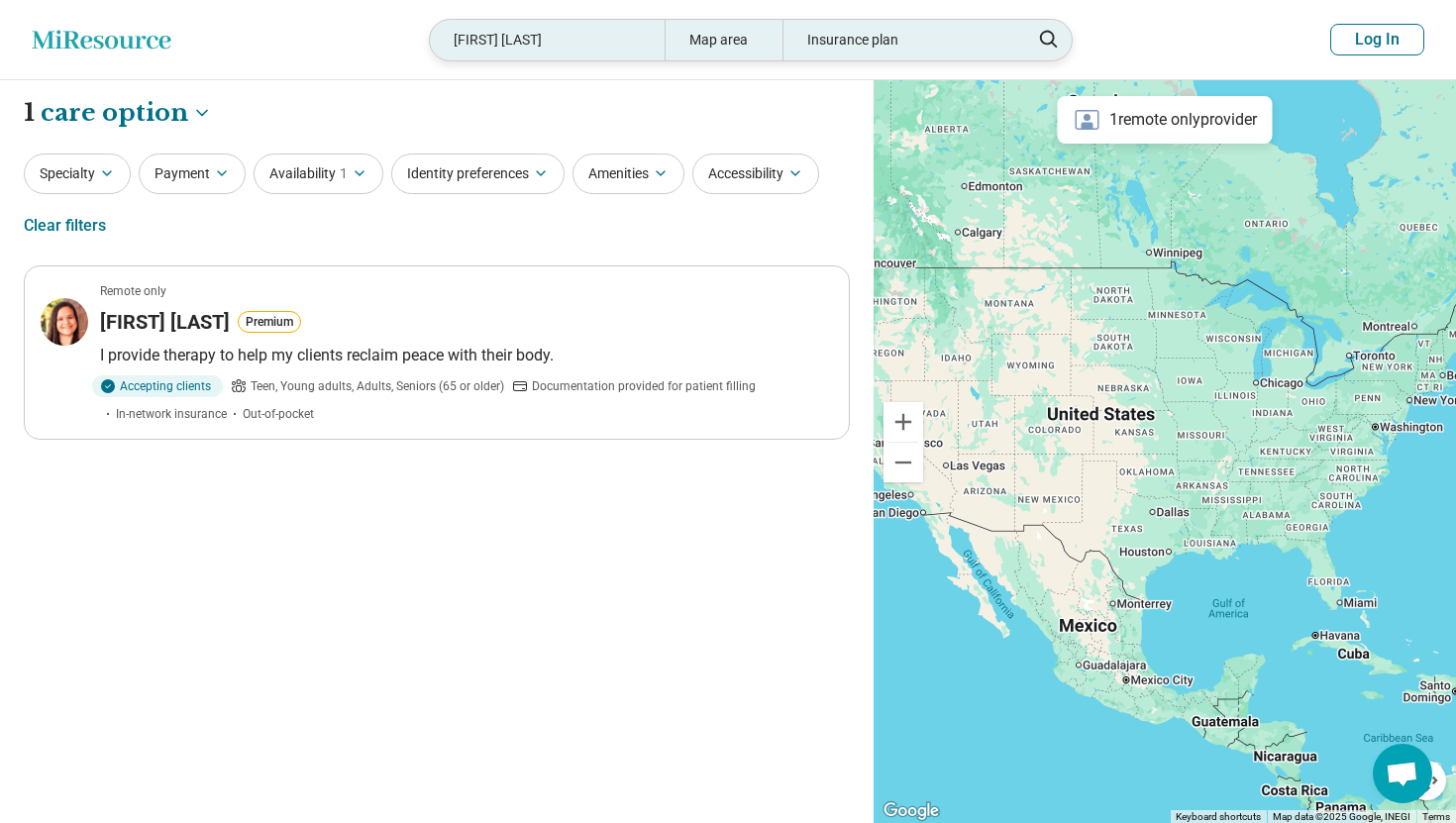 click on "Makenzie	Collins" at bounding box center [547, 40] 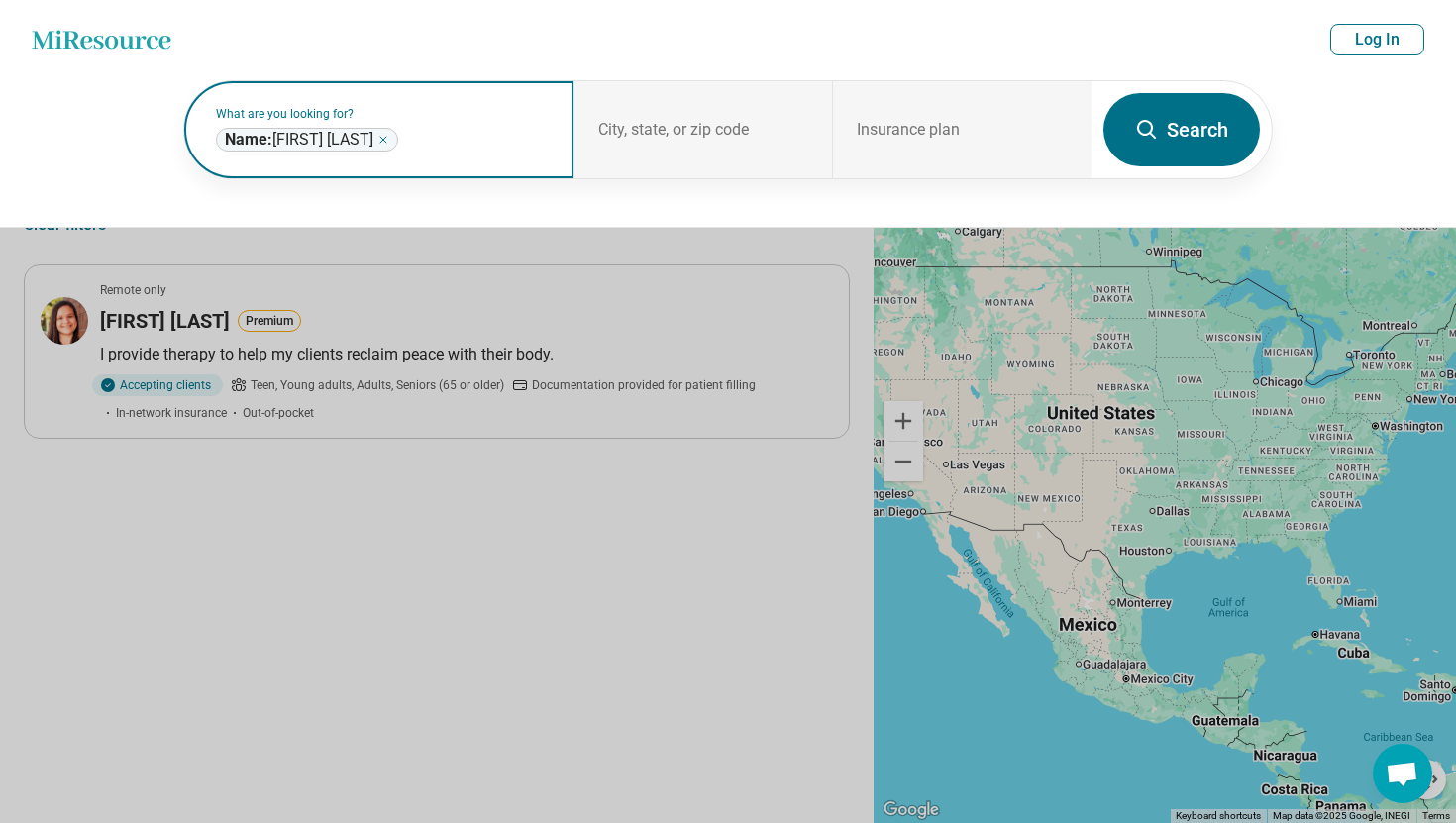 click 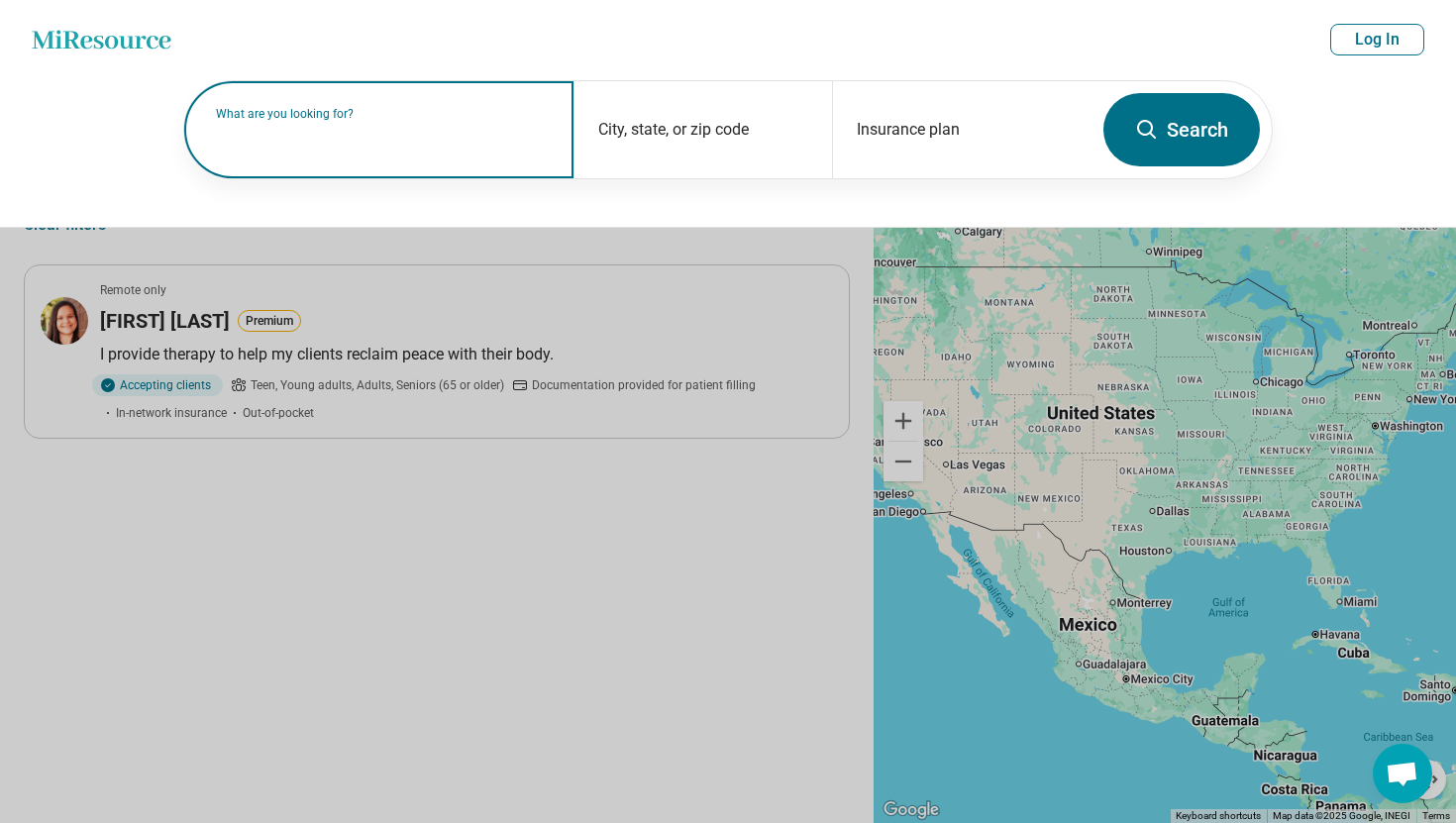 click on "What are you looking for?" at bounding box center (382, 114) 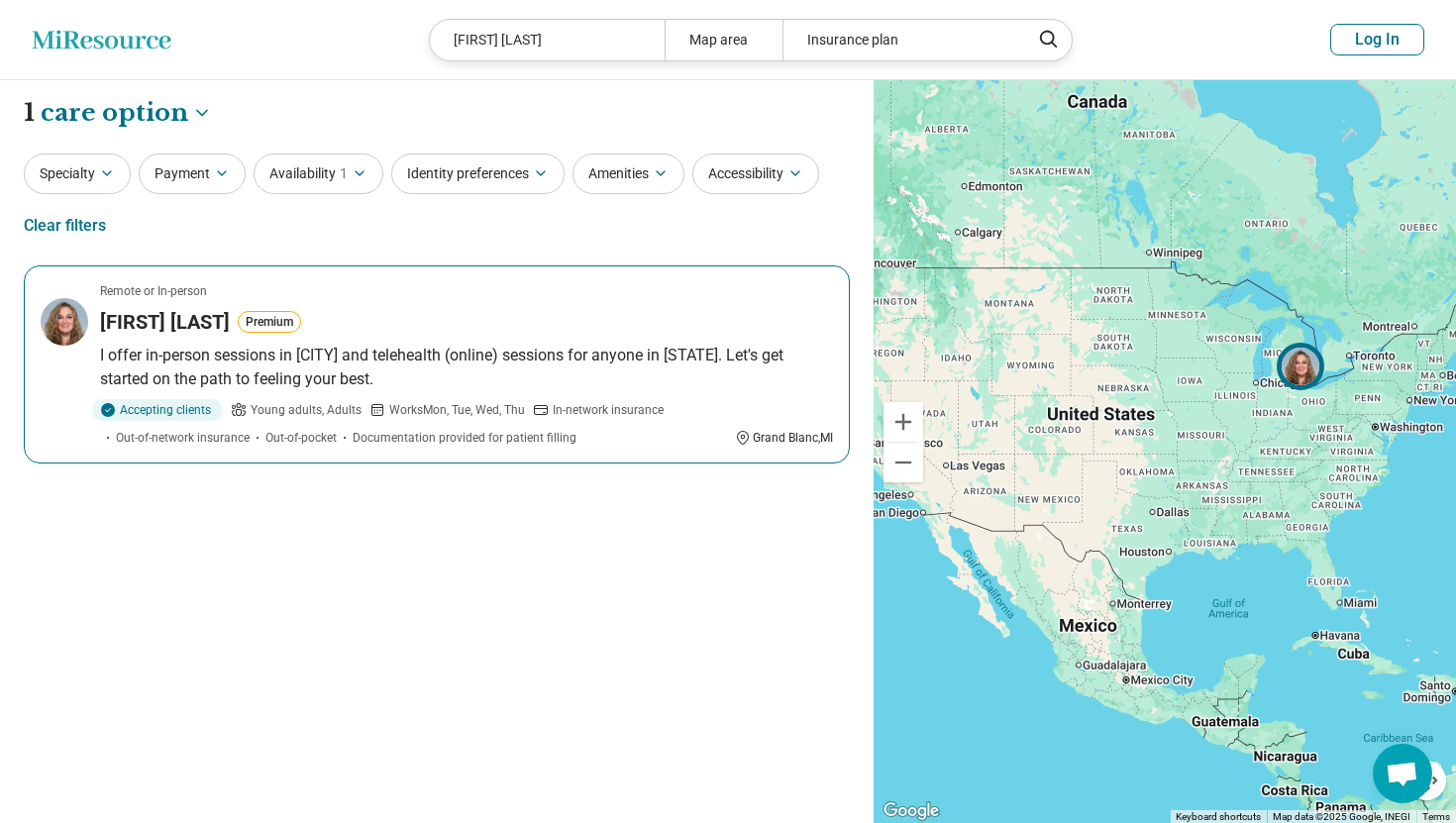 click on "Accepting clients Young adults, Adults Works  Mon, Tue, Wed, Thu In-network insurance Out-of-network insurance Out-of-pocket Documentation provided for patient filling" at bounding box center [413, 423] 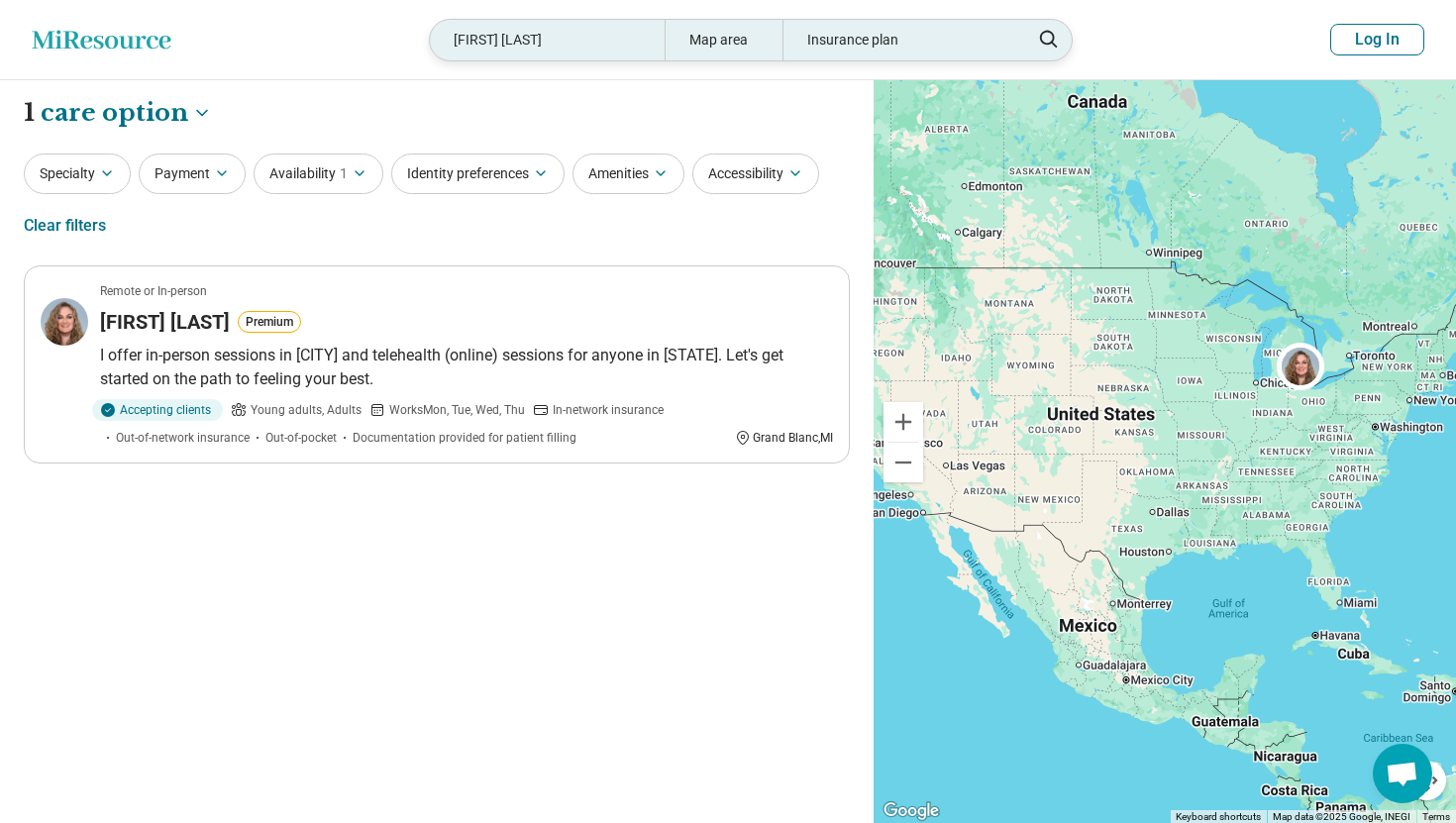 click on "Mandi	Withey" at bounding box center [547, 40] 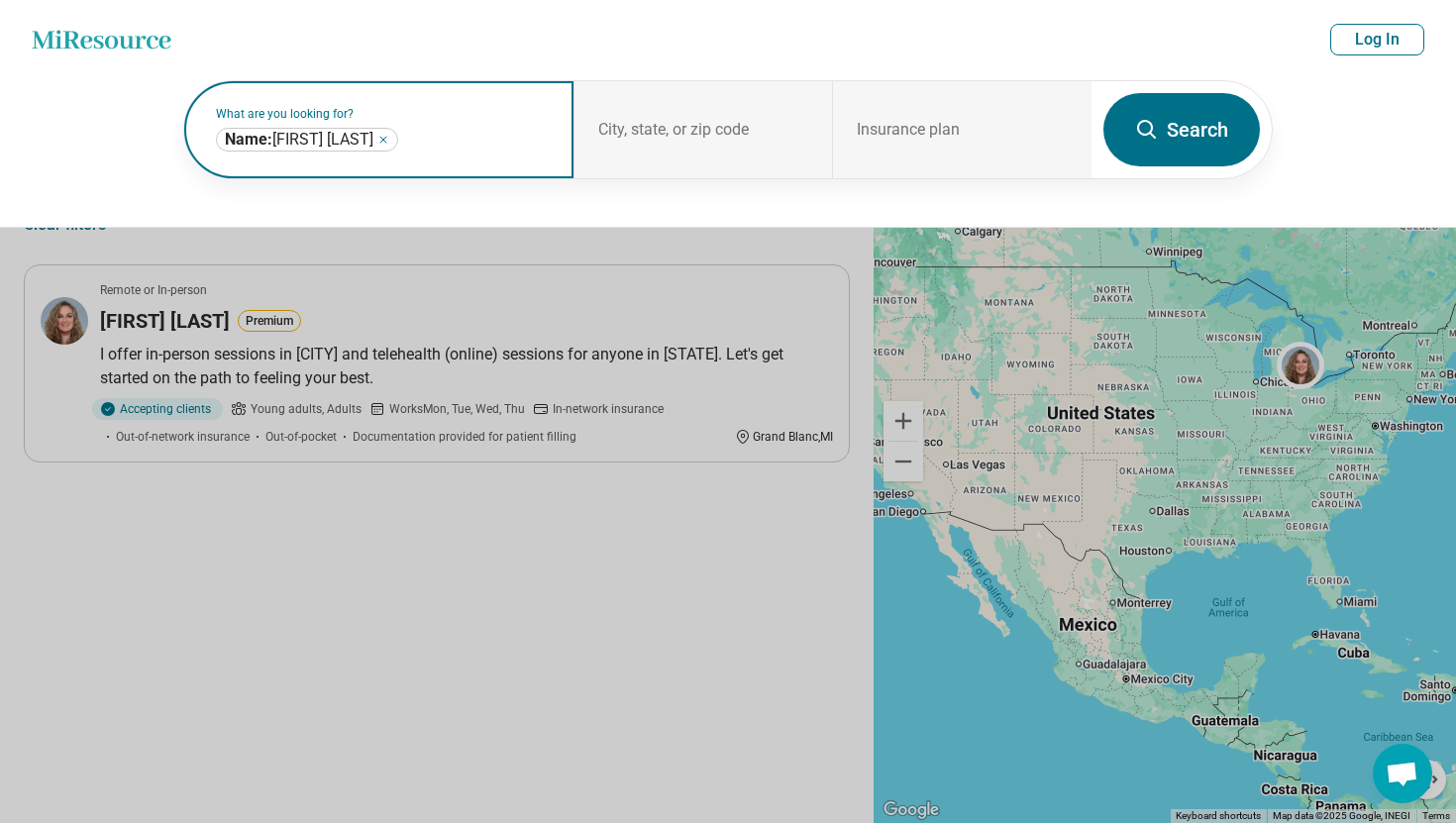 click 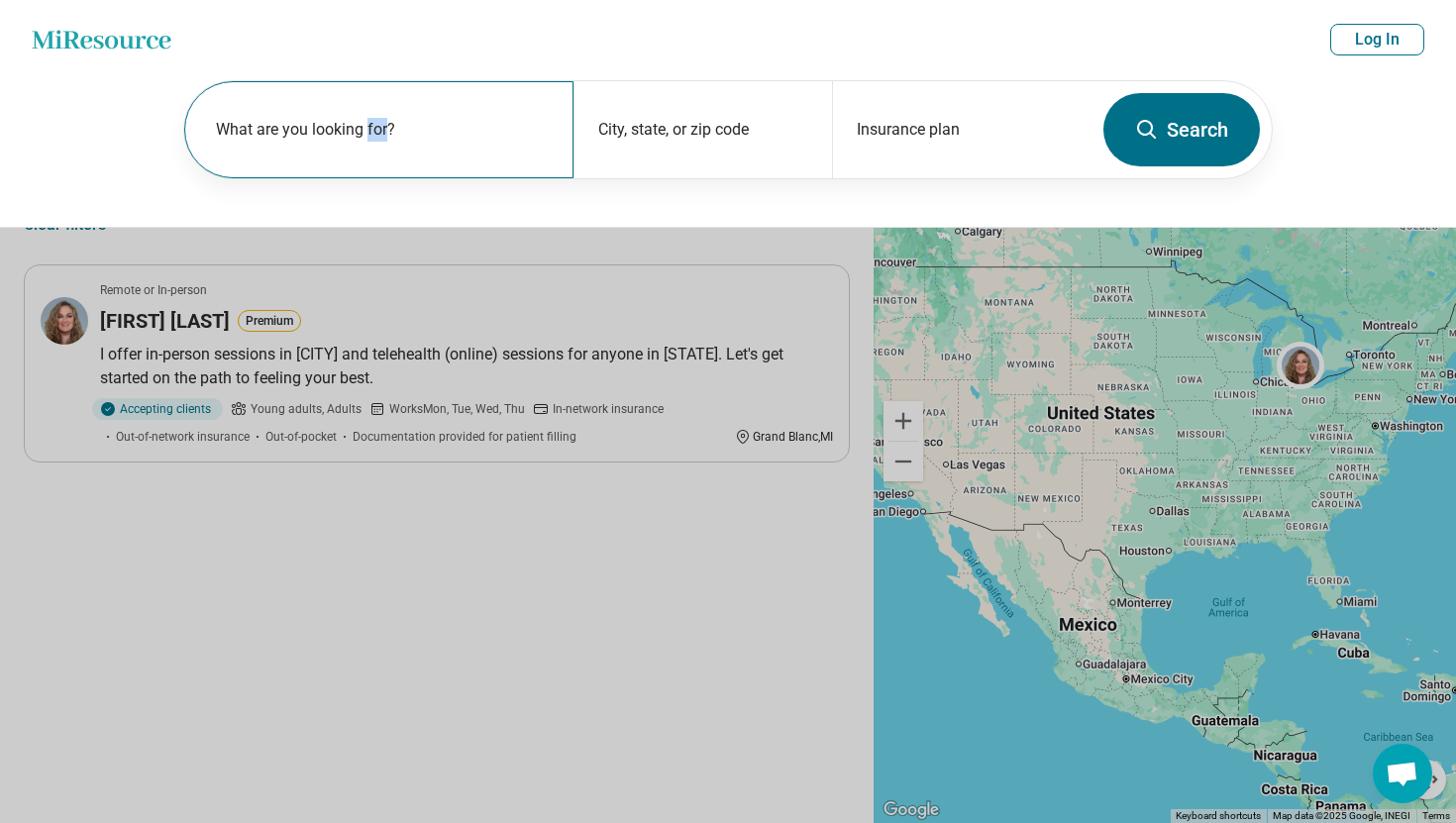 click on "What are you looking for?" at bounding box center [382, 130] 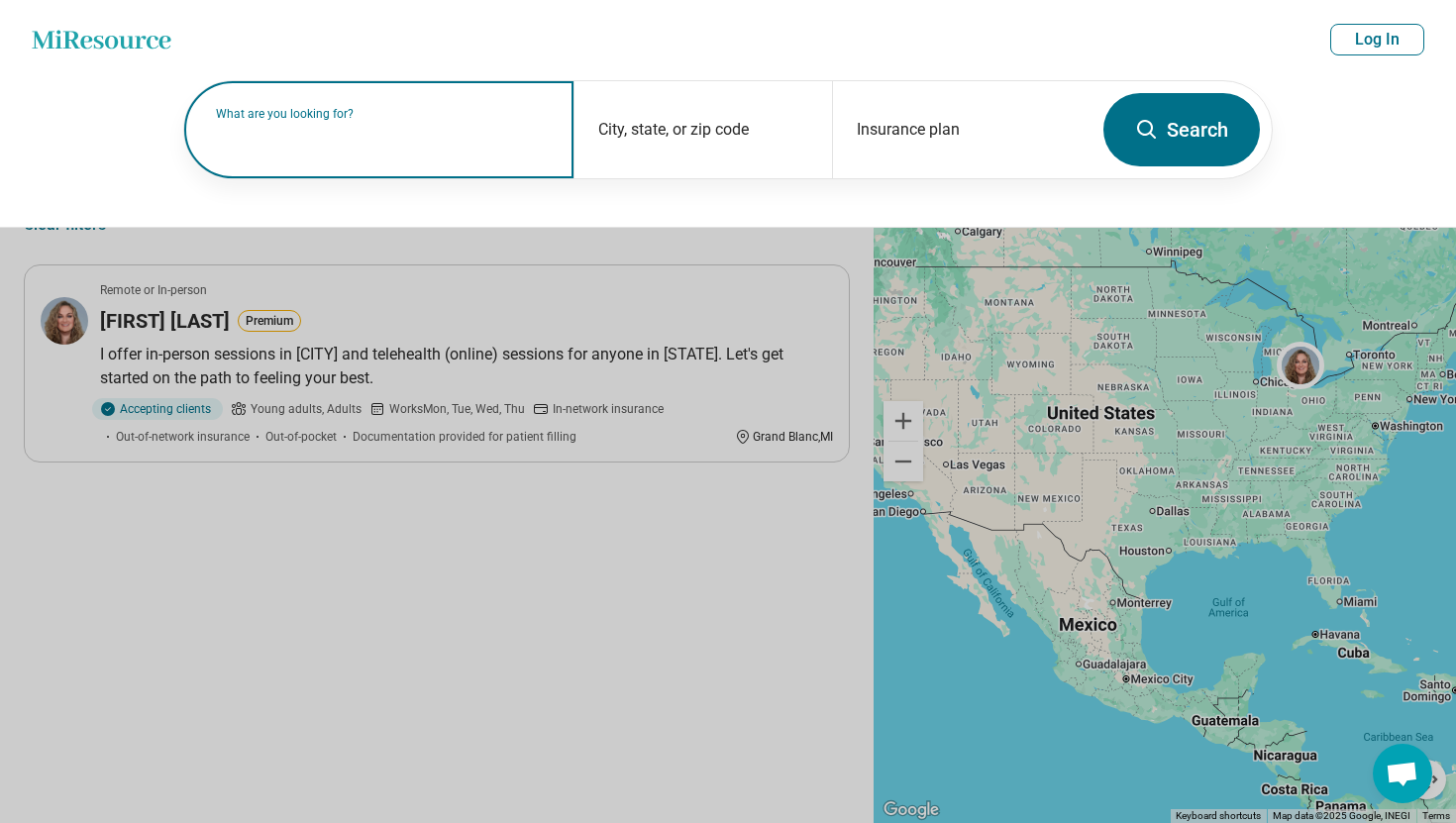 paste on "**********" 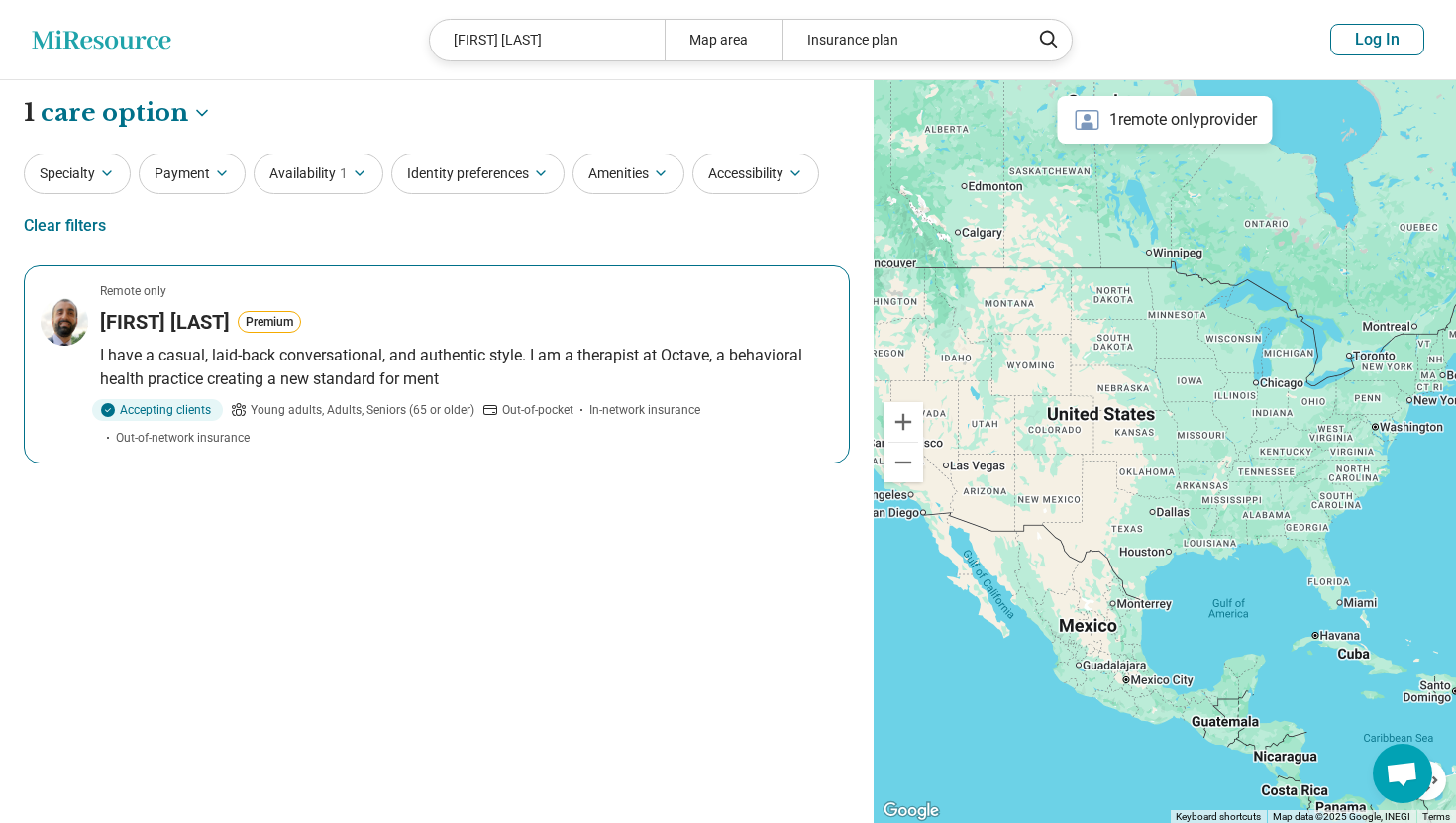 click on "Manveen Chahal Premium" at bounding box center (467, 322) 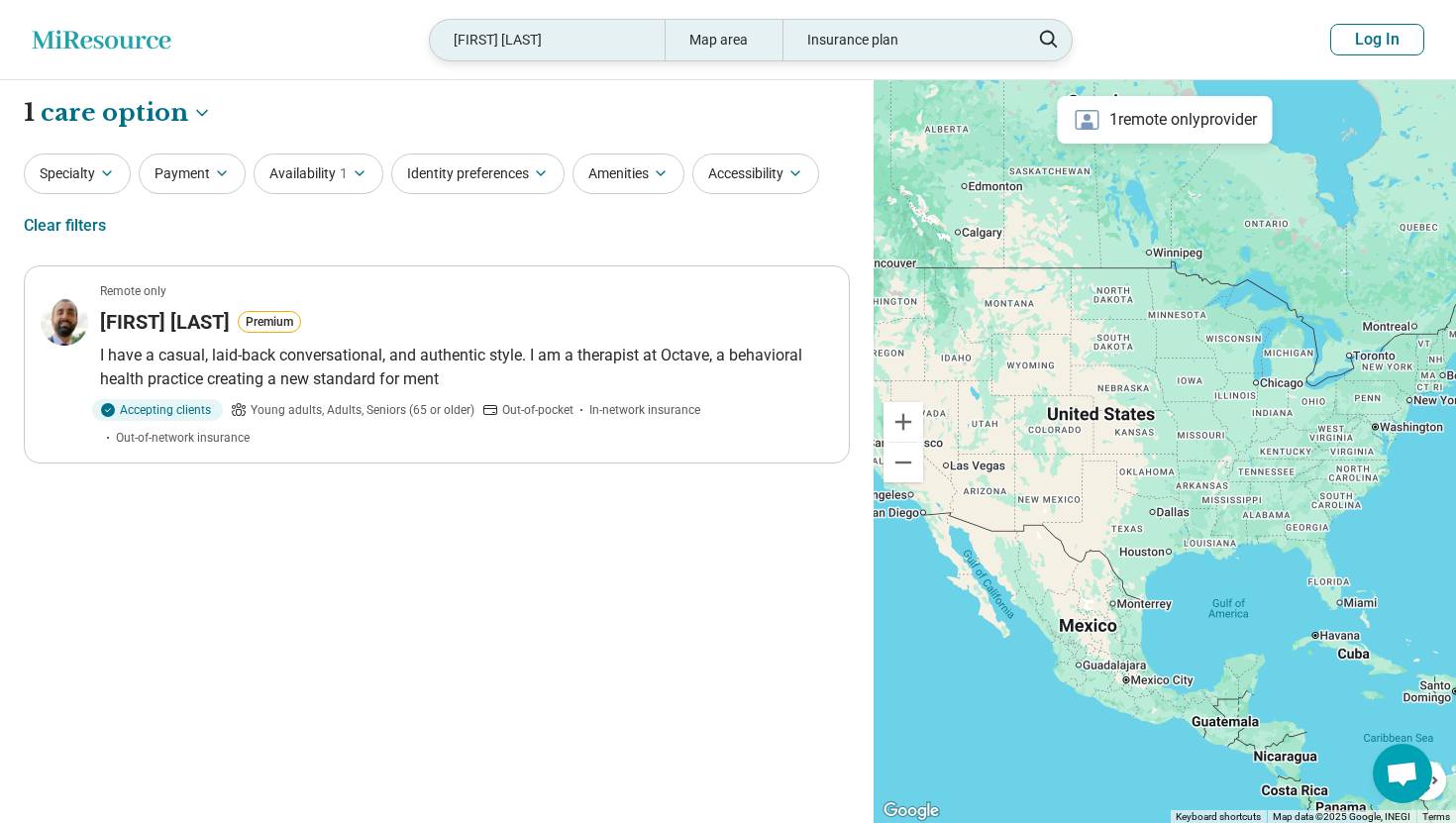 click on "Manveen	Chahal" at bounding box center (547, 40) 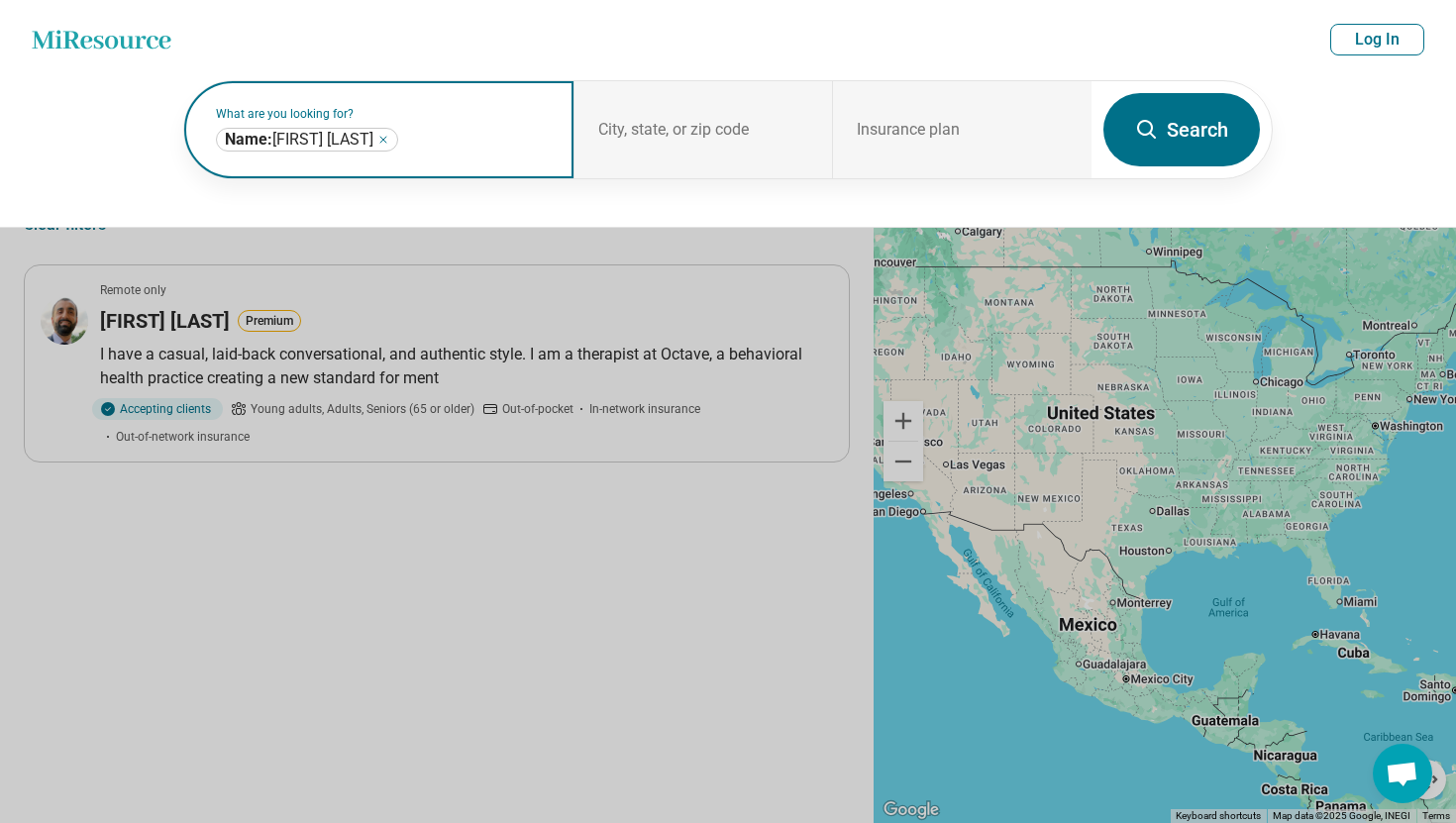 click 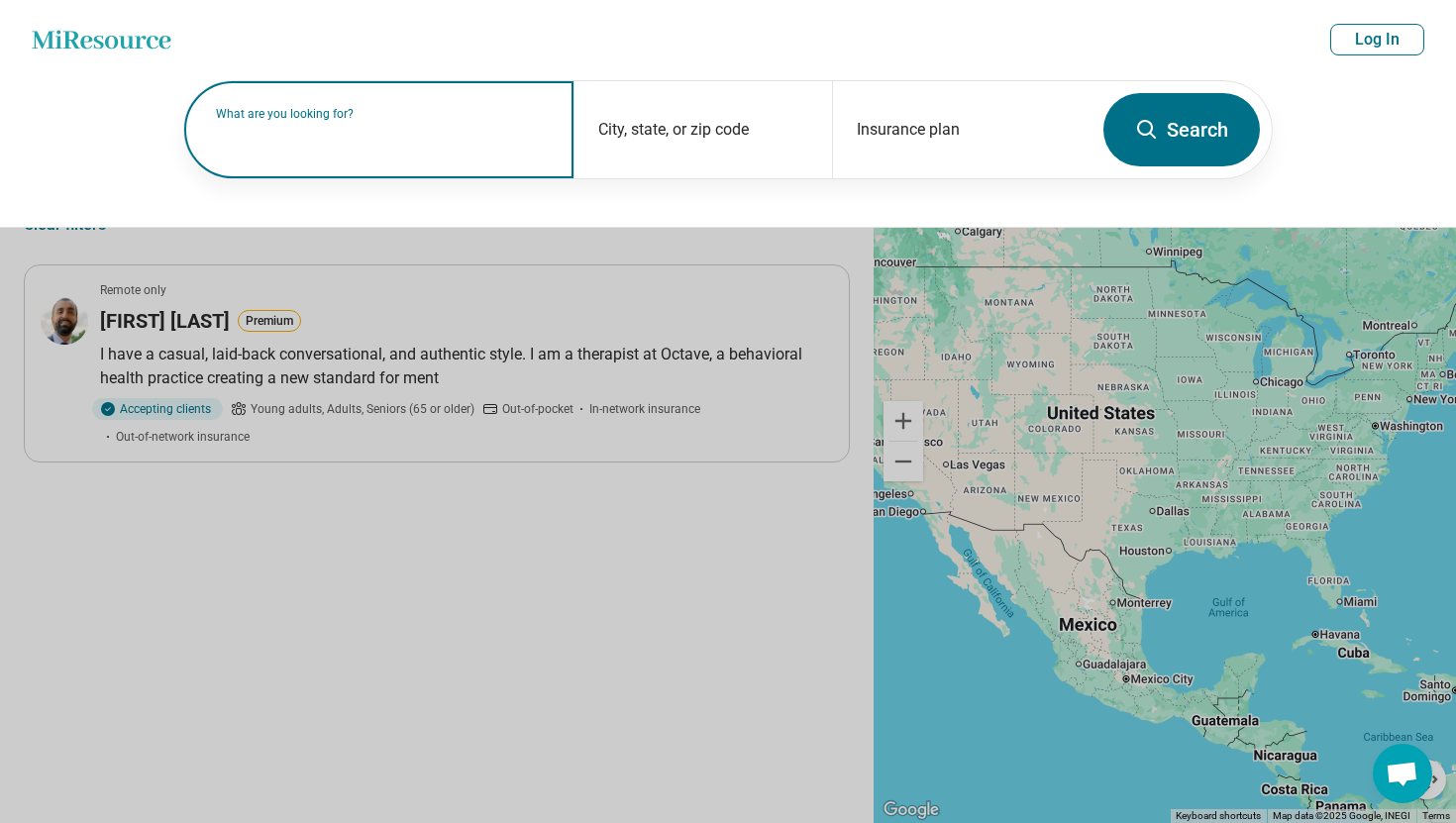 click on "What are you looking for?" at bounding box center (382, 114) 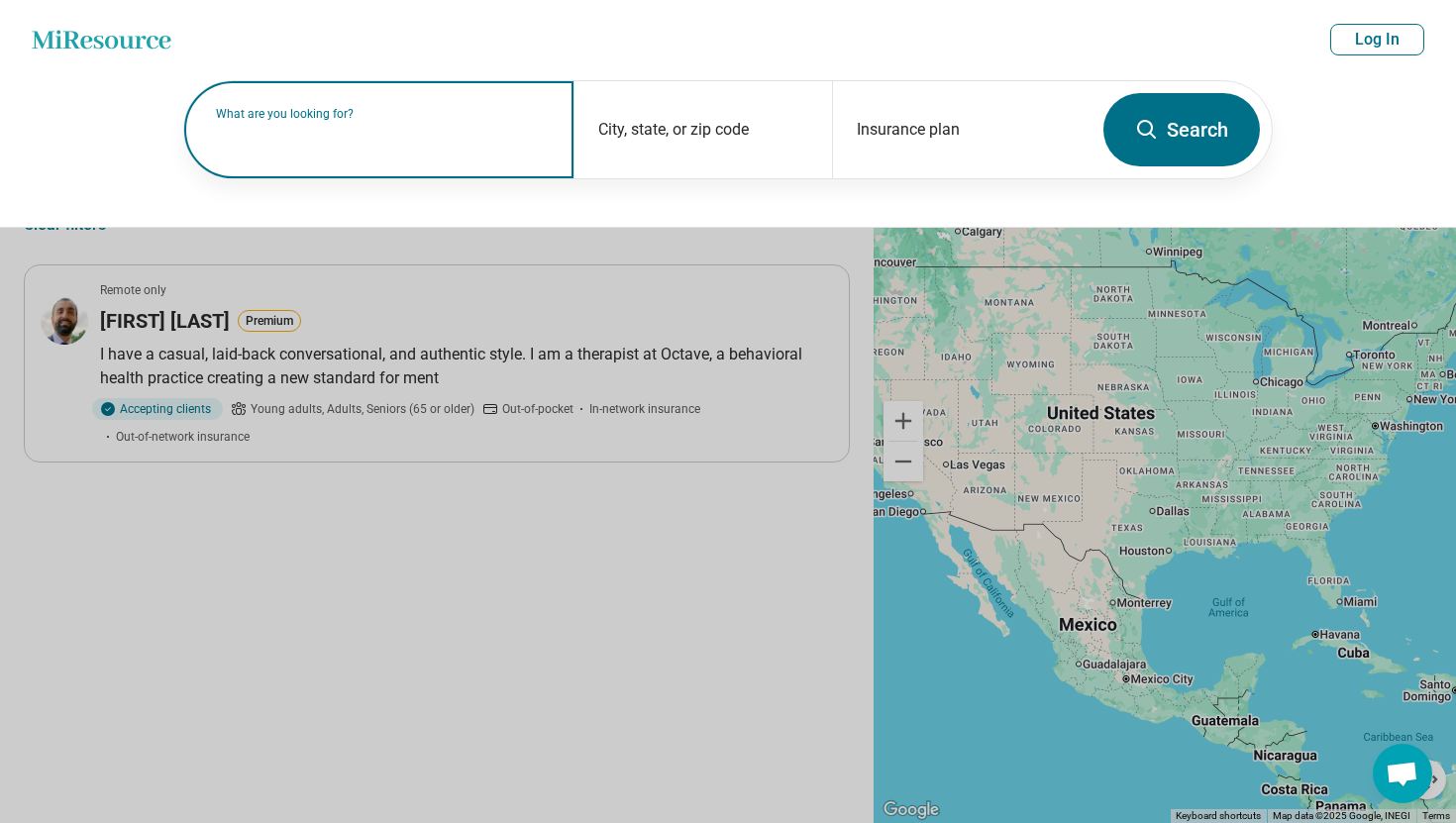 paste on "**********" 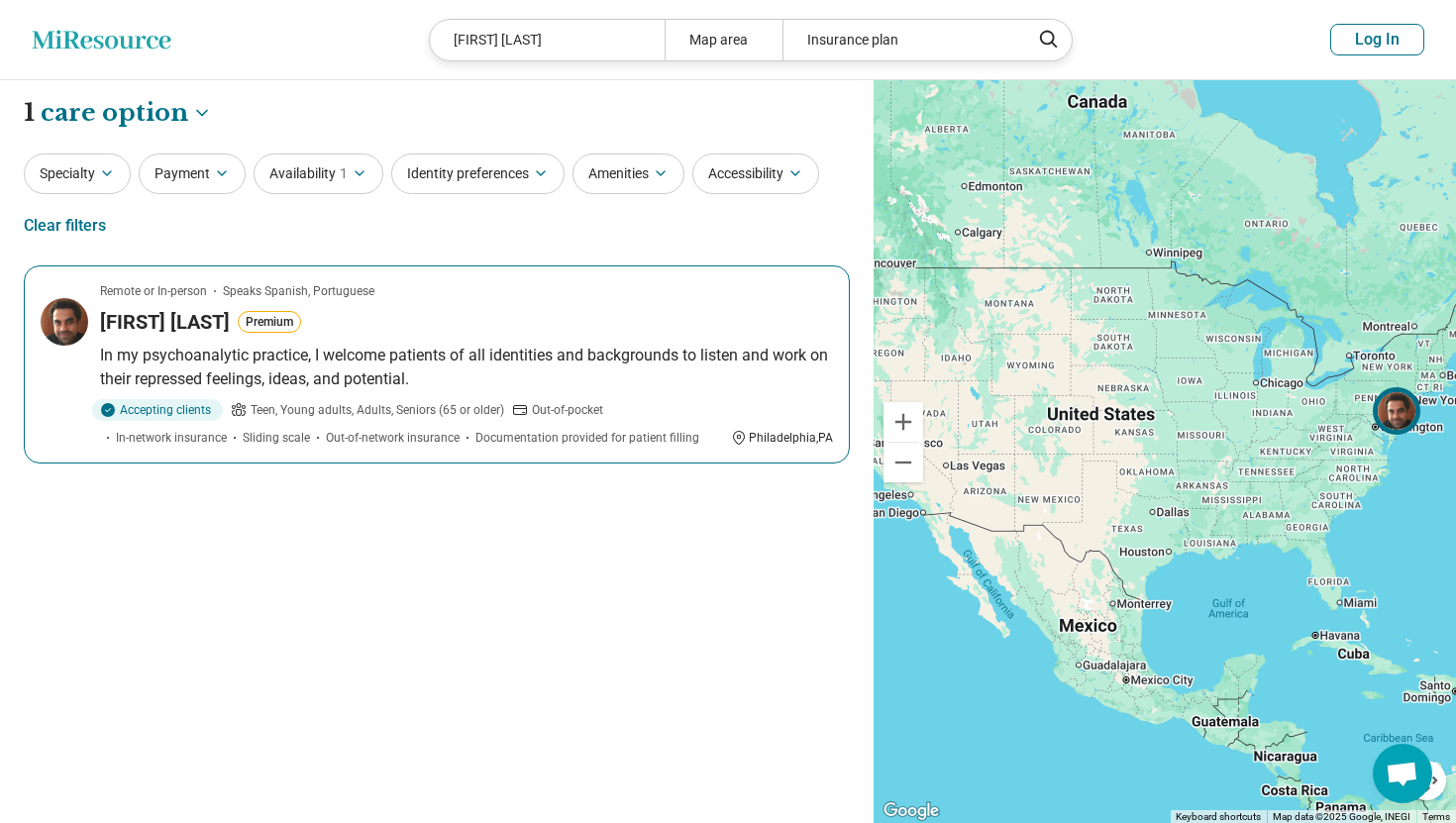 click on "In my psychoanalytic practice, I welcome patients of all identities and backgrounds to listen and work on their repressed feelings, ideas, and potential." at bounding box center [467, 367] 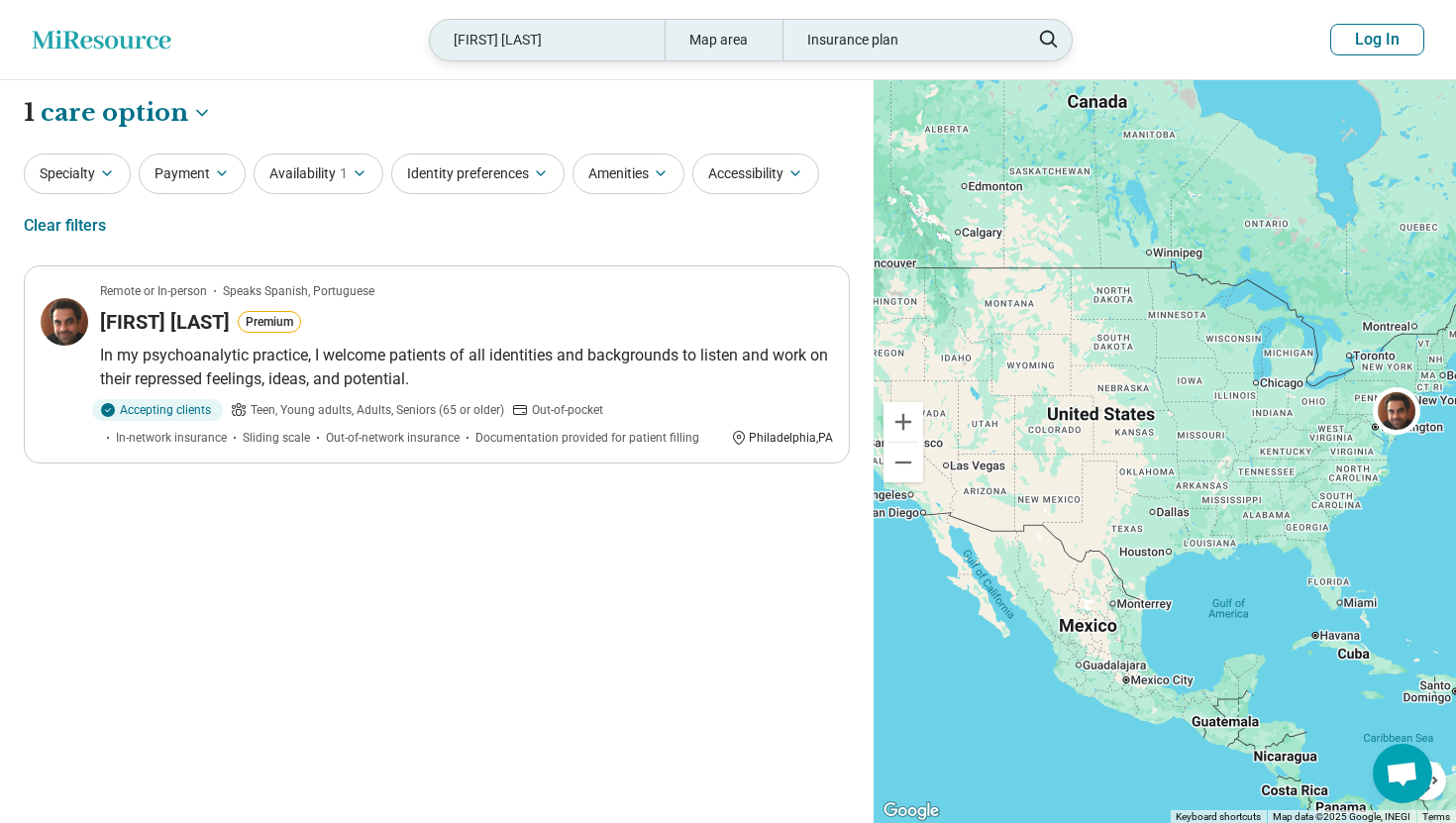 click on "Marcio	Costa" at bounding box center (547, 40) 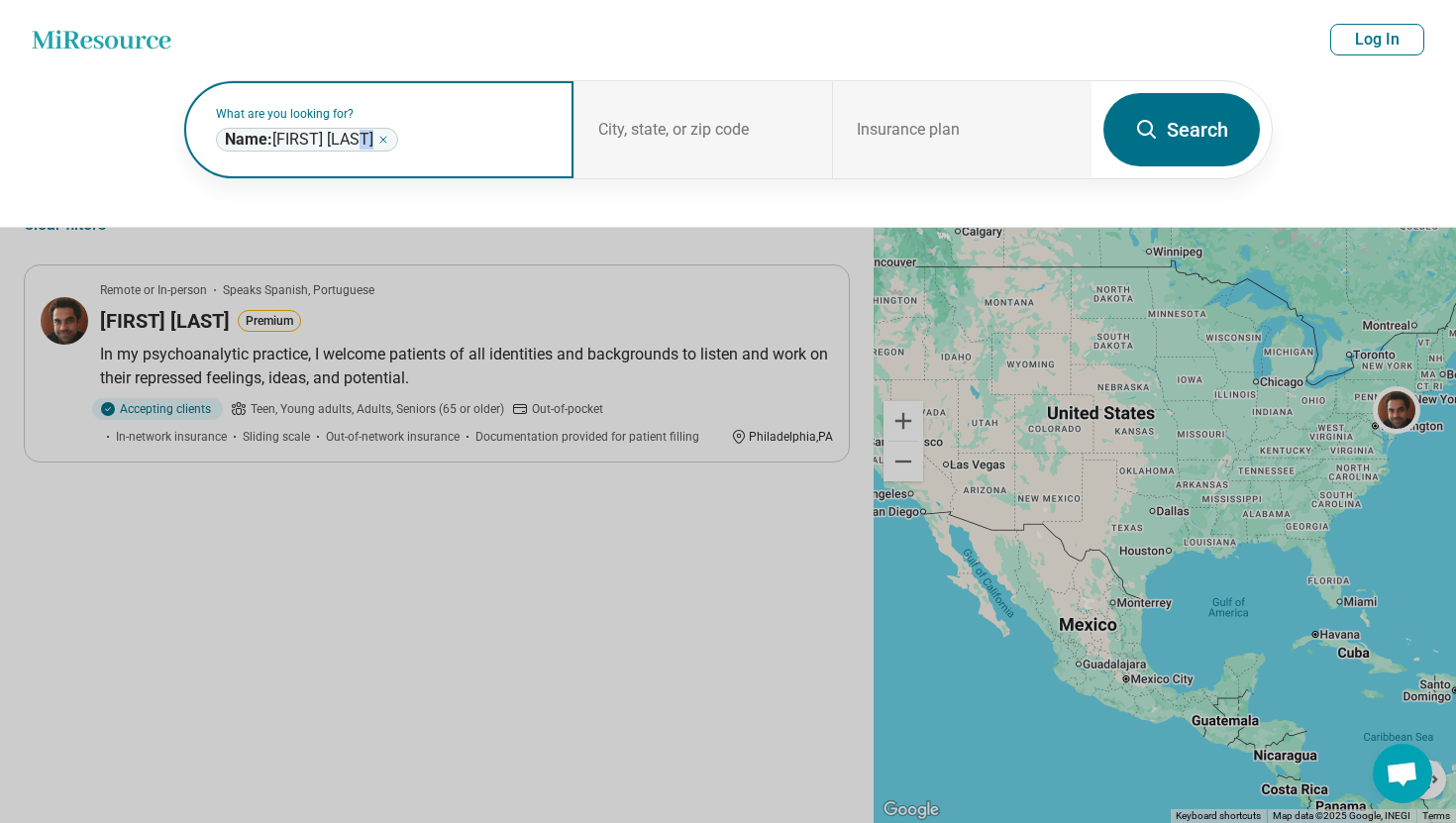click on "**********" at bounding box center [307, 140] 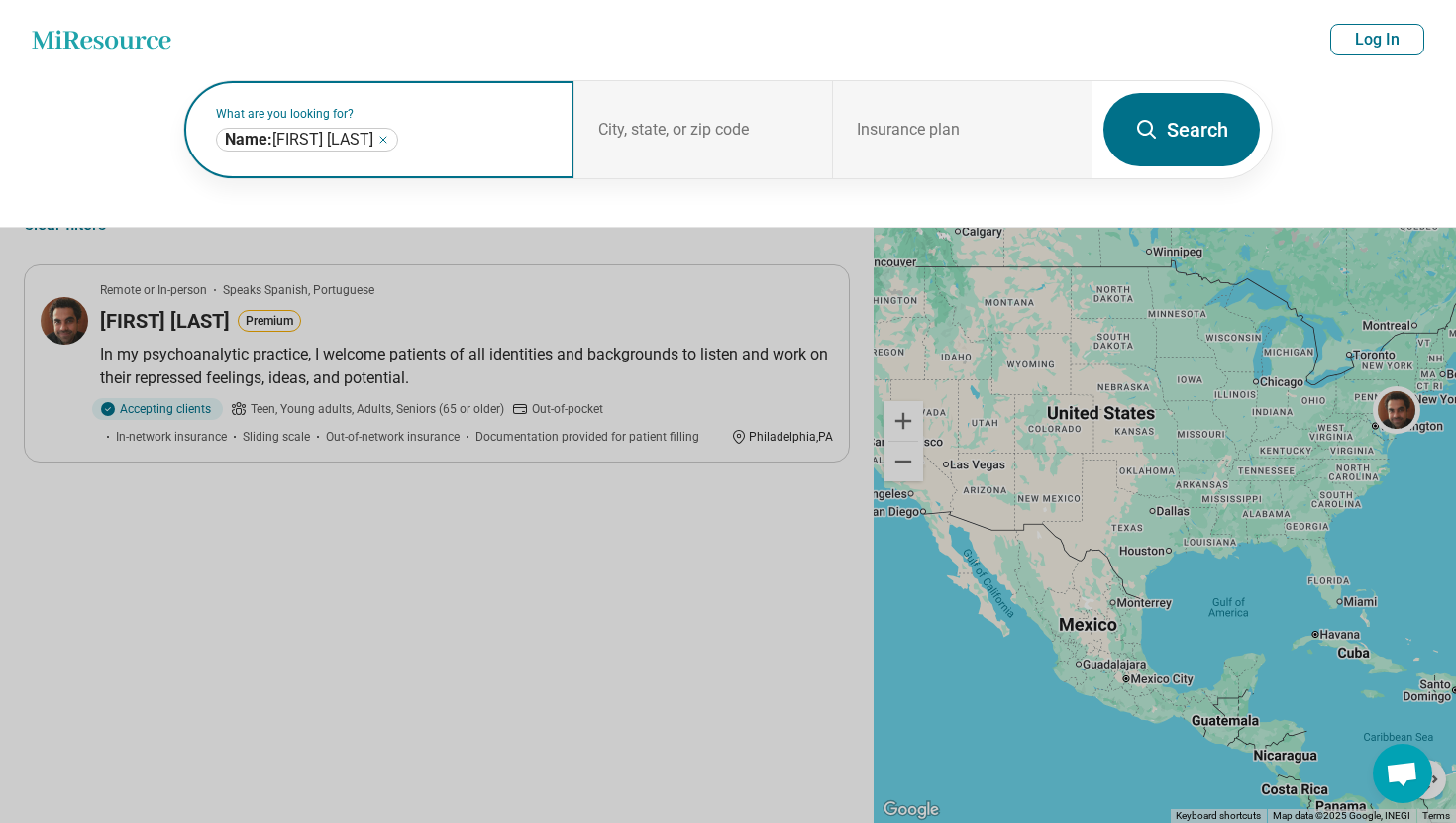 click 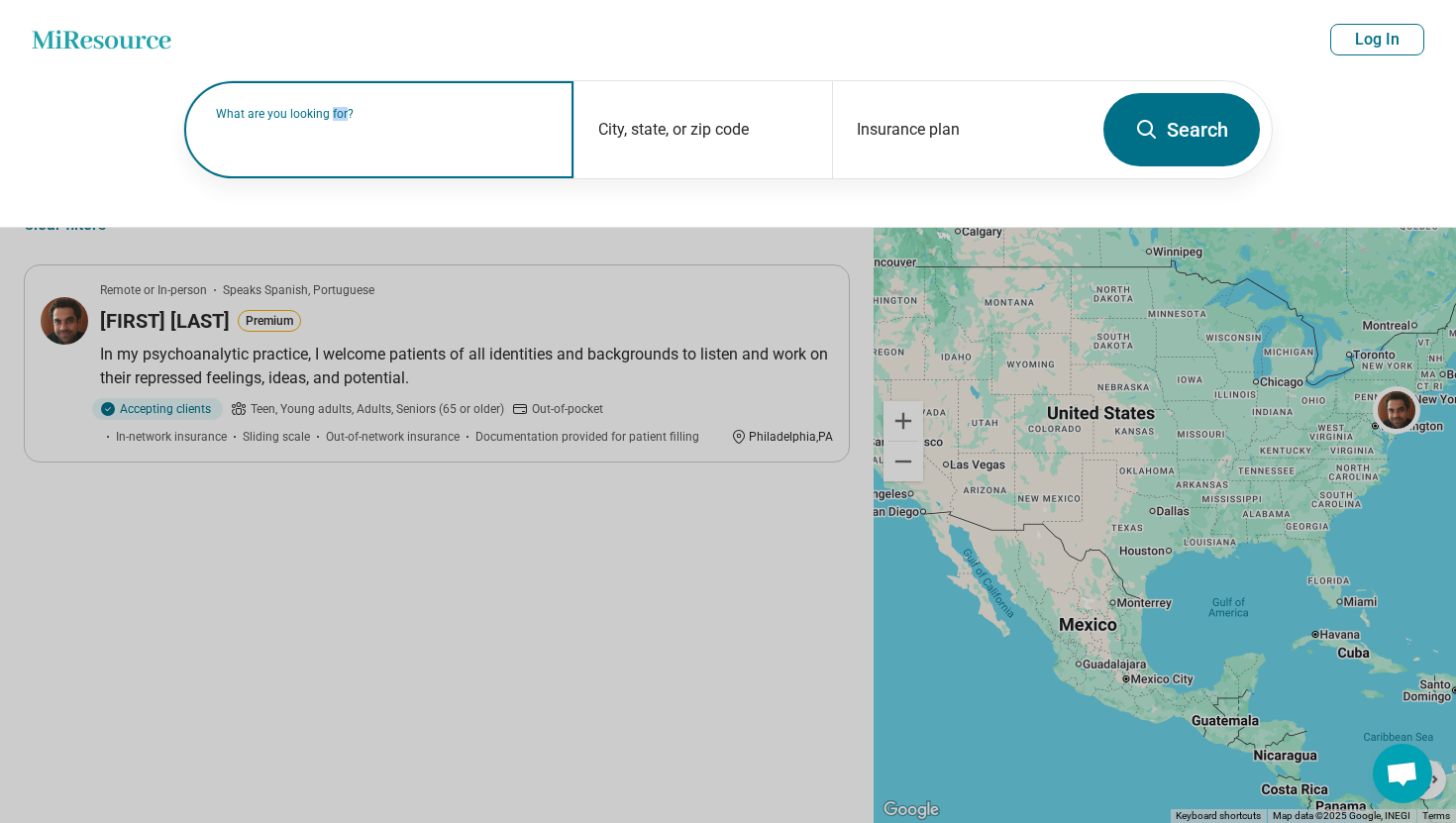 click on "What are you looking for?" at bounding box center (382, 114) 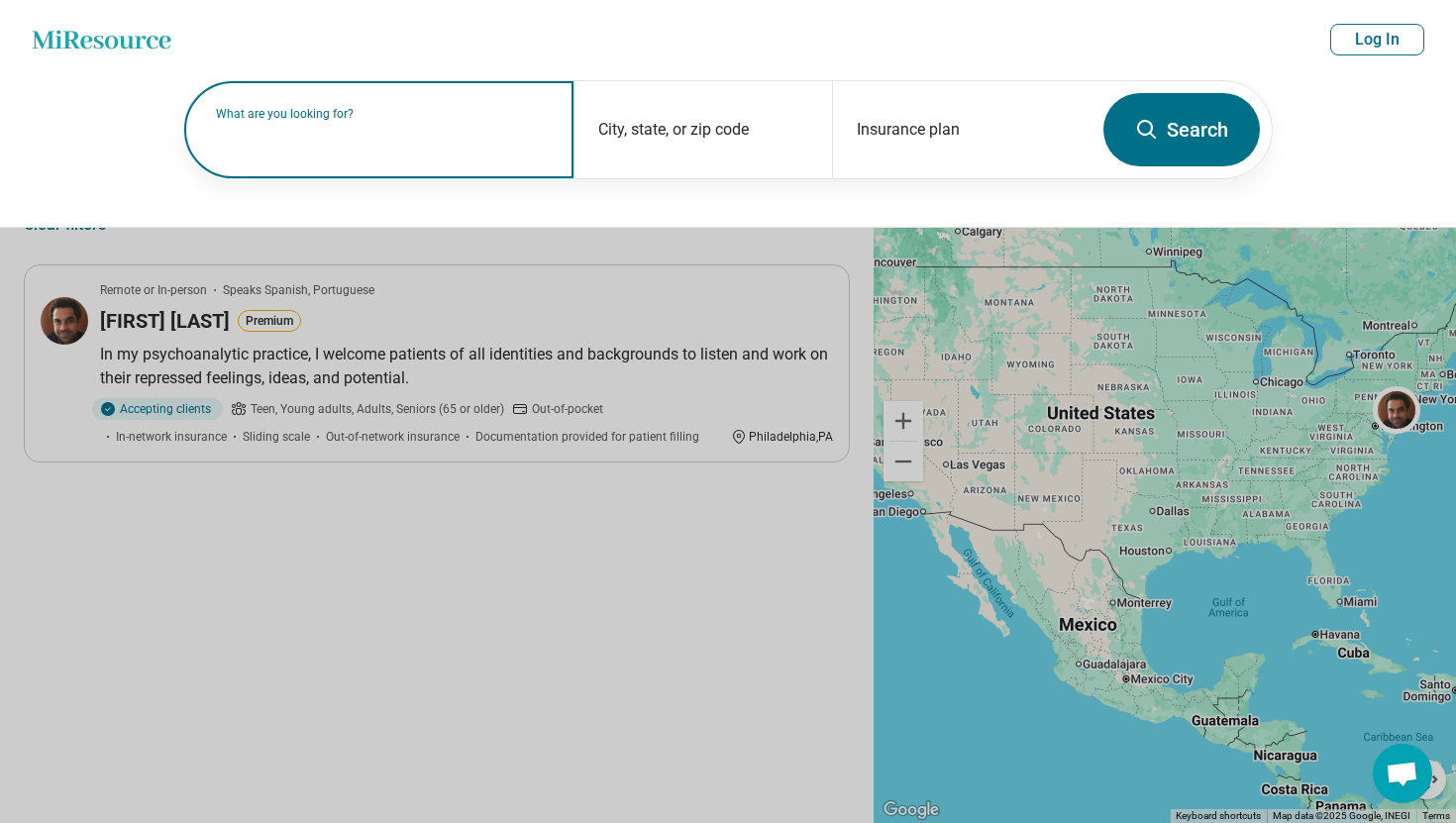 paste on "**********" 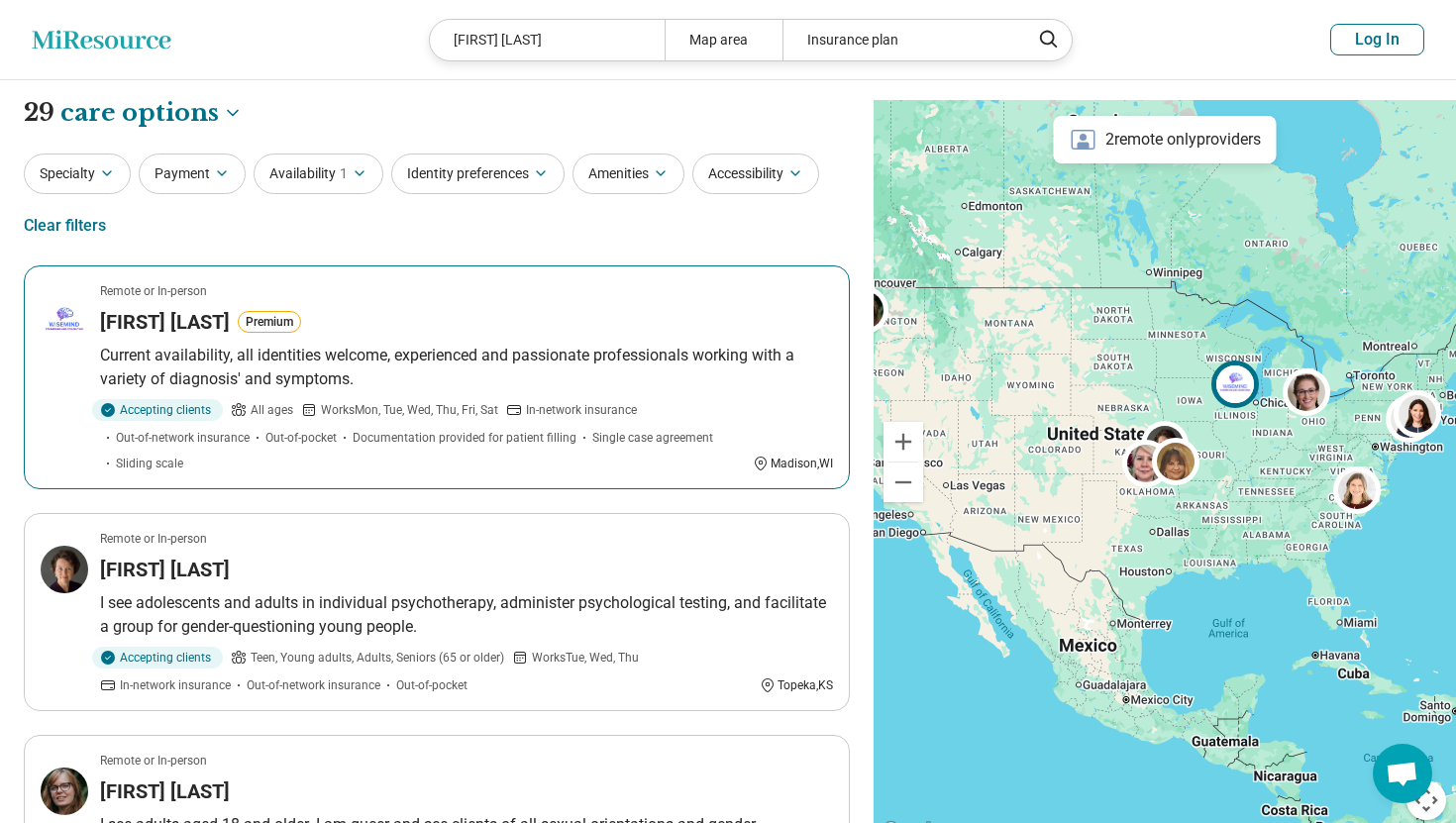 click on "Current availability, all identities welcome, experienced and passionate professionals working with a variety of diagnosis' and symptoms." at bounding box center [467, 367] 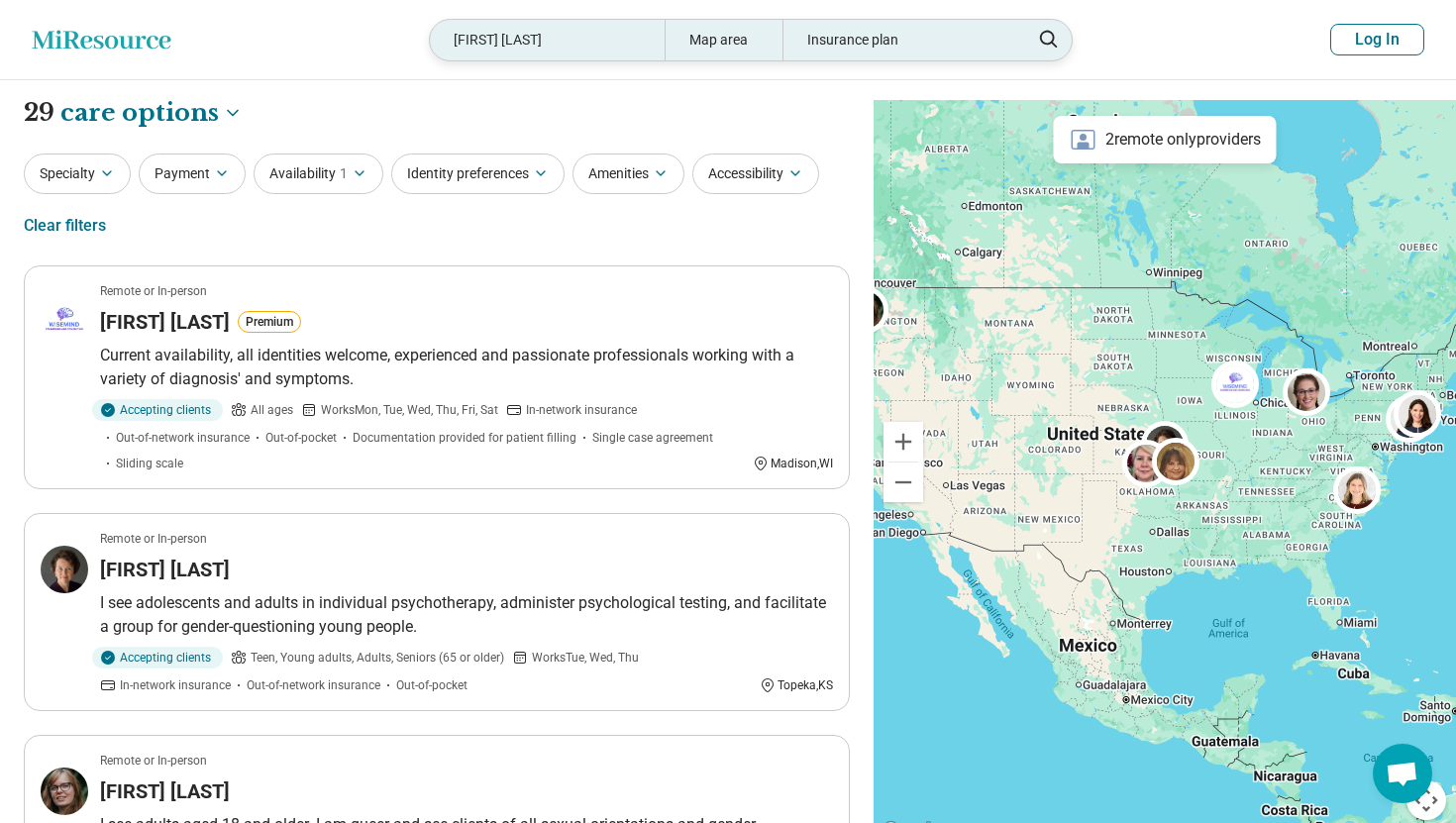 click on "Margaret	Bester" at bounding box center (547, 40) 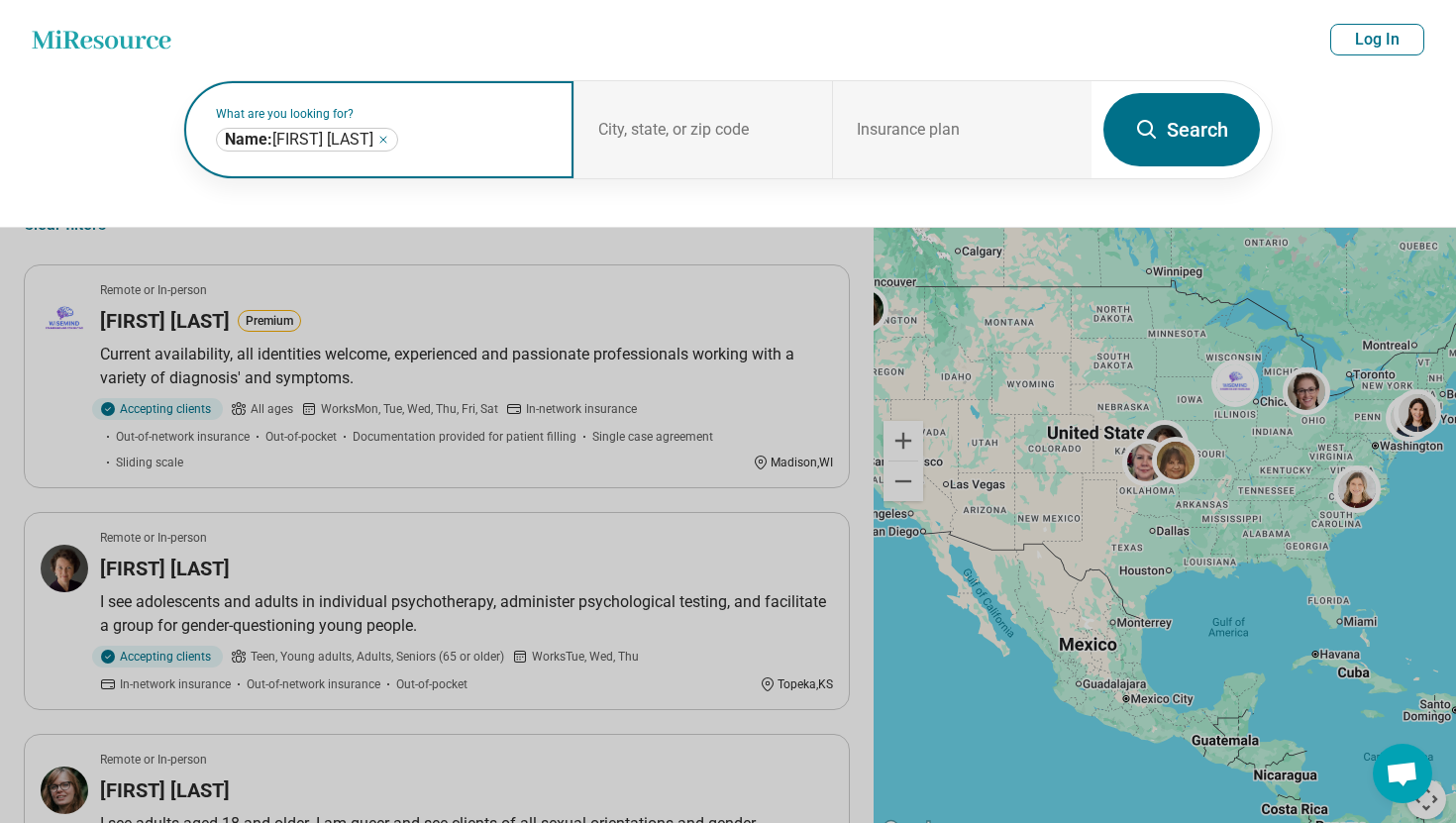 click 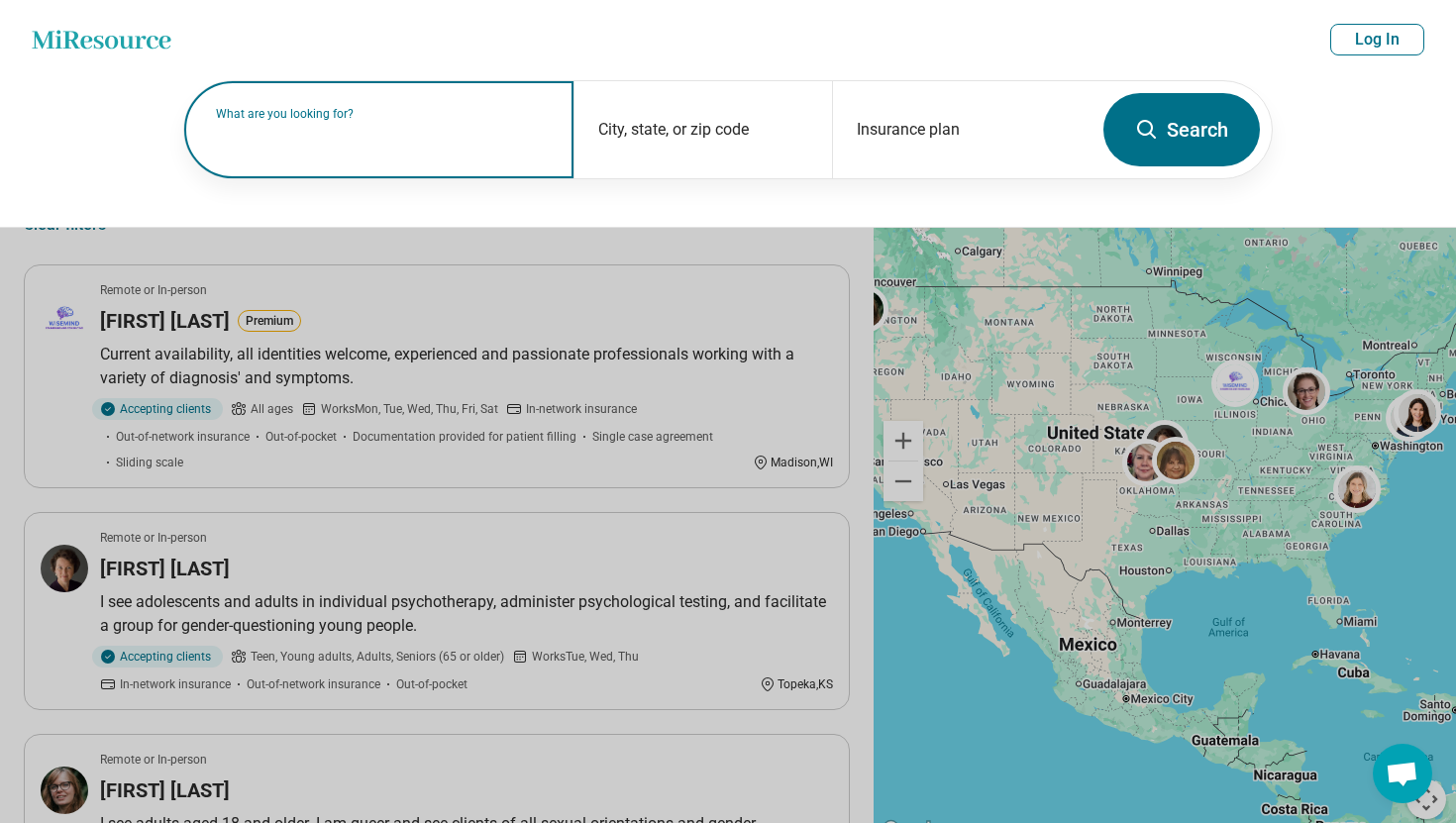 click on "What are you looking for?" at bounding box center (382, 114) 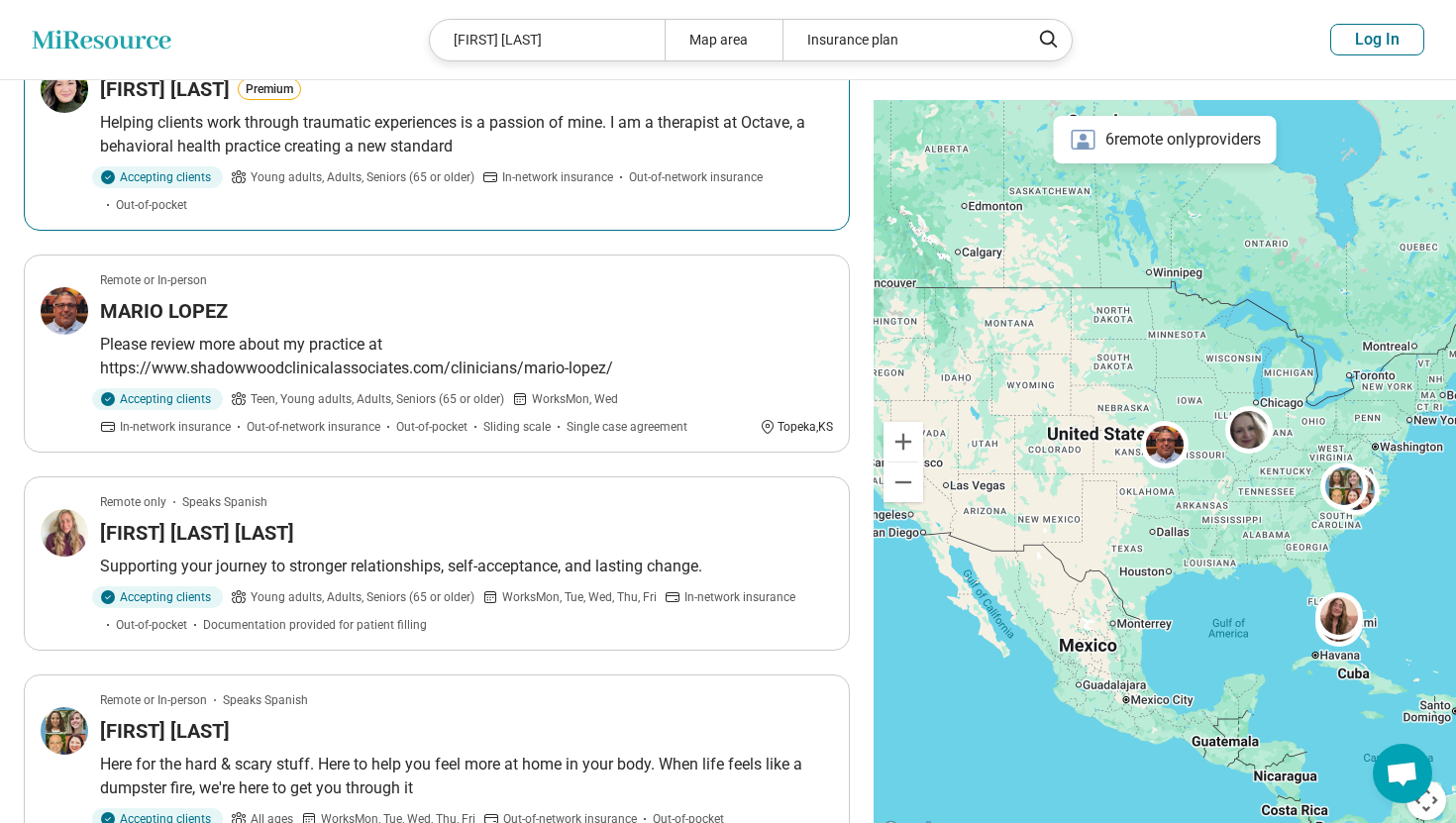 scroll, scrollTop: 703, scrollLeft: 0, axis: vertical 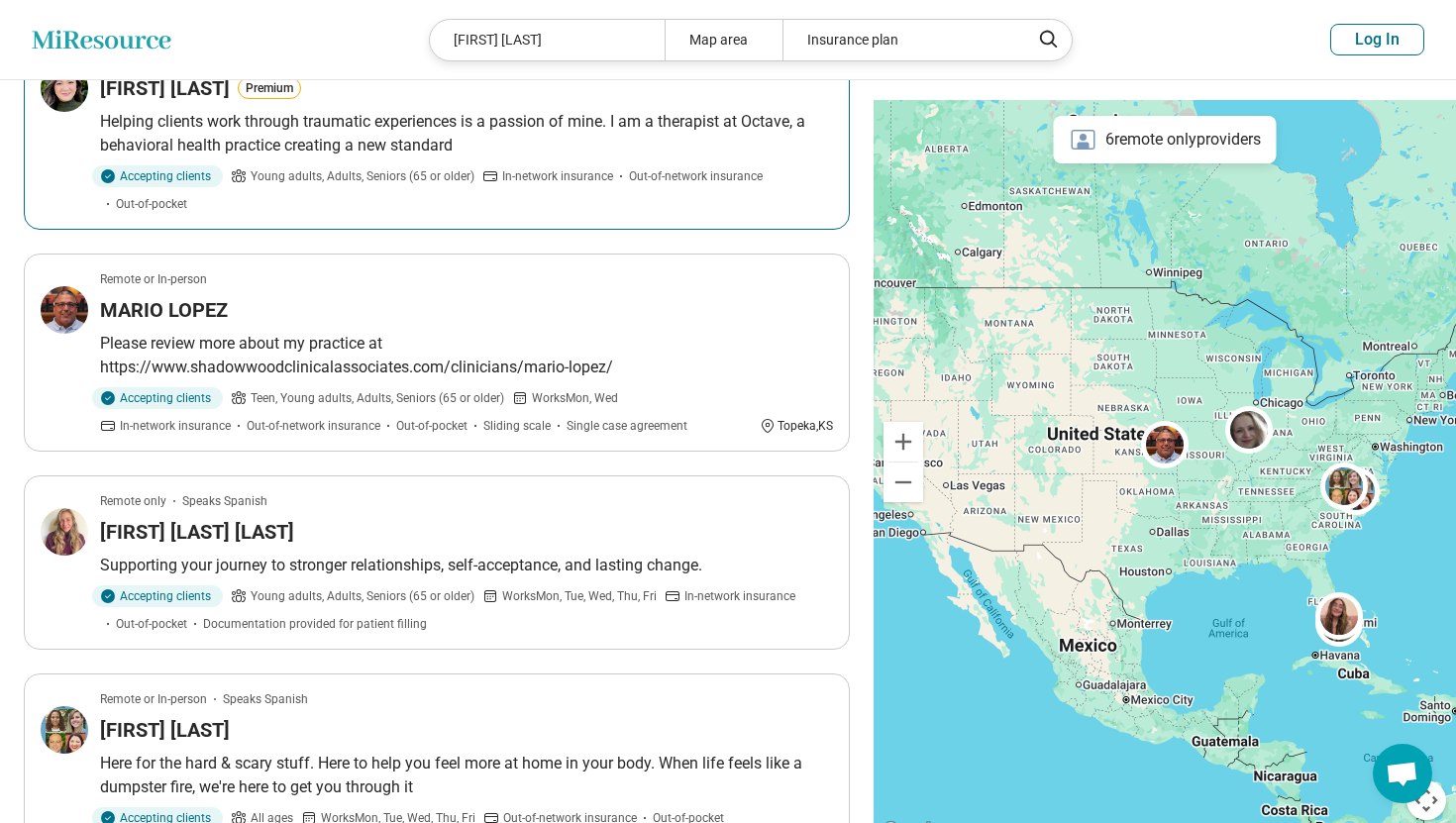 click on "Helping clients work through traumatic experiences is a passion of mine.
I am a therapist at Octave, a behavioral health practice creating a new standard" at bounding box center [467, 134] 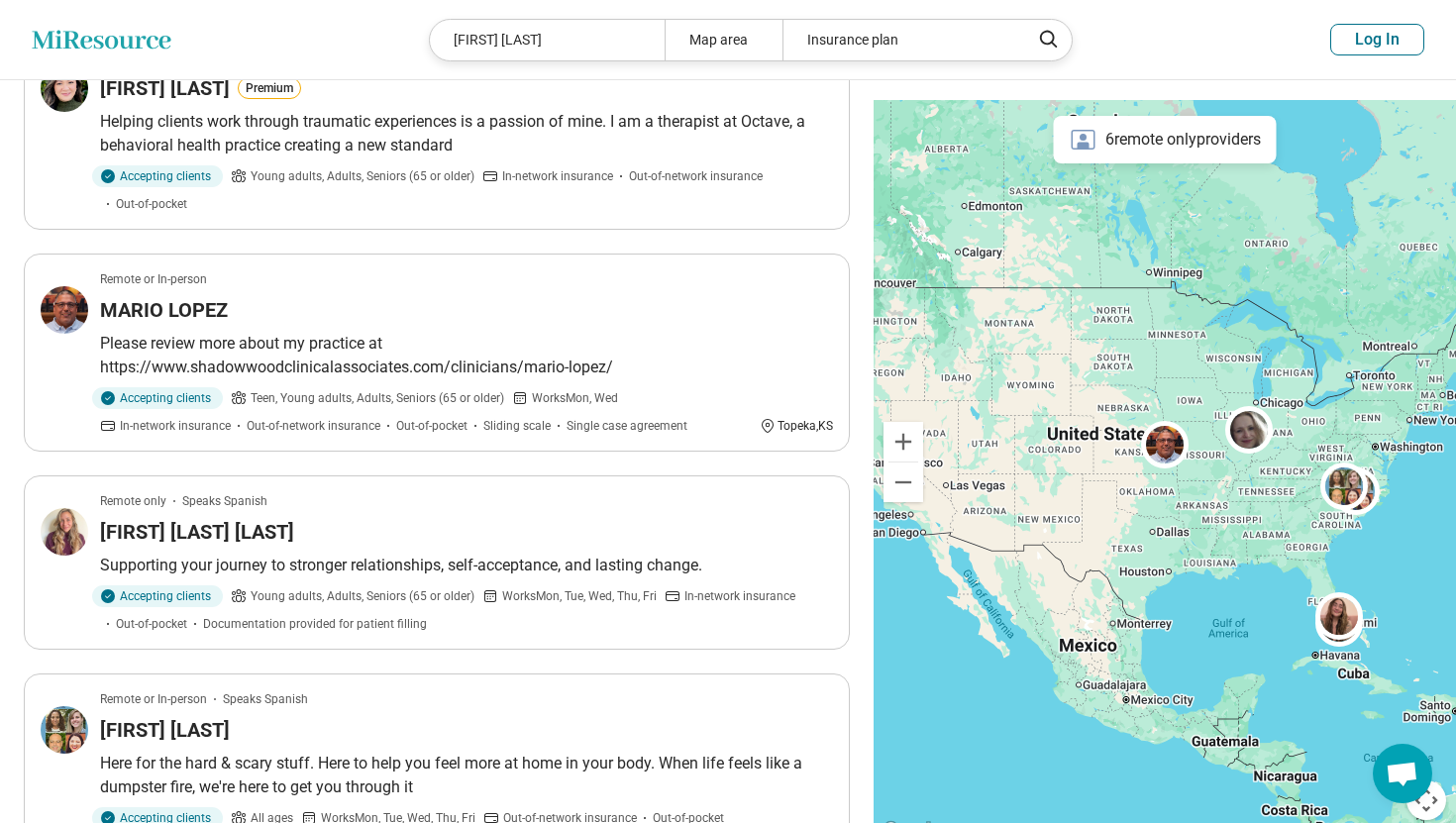 click on "Miresource logo Maria	Lopez Map area Insurance plan Log In" at bounding box center (728, 40) 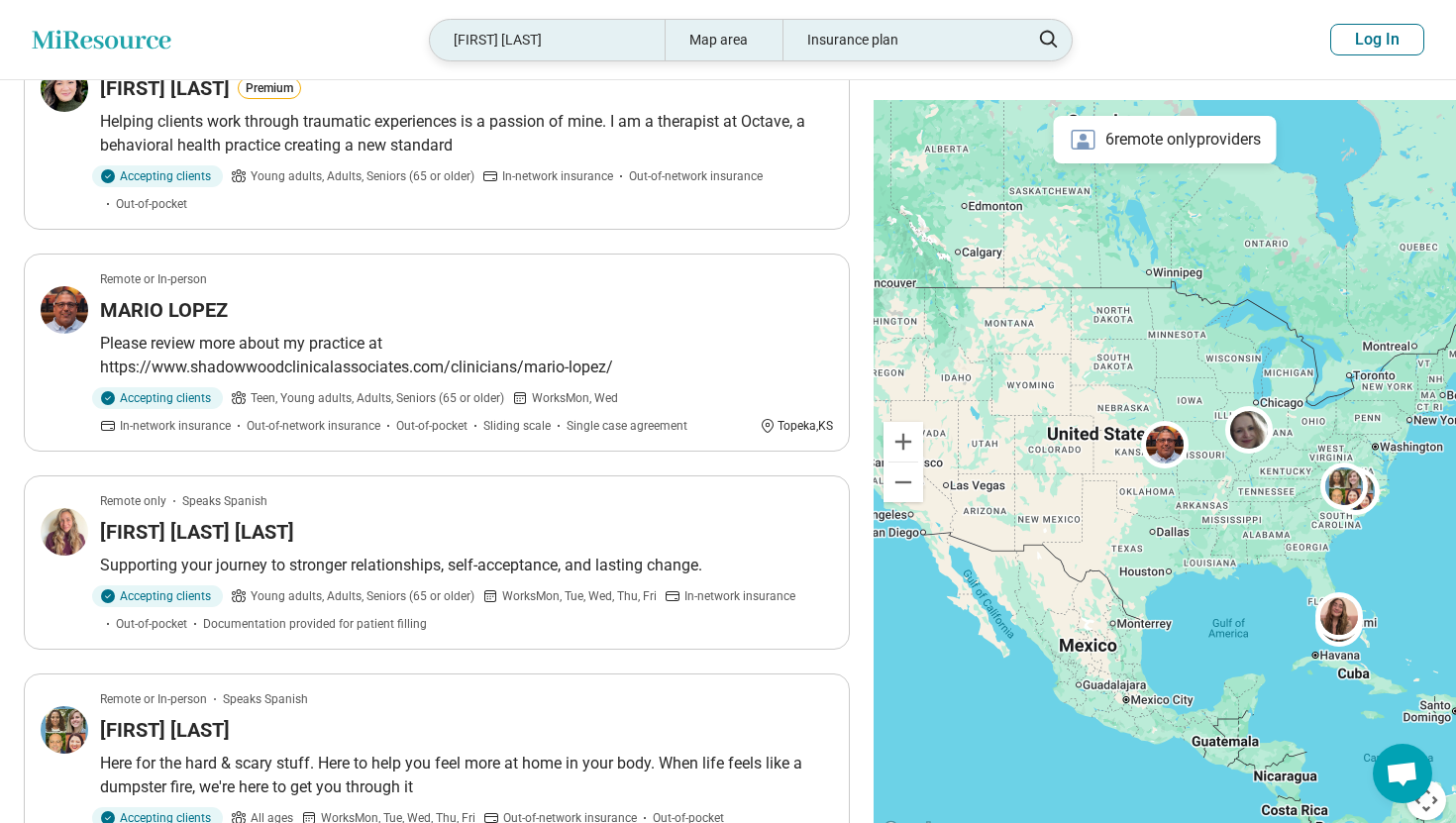 click on "Maria	Lopez" at bounding box center (547, 40) 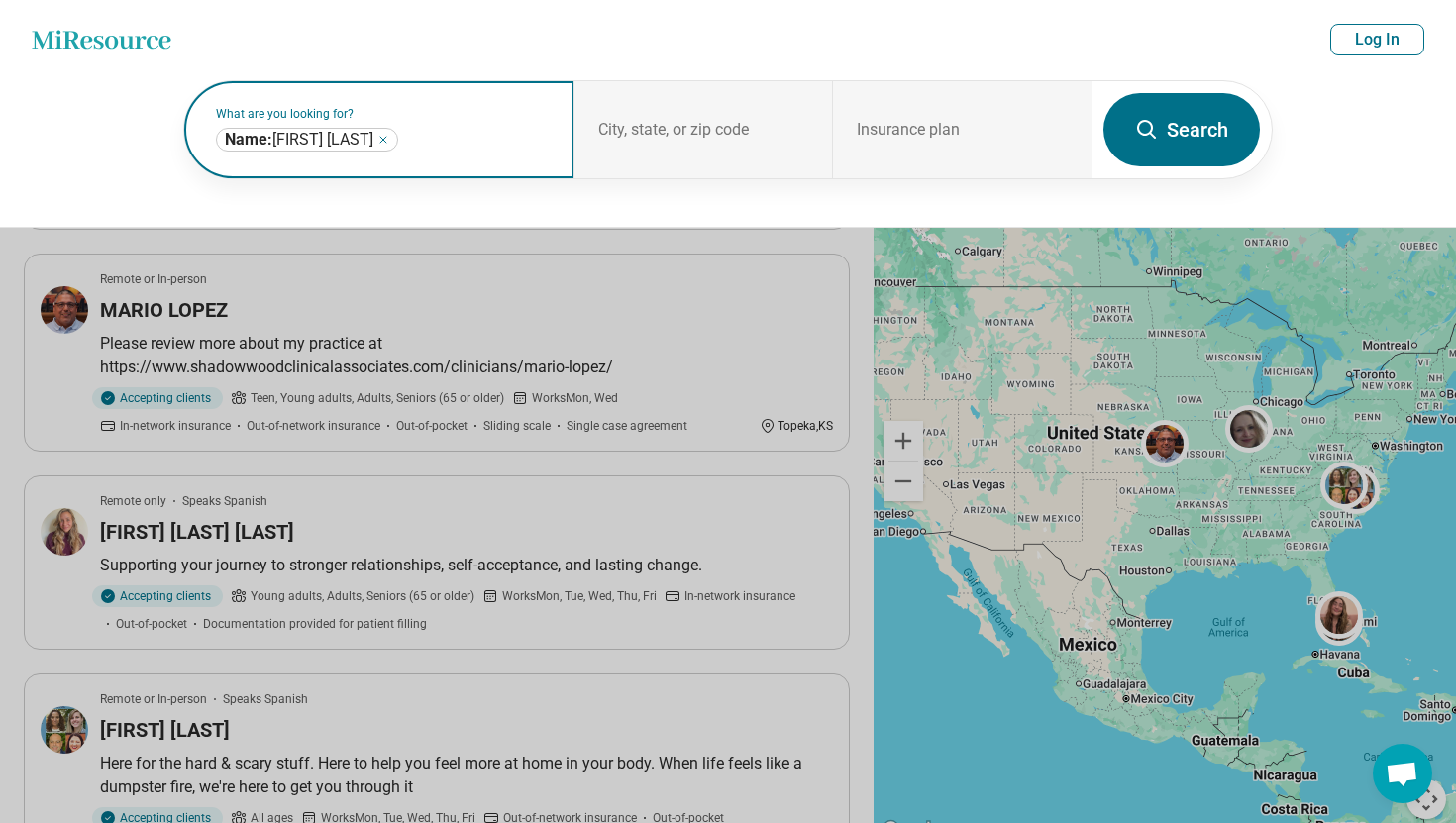 click 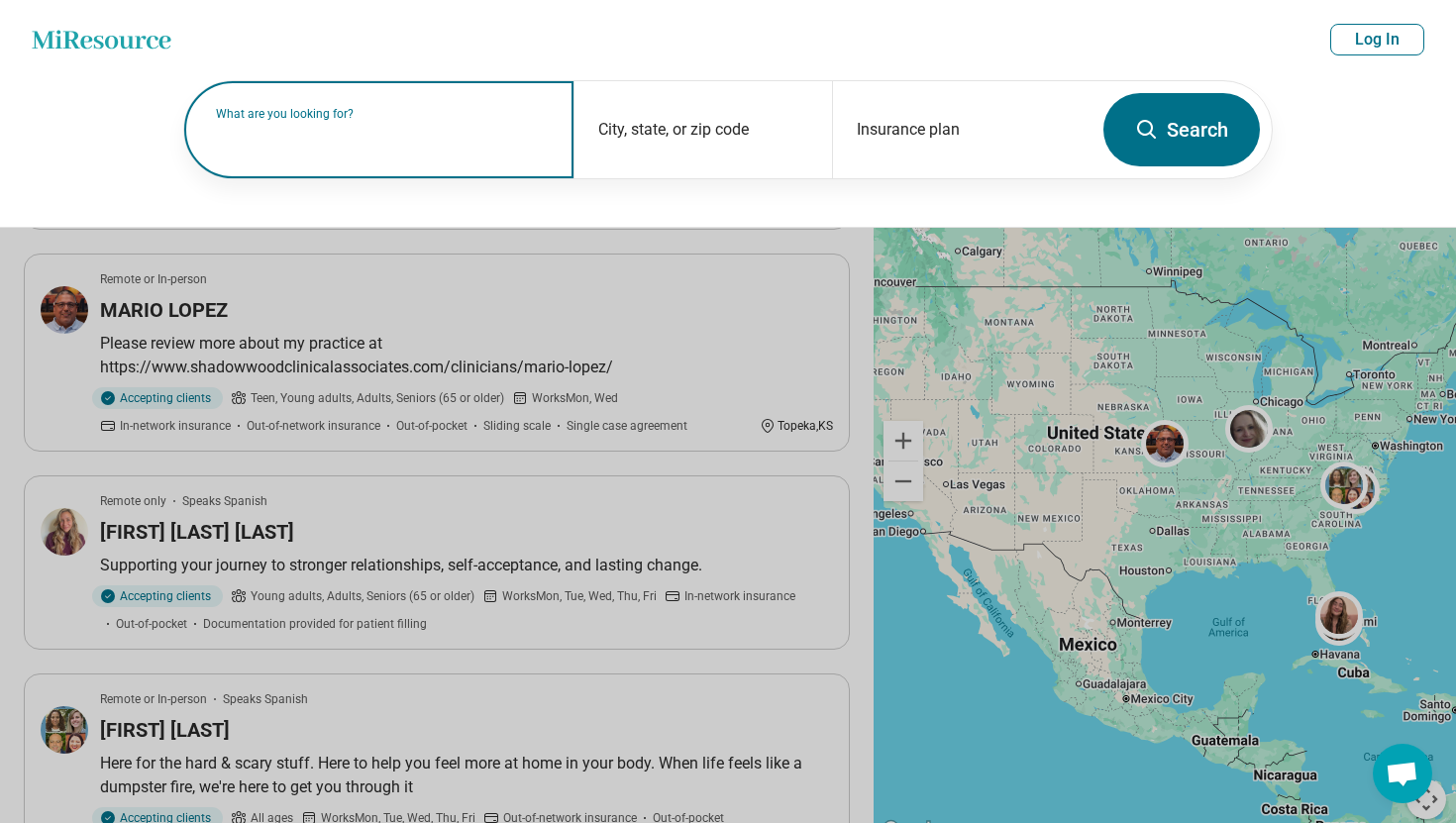 click on "What are you looking for?" at bounding box center (382, 114) 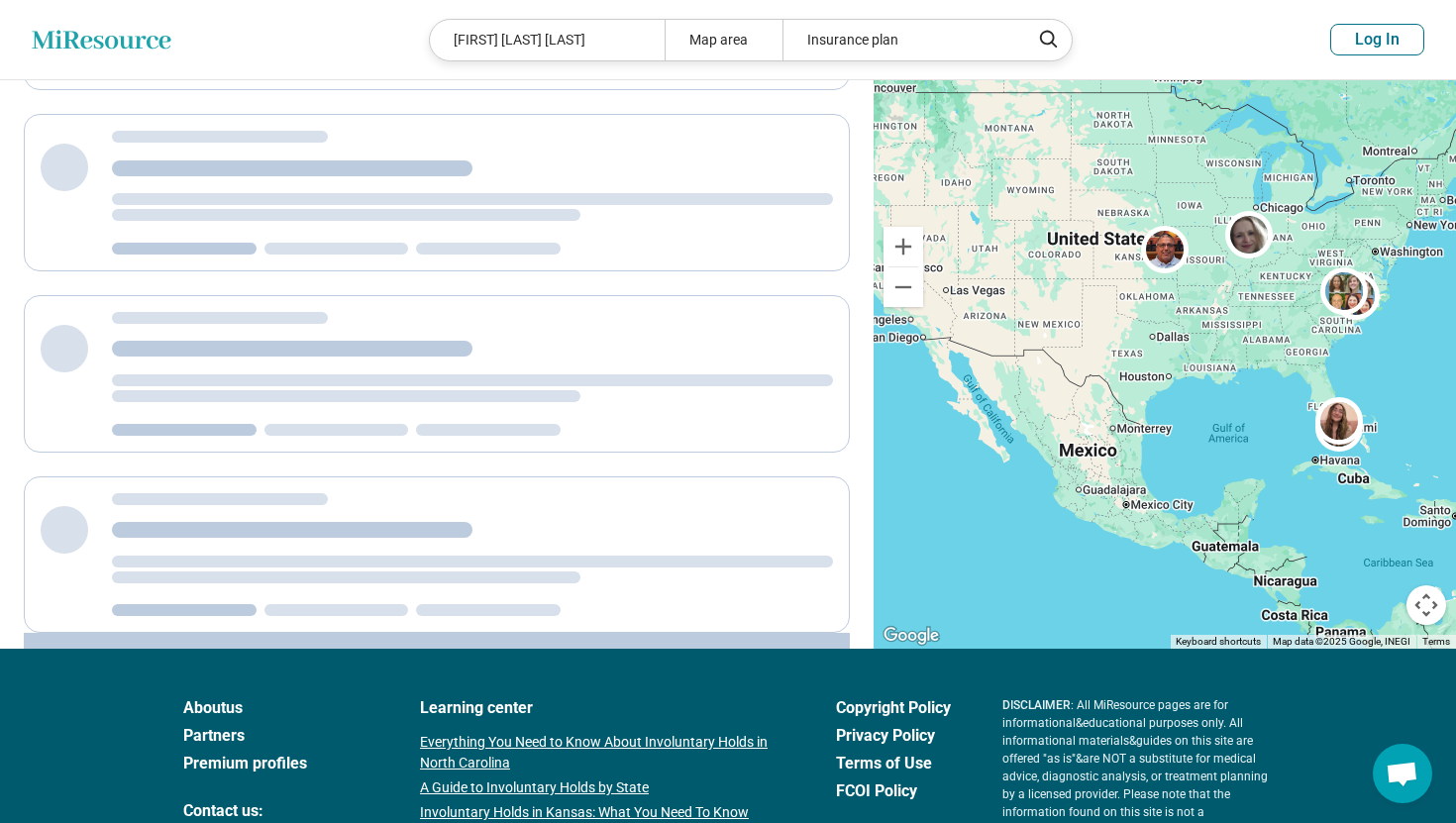 scroll, scrollTop: 0, scrollLeft: 0, axis: both 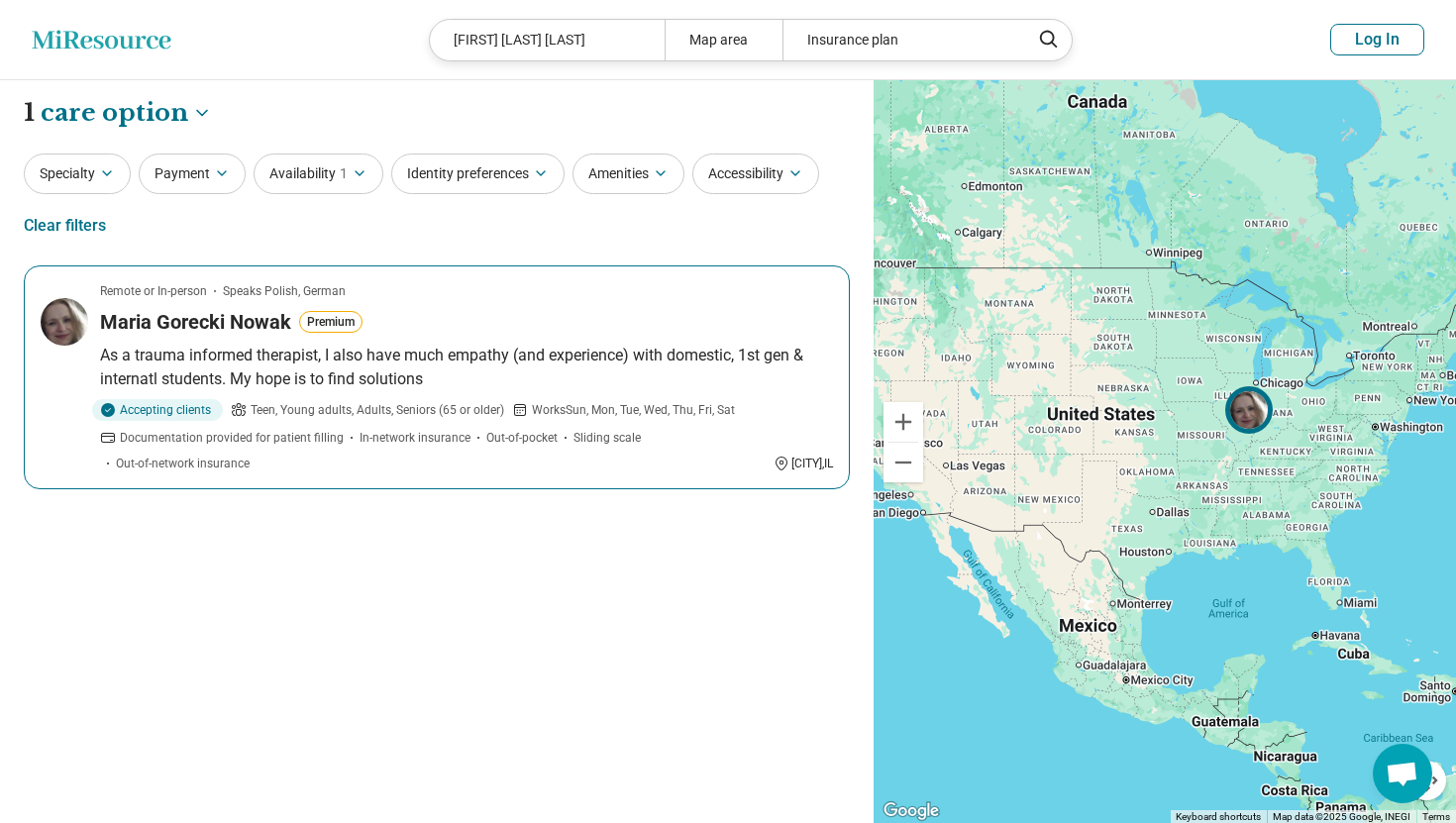 click on "Maria Gorecki Nowak Premium" at bounding box center [467, 322] 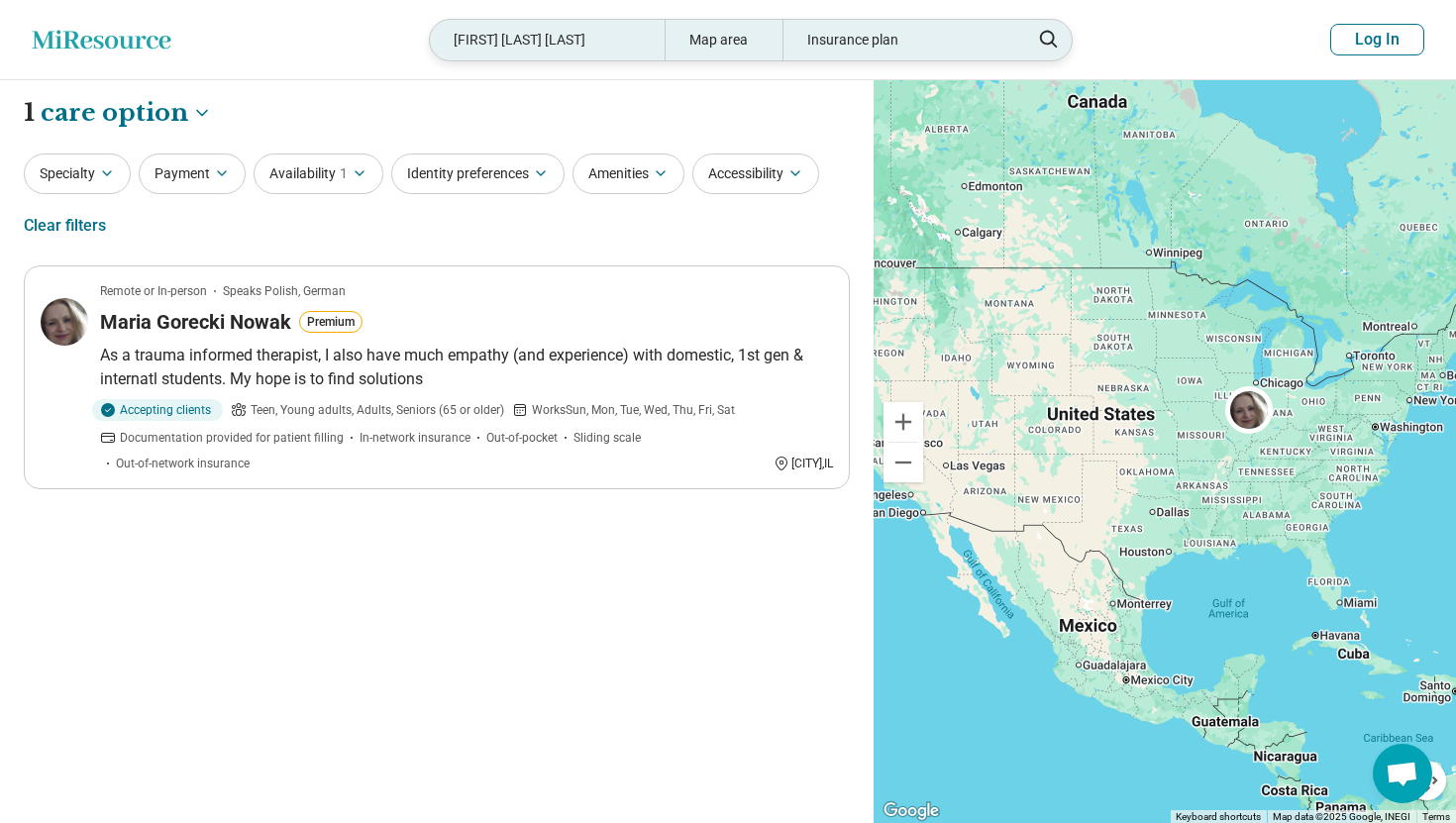 click on "Maria Gorecki	Nowak" at bounding box center [547, 40] 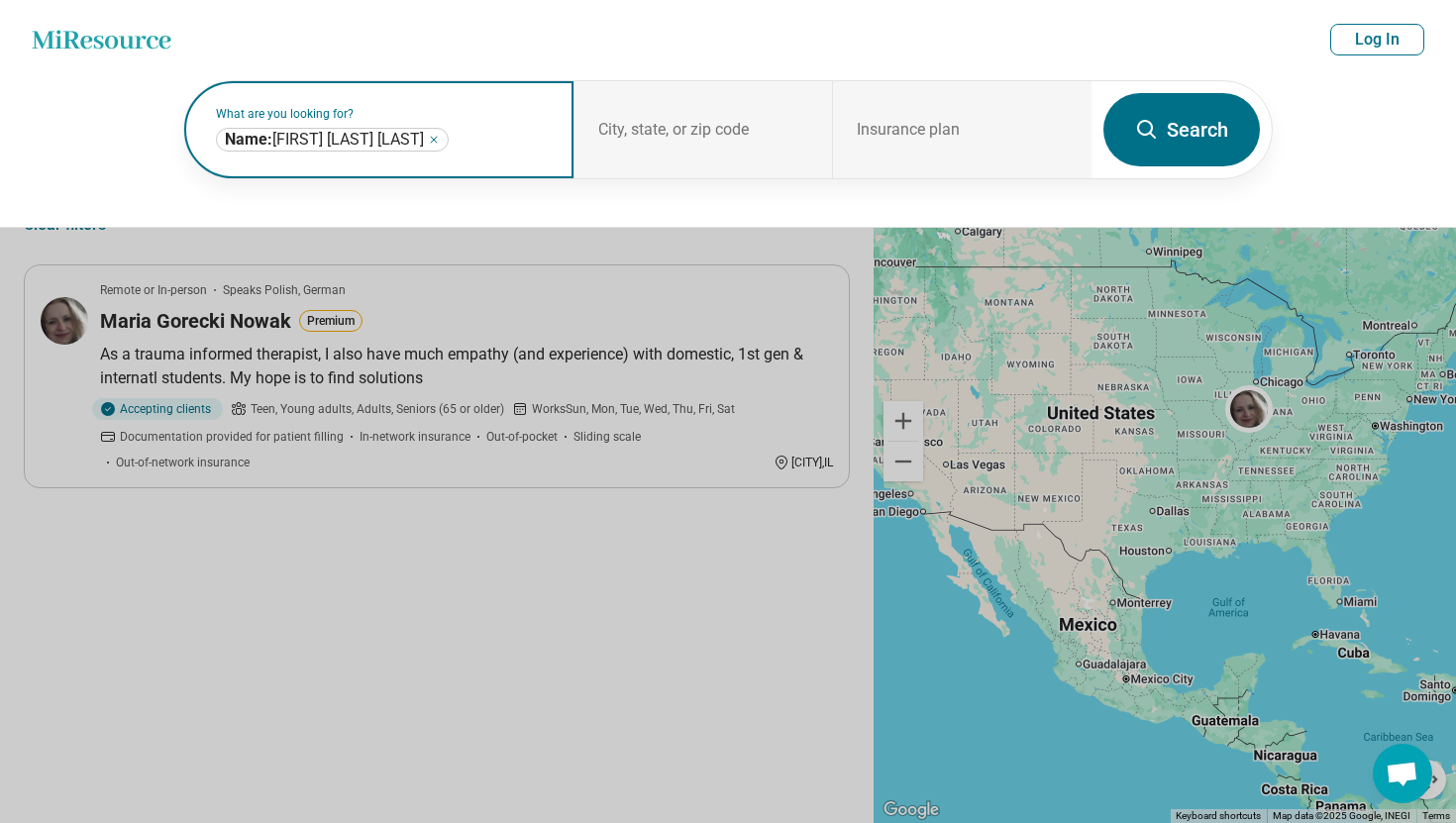 click 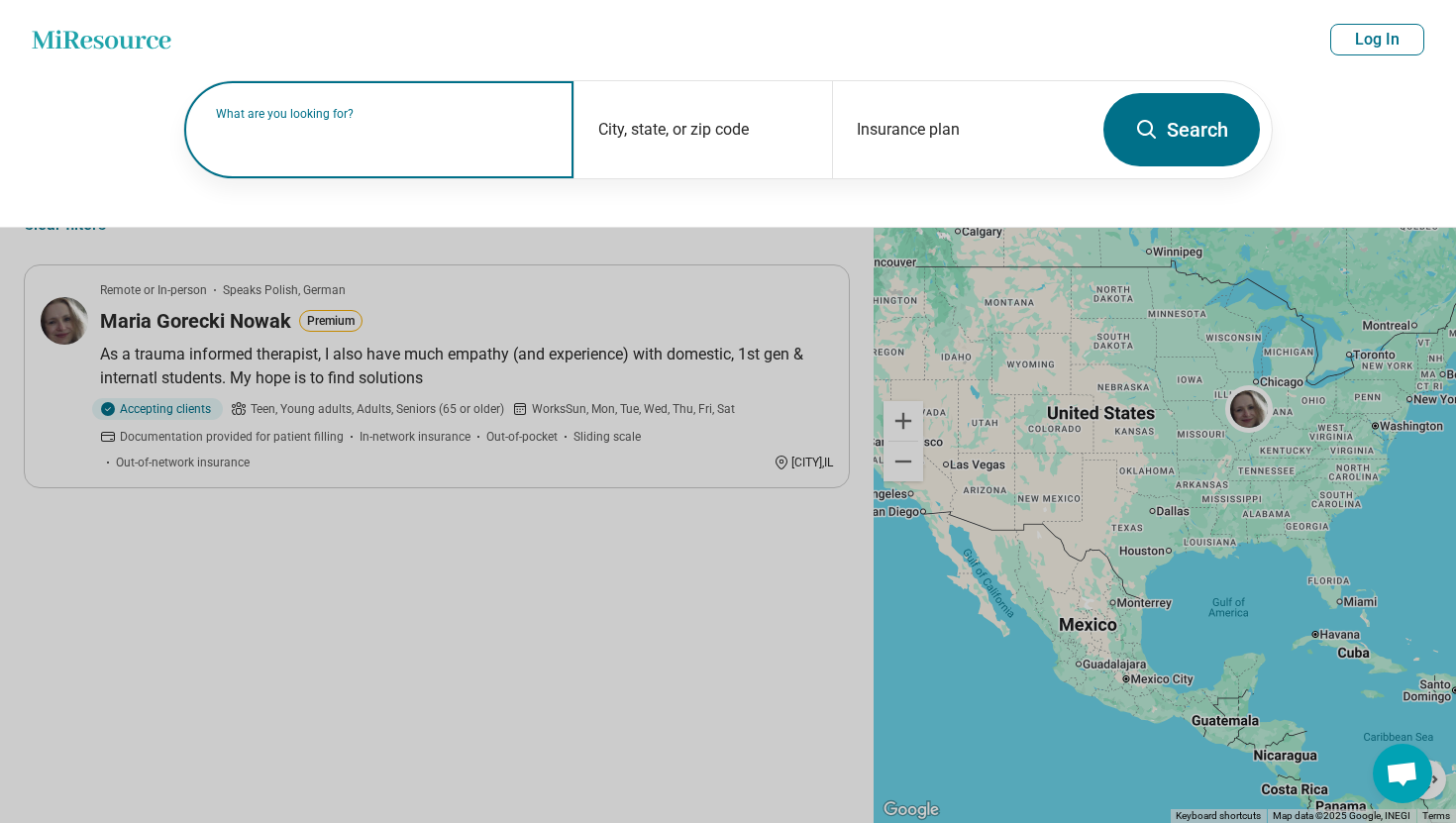 click on "What are you looking for?" at bounding box center (382, 114) 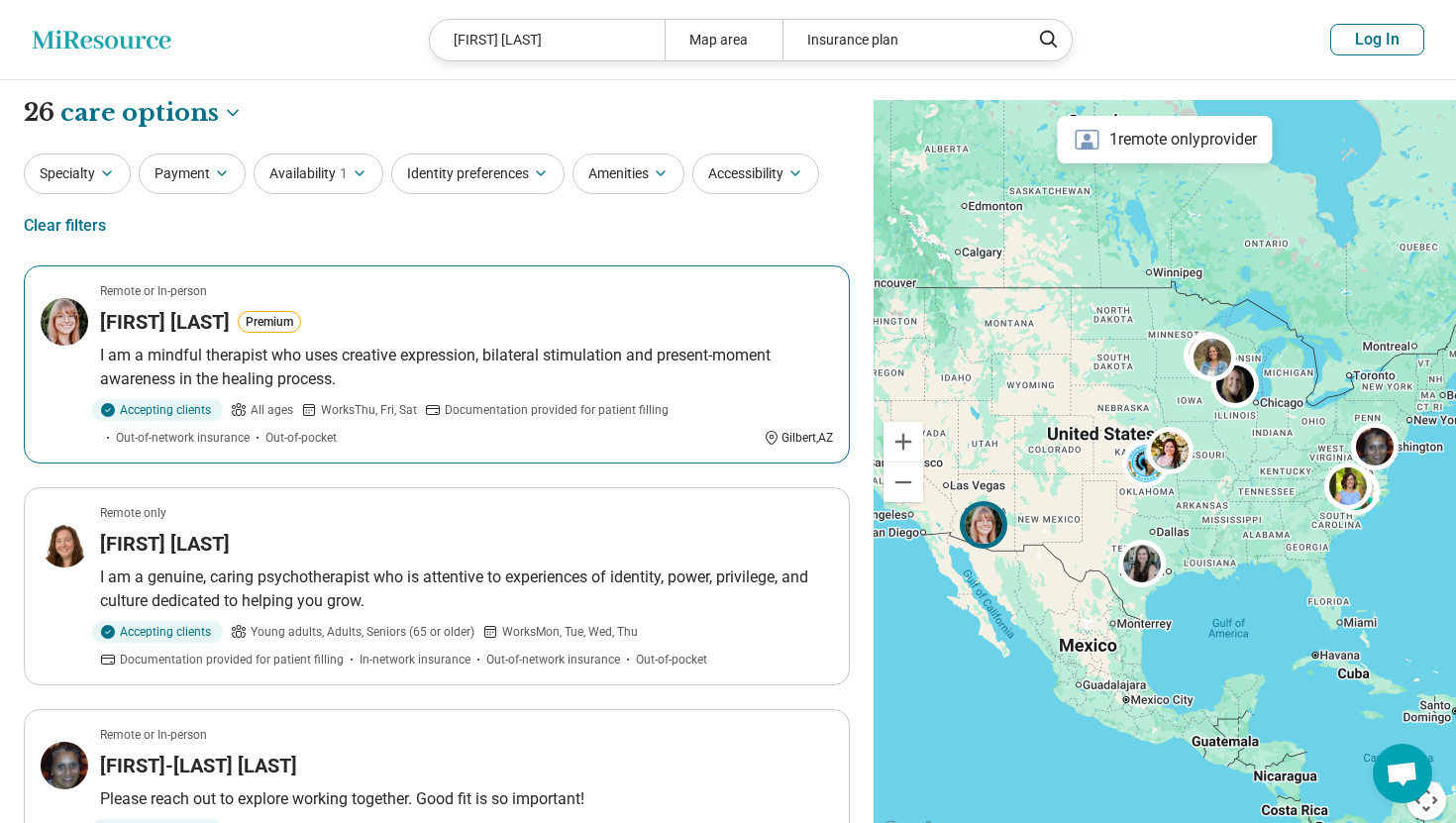 click on "Marie Olson Premium" at bounding box center (467, 322) 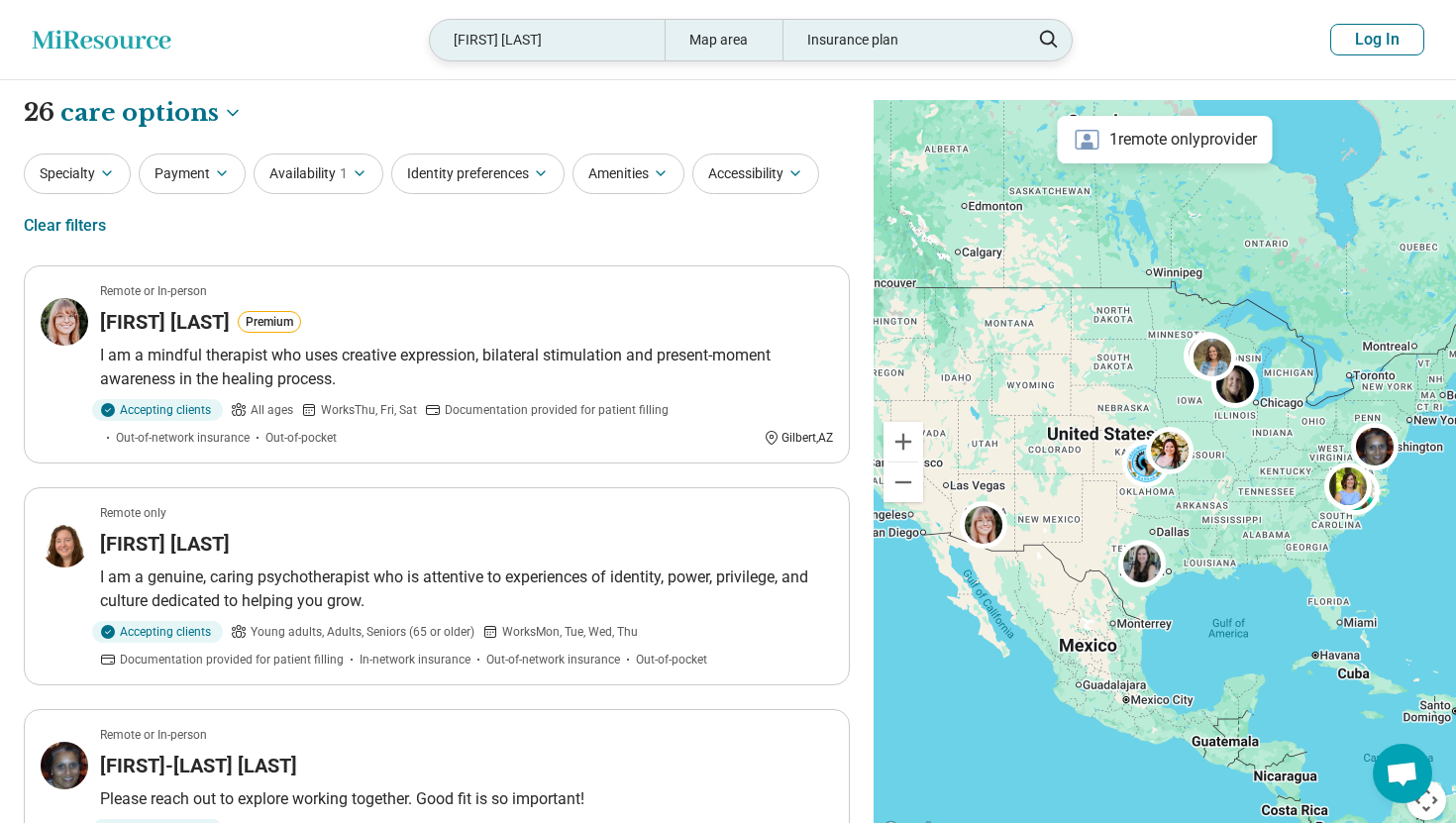 click on "Marie	Olson" at bounding box center (547, 40) 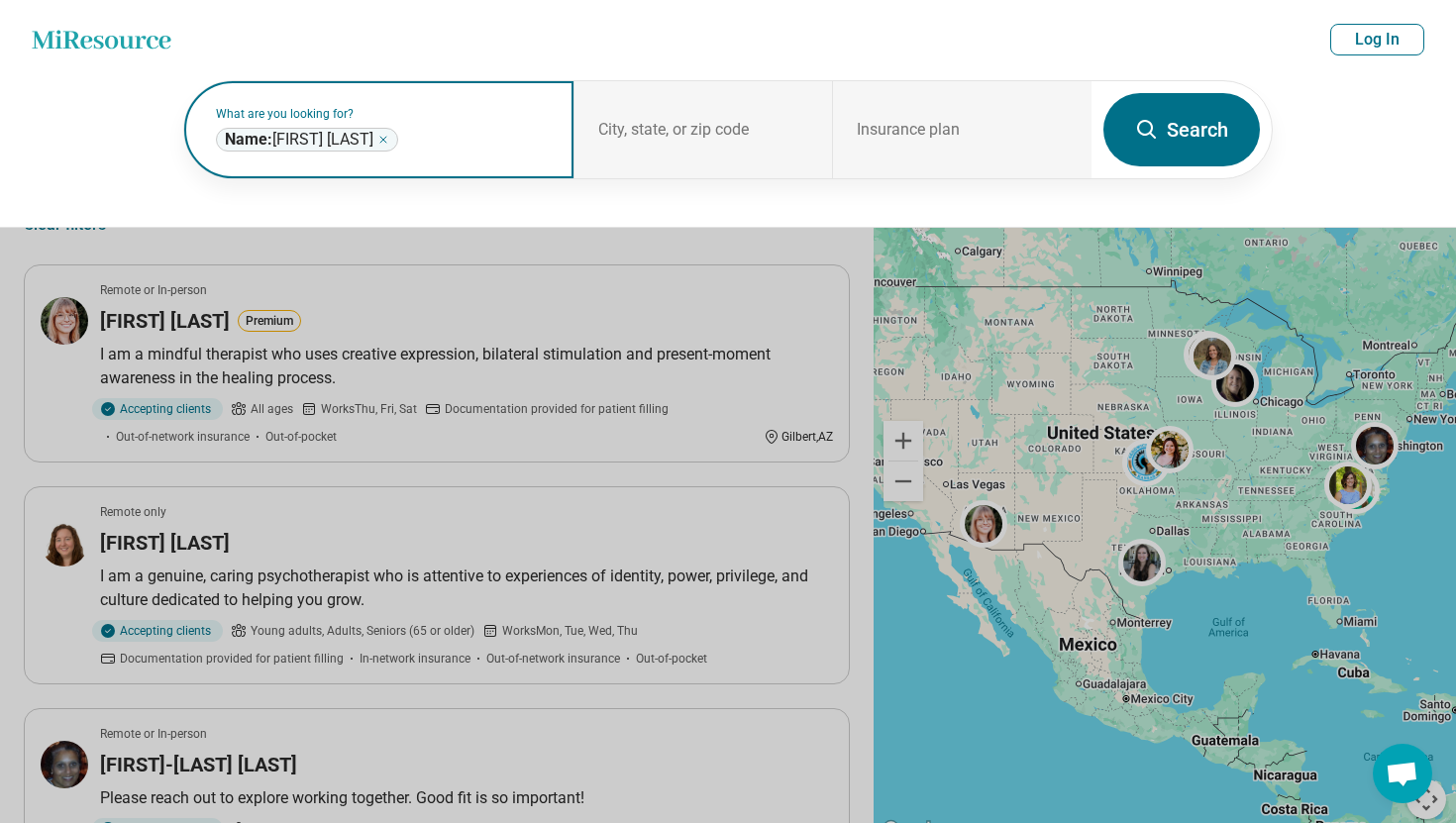 click on "**********" at bounding box center (307, 140) 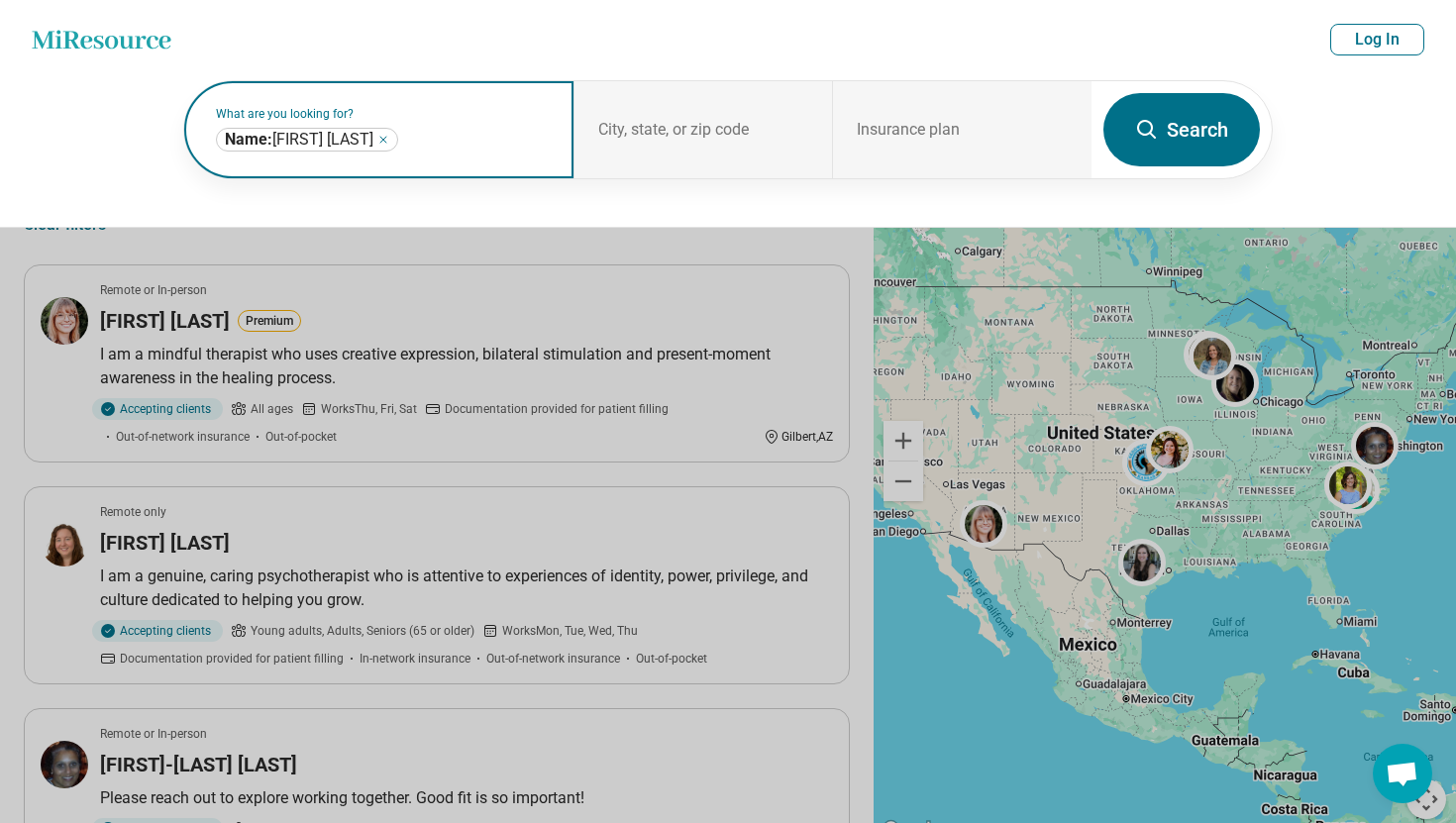 click 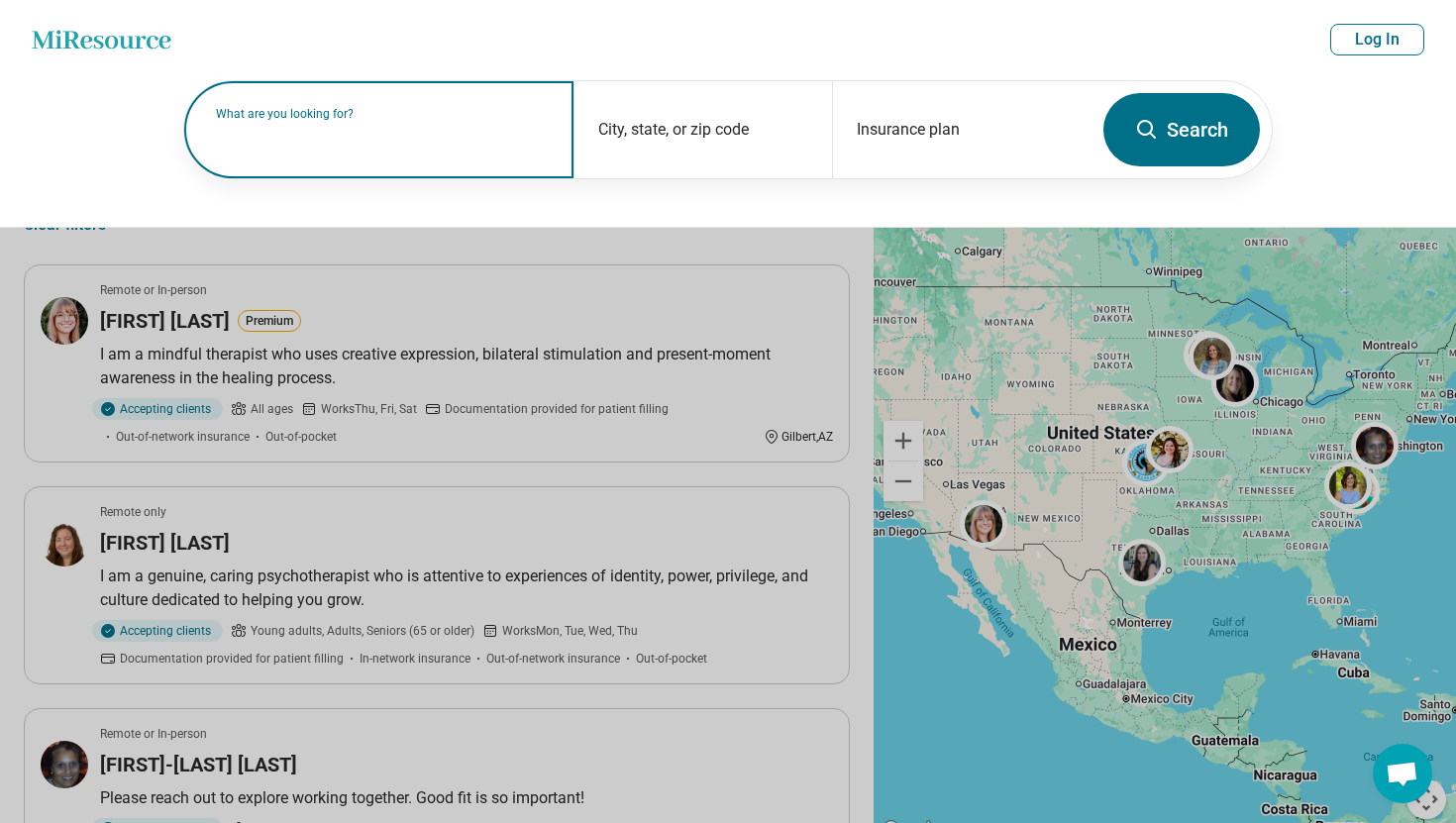 click on "What are you looking for?" at bounding box center (382, 114) 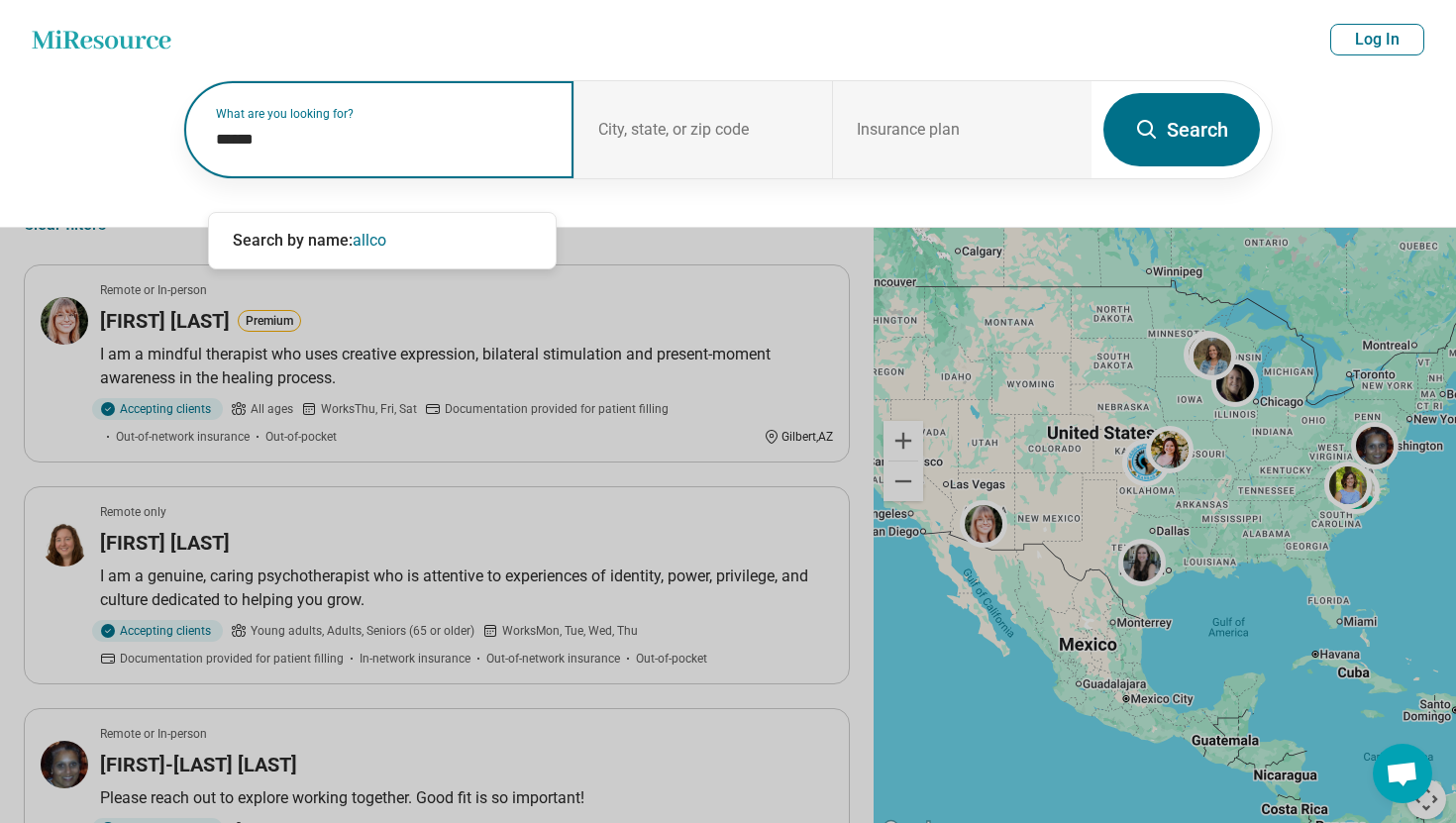 type on "*******" 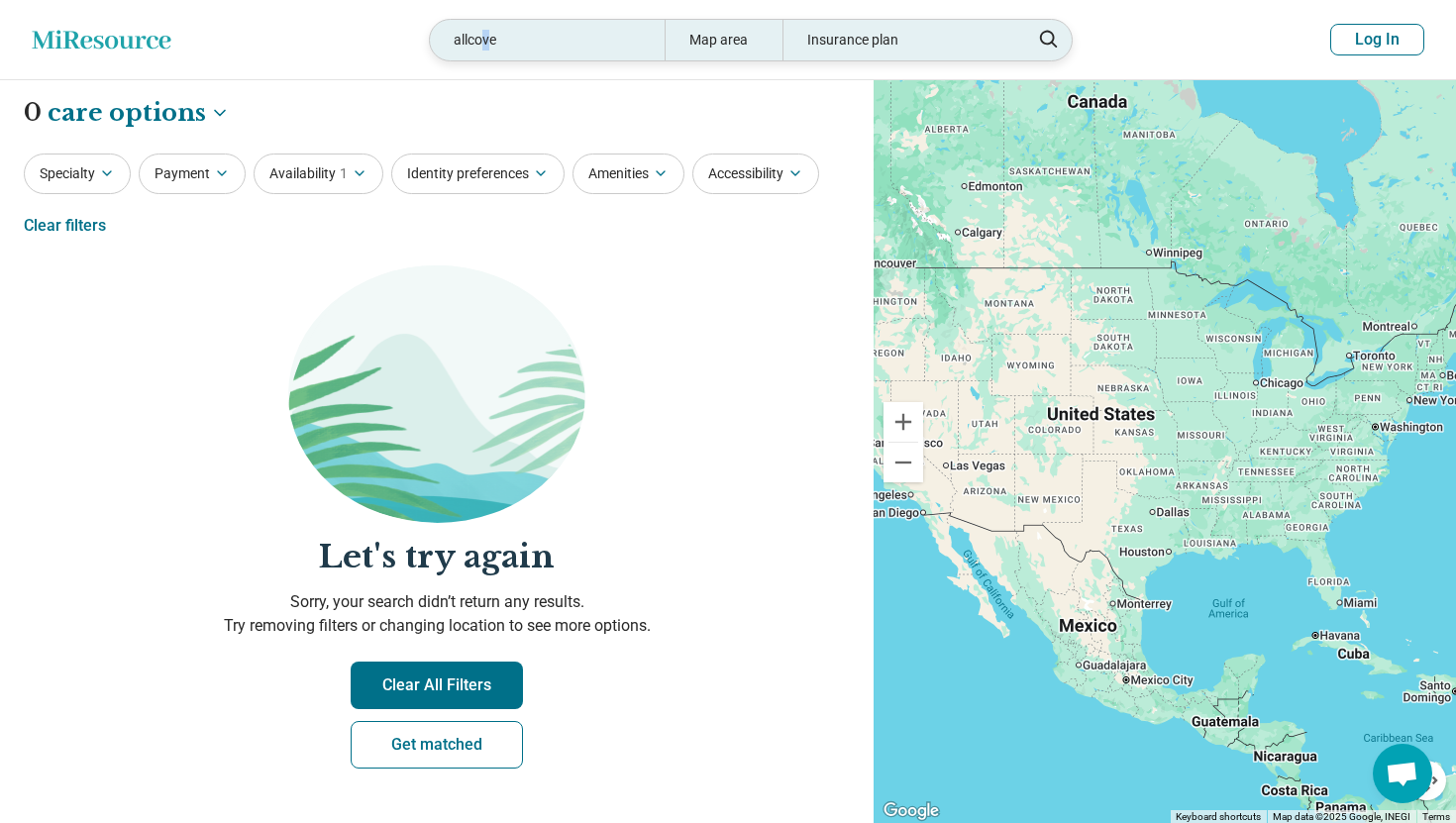 click on "allcove" at bounding box center [547, 40] 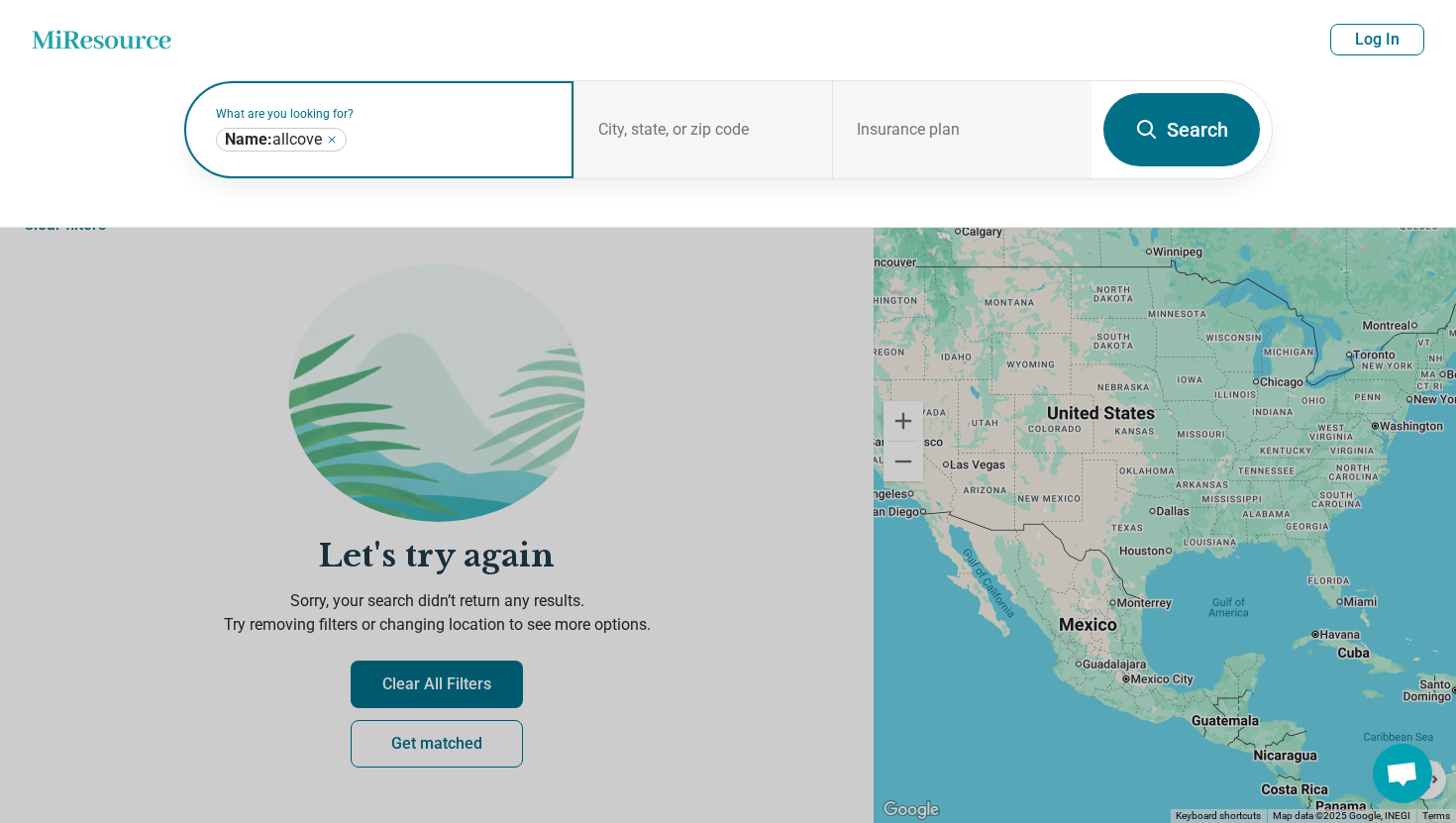 click on "Name:  allcove *******" at bounding box center (281, 140) 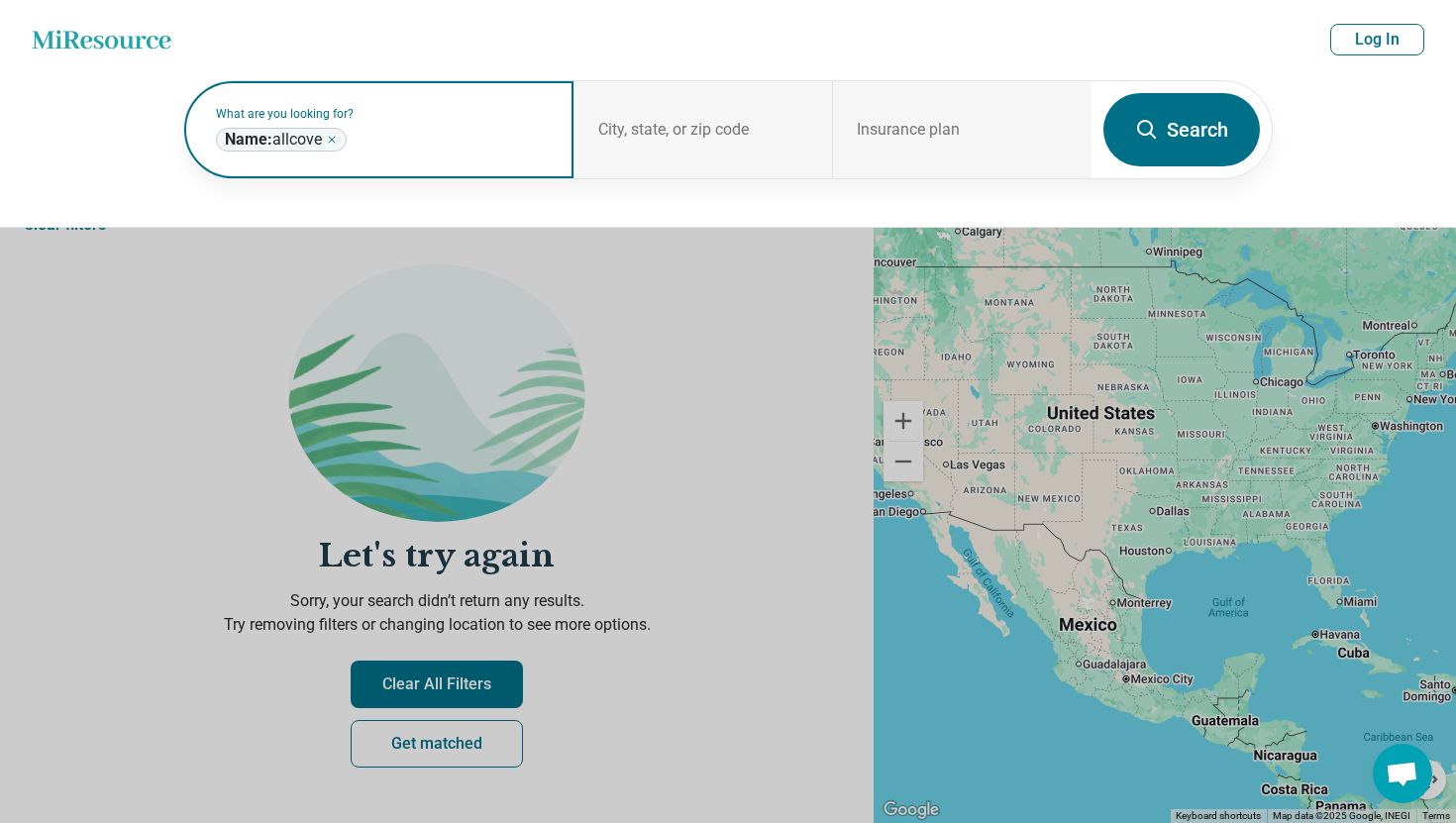 click 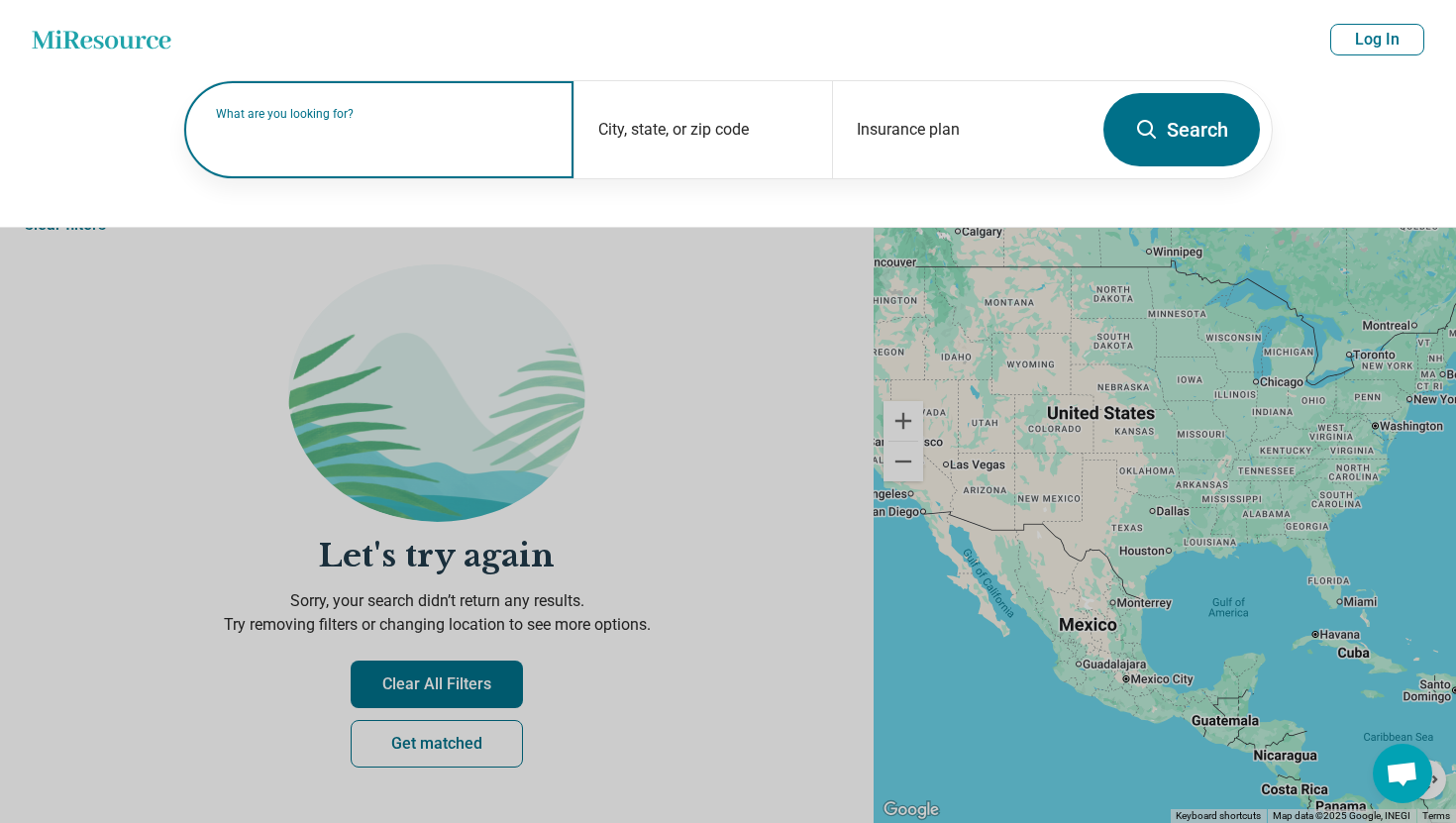 click on "What are you looking for?" at bounding box center [382, 114] 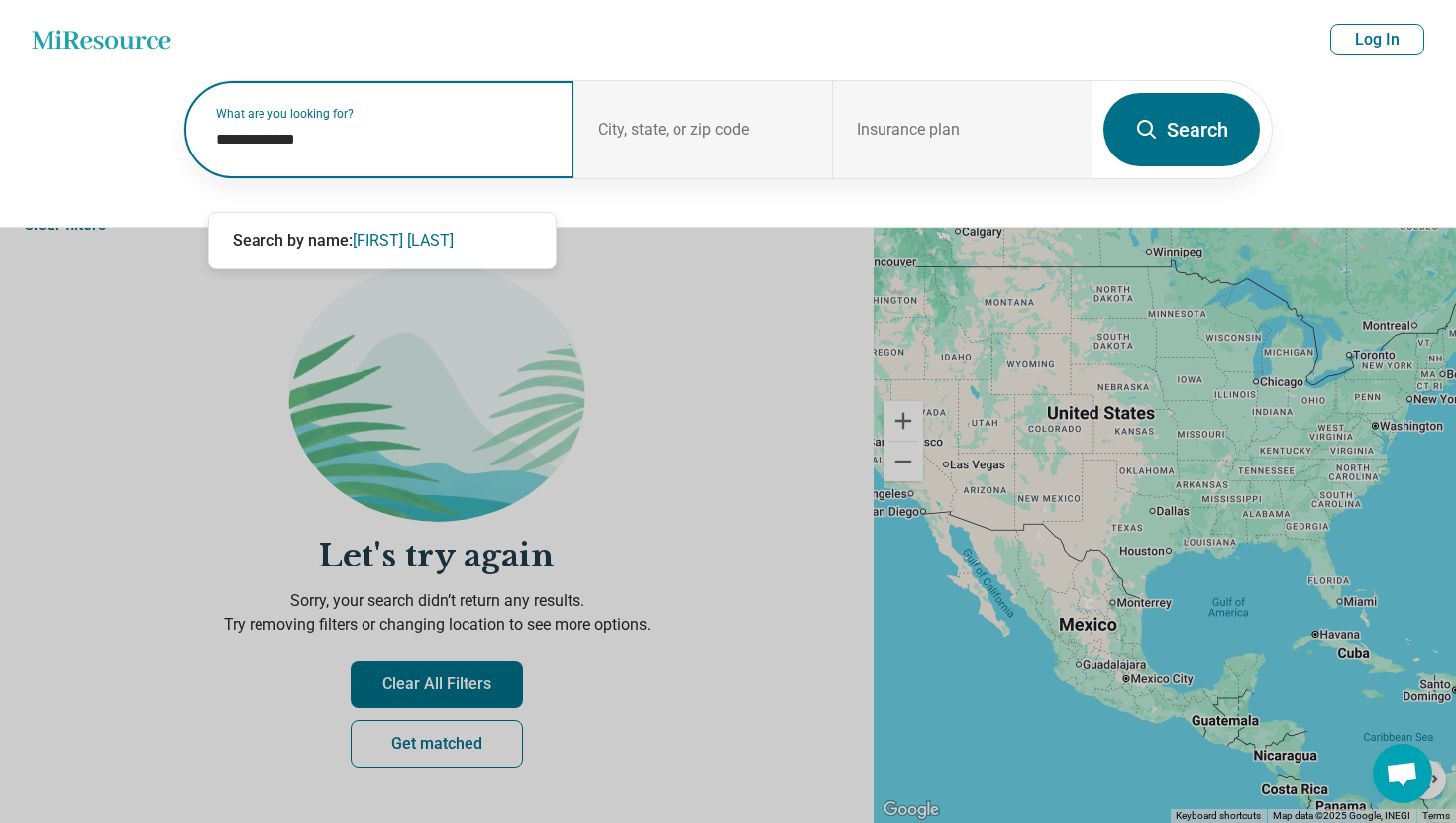 type on "**********" 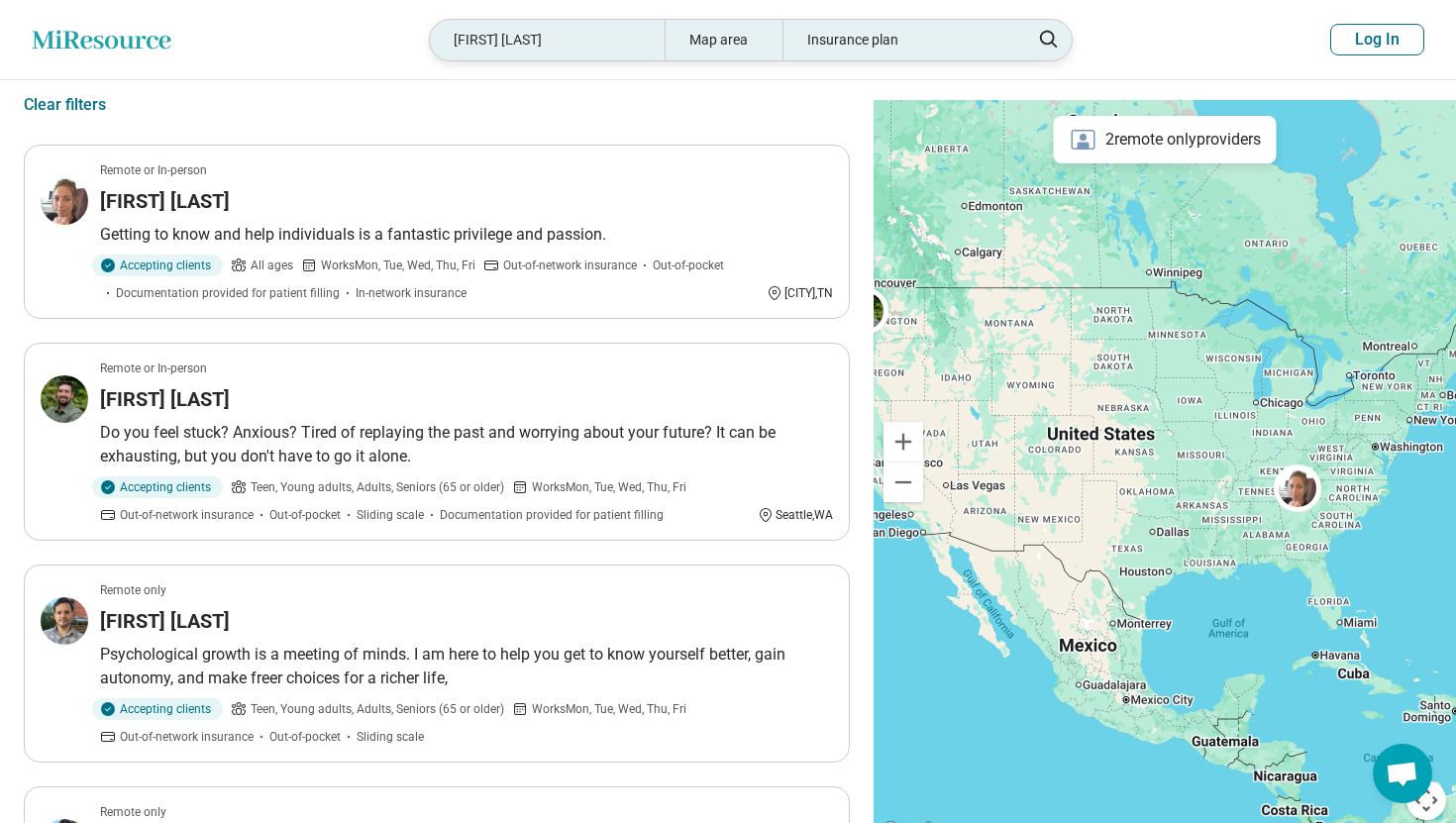 click on "marc rappaport" at bounding box center [547, 40] 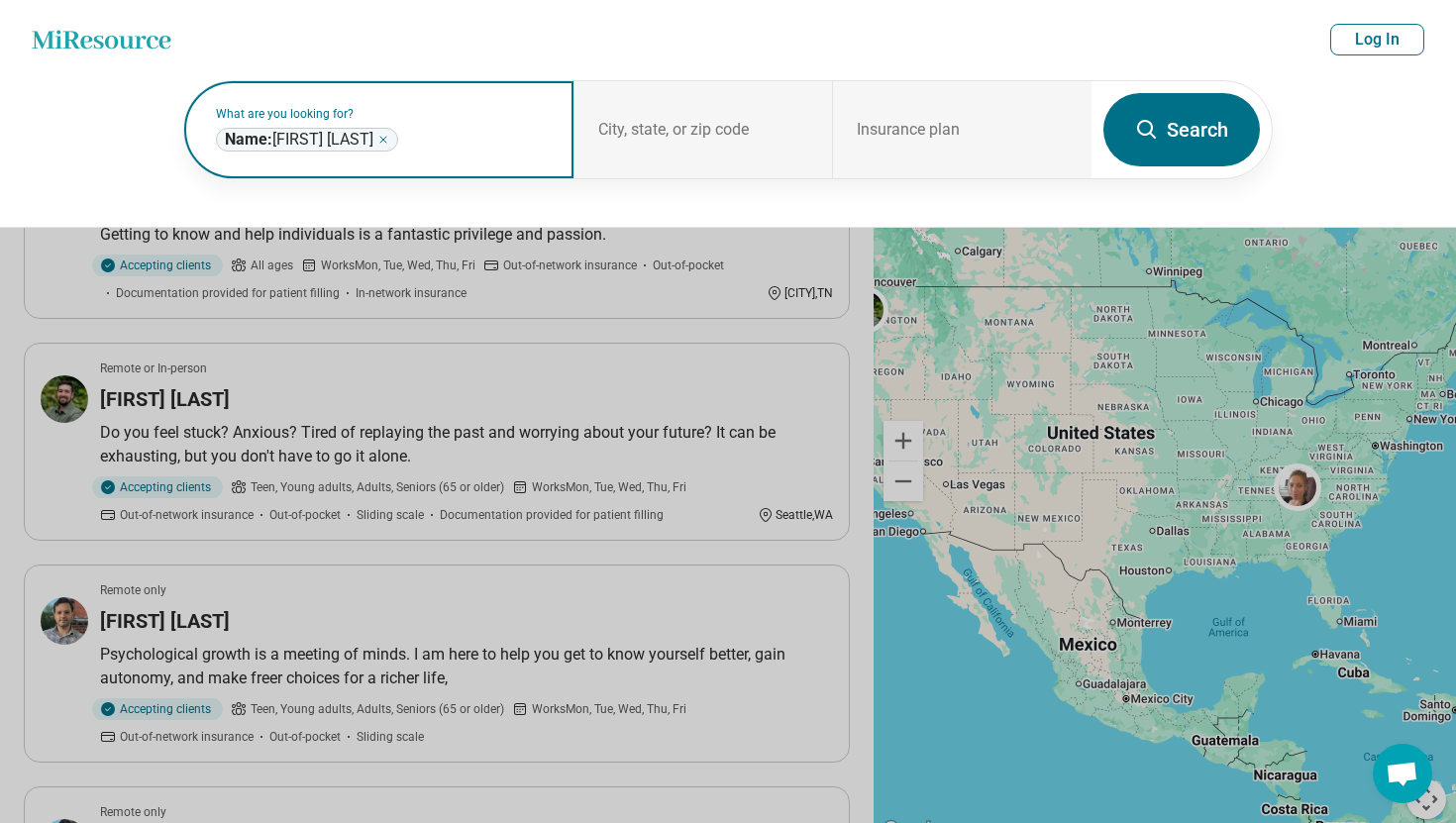 click 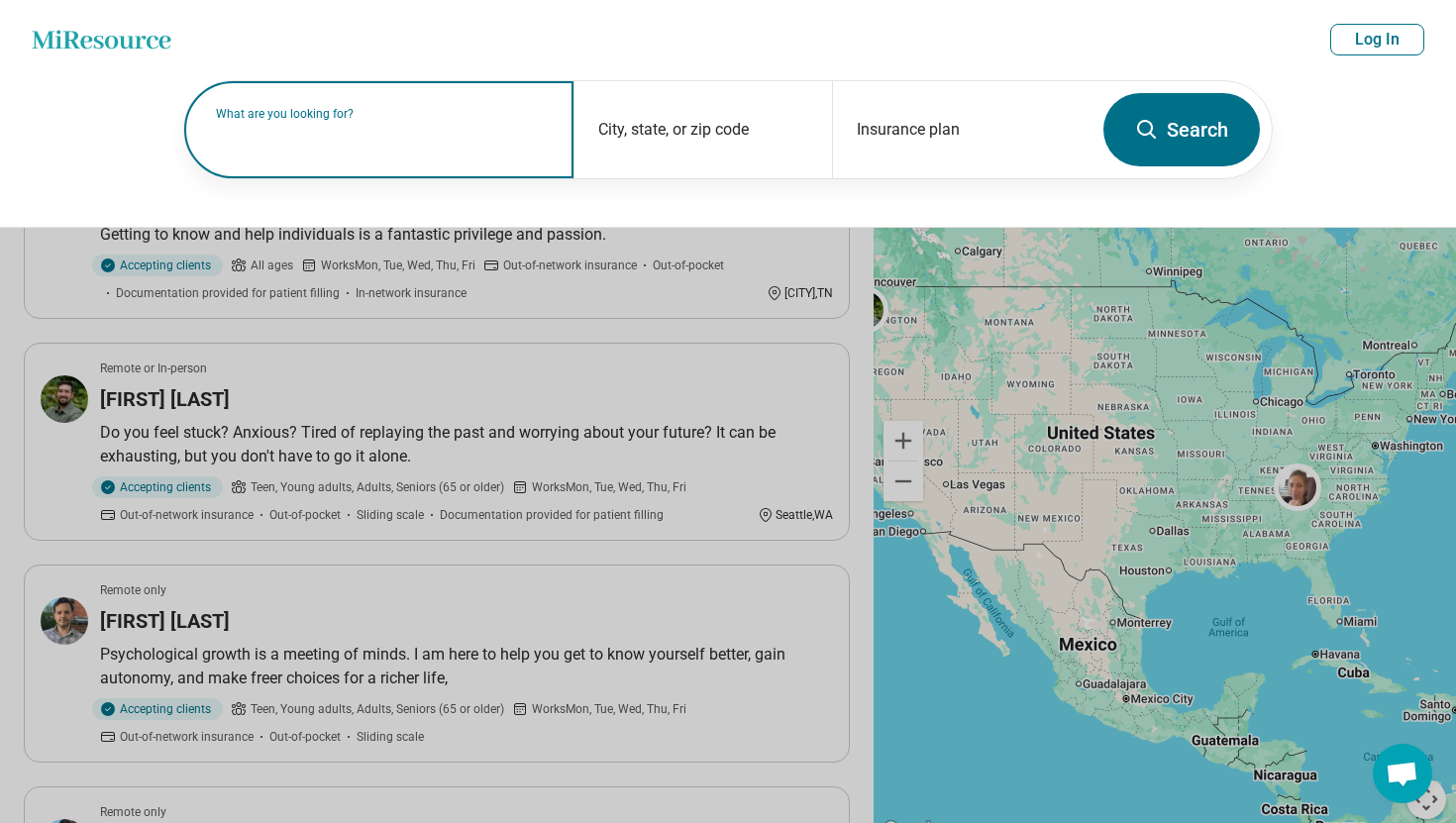 click on "What are you looking for?" at bounding box center (382, 114) 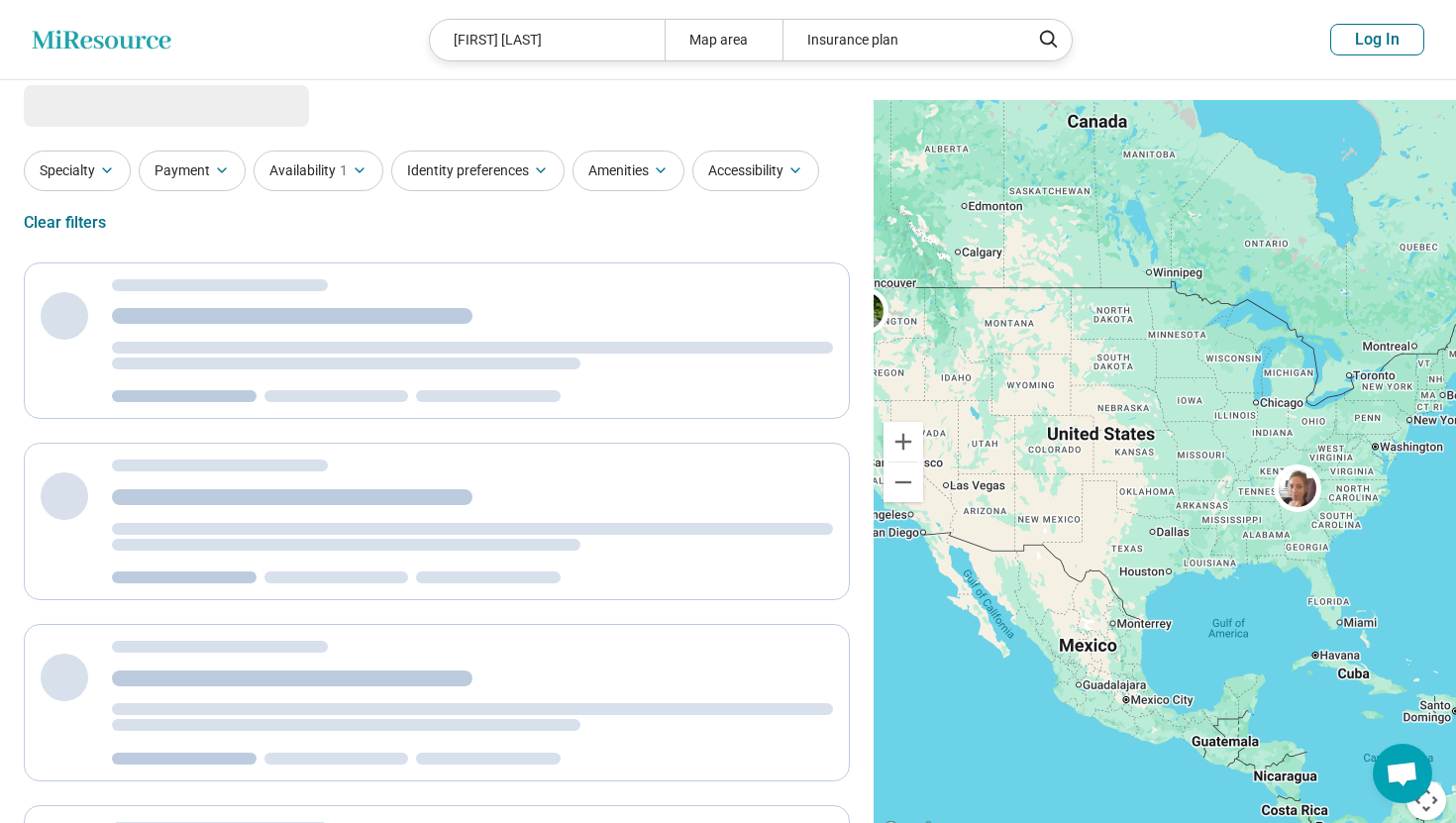 scroll, scrollTop: 0, scrollLeft: 0, axis: both 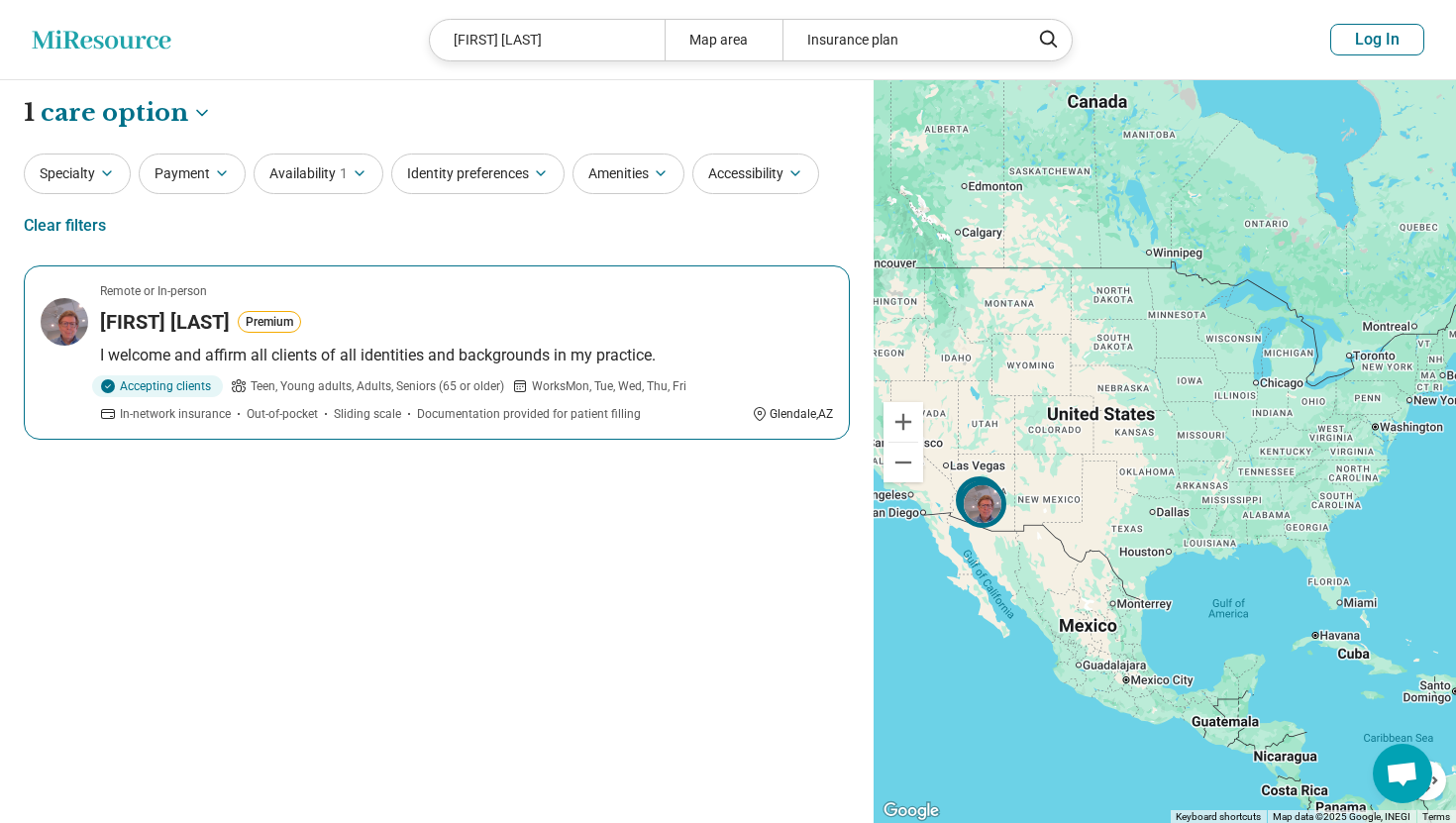 click on "I welcome and affirm all clients of all identities and backgrounds in my practice." at bounding box center (467, 356) 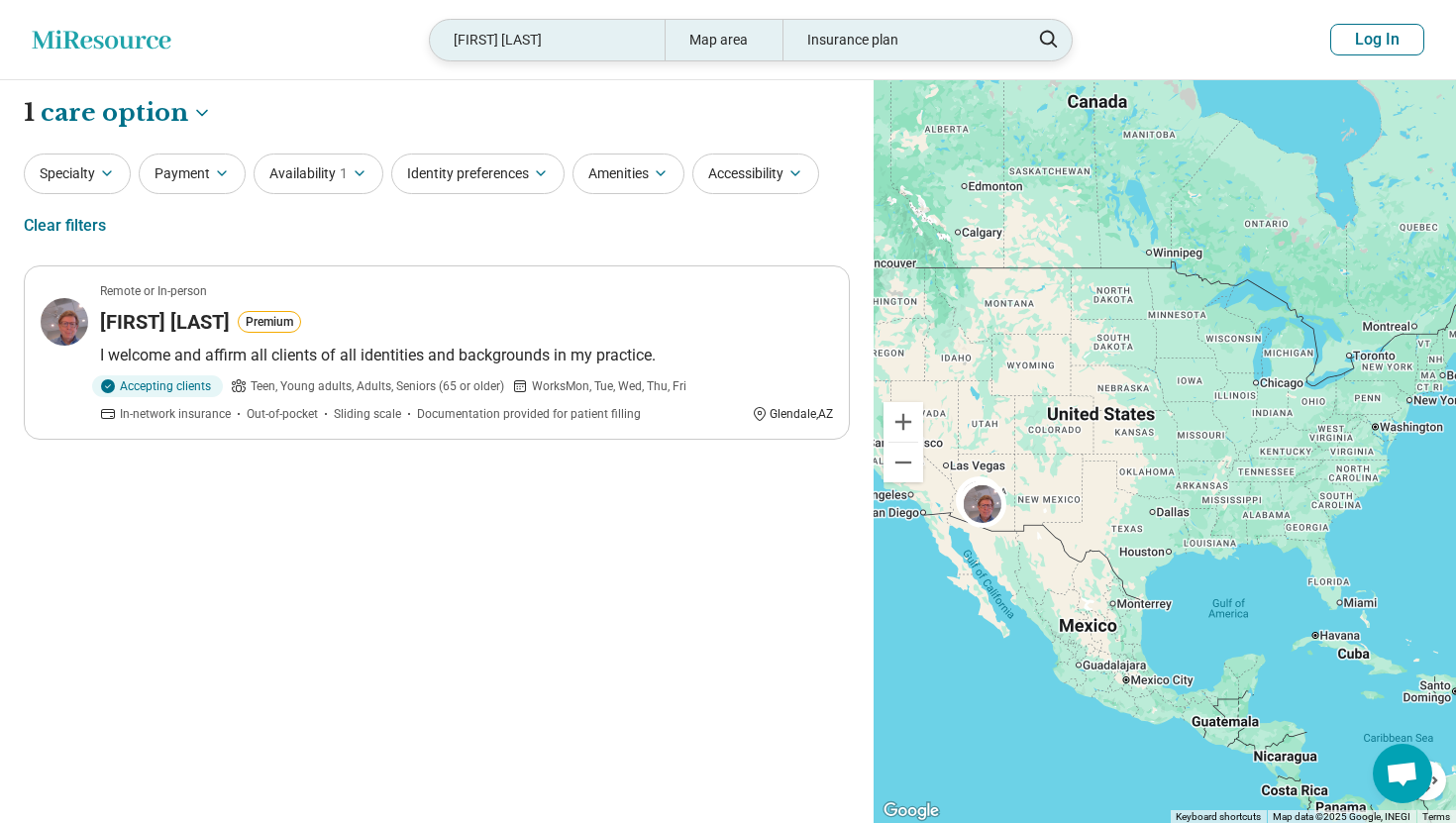 click on "Mark	Treegoob" at bounding box center (547, 40) 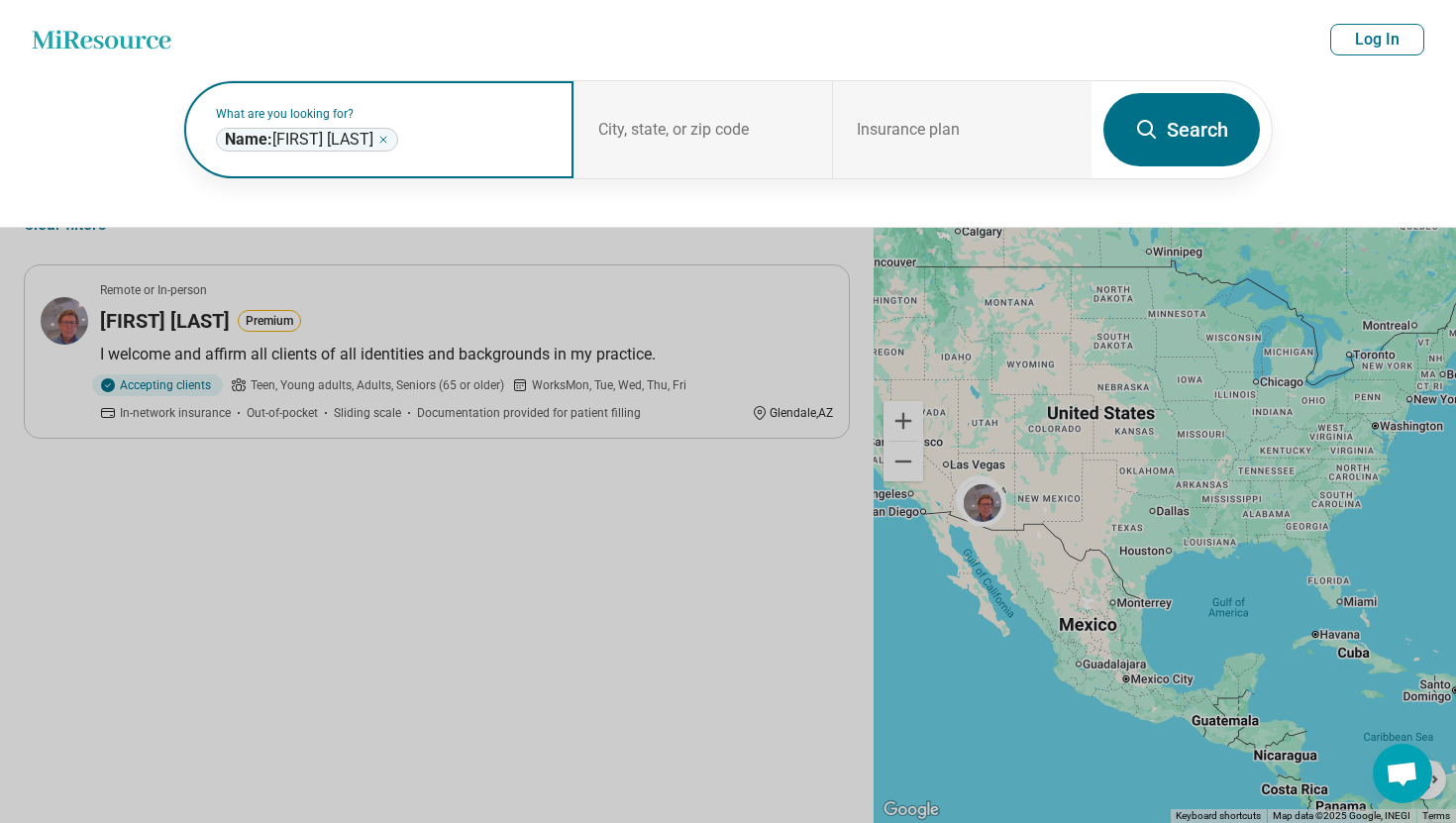 click on "**********" at bounding box center [307, 140] 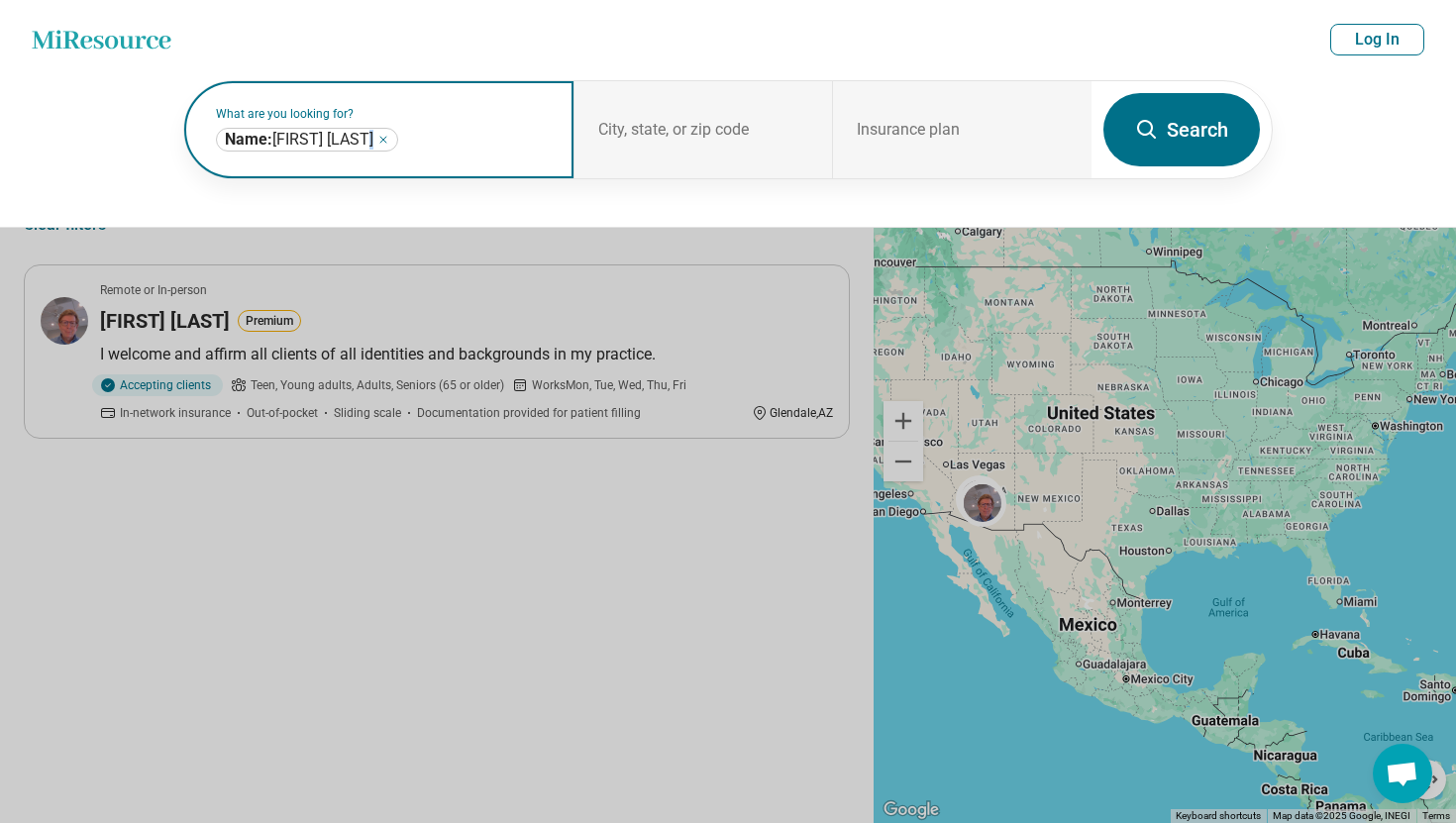 click on "**********" at bounding box center [307, 140] 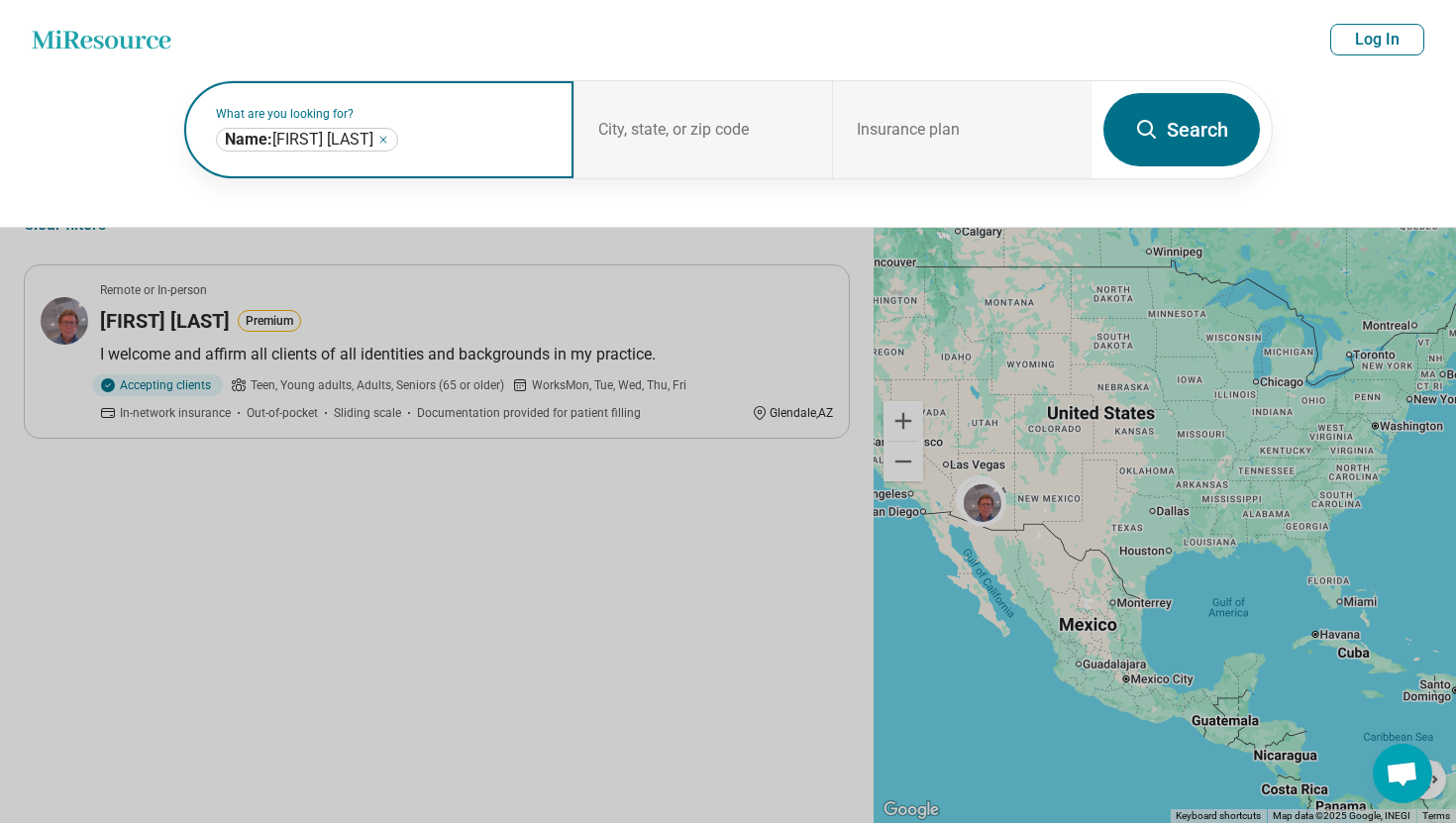 click on "**********" at bounding box center [307, 140] 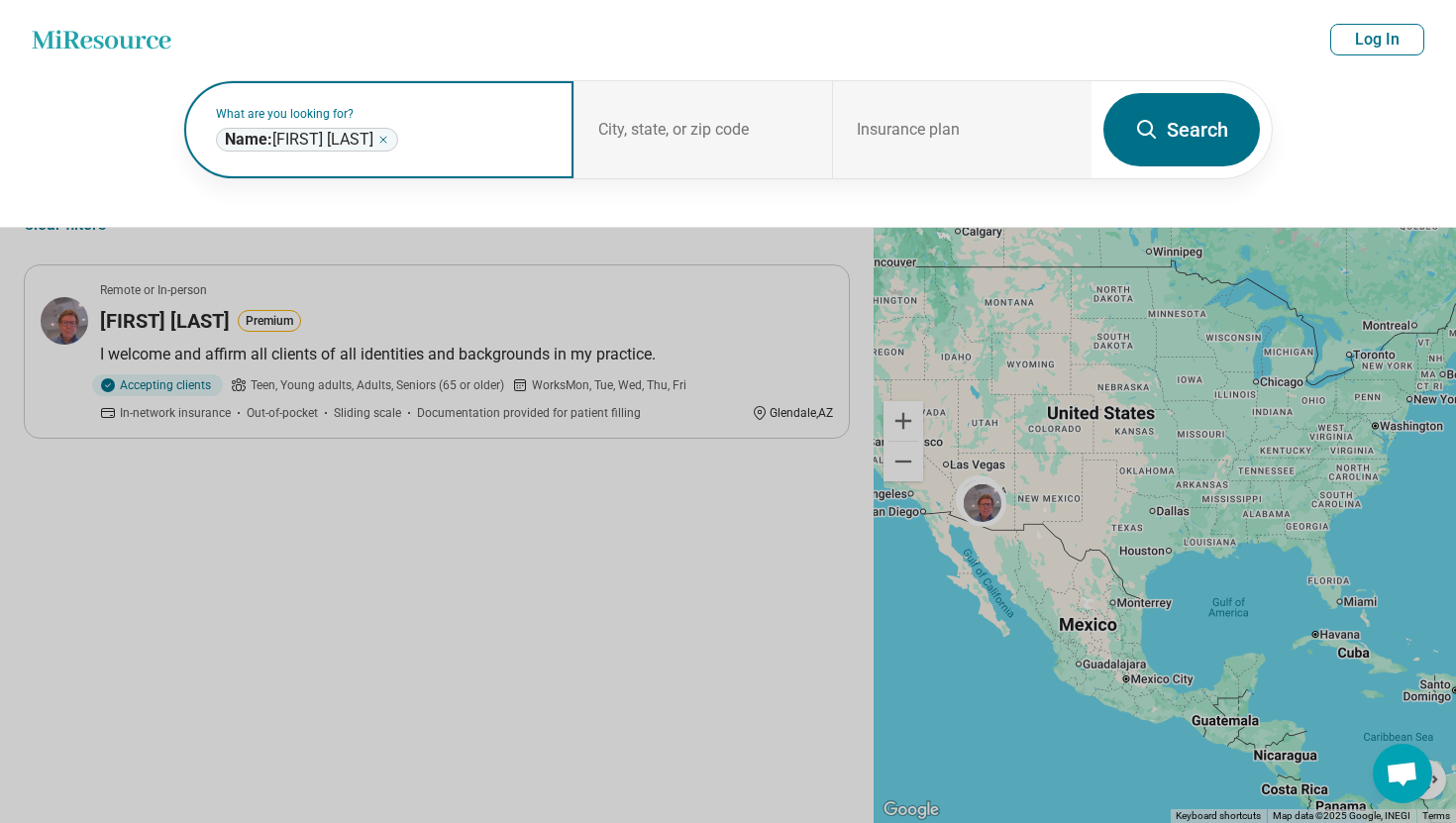 click 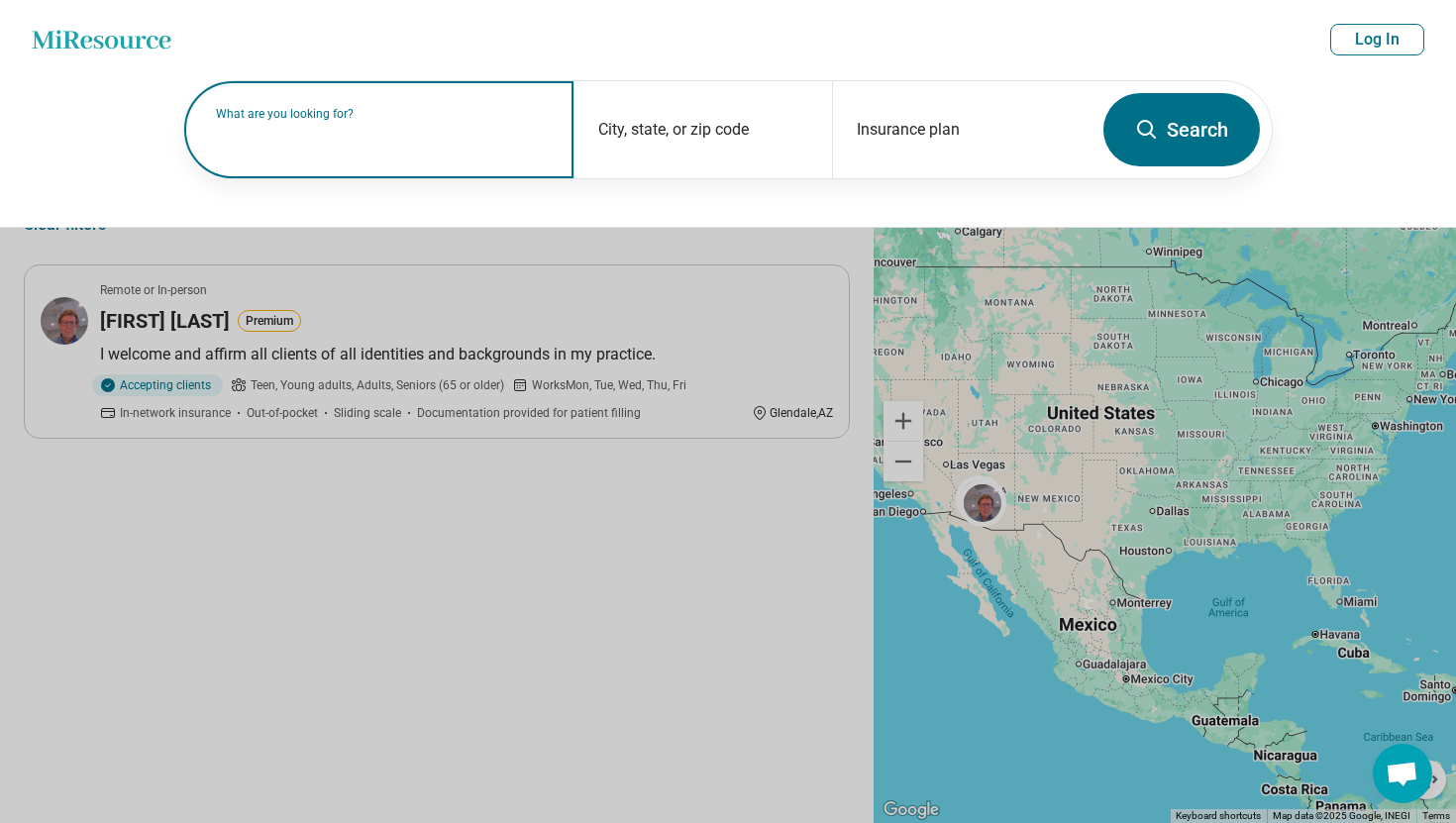 click on "What are you looking for?" at bounding box center (382, 114) 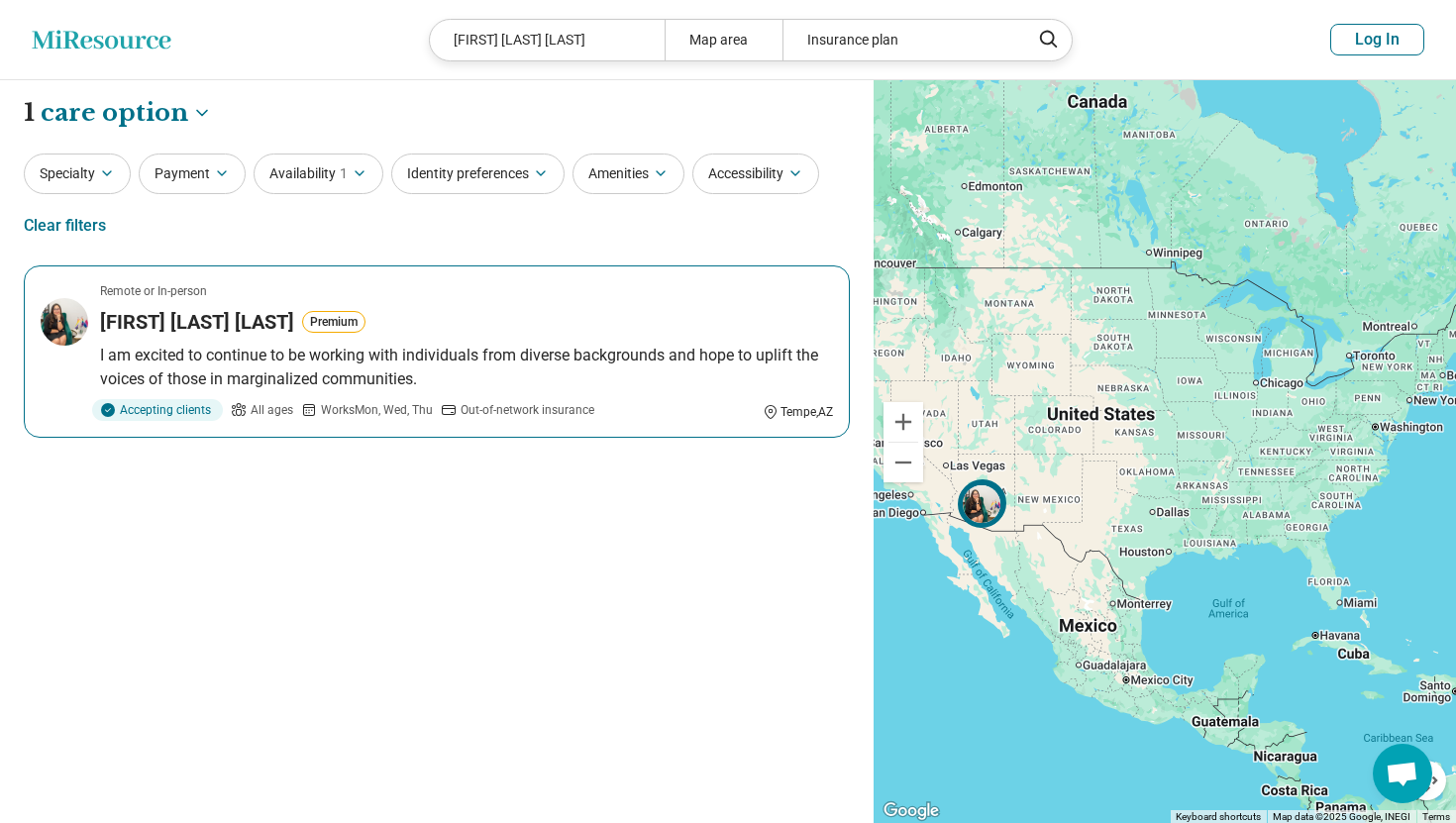 click on "Remote or In-person Martha Jasso Solorzano Premium I am excited to continue to be working with individuals from diverse backgrounds and hope to uplift the voices of those in marginalized communities. Accepting clients All ages Works  Mon, Wed, Thu Out-of-network insurance Tempe ,  AZ" at bounding box center (437, 352) 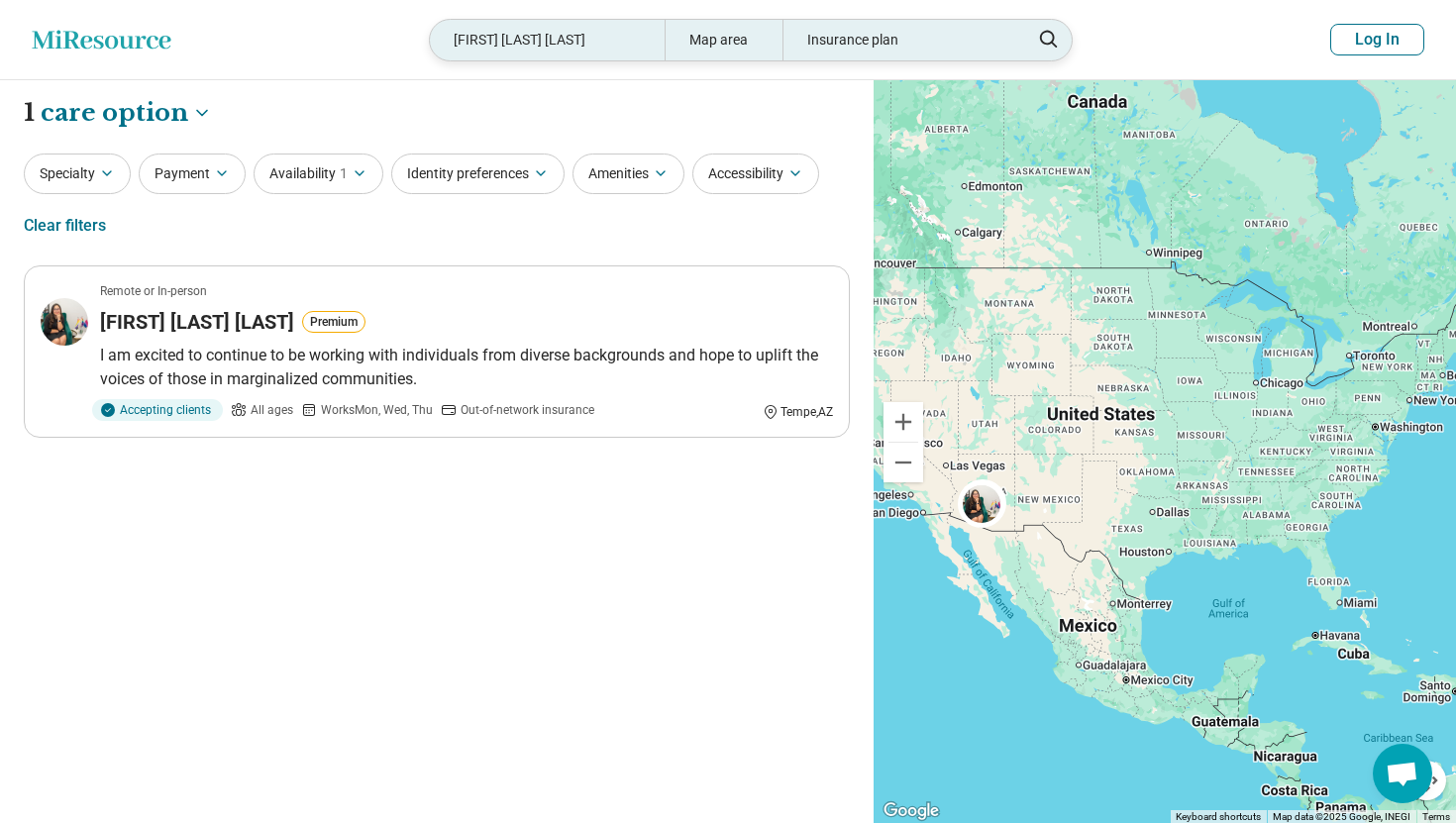 click on "Martha	Jasso Solorzano" at bounding box center (547, 40) 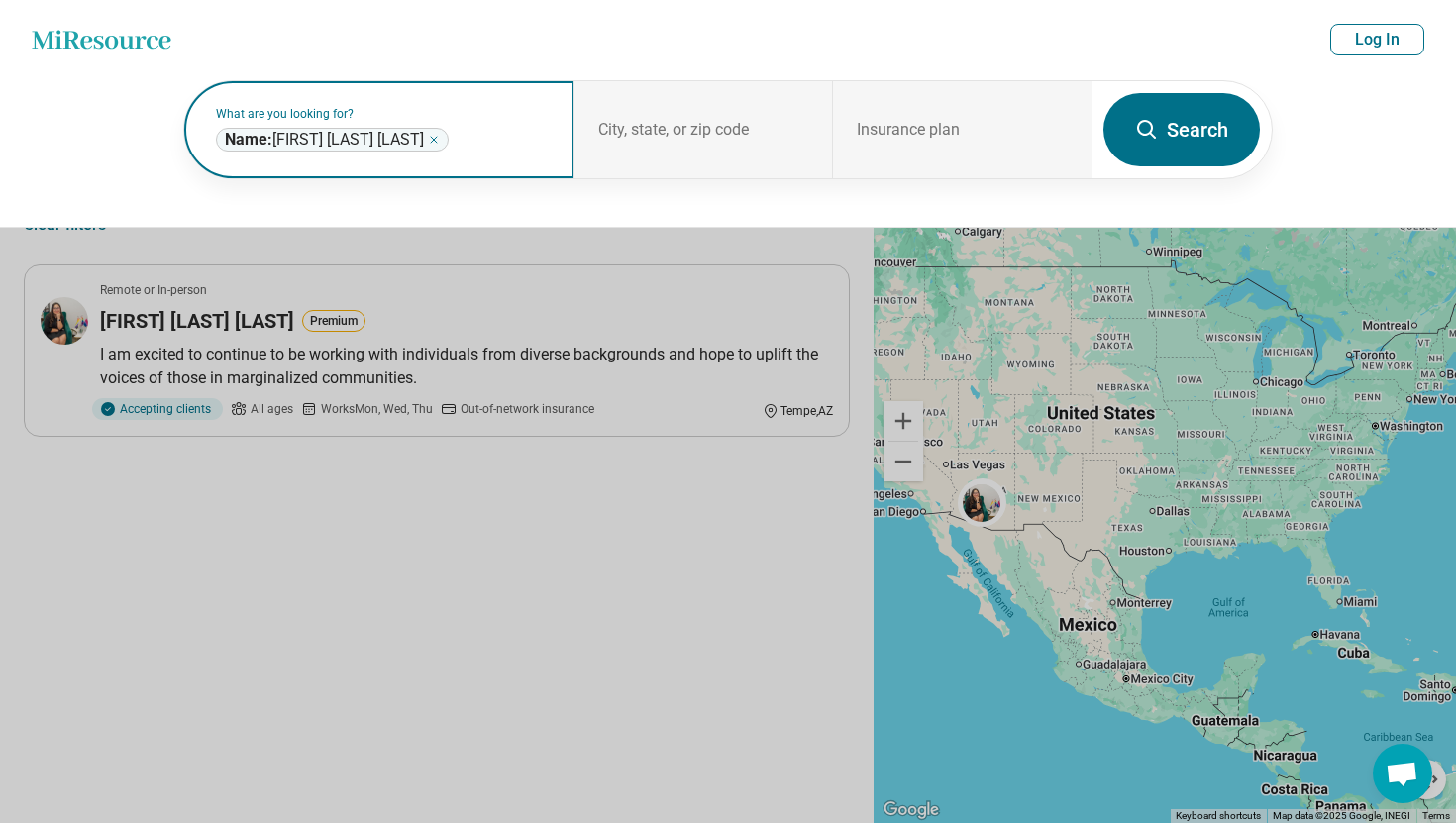 click 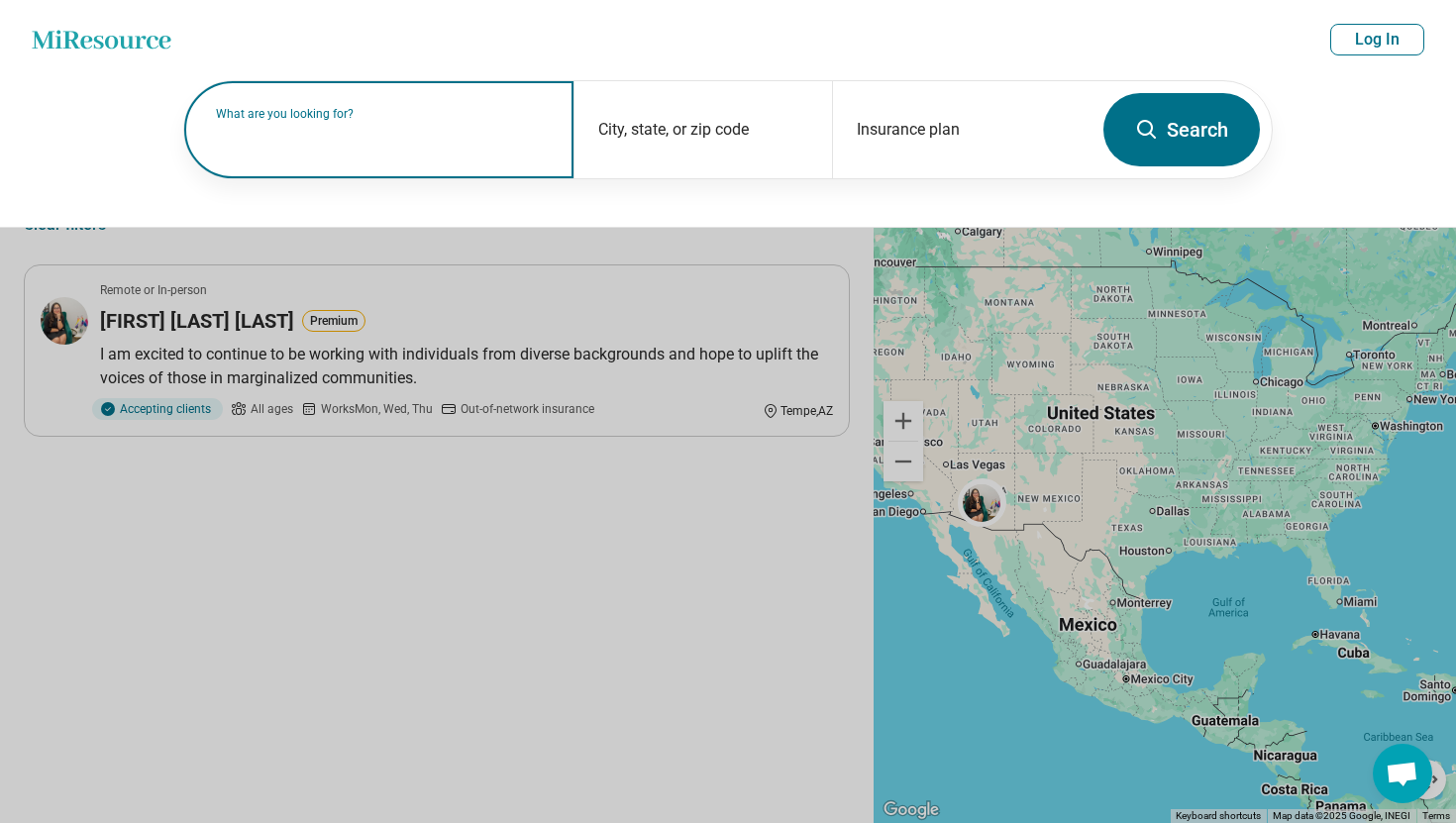 click on "What are you looking for?" at bounding box center [382, 114] 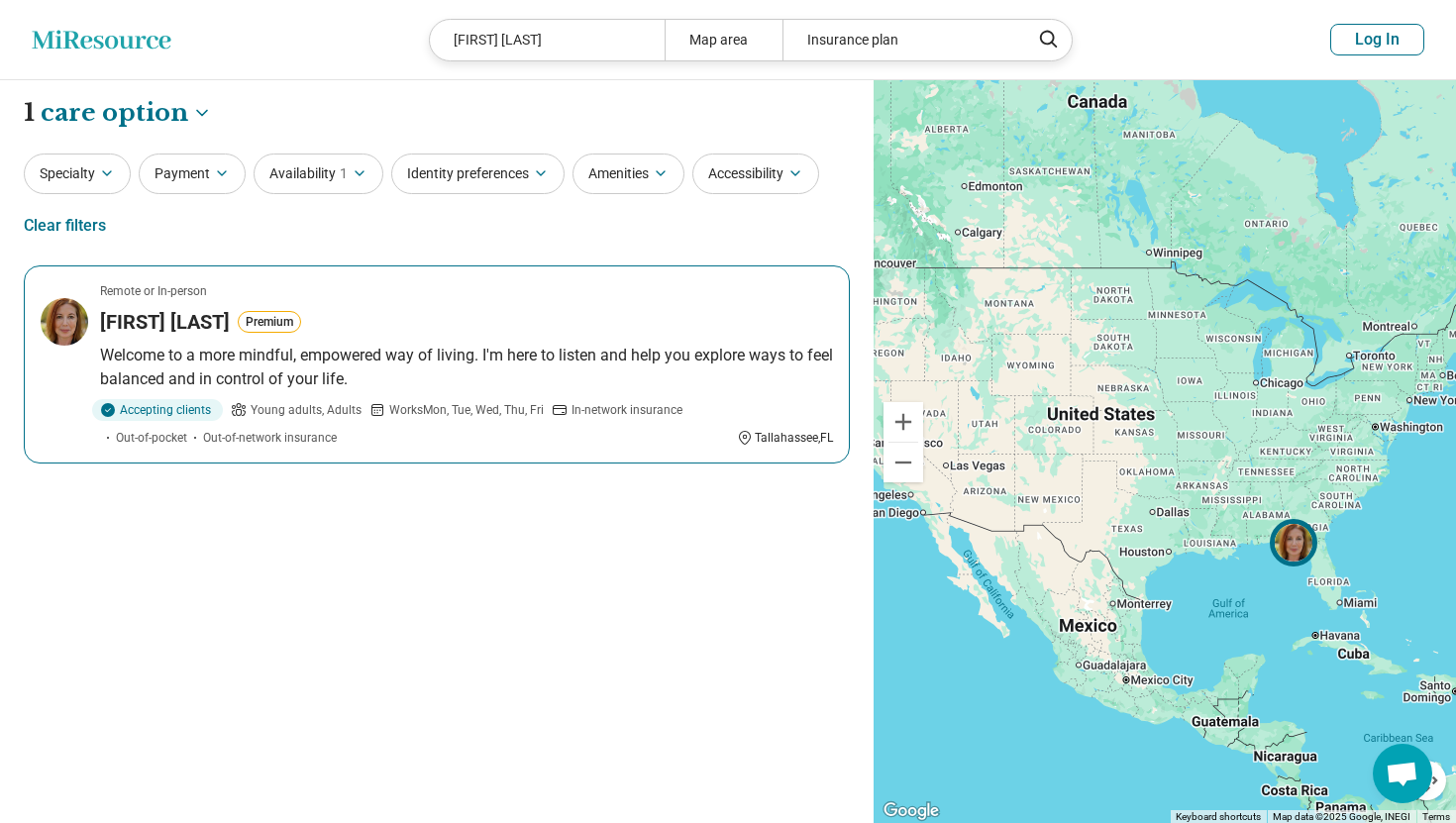 click on "Works  Mon, Tue, Wed, Thu, Fri" at bounding box center (467, 410) 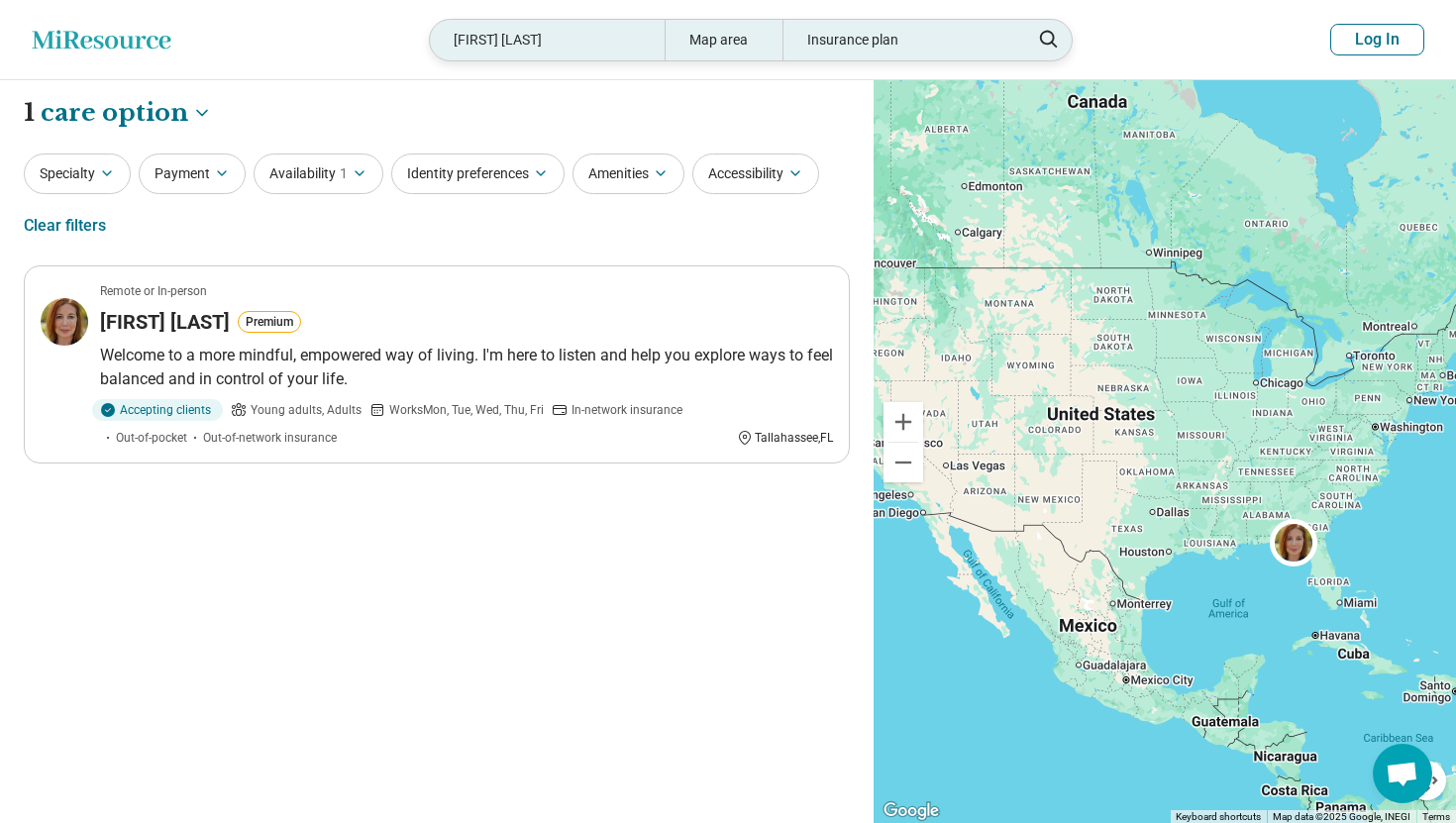 click on "Mary	Langrick" at bounding box center (547, 40) 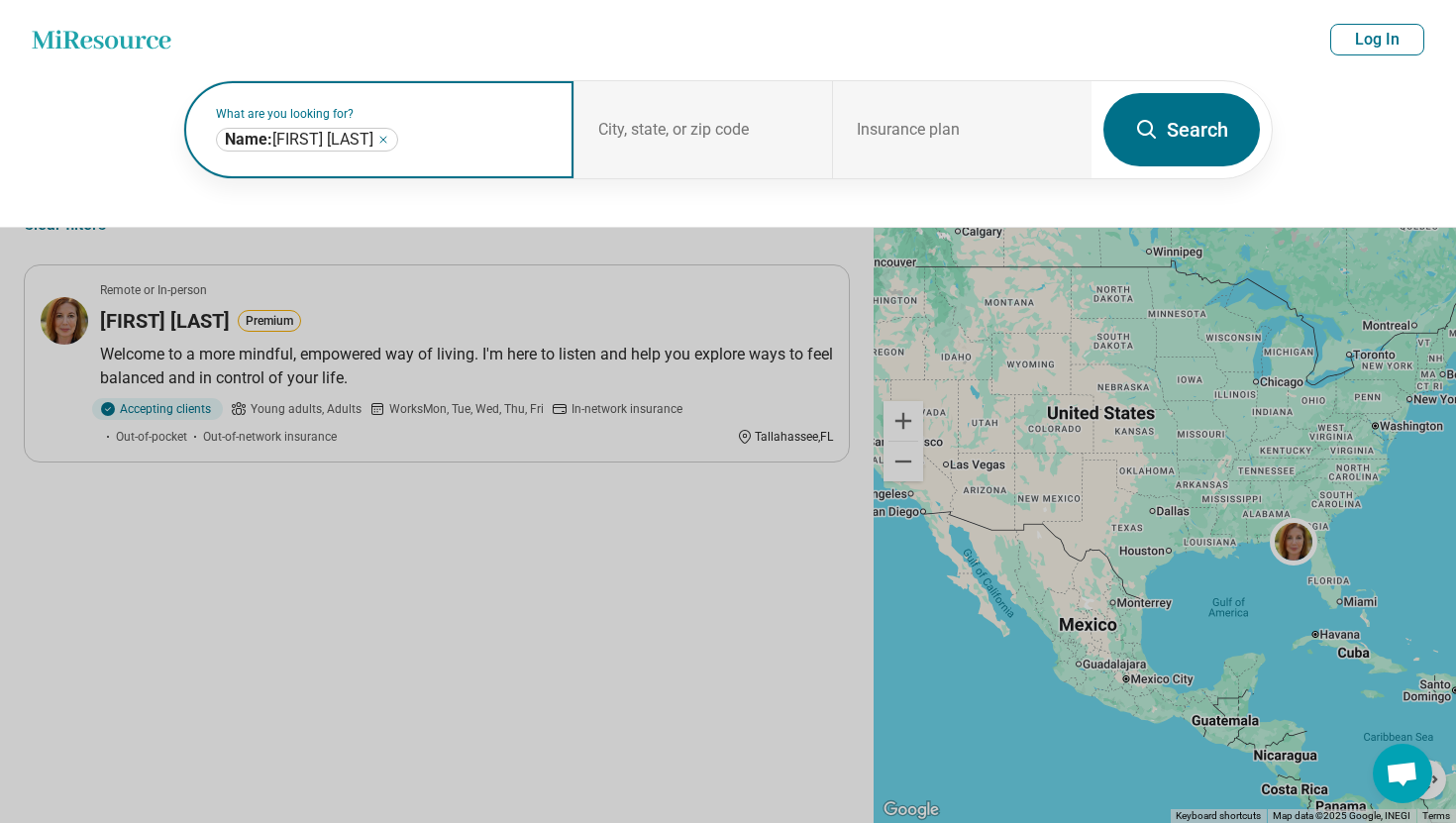 click 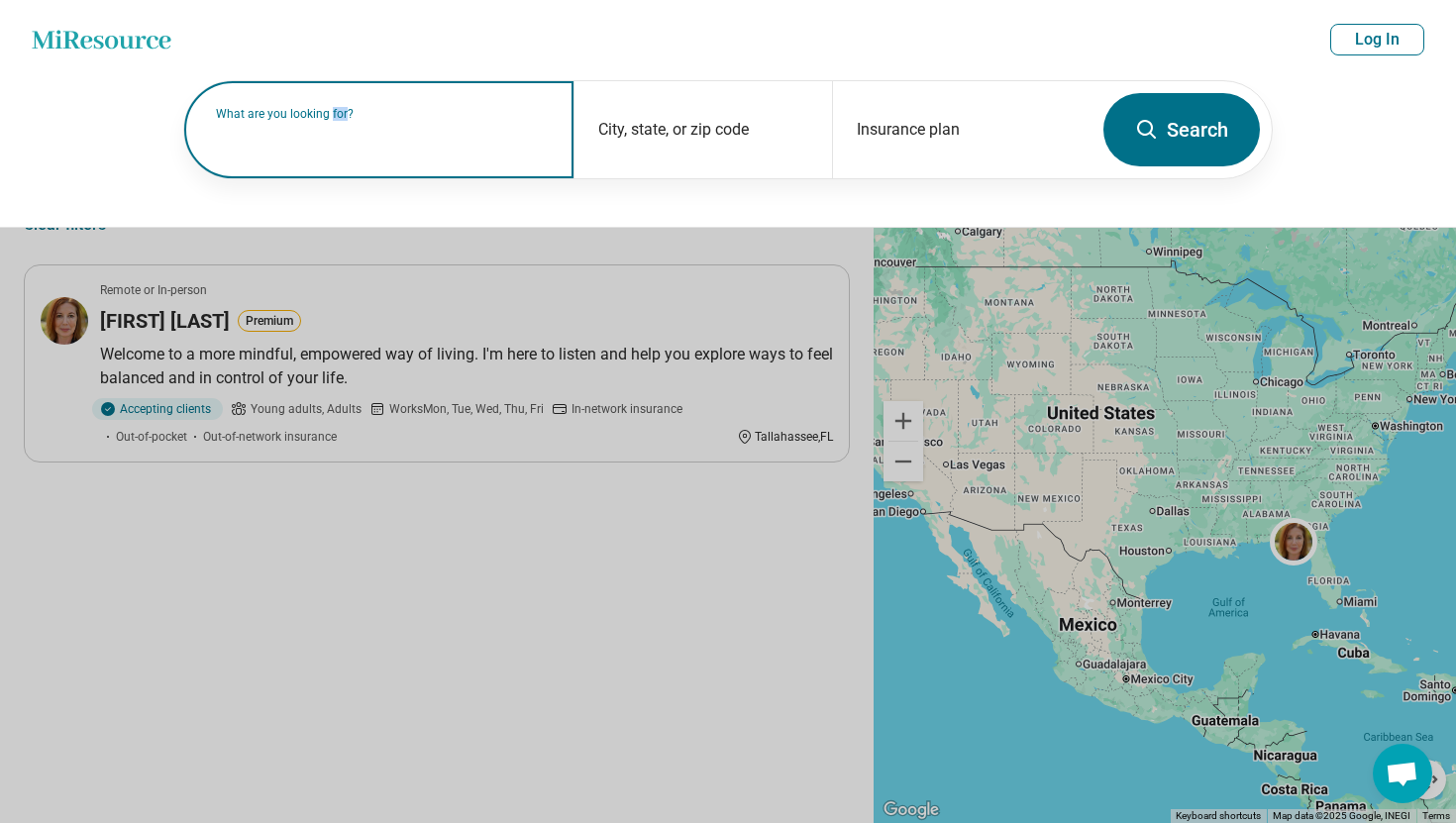click on "What are you looking for?" at bounding box center [382, 114] 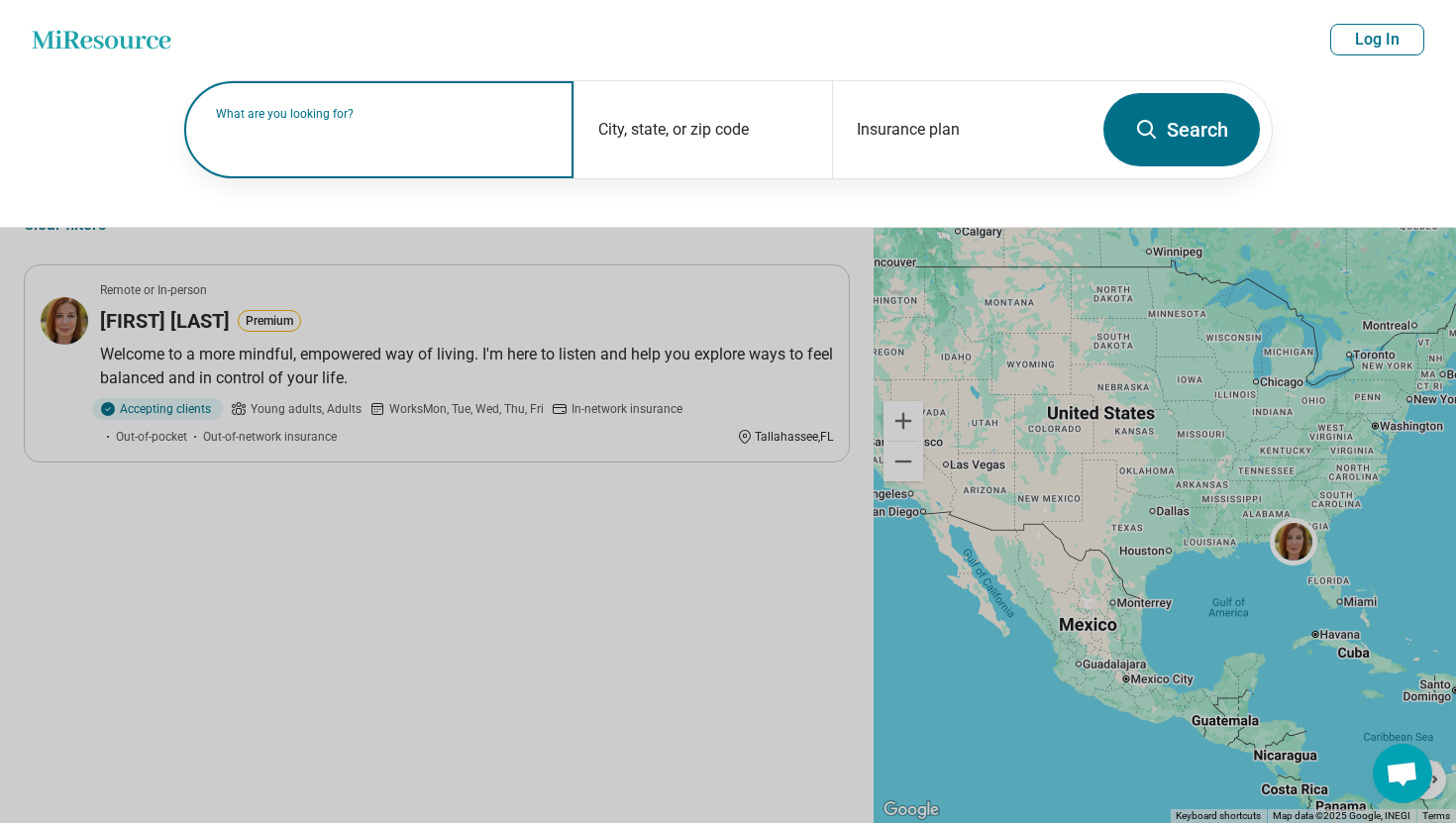 paste on "**********" 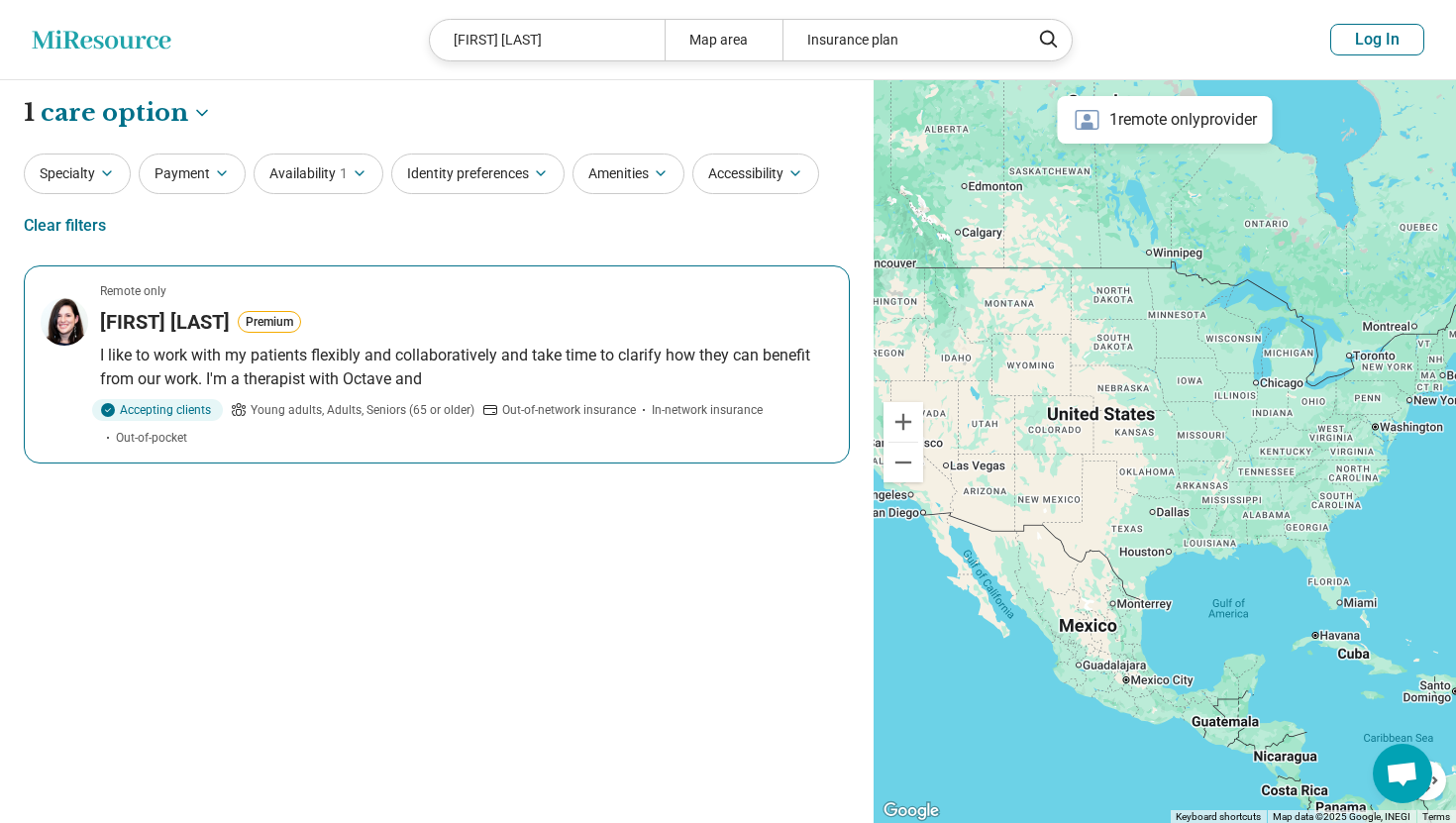 click on "Remote only Mary Vertinski Premium I like to work with my patients flexibly and collaboratively and take time to clarify how they can benefit from our work.
I'm a therapist with Octave and Accepting clients Young adults, Adults, Seniors (65 or older) Out-of-network insurance In-network insurance Out-of-pocket" at bounding box center (437, 364) 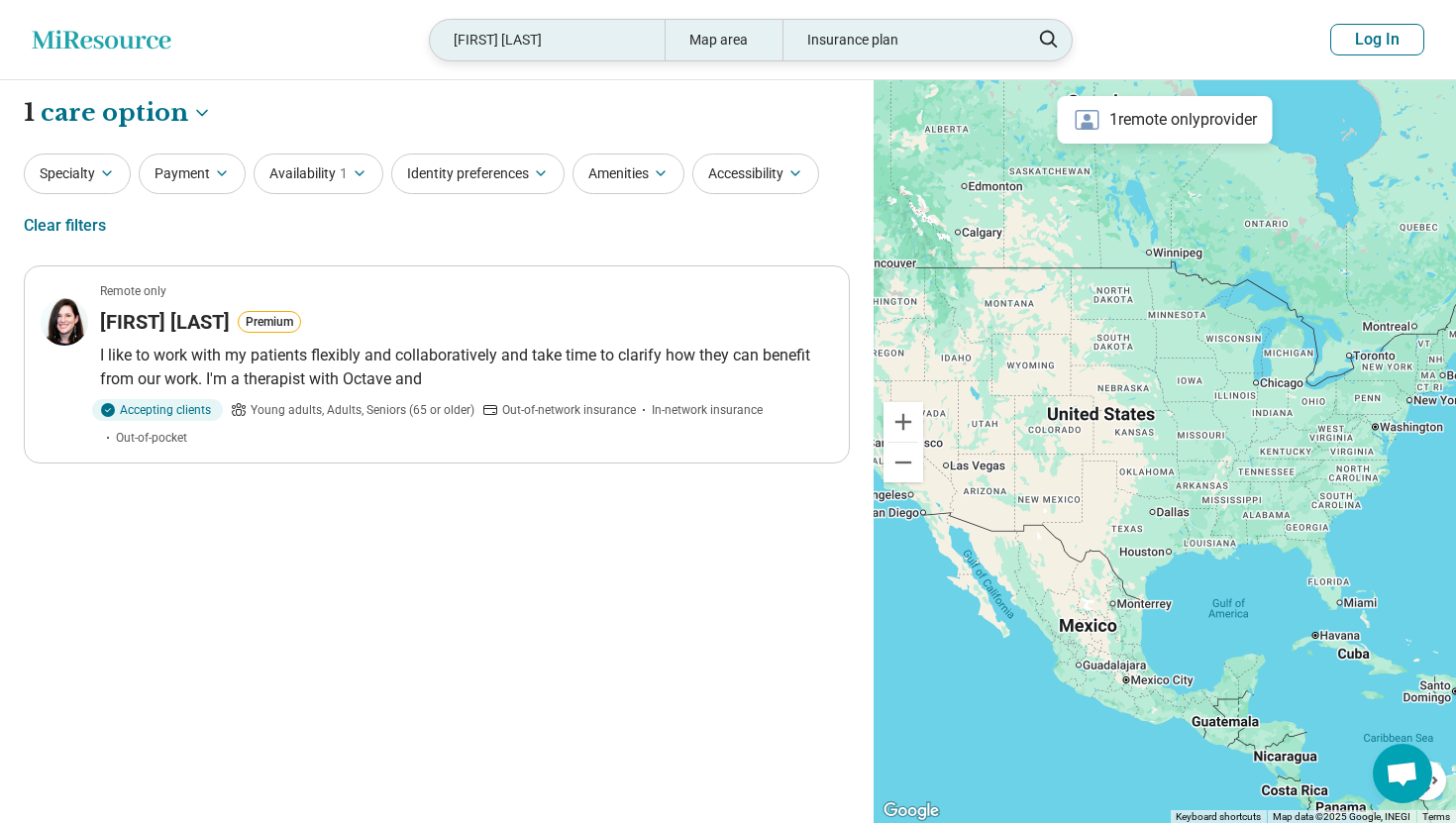 click on "Mary	Vertinski" at bounding box center [547, 40] 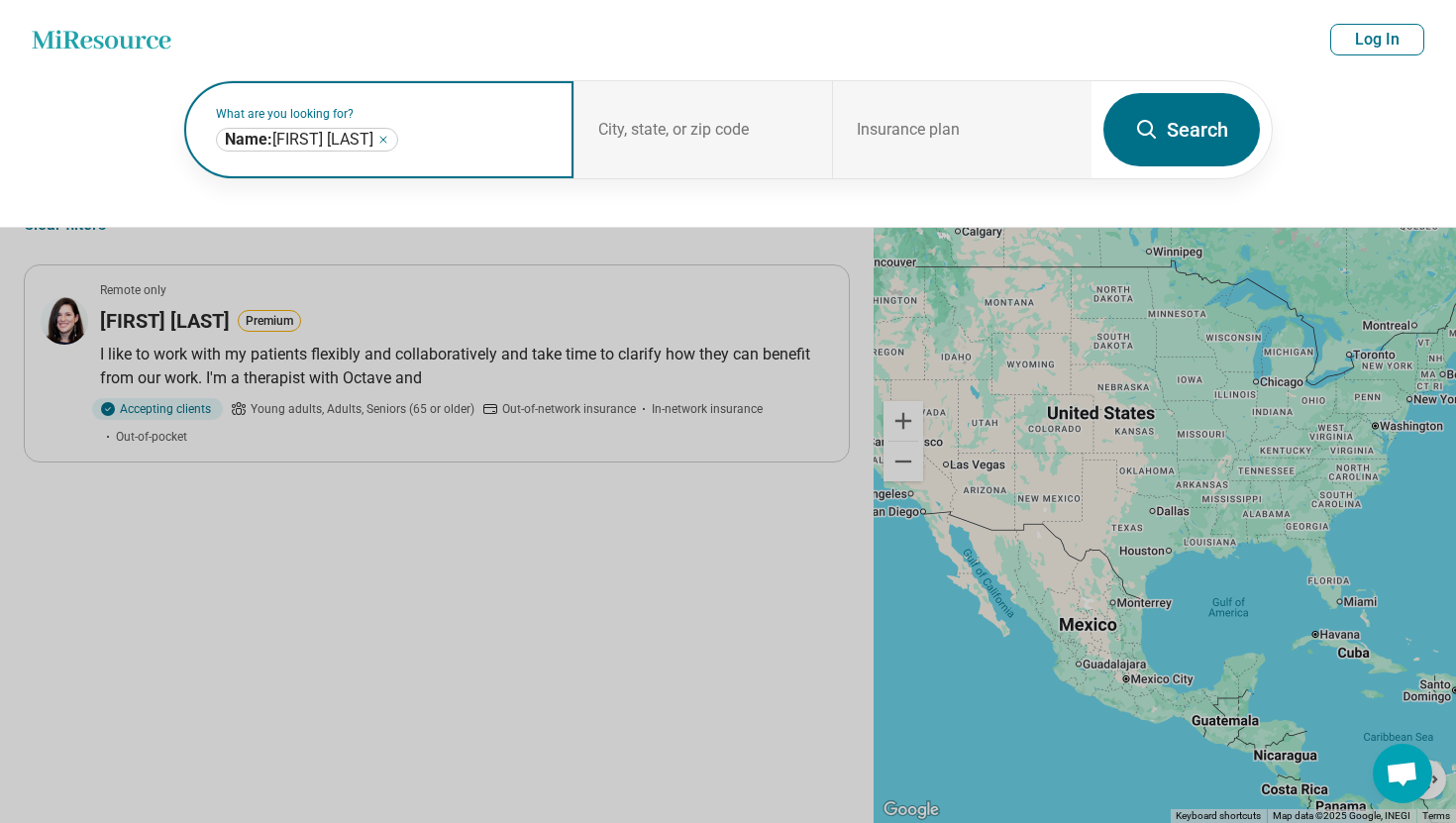 click on "**********" at bounding box center (307, 140) 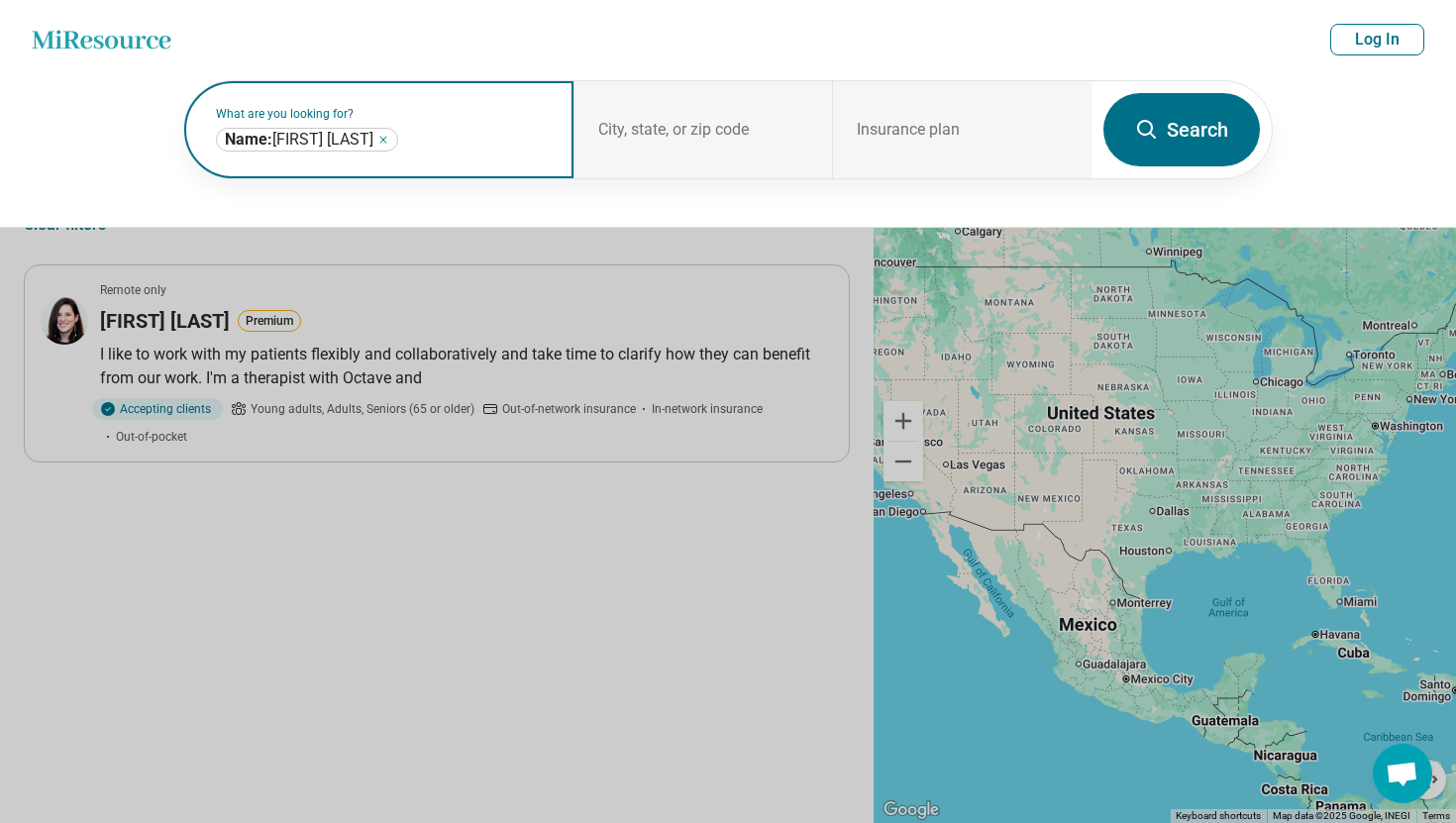 click on "**********" at bounding box center (307, 140) 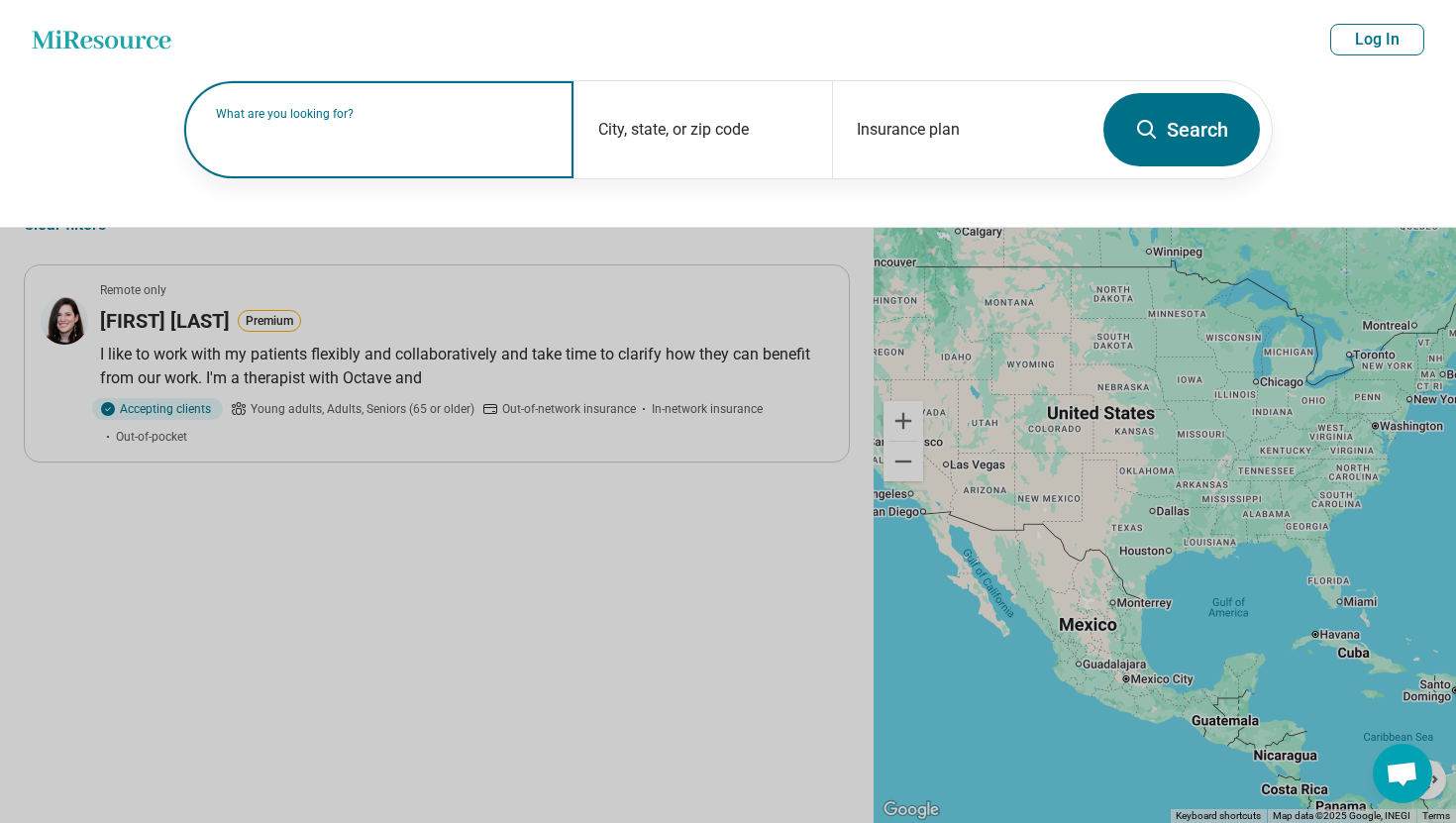 click on "What are you looking for?" at bounding box center (382, 114) 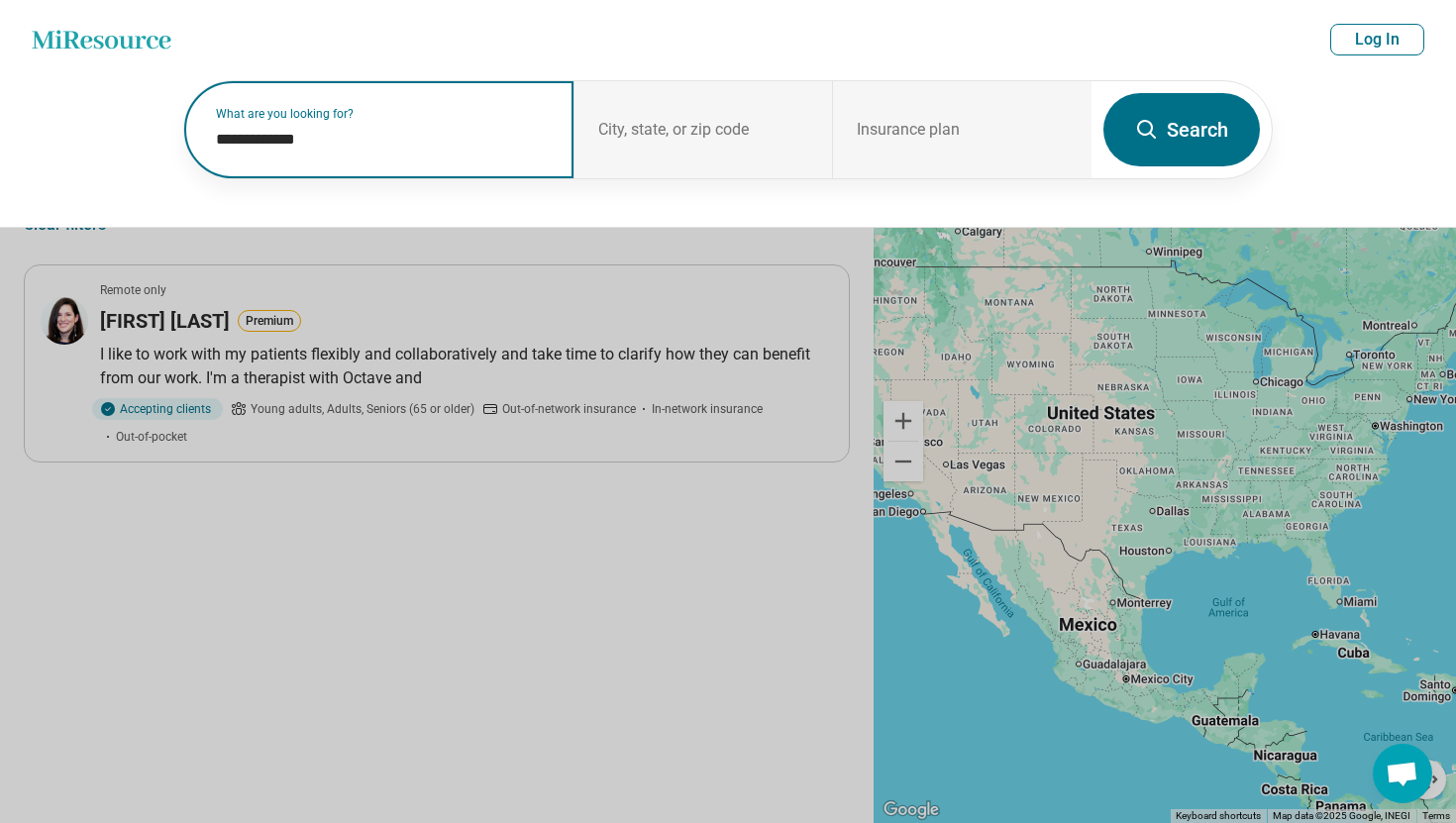type on "**********" 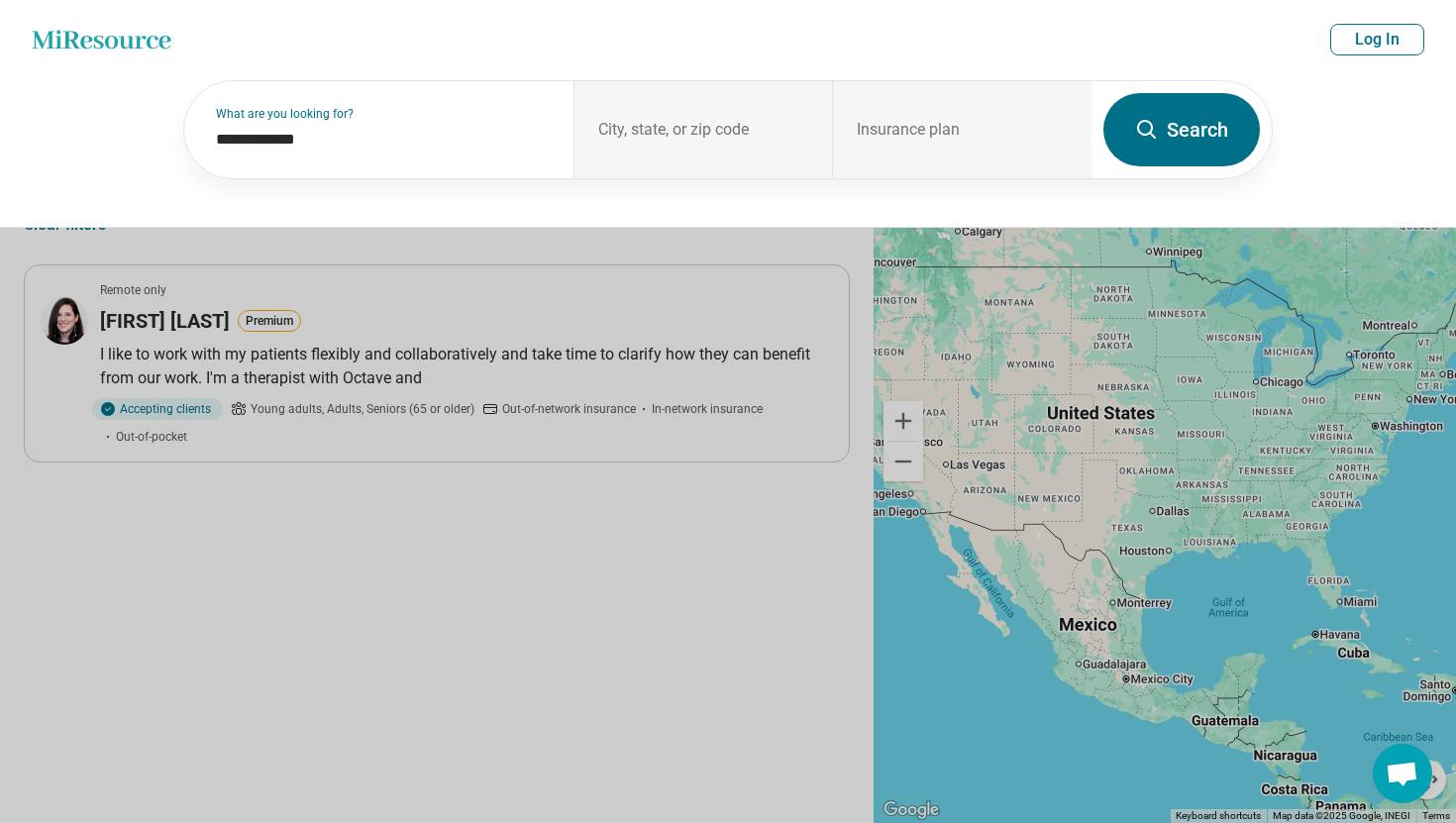 click on "Search" at bounding box center [1182, 130] 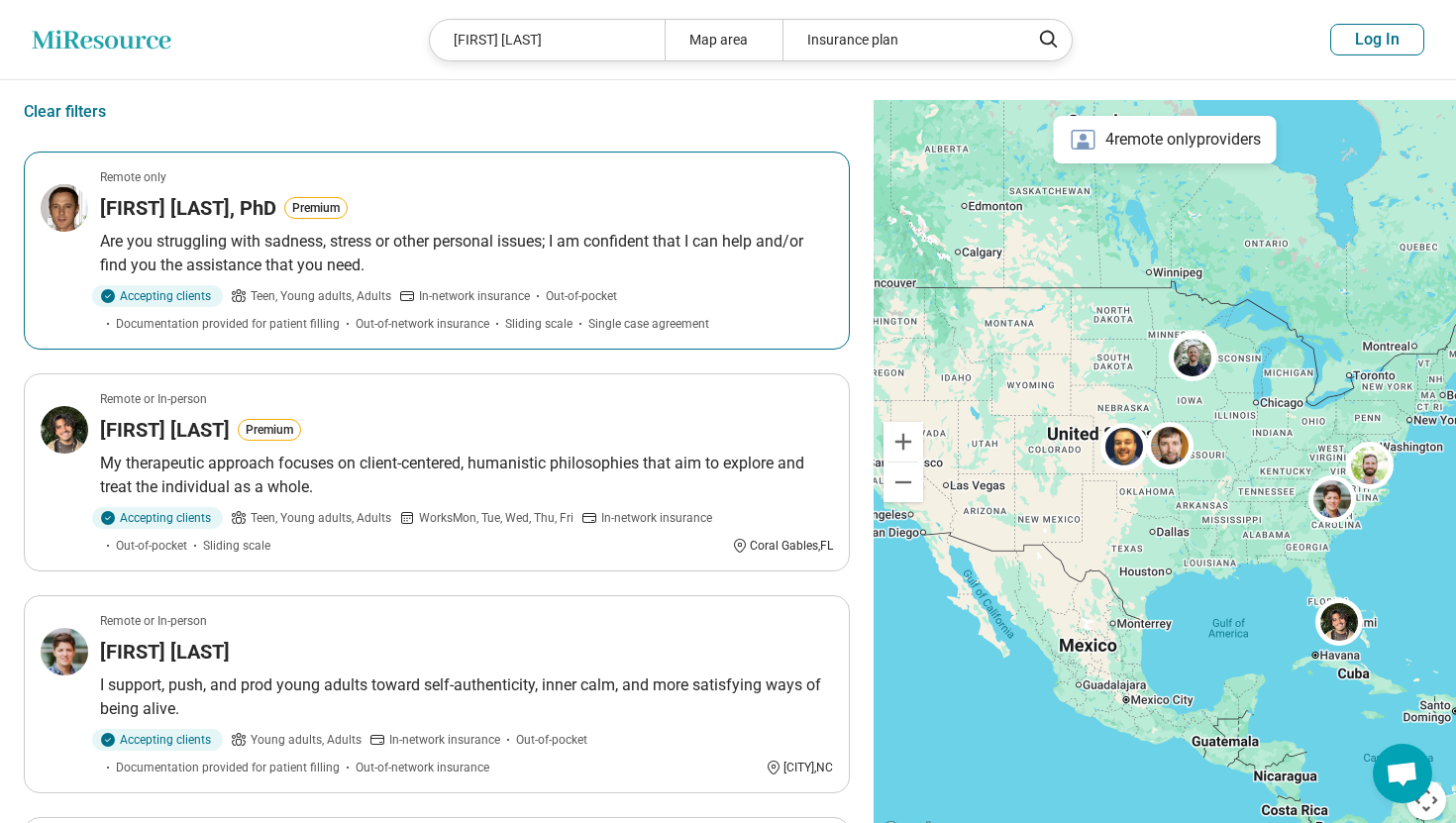 scroll, scrollTop: 193, scrollLeft: 0, axis: vertical 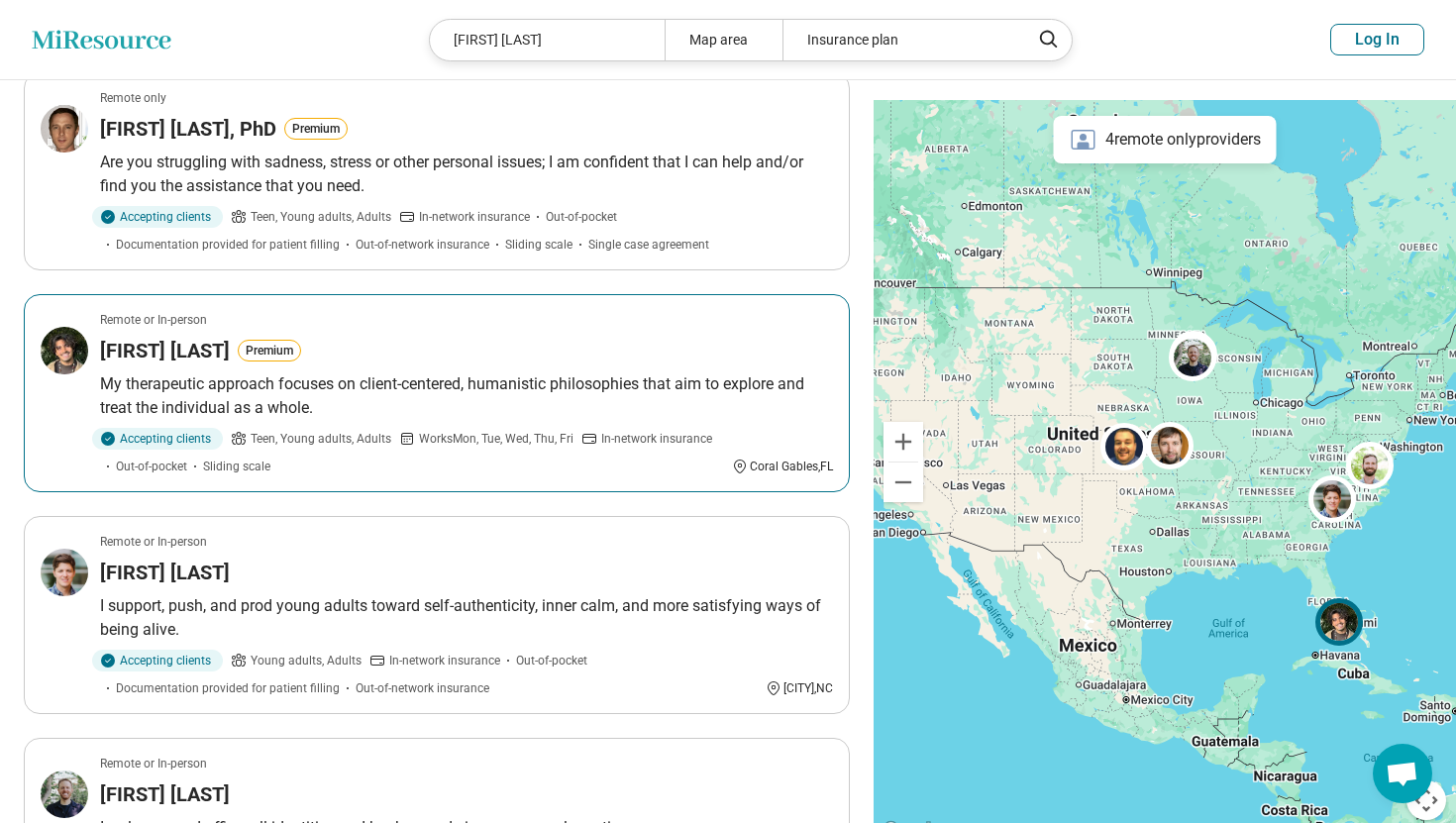 click on "My therapeutic approach focuses on client-centered, humanistic philosophies that aim to explore and treat the individual as a whole." at bounding box center [467, 396] 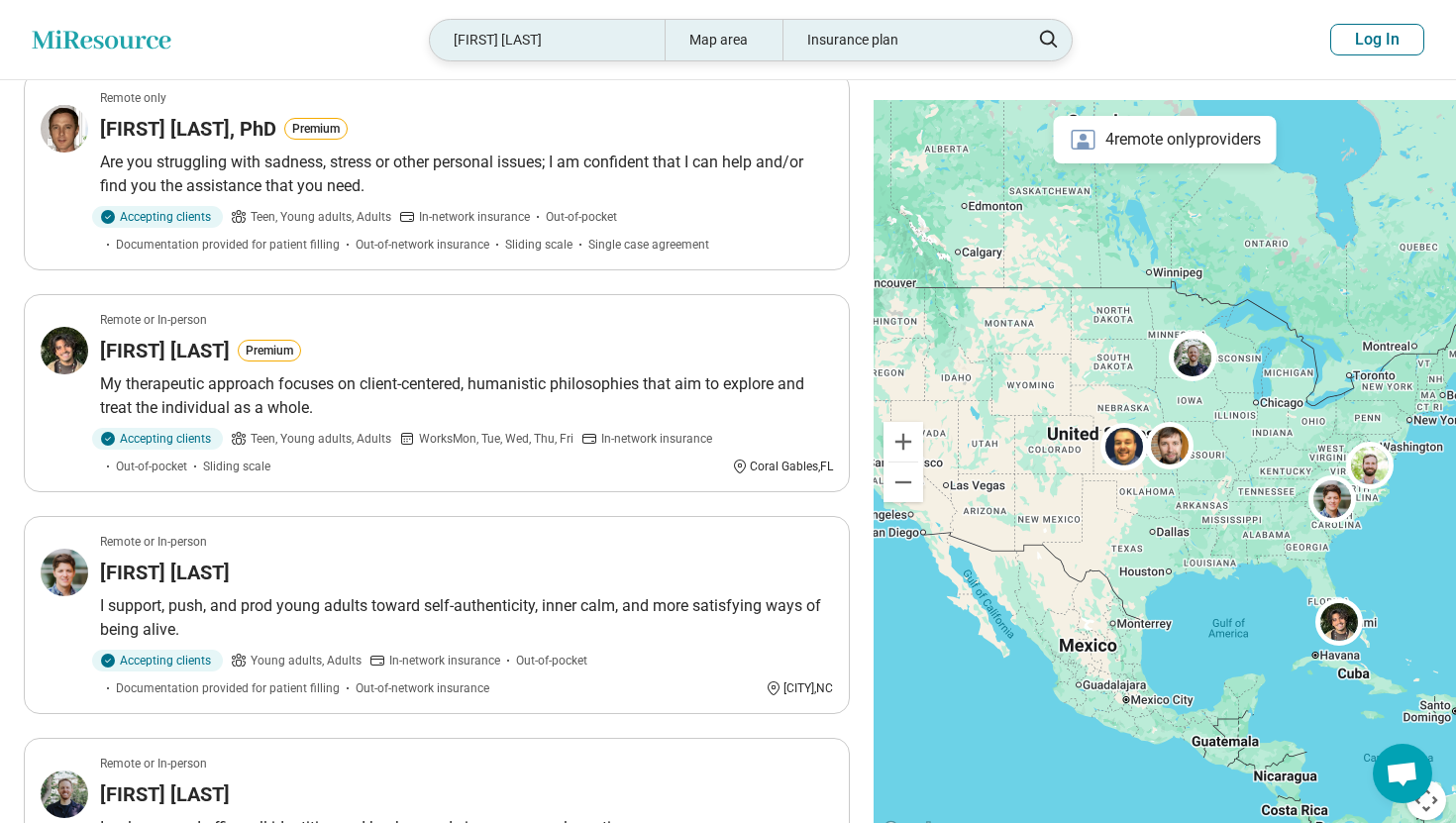 click on "Matthew	Reyes" at bounding box center (547, 40) 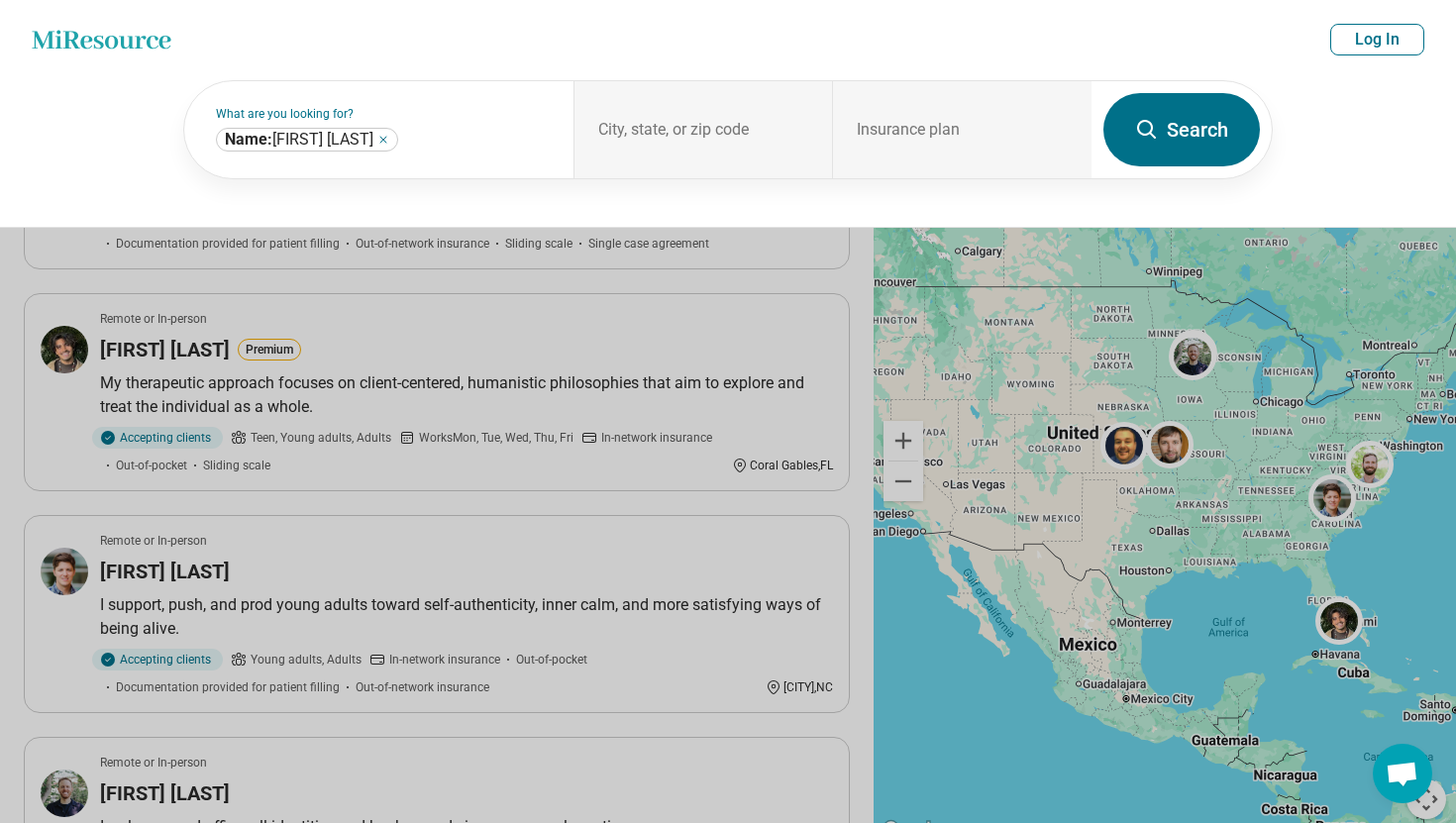 scroll, scrollTop: 192, scrollLeft: 0, axis: vertical 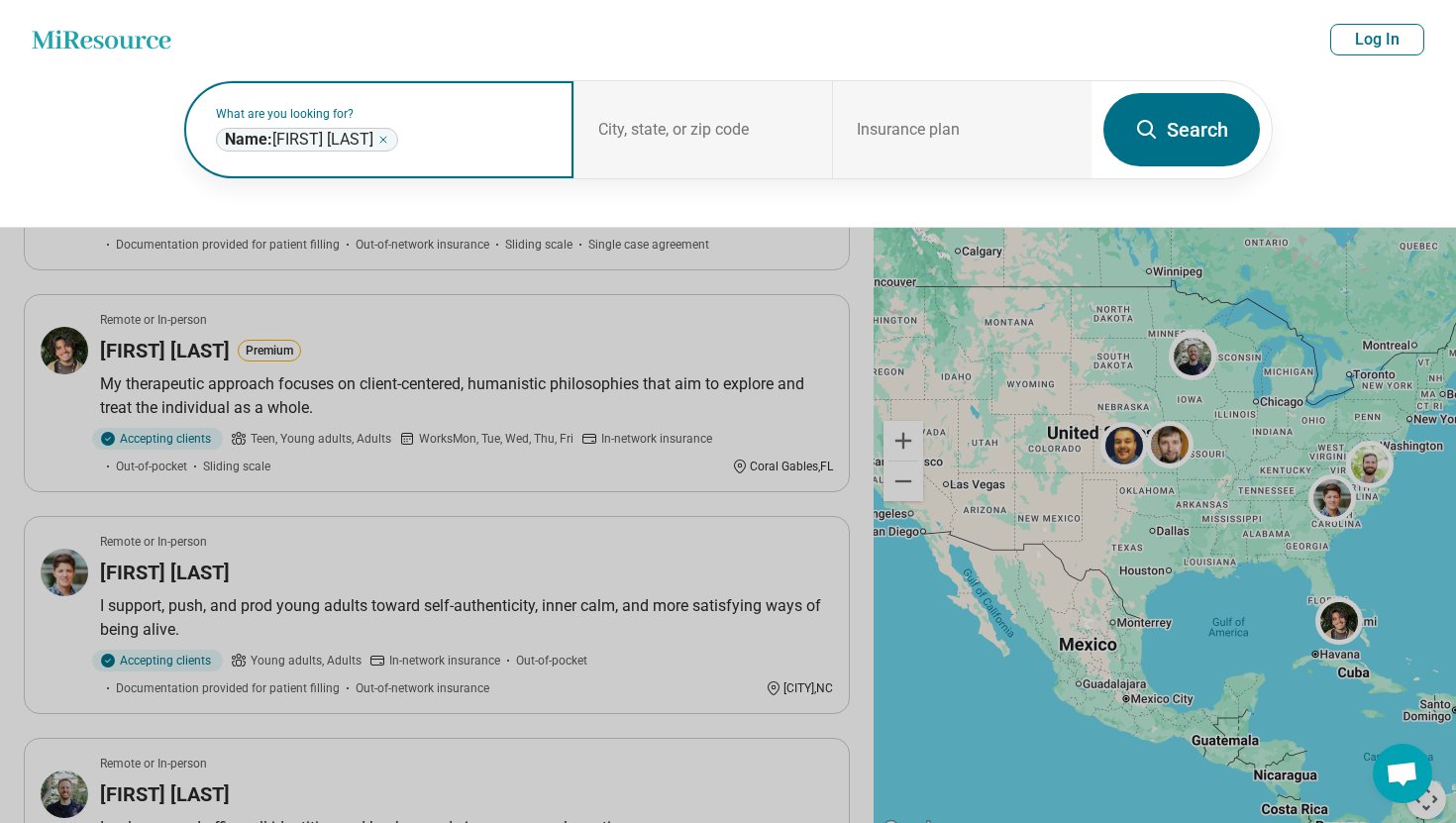 click 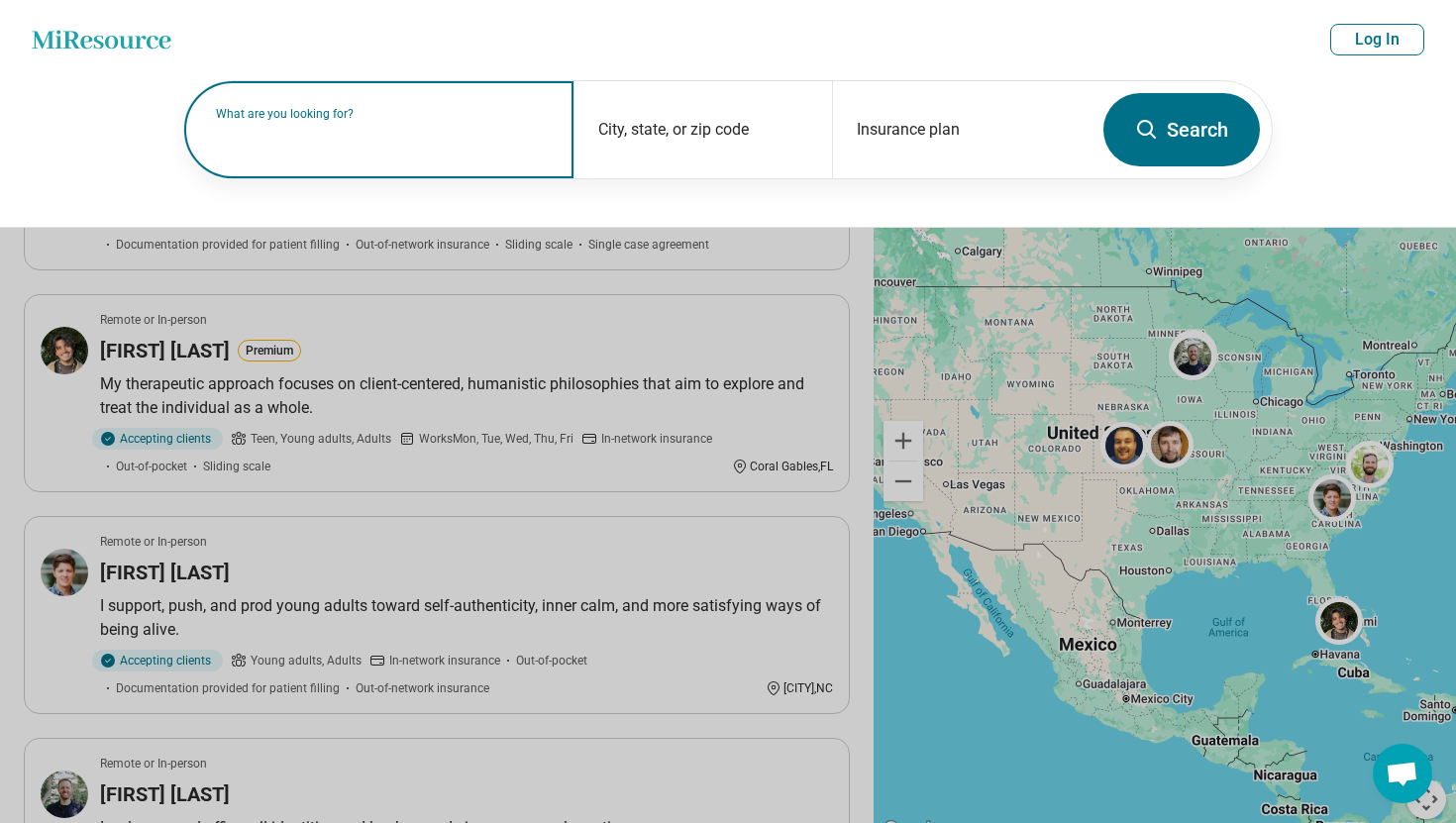click on "What are you looking for?" at bounding box center [382, 114] 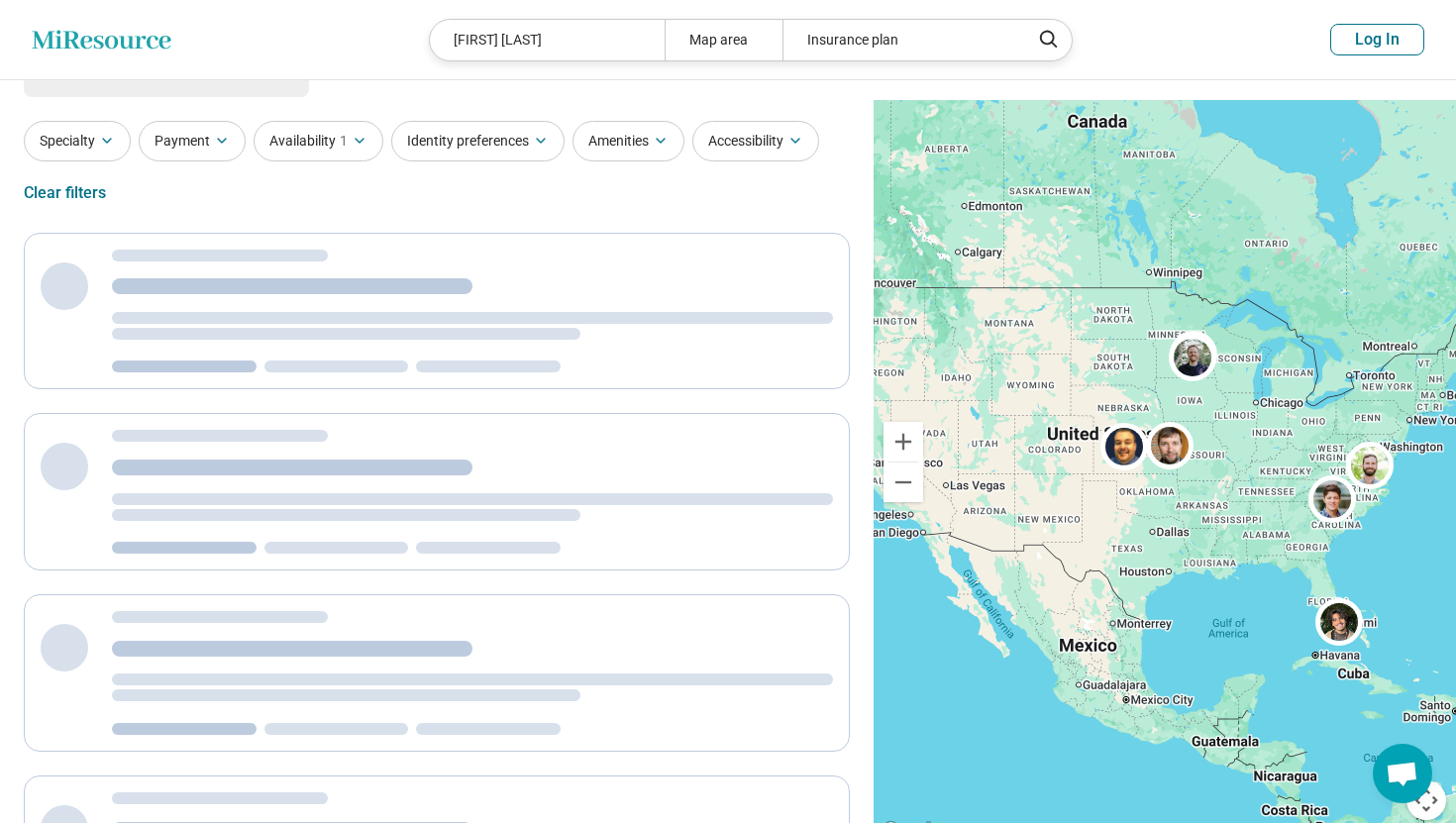 scroll, scrollTop: 0, scrollLeft: 0, axis: both 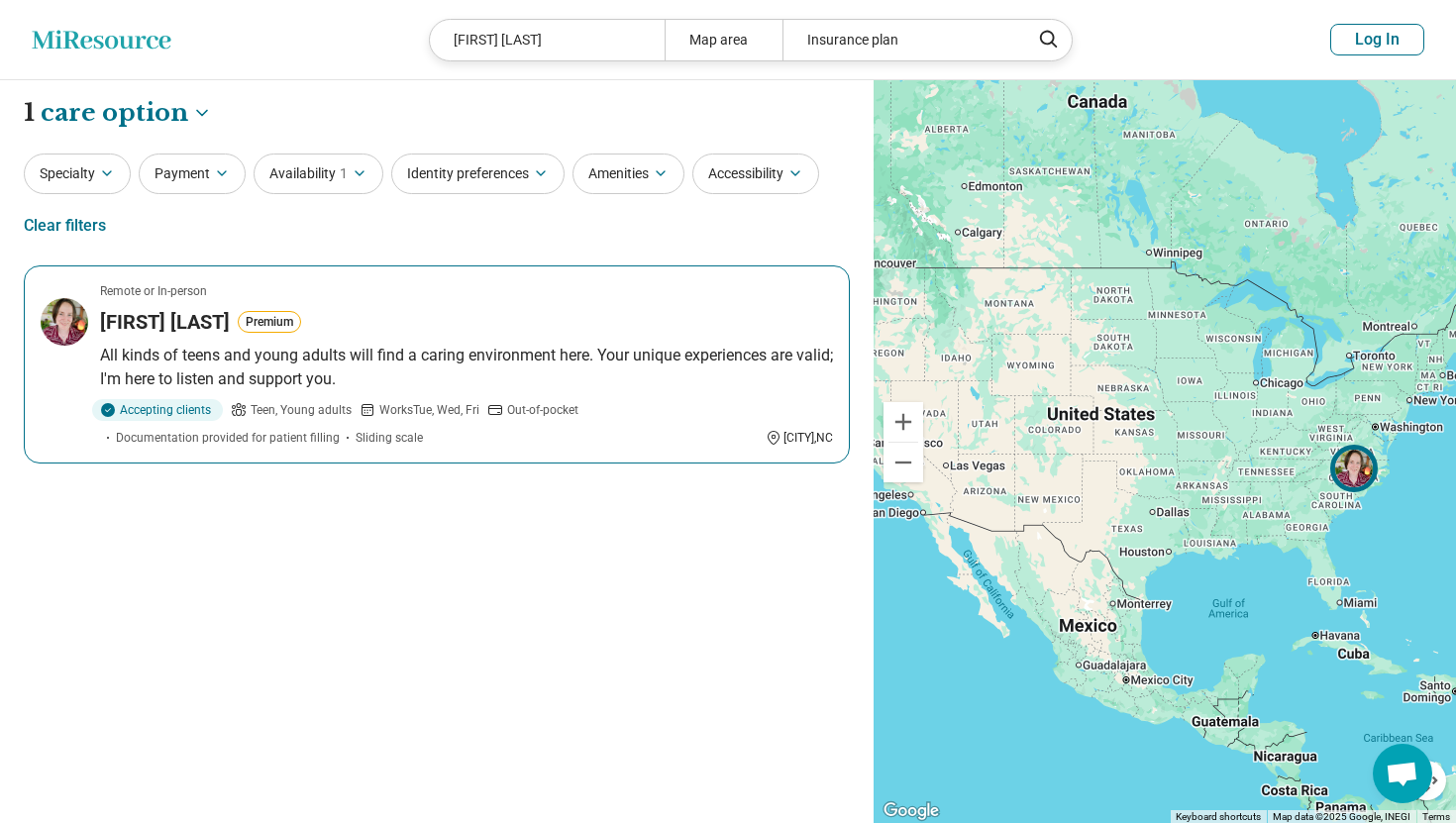 click on "Remote or In-person" at bounding box center [467, 291] 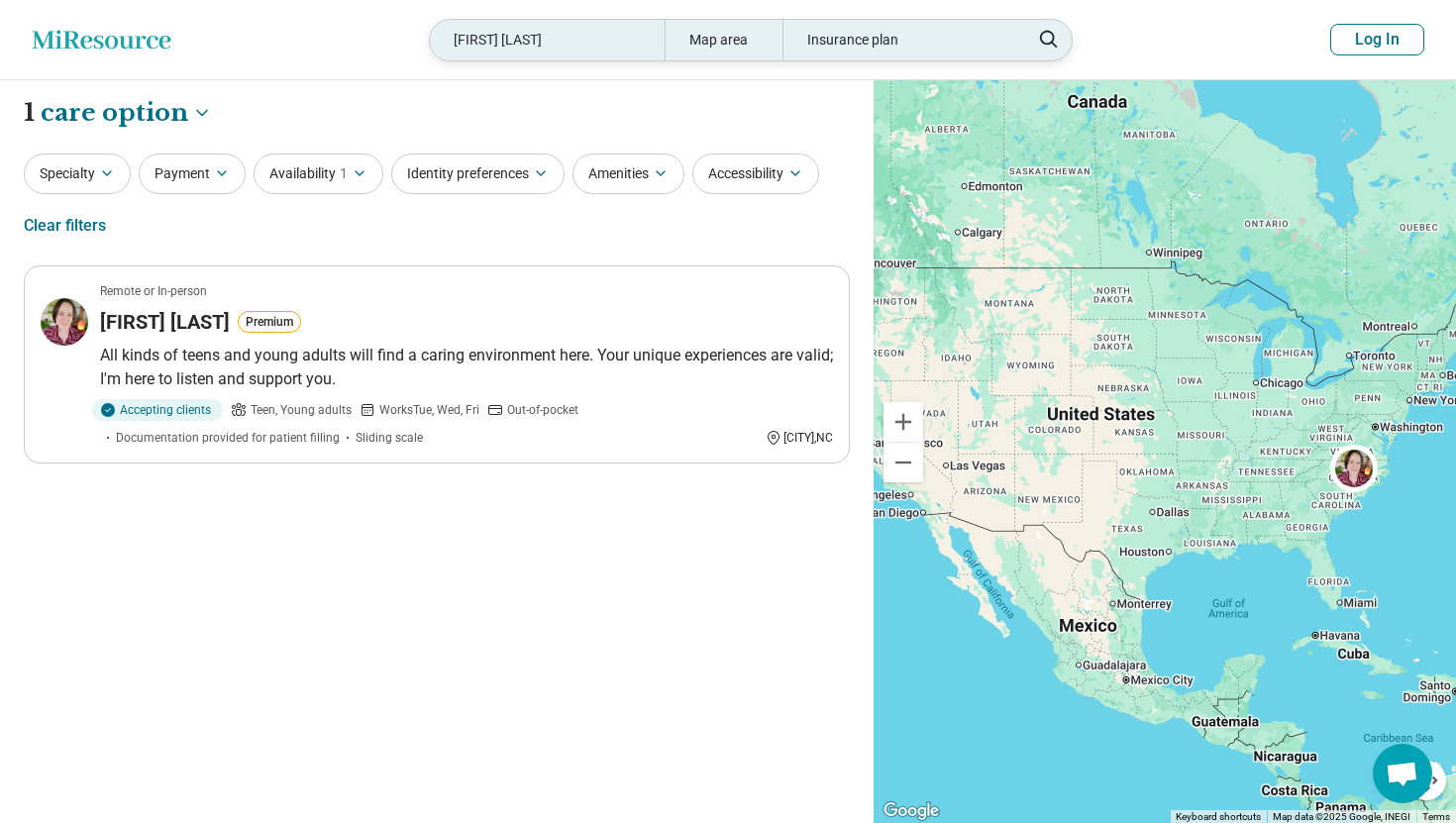 click on "Meagan	Shirlen" at bounding box center (547, 40) 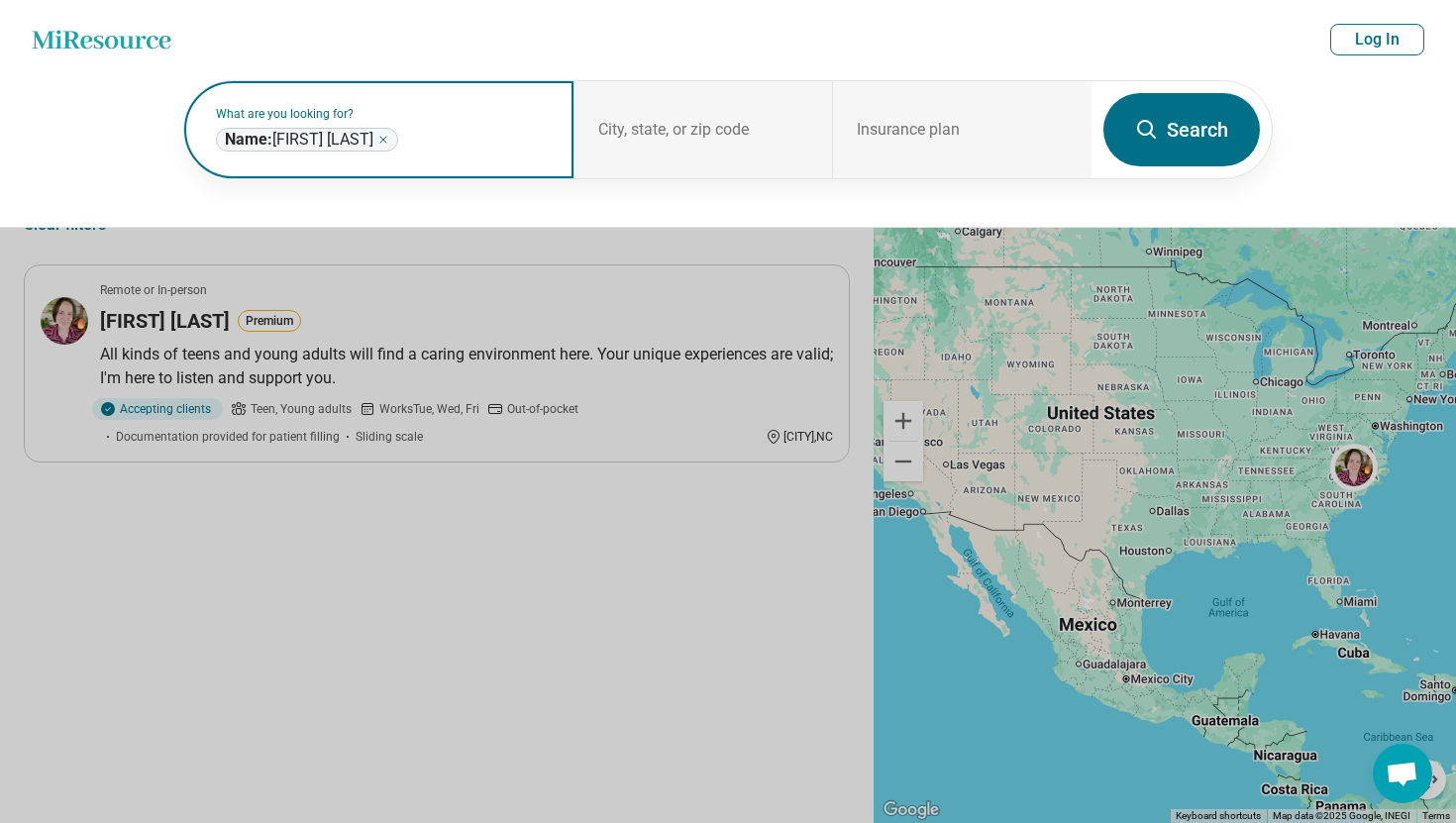 click on "**********" at bounding box center (307, 140) 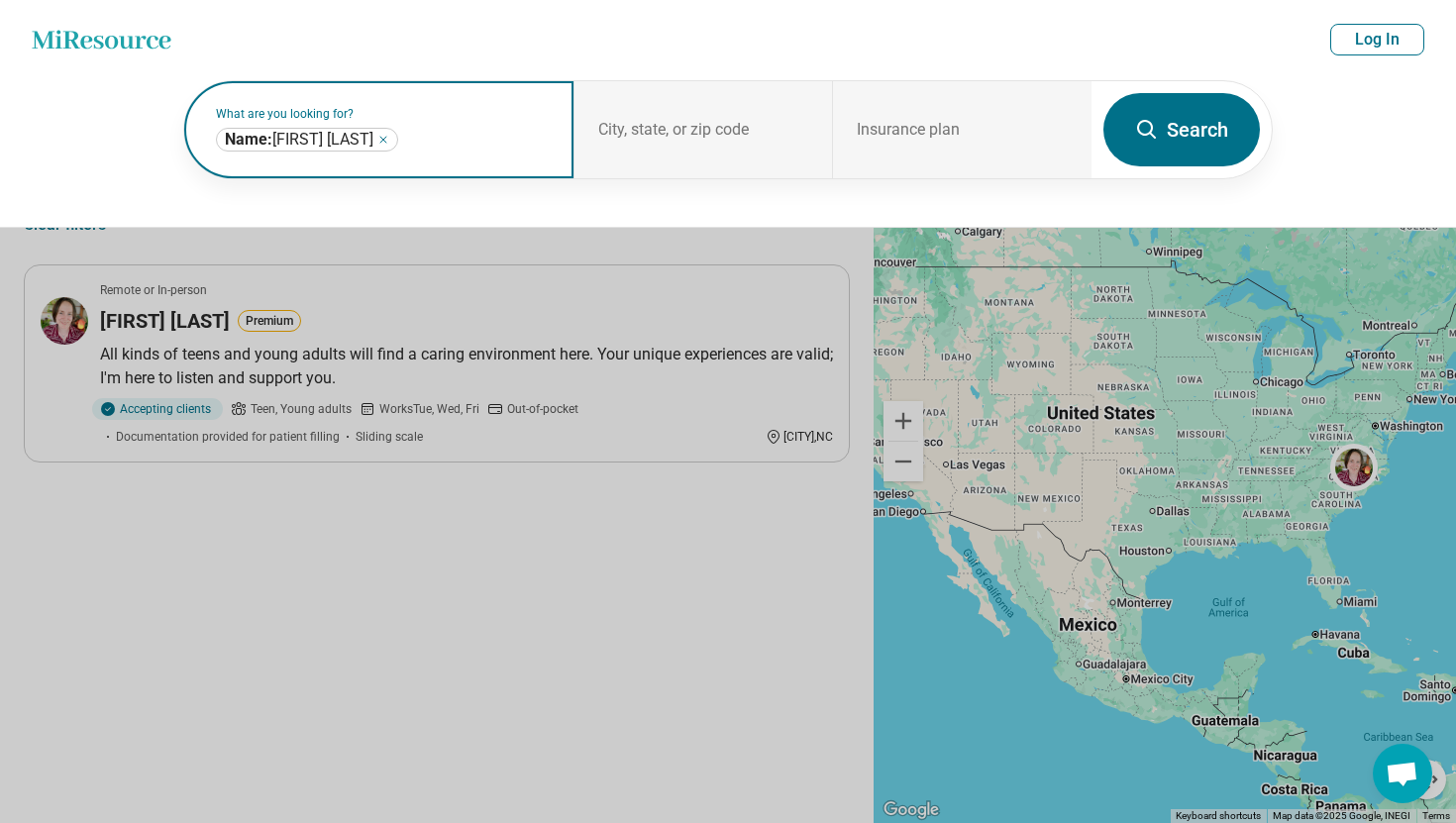 click 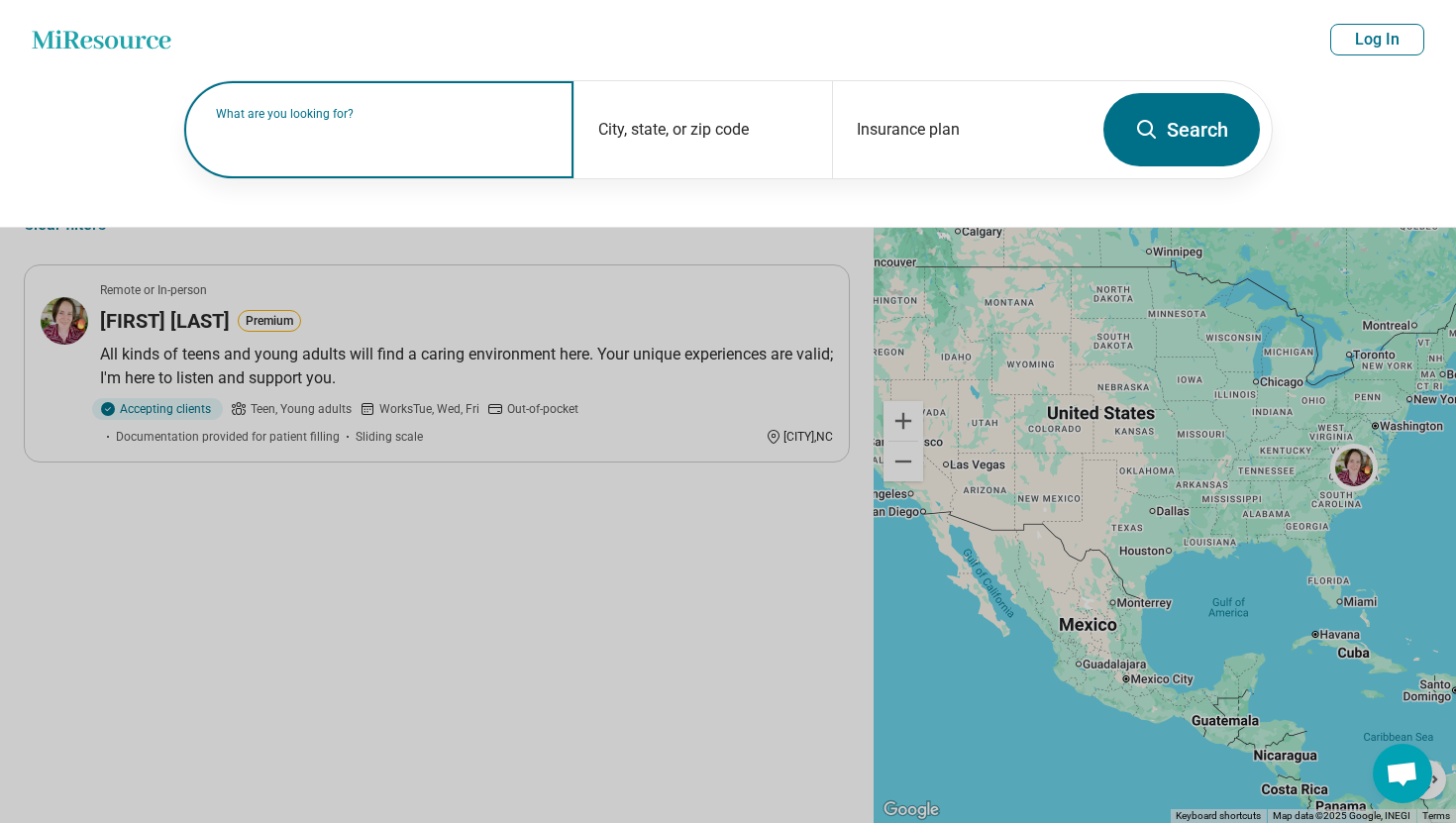 click on "What are you looking for?" at bounding box center [382, 114] 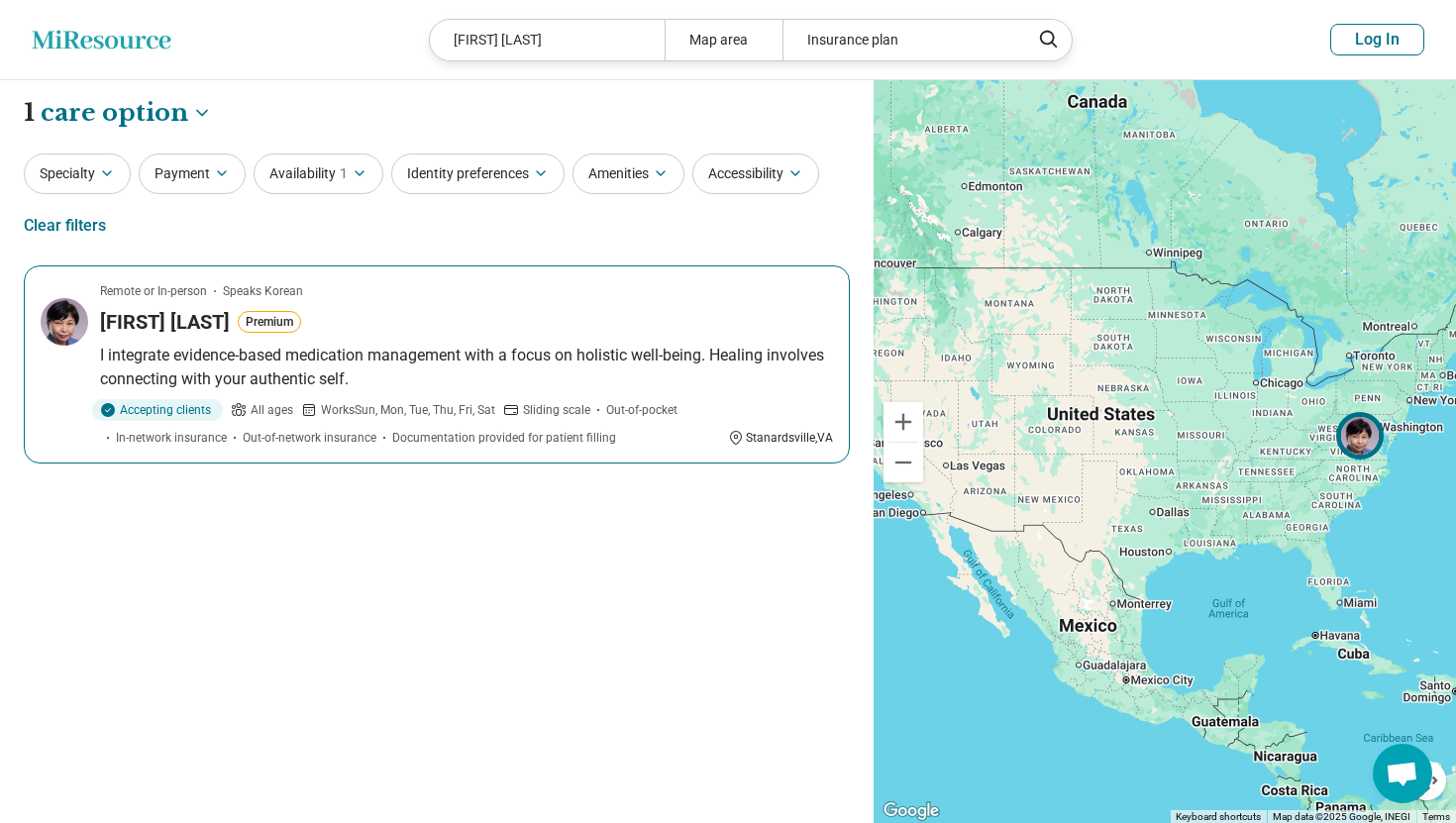 click on "I integrate evidence-based medication management with a focus on holistic well-being. Healing involves connecting with your authentic self." at bounding box center (467, 367) 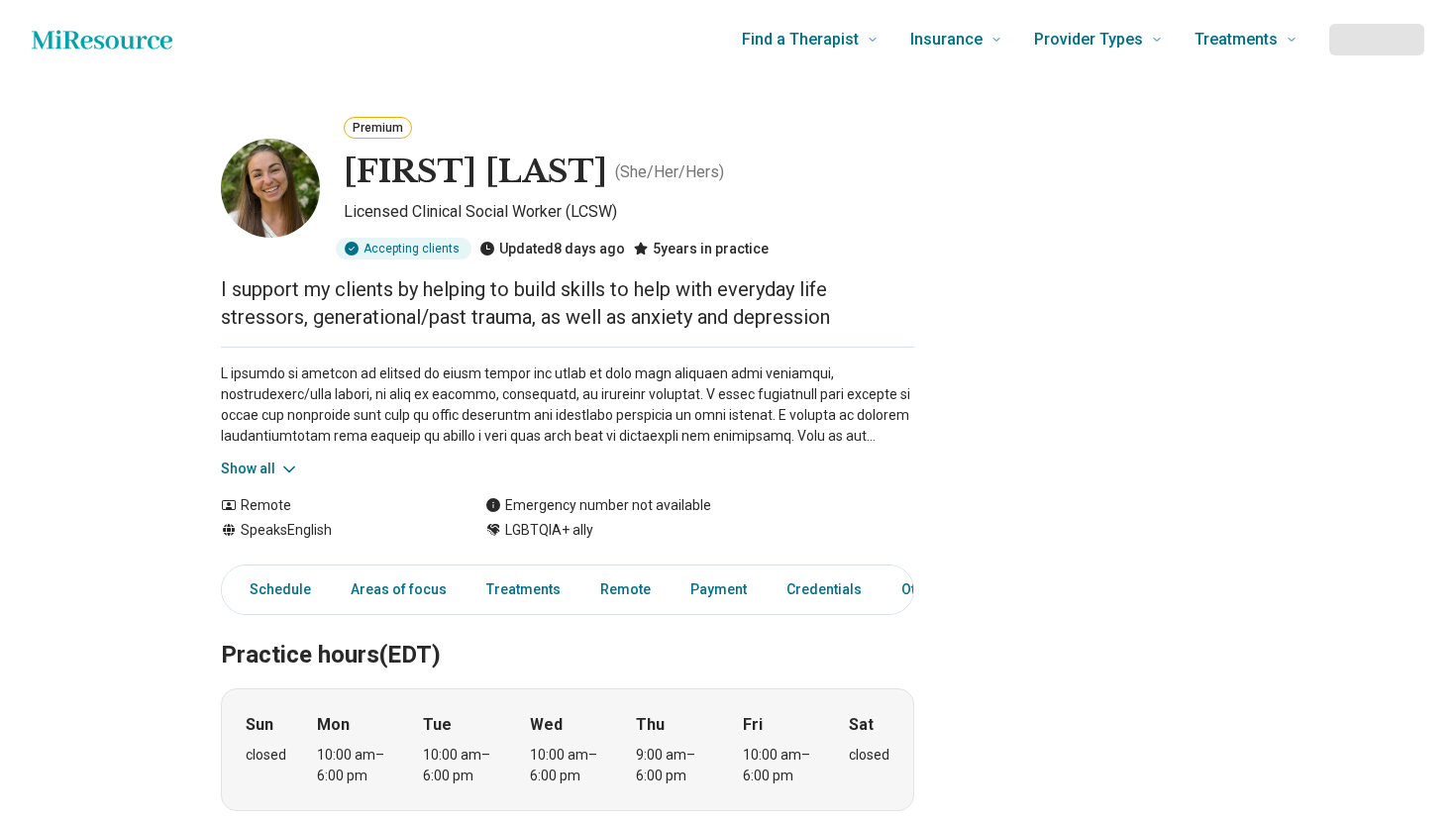 scroll, scrollTop: 0, scrollLeft: 0, axis: both 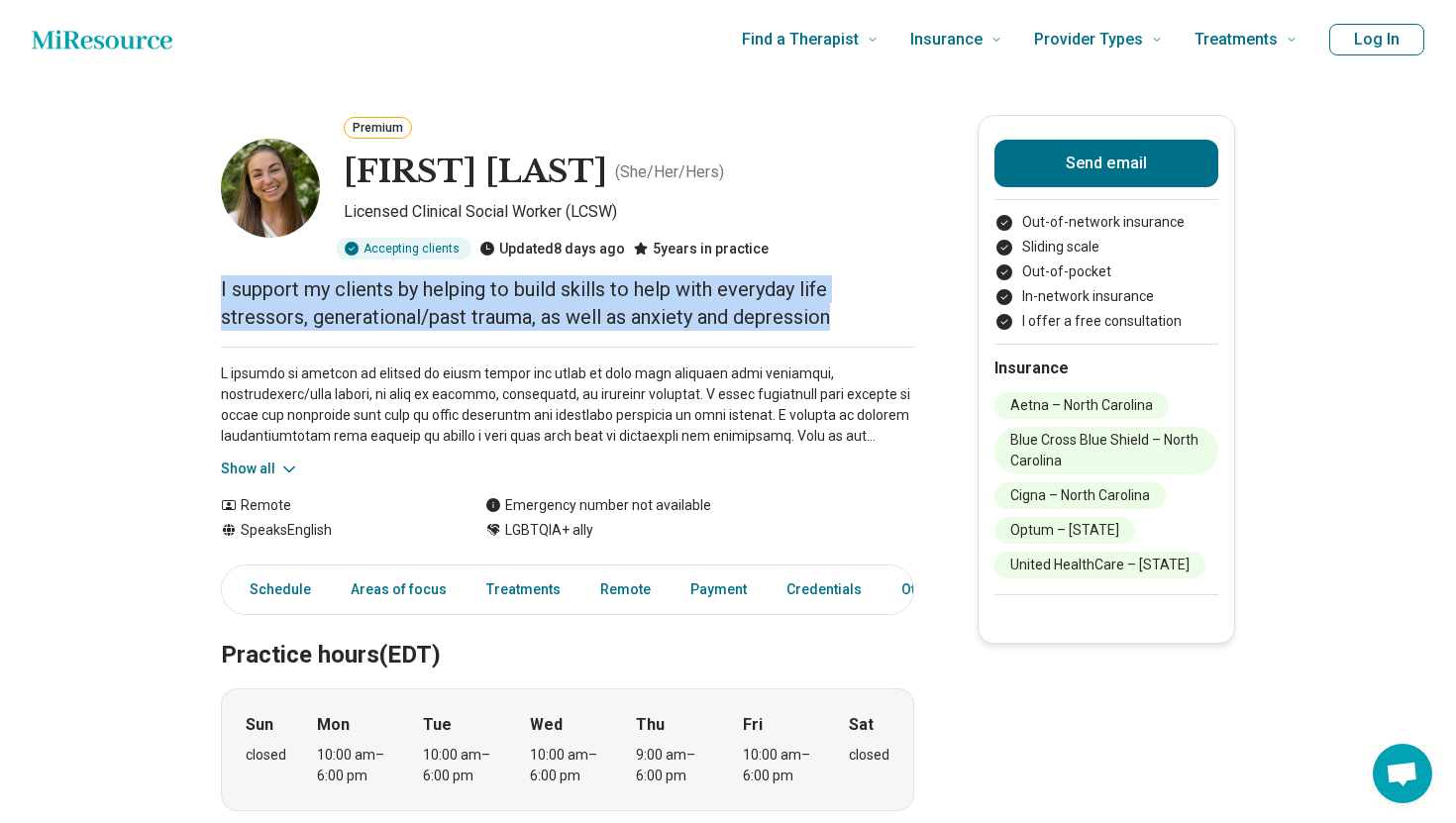 drag, startPoint x: 531, startPoint y: 430, endPoint x: 176, endPoint y: 367, distance: 360.54681 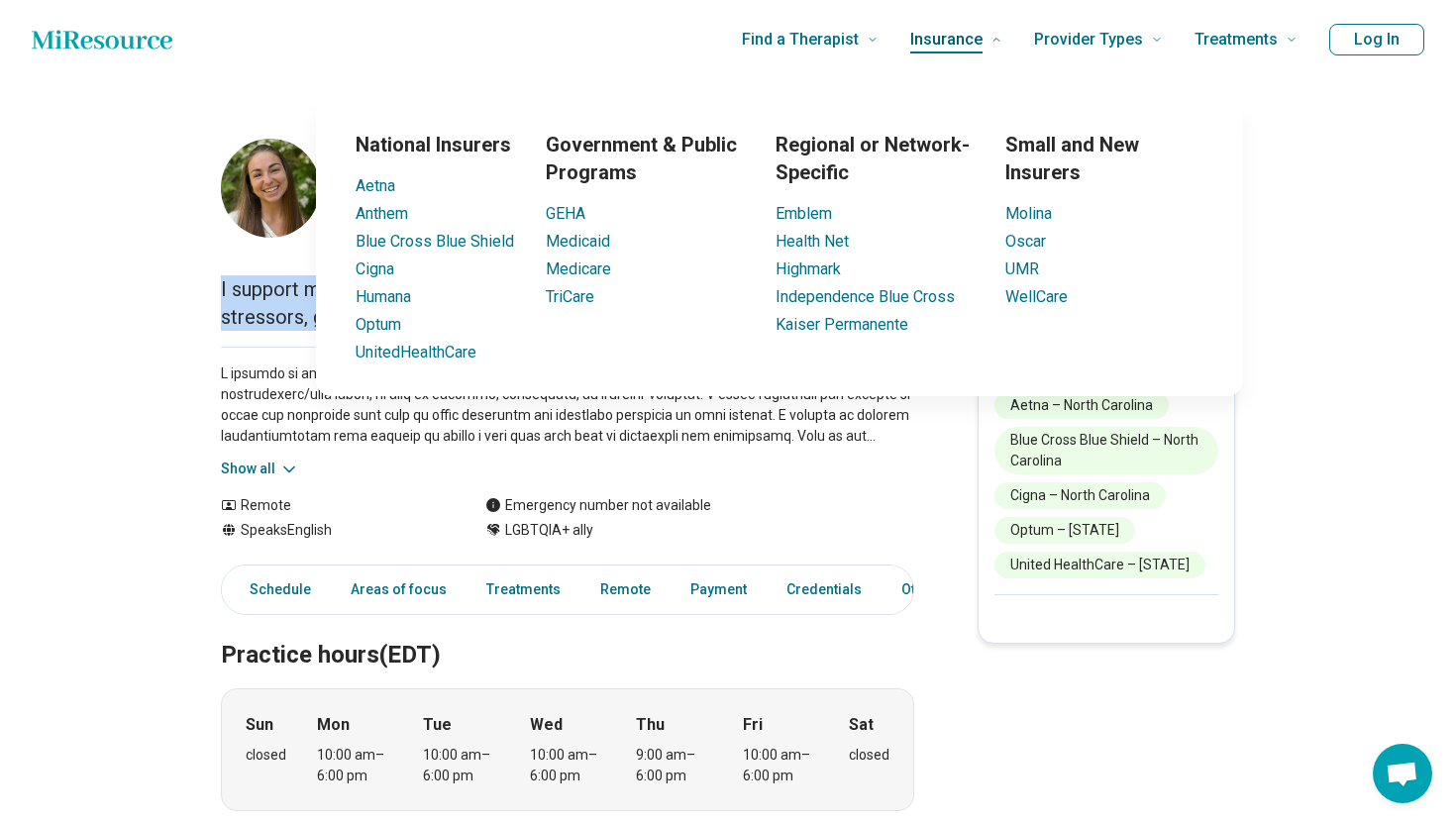 copy on "I support my clients by helping to build skills to help with everyday life stressors, generational/past trauma, as well as anxiety and depression" 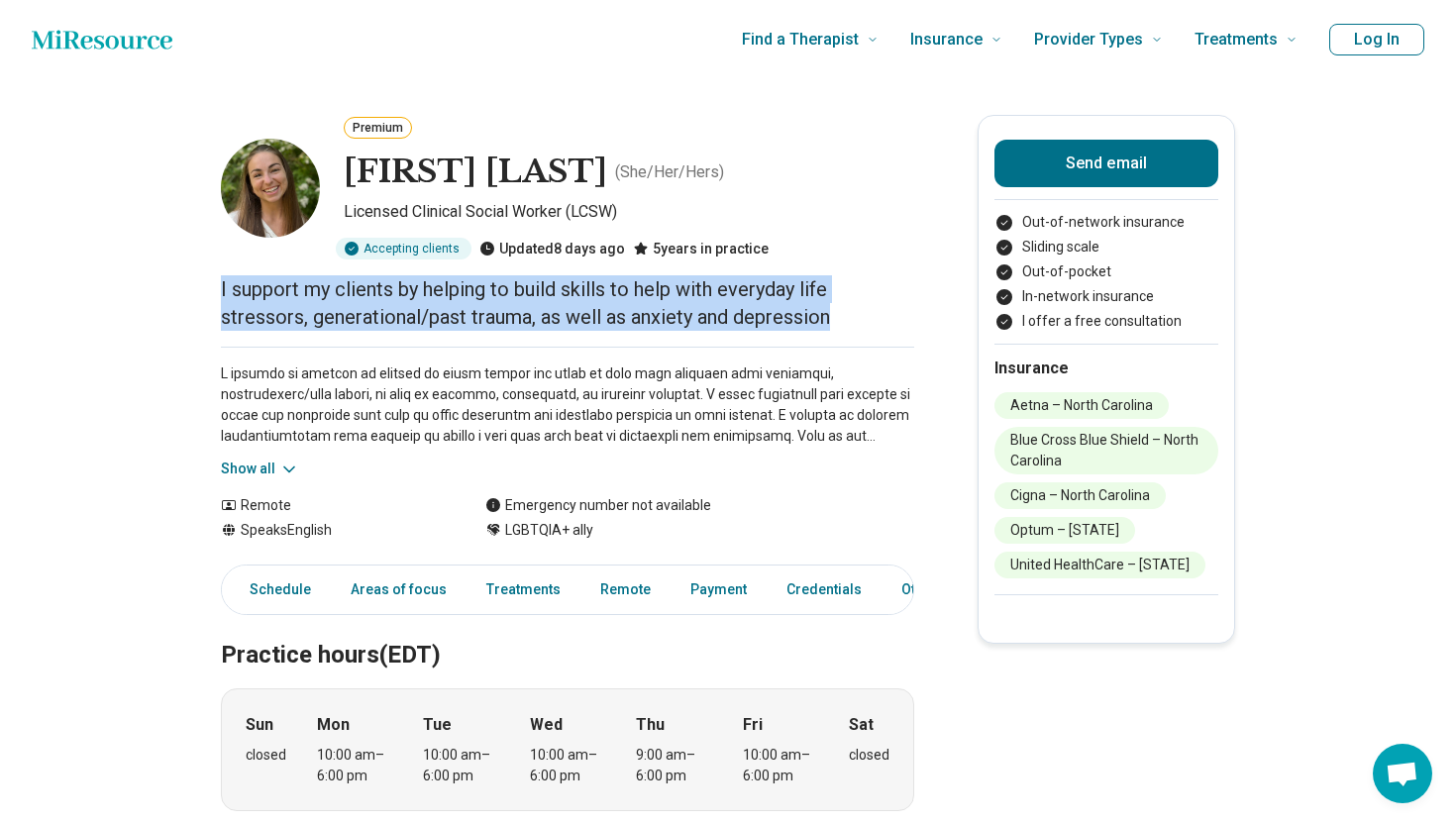 click on "Show all" at bounding box center (260, 468) 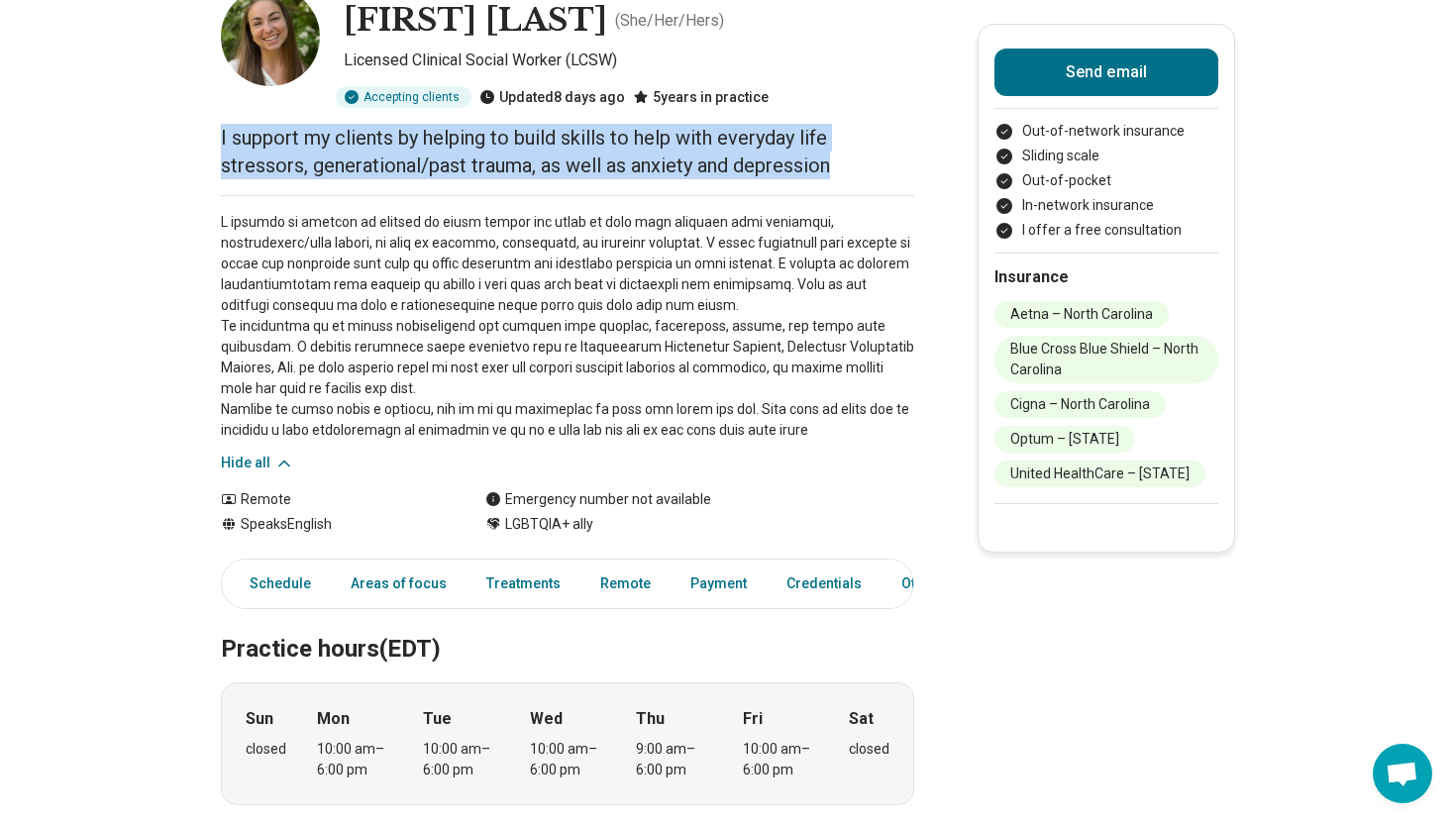 scroll, scrollTop: 169, scrollLeft: 0, axis: vertical 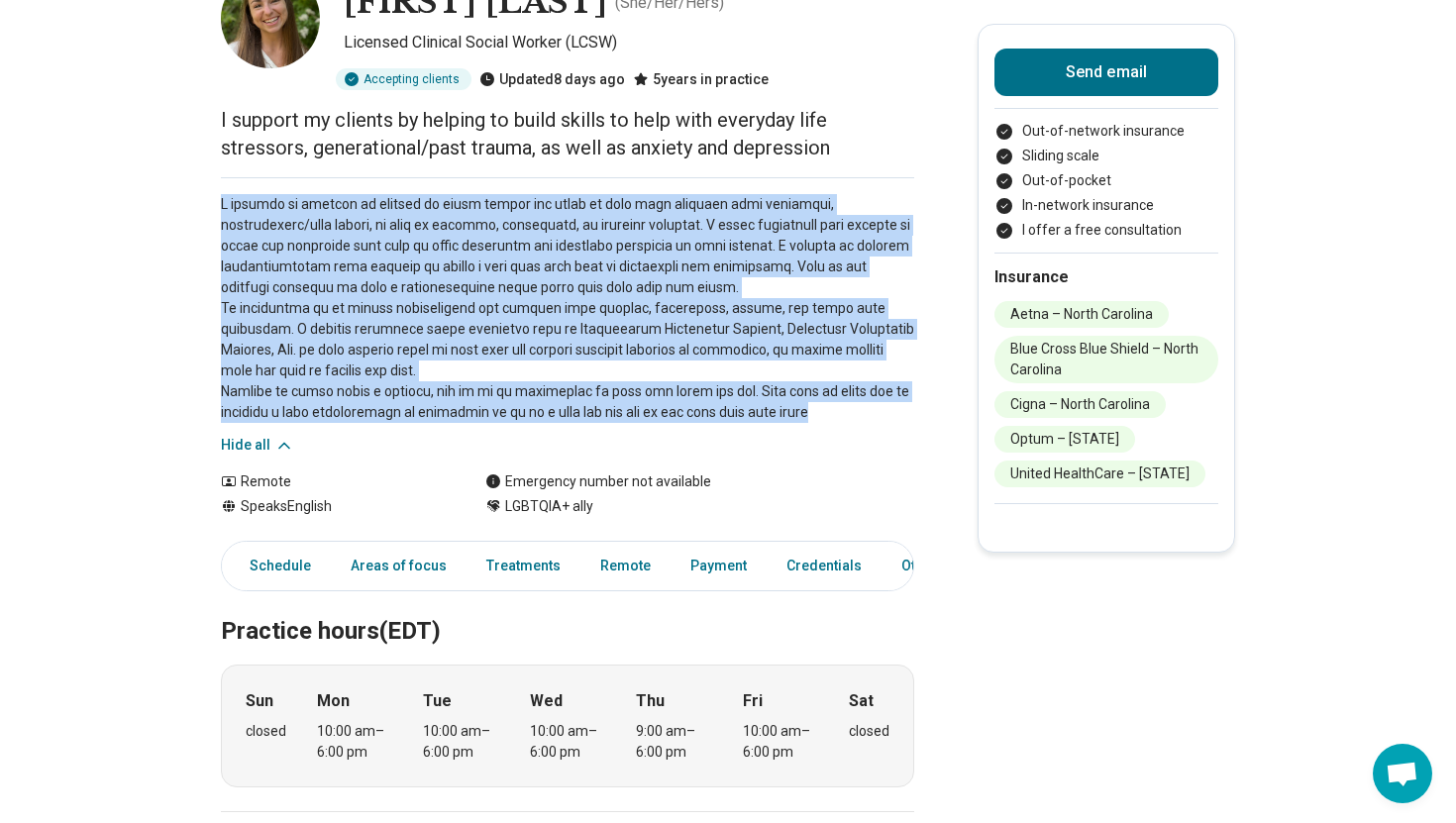drag, startPoint x: 414, startPoint y: 642, endPoint x: 209, endPoint y: 331, distance: 372.48624 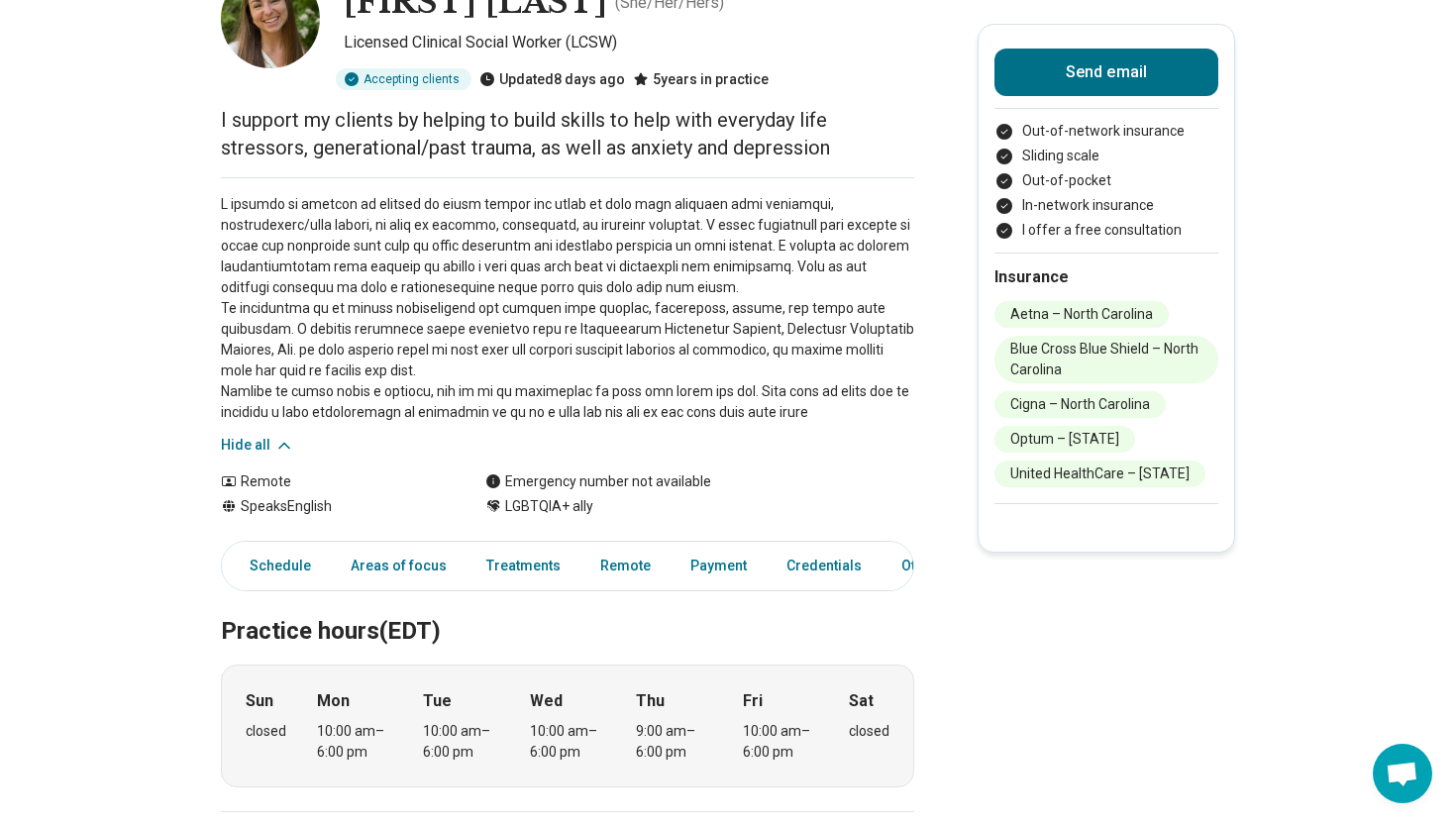 click on "I support my clients by helping to build skills to help with everyday life stressors, generational/past trauma, as well as anxiety and depression" at bounding box center (568, 134) 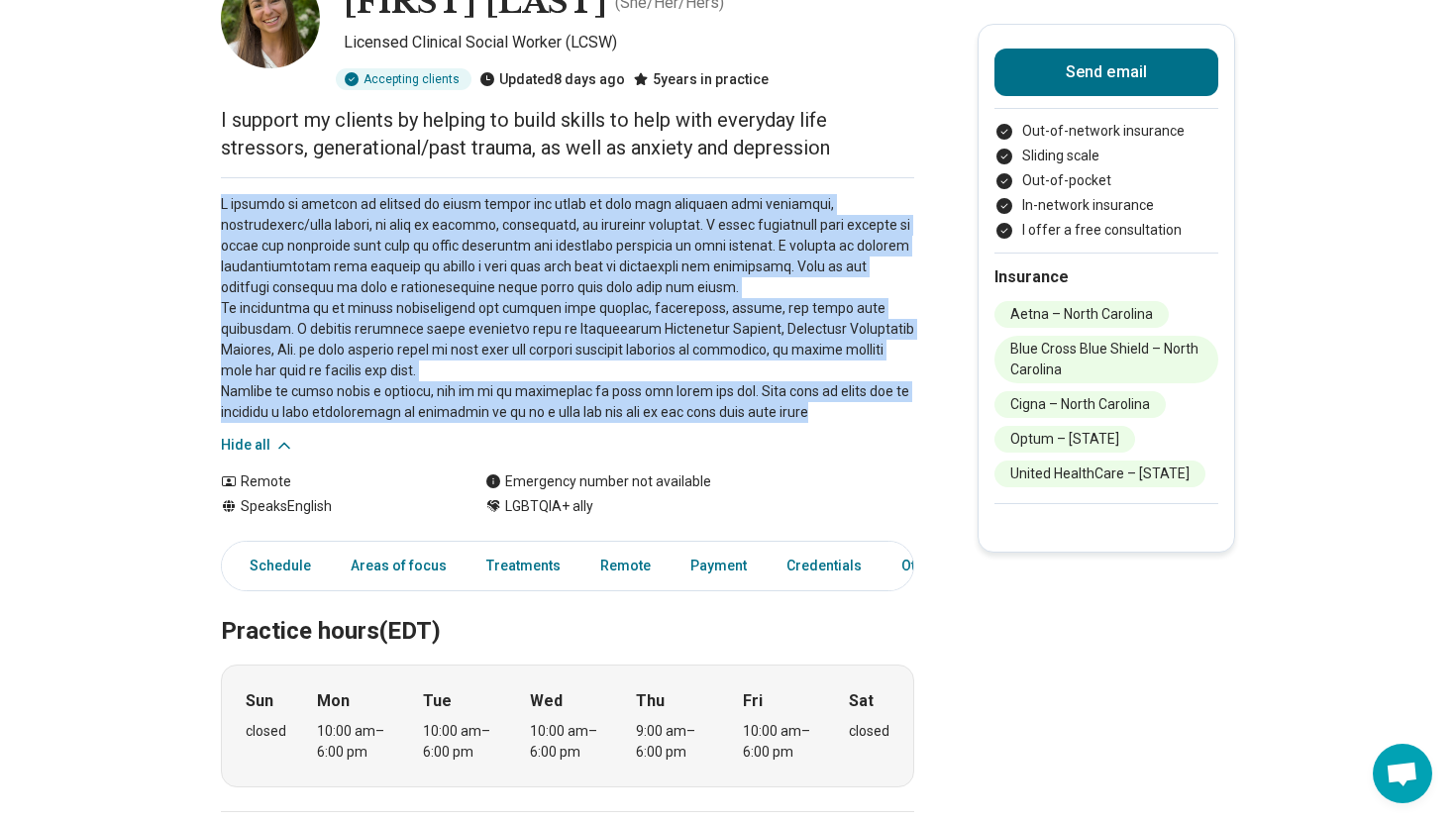 drag, startPoint x: 428, startPoint y: 644, endPoint x: 170, endPoint y: 331, distance: 405.62668 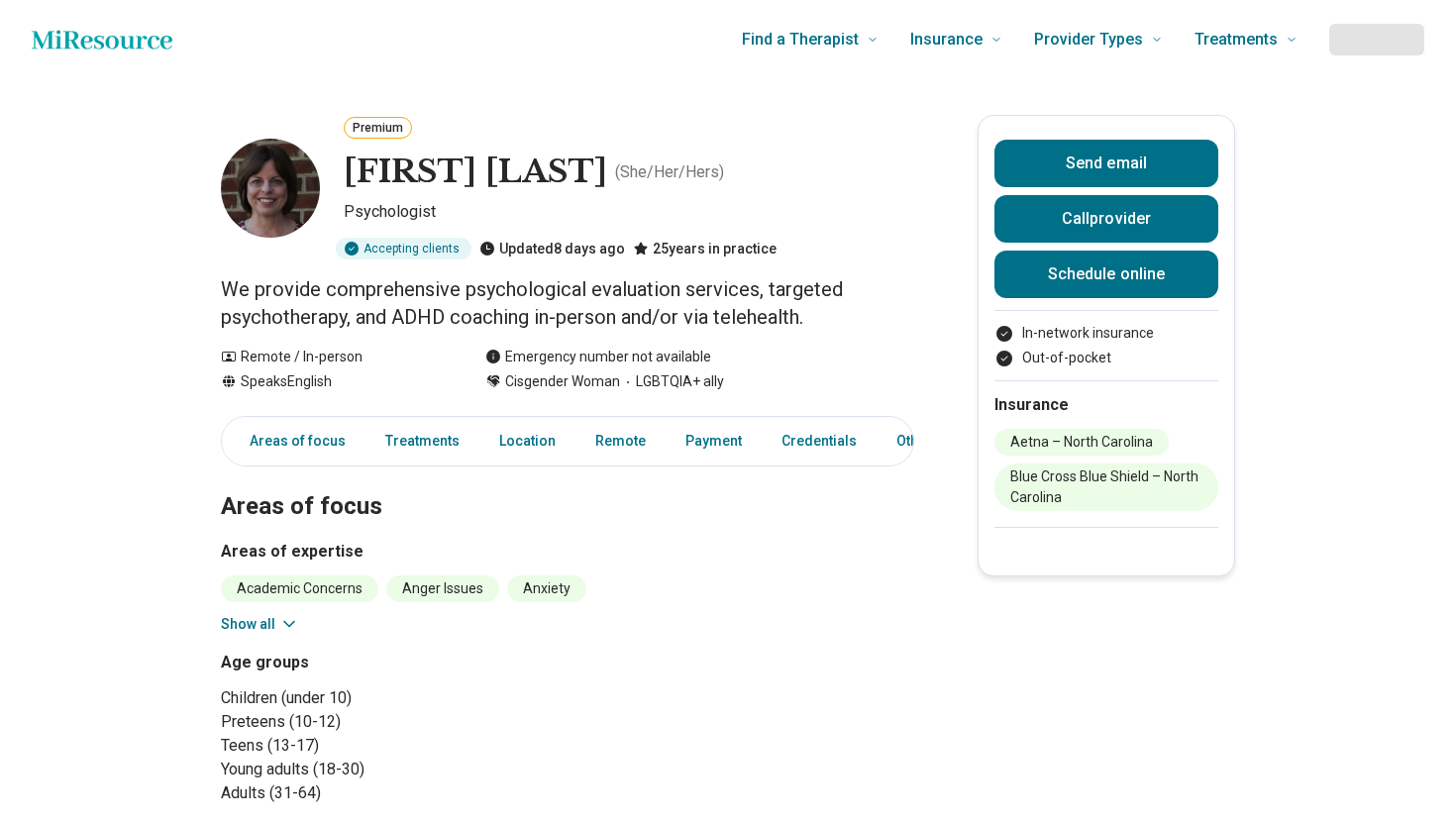 scroll, scrollTop: 0, scrollLeft: 0, axis: both 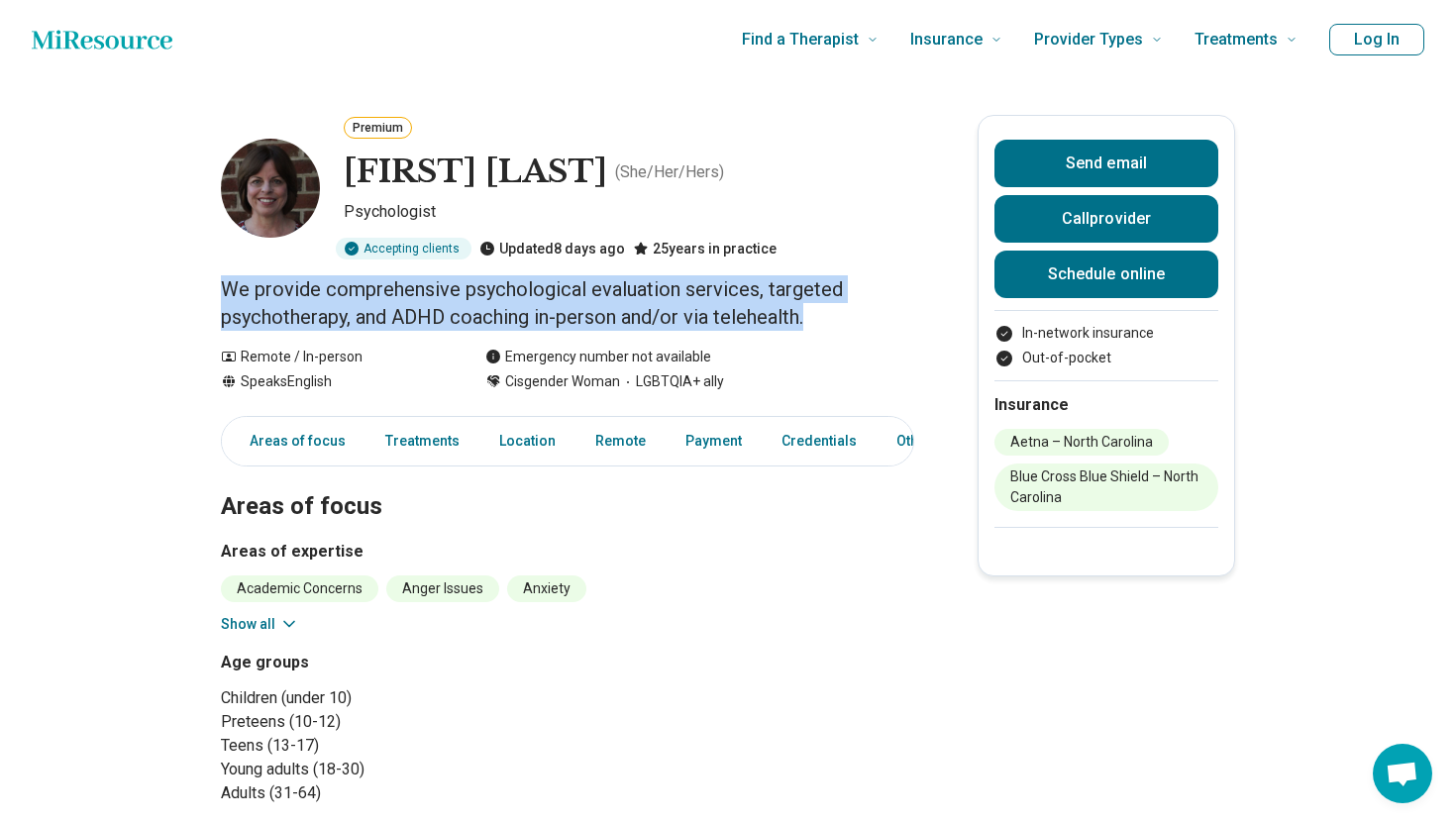 drag, startPoint x: 381, startPoint y: 441, endPoint x: 181, endPoint y: 374, distance: 210.92416 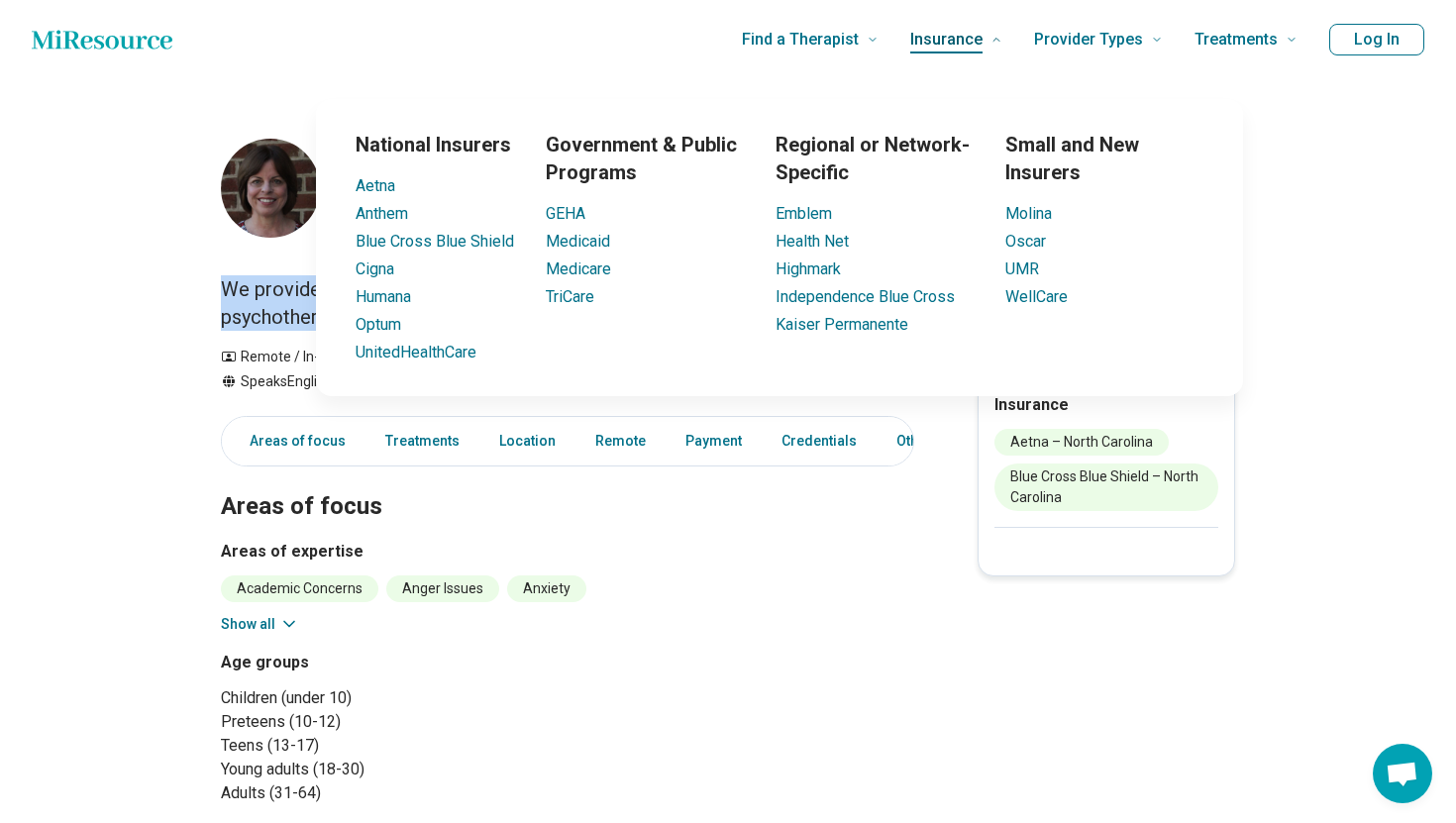 copy on "We provide comprehensive psychological evaluation services, targeted psychotherapy, and ADHD coaching in-person and/or via telehealth." 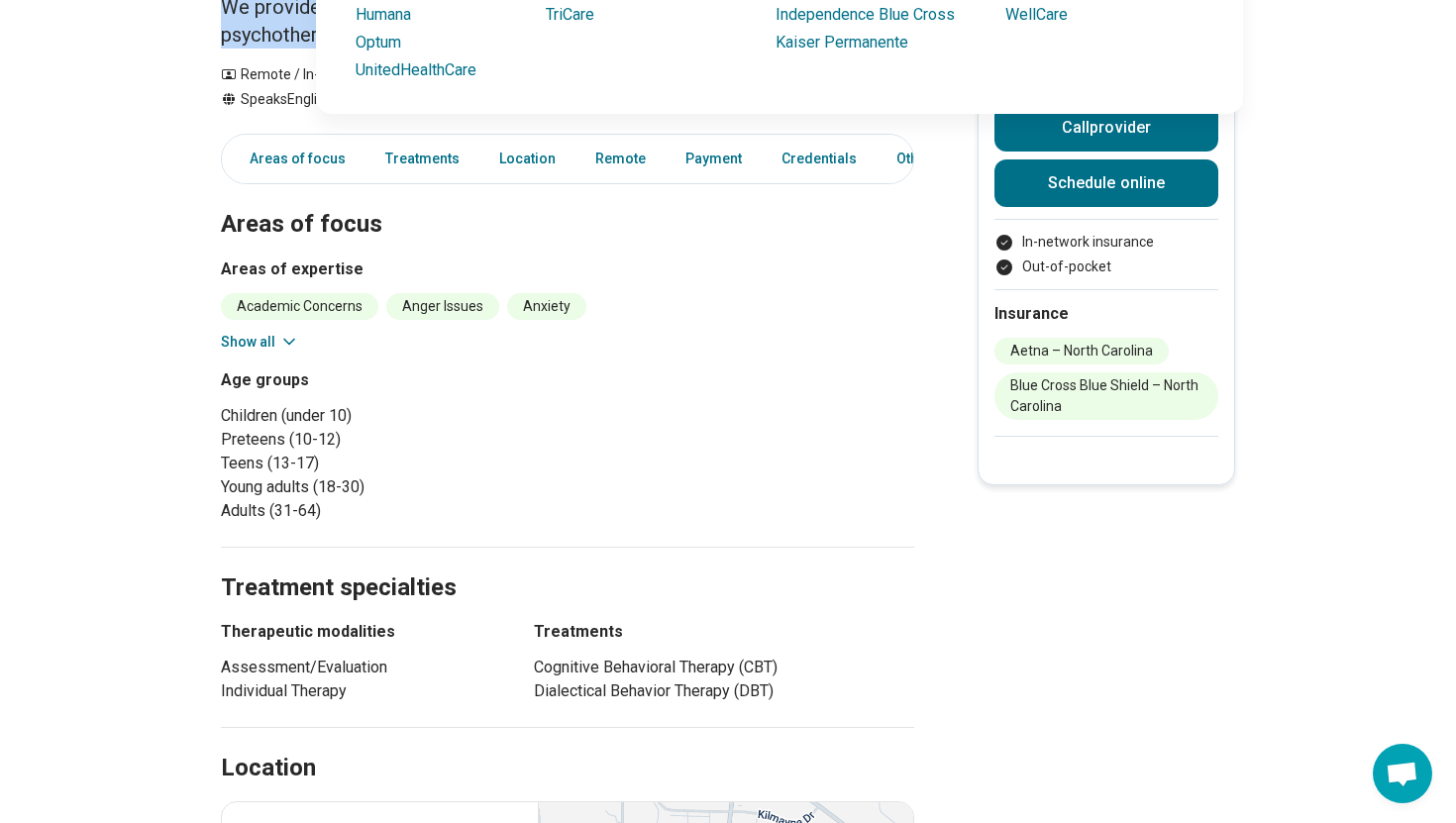 scroll, scrollTop: 451, scrollLeft: 0, axis: vertical 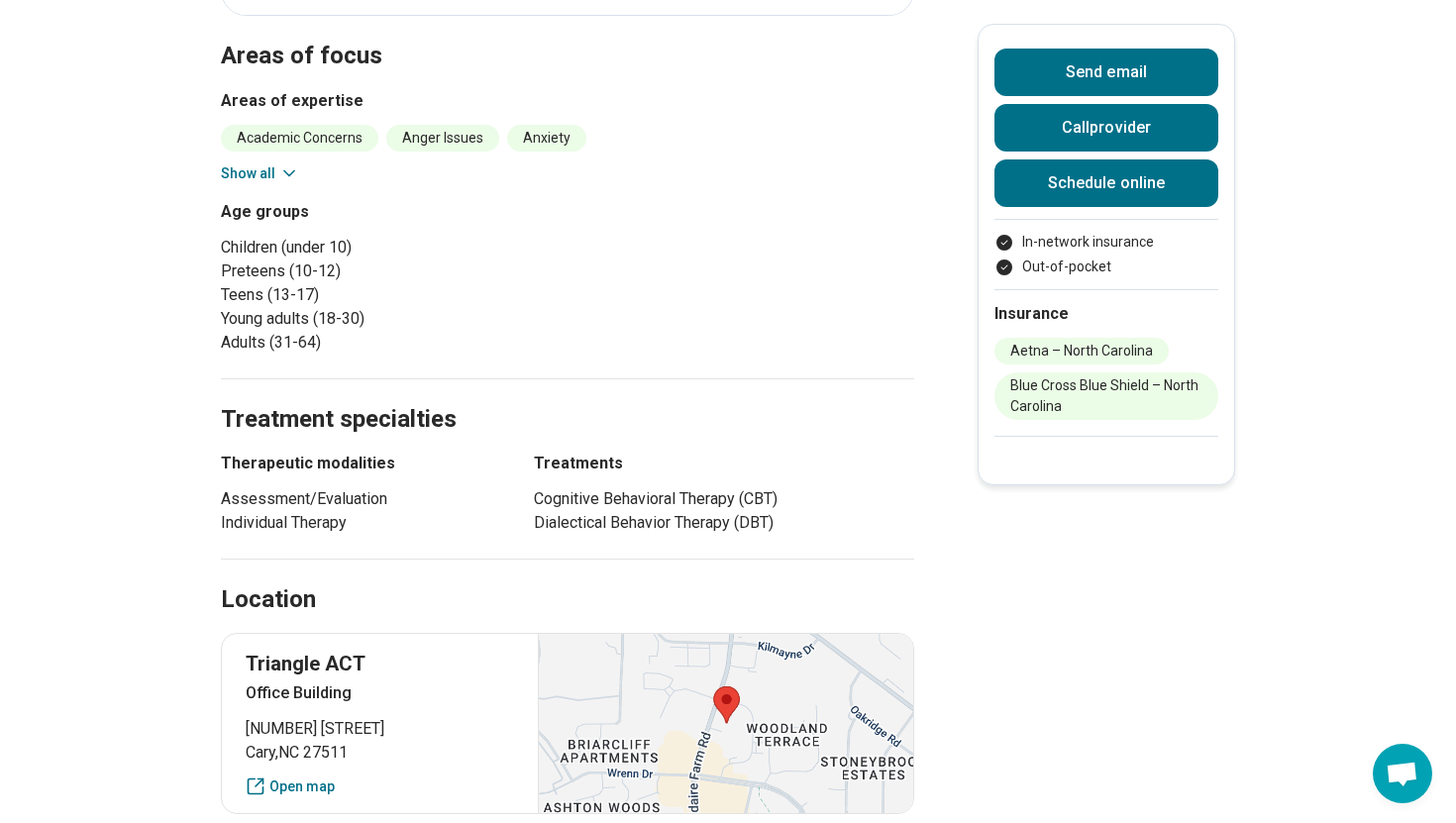 click on "Age groups Children (under 10) Preteens (10-12) Teens (13-17) Young adults (18-30) Adults (31-64)" at bounding box center [568, 277] 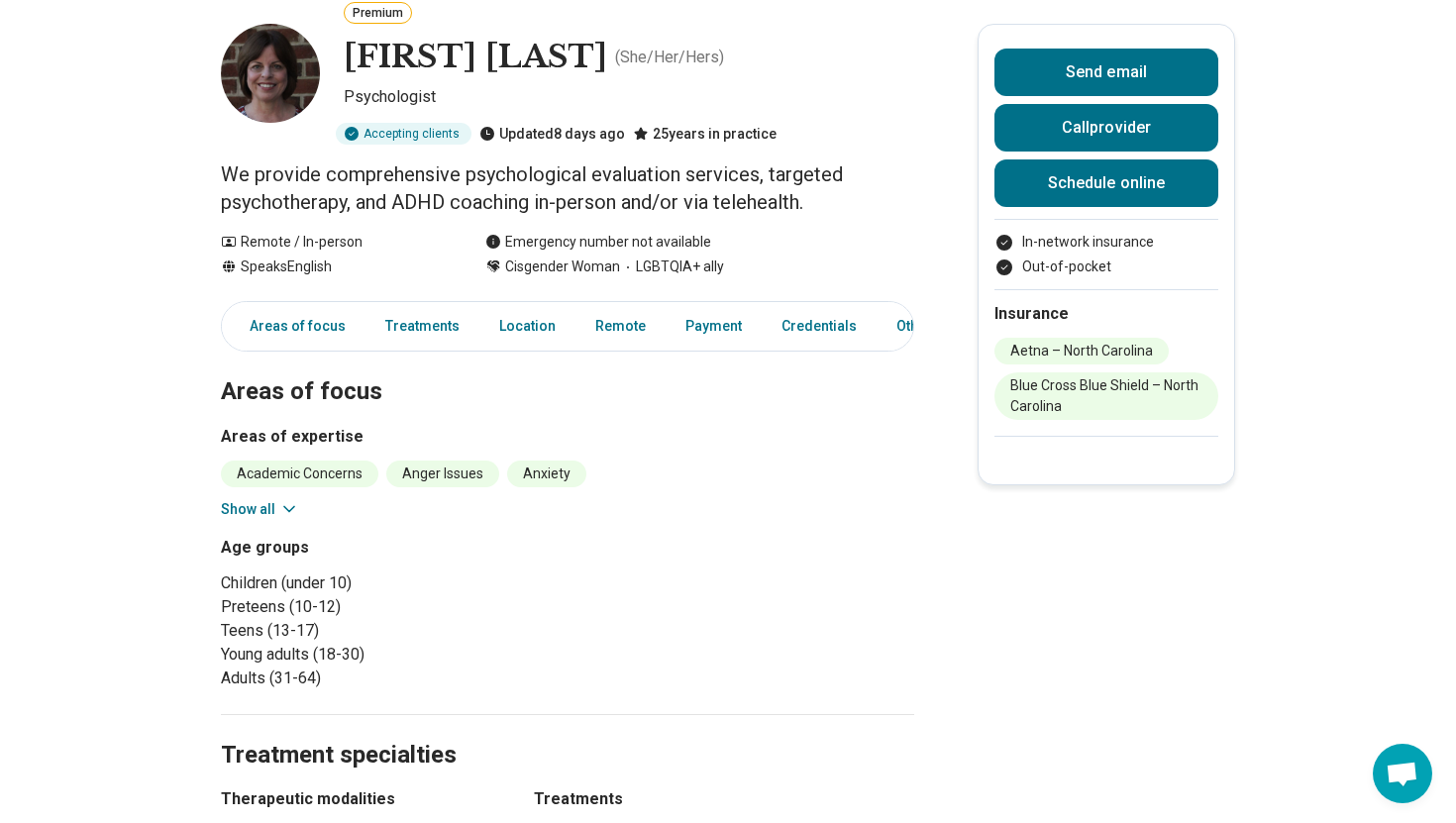 scroll, scrollTop: 107, scrollLeft: 0, axis: vertical 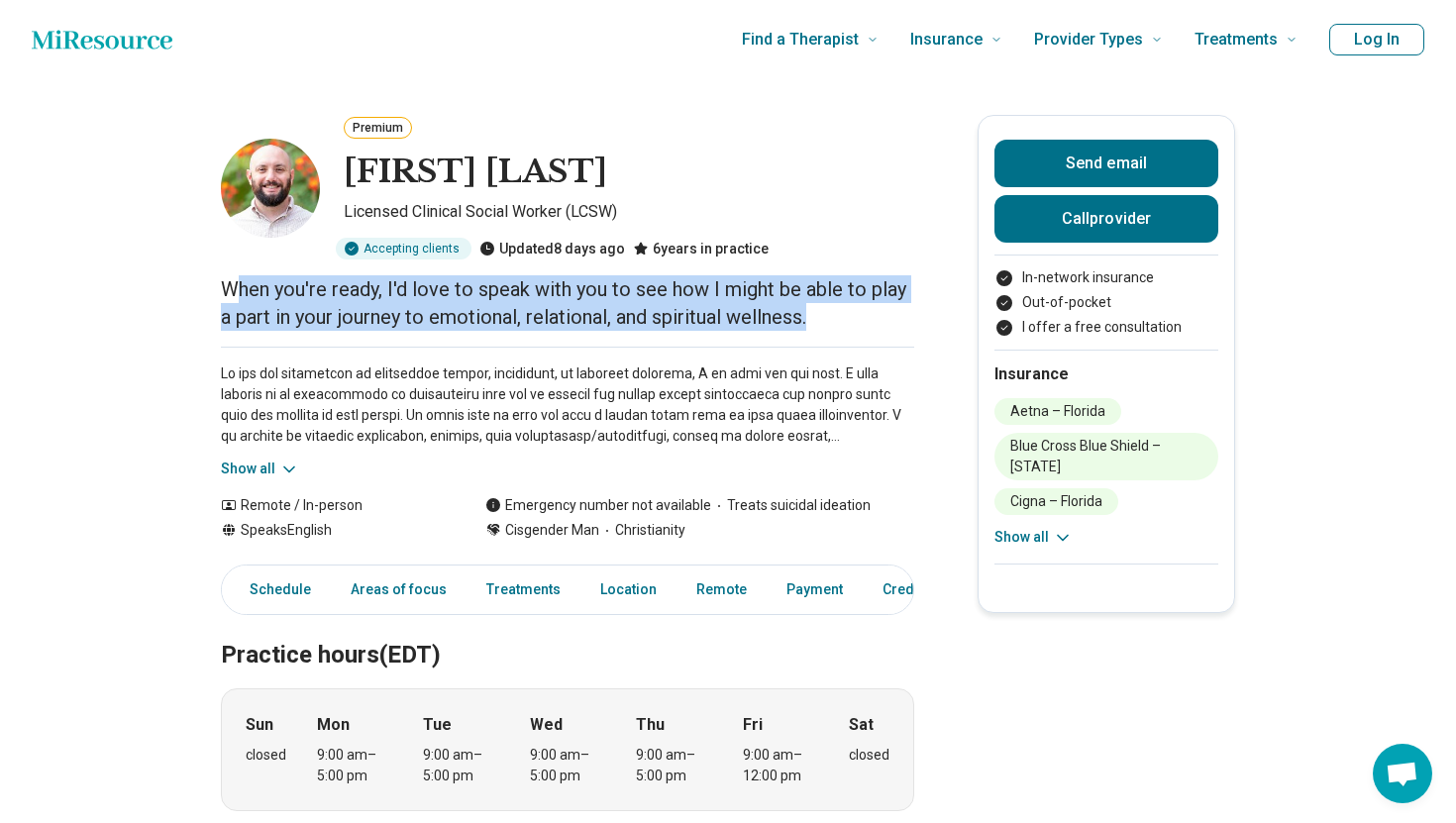 drag, startPoint x: 453, startPoint y: 438, endPoint x: 225, endPoint y: 359, distance: 241.29857 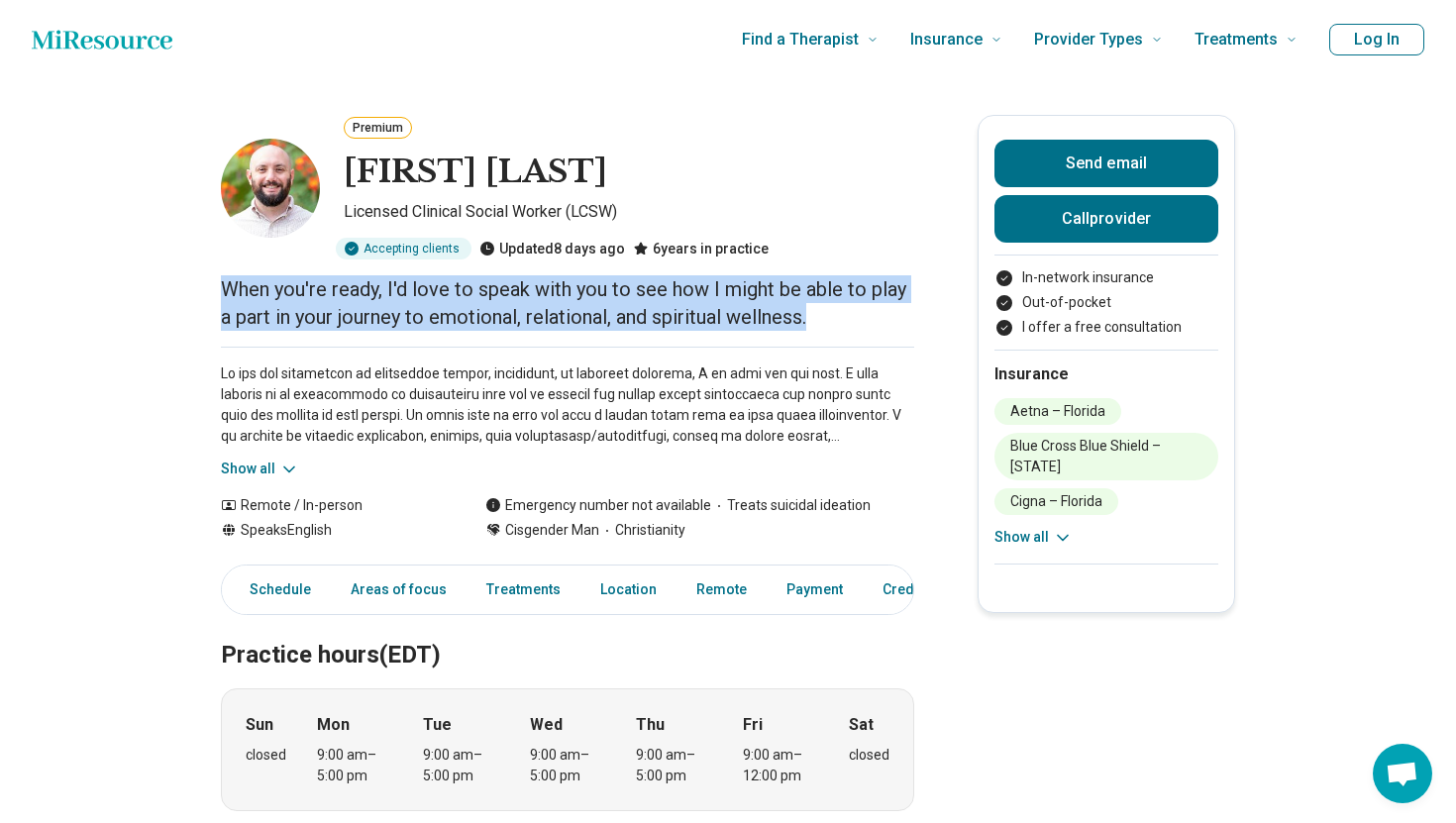 drag, startPoint x: 462, startPoint y: 437, endPoint x: 149, endPoint y: 370, distance: 320.09061 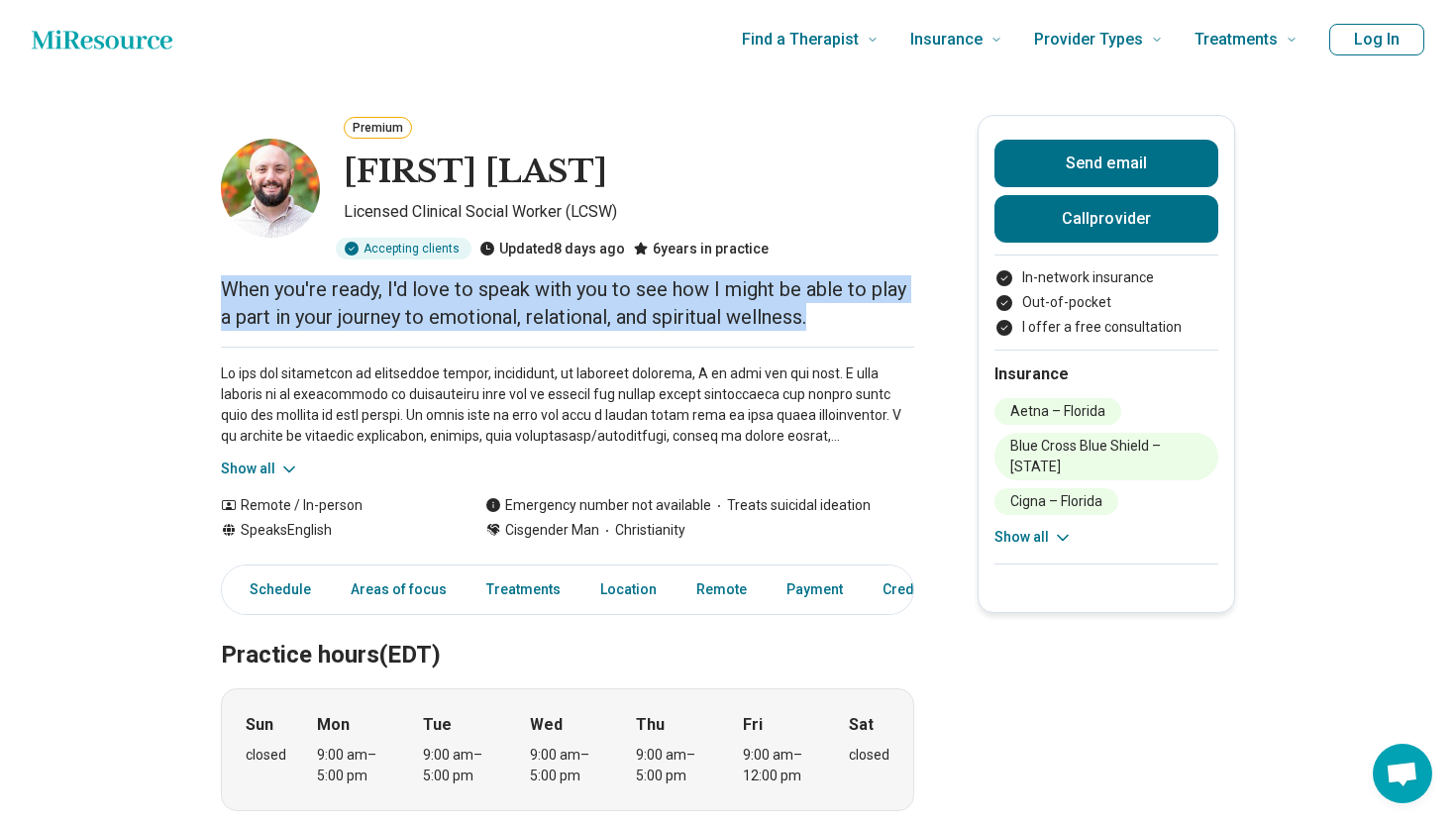 click 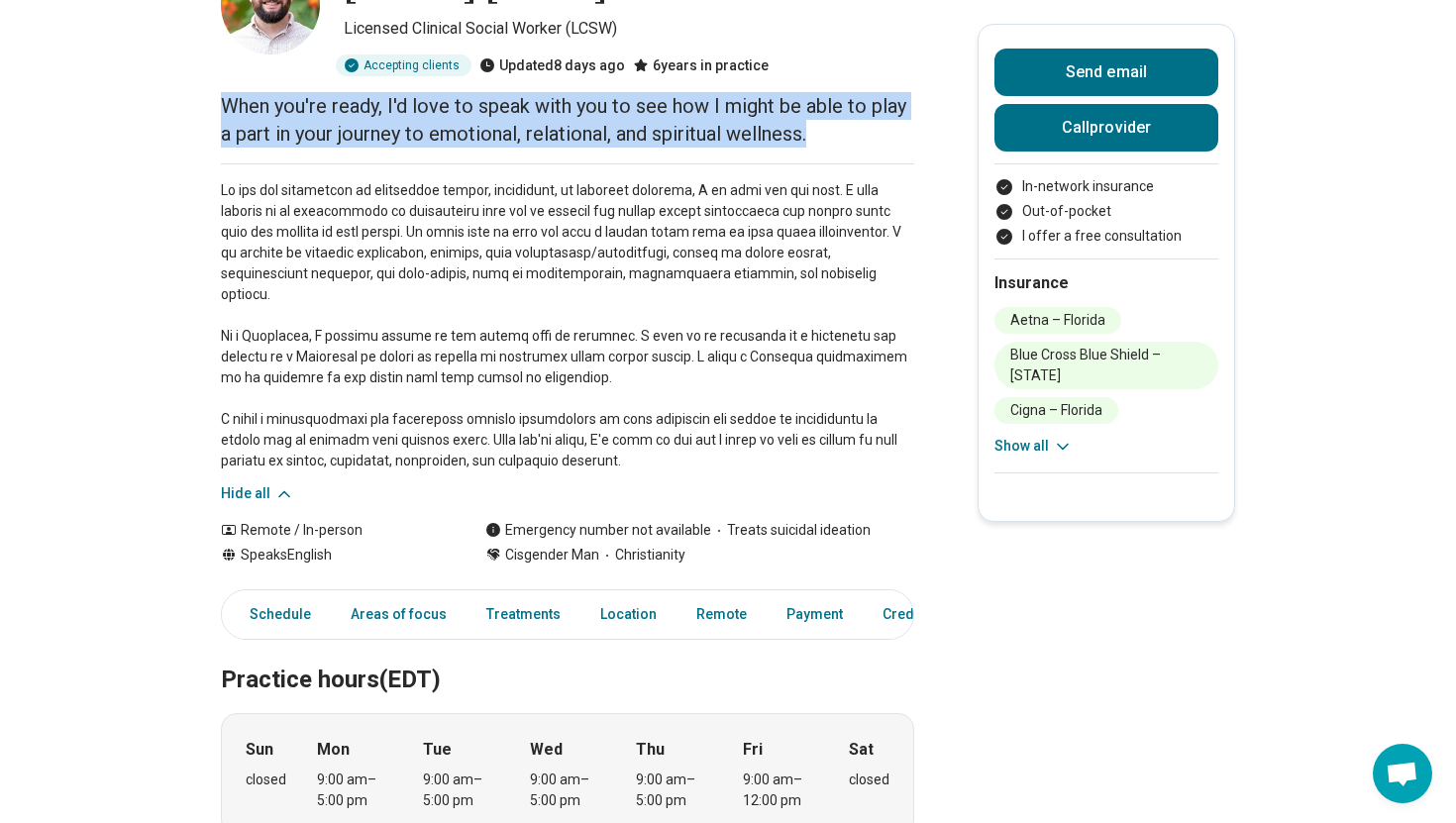 scroll, scrollTop: 241, scrollLeft: 0, axis: vertical 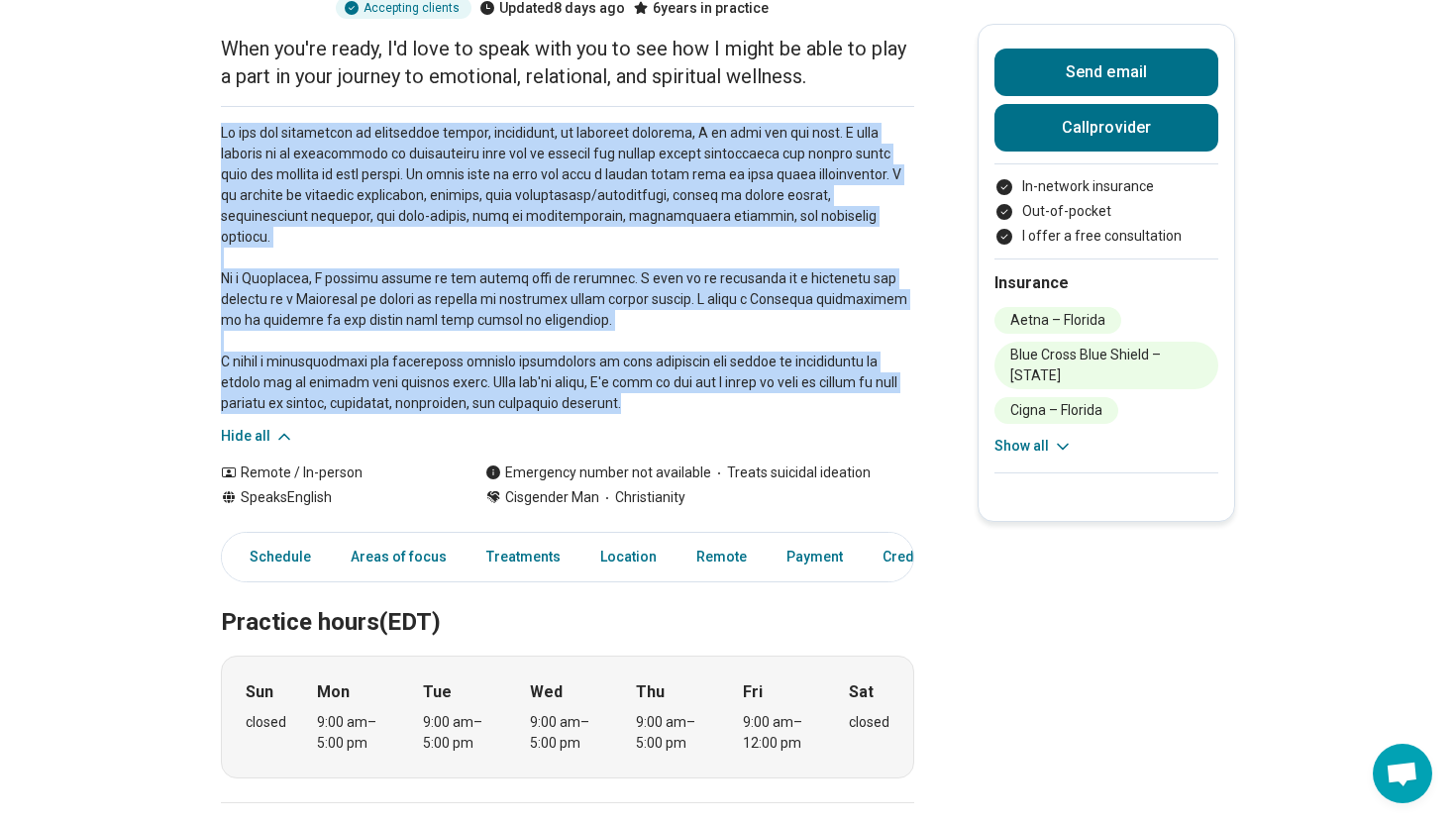 drag, startPoint x: 331, startPoint y: 522, endPoint x: 177, endPoint y: 265, distance: 299.6081 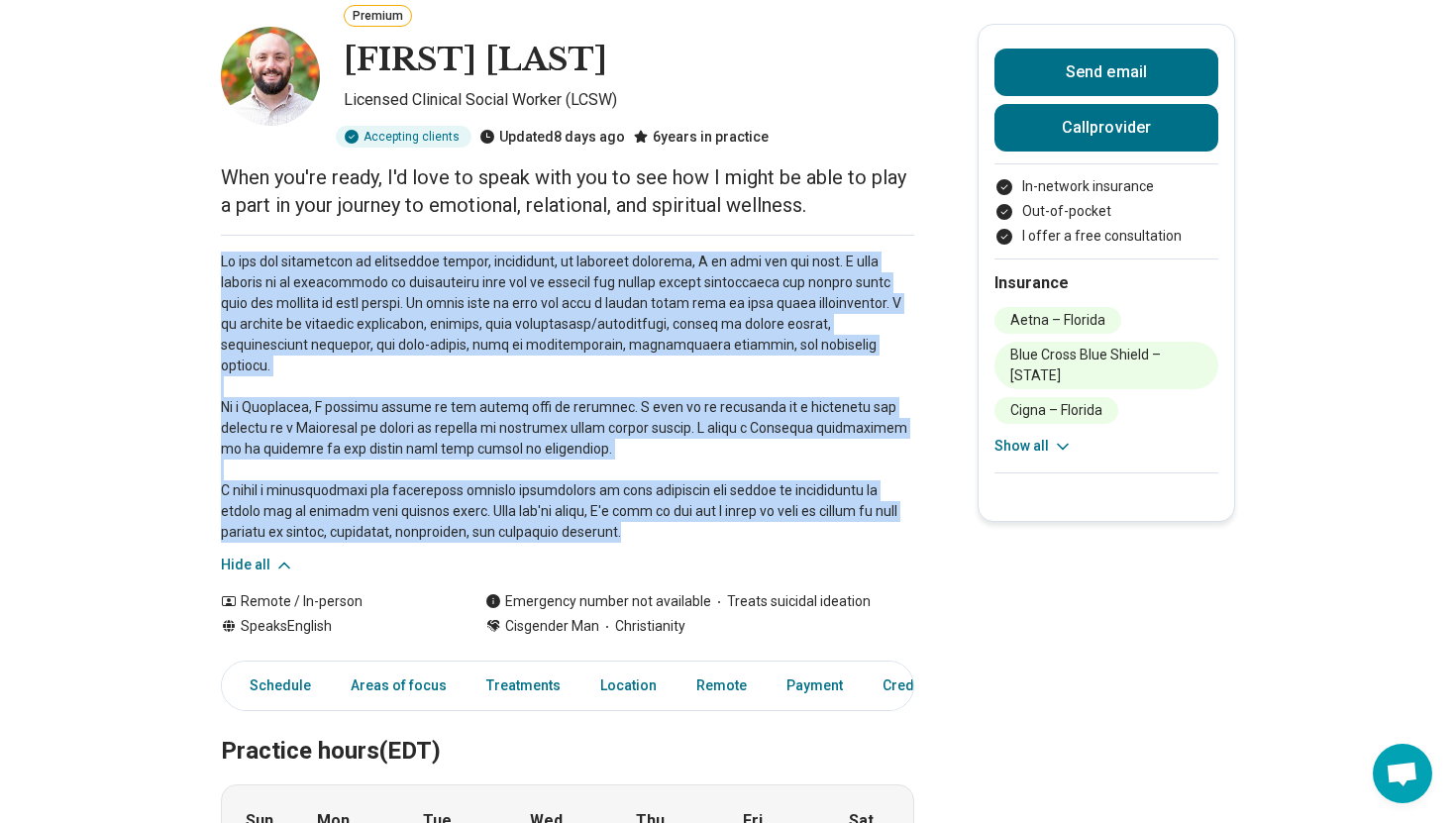 scroll, scrollTop: 87, scrollLeft: 0, axis: vertical 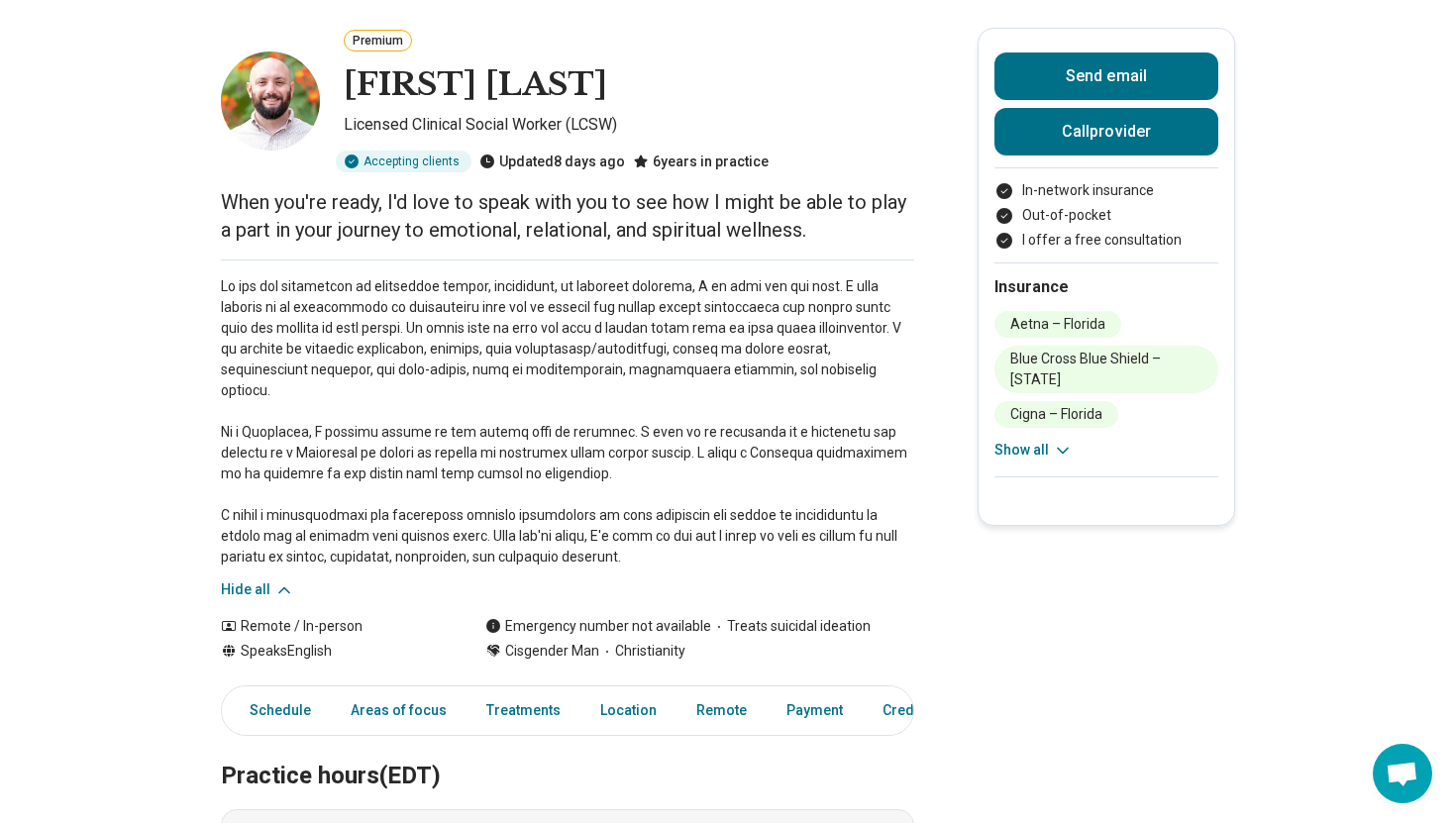 click on "When you're ready, I'd love to speak with you to see how I might be able to play a part in your journey to emotional, relational, and spiritual wellness." at bounding box center [568, 216] 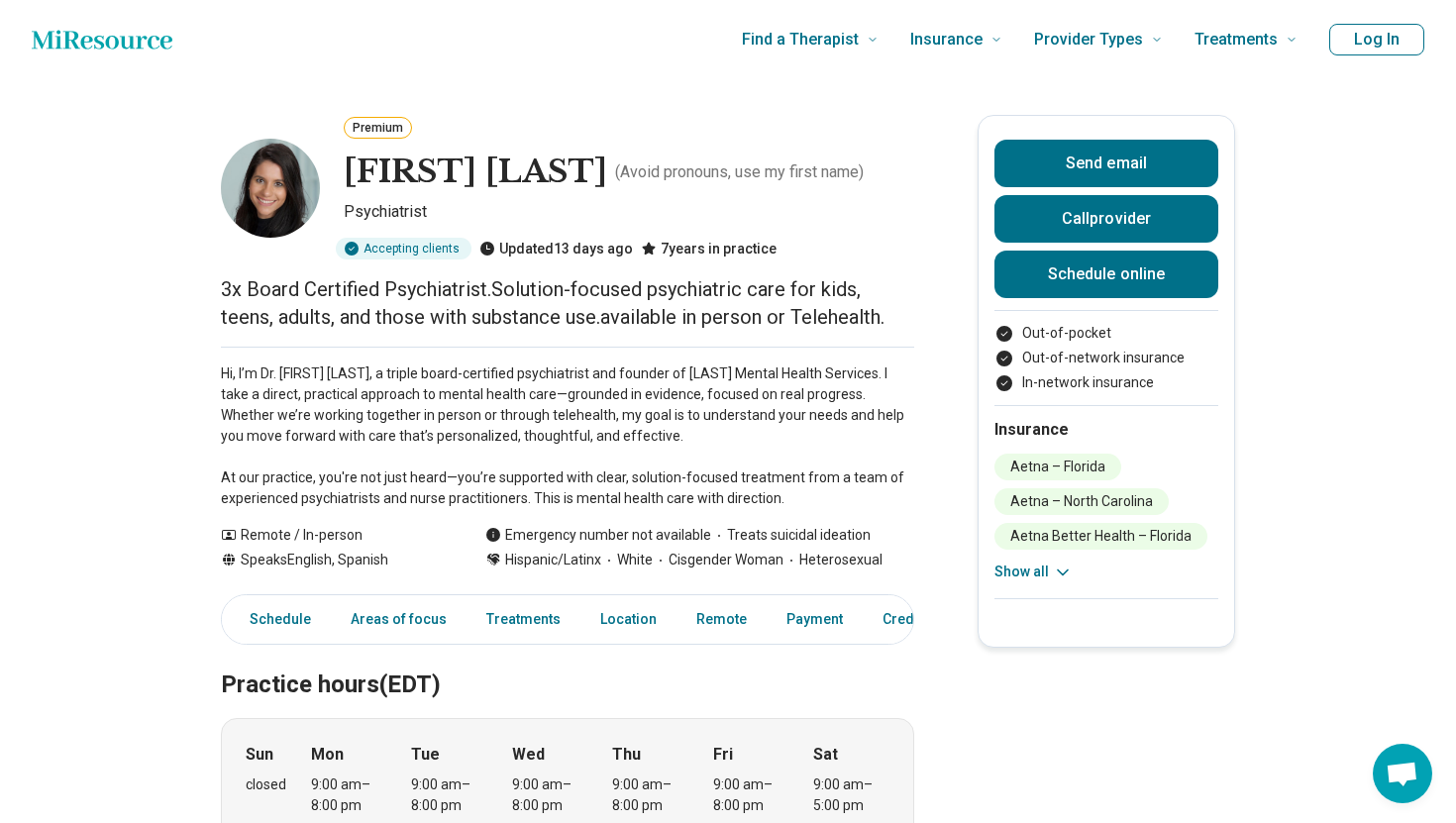 scroll, scrollTop: 0, scrollLeft: 0, axis: both 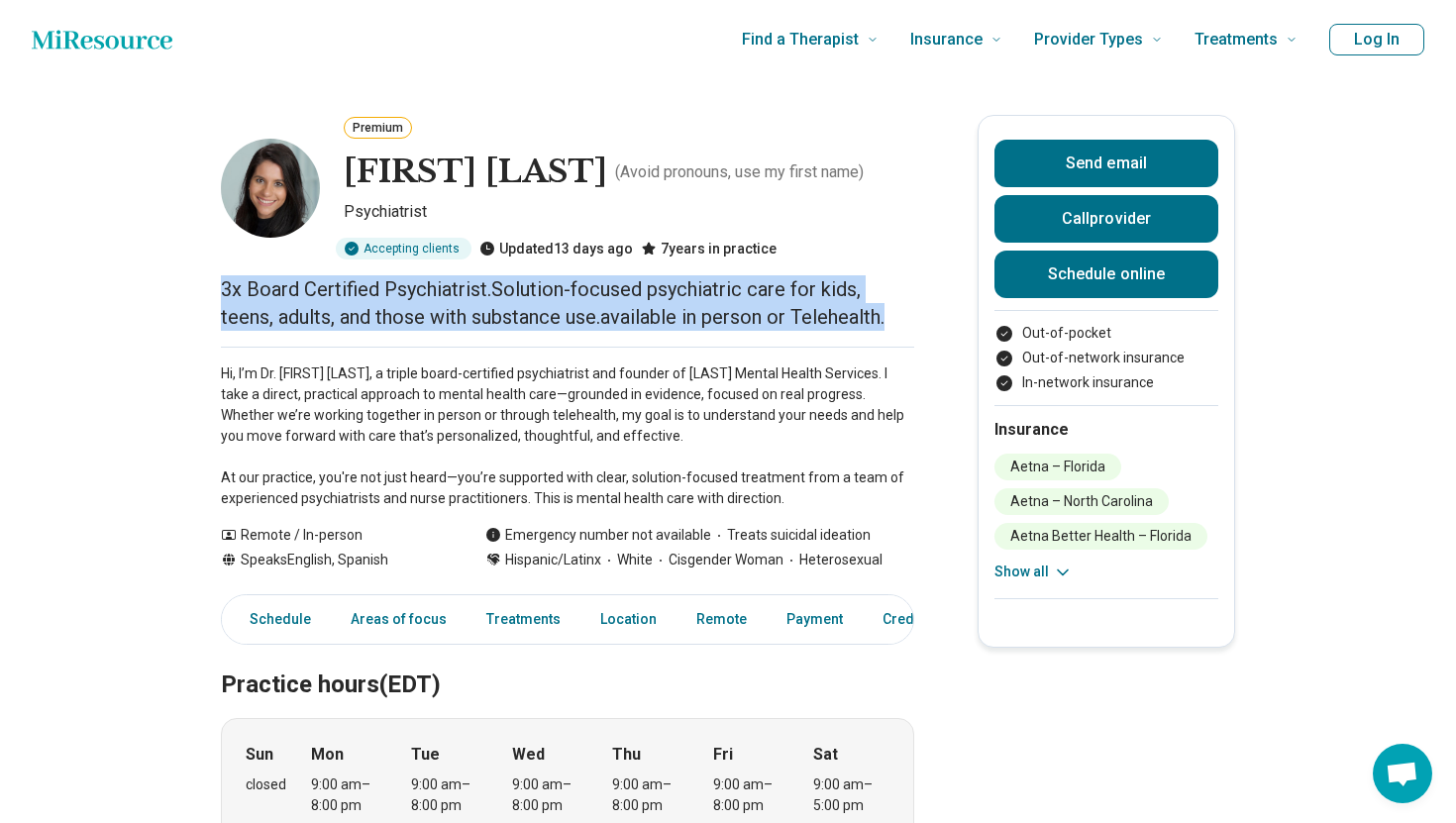 drag, startPoint x: 202, startPoint y: 361, endPoint x: 696, endPoint y: 438, distance: 499.965 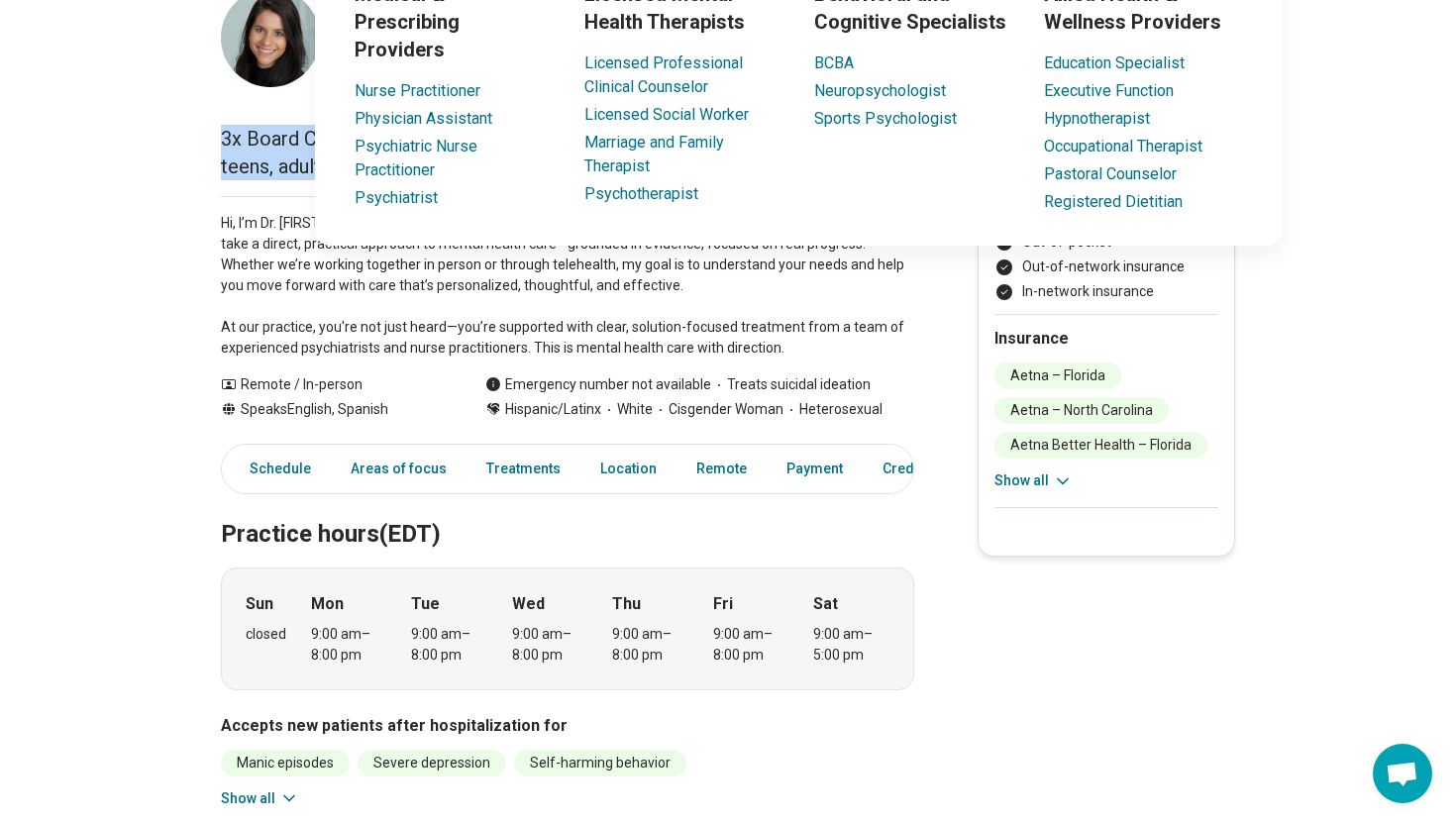 scroll, scrollTop: 150, scrollLeft: 0, axis: vertical 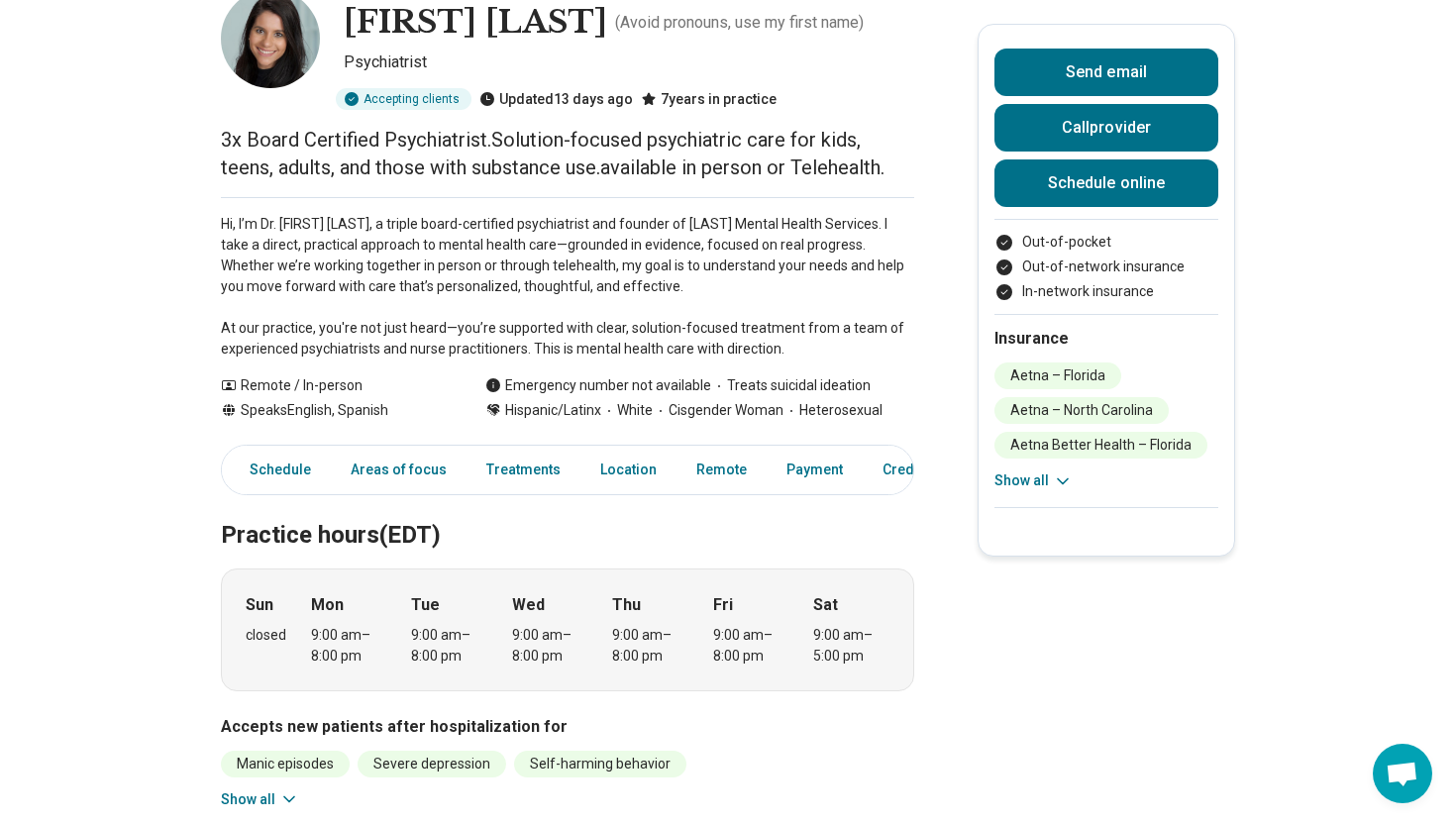click on "Hi, I’m Dr. Mailyn Santana, a triple board-certified psychiatrist and founder of Santana Mental Health Services. I take a direct, practical approach to mental health care—grounded in evidence, focused on real progress. Whether we’re working together in person or through telehealth, my goal is to understand your needs and help you move forward with care that’s personalized, thoughtful, and effective.
At our practice, you're not just heard—you’re supported with clear, solution-focused treatment from a team of experienced psychiatrists and nurse practitioners. This is mental health care with direction." at bounding box center (568, 286) 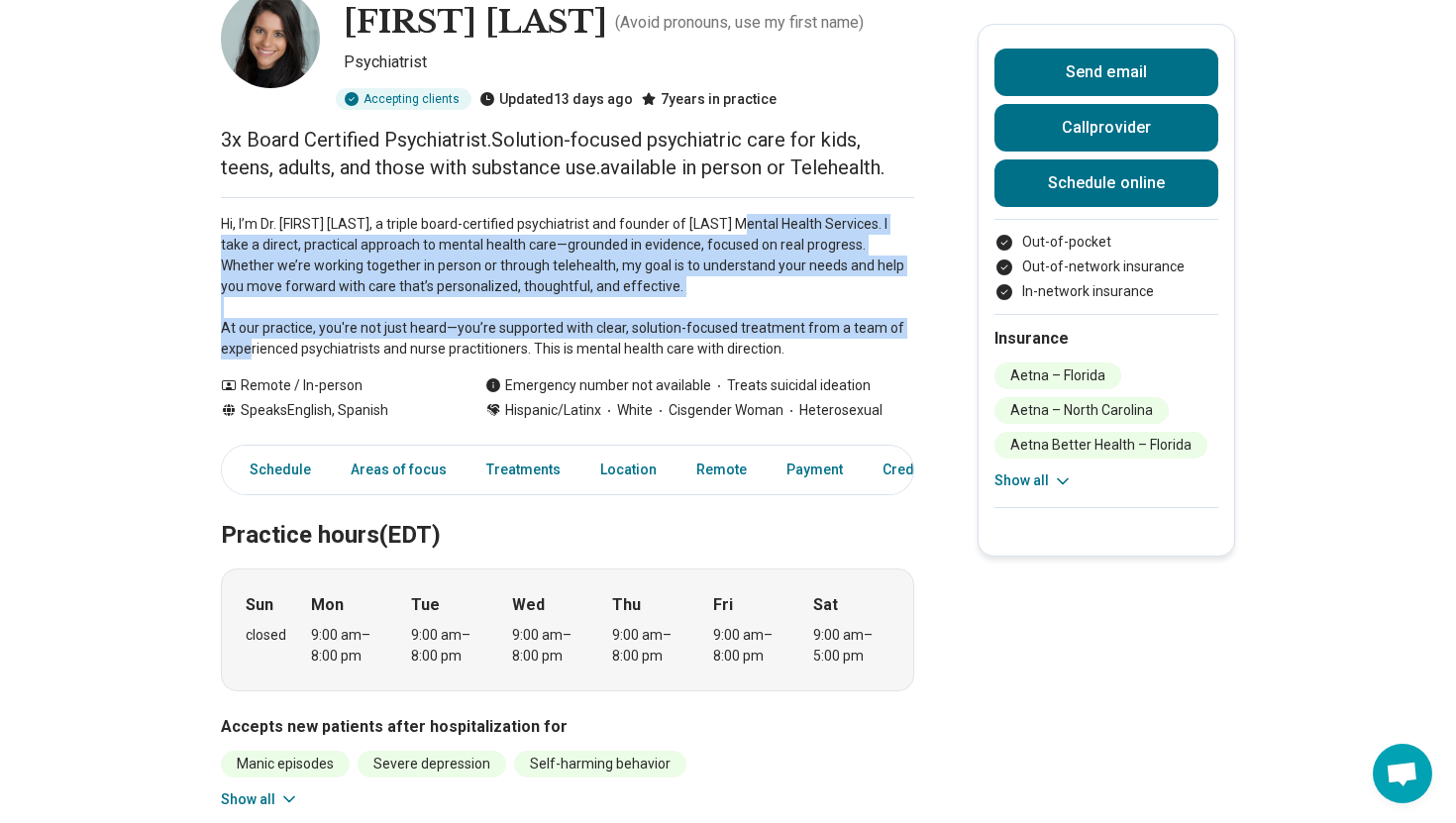 drag, startPoint x: 439, startPoint y: 552, endPoint x: 177, endPoint y: 377, distance: 315.0698 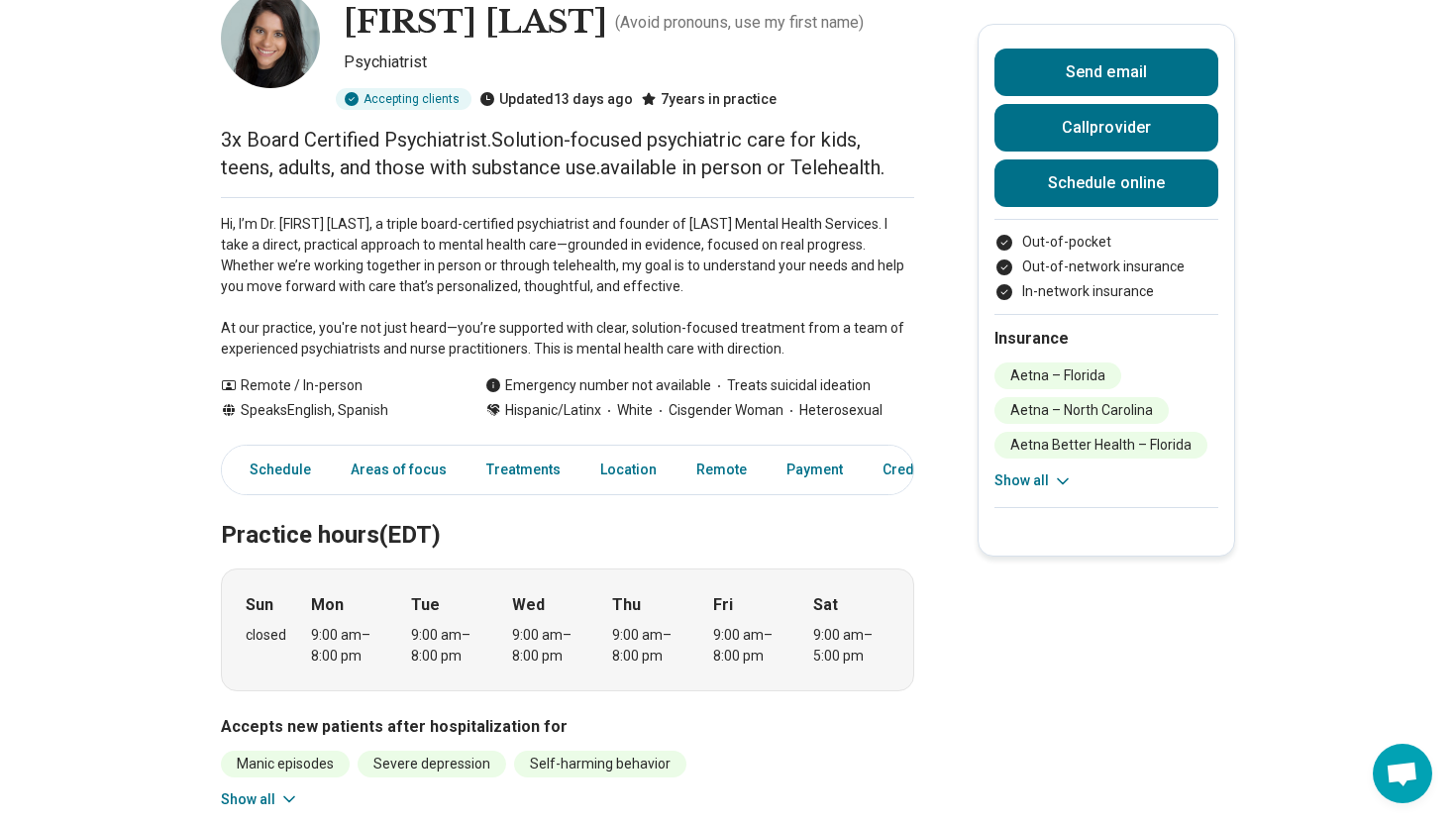click on "Premium Mailyn Santana ( Avoid pronouns, use my first name ) Psychiatrist Accepting clients Updated  13 days ago 7  years in practice 3x Board Certified Psychiatrist.Solution-focused psychiatric care for kids, teens, adults, and those with substance use.available in person or Telehealth. Hi, I’m Dr. Mailyn Santana, a triple board-certified psychiatrist and founder of Santana Mental Health Services. I take a direct, practical approach to mental health care—grounded in evidence, focused on real progress. Whether we’re working together in person or through telehealth, my goal is to understand your needs and help you move forward with care that’s personalized, thoughtful, and effective.
At our practice, you're not just heard—you’re supported with clear, solution-focused treatment from a team of experienced psychiatrists and nurse practitioners. This is mental health care with direction. Show all Remote / In-person Speaks  English, Spanish Emergency number not available Treats suicidal ideation White" at bounding box center [728, 1585] 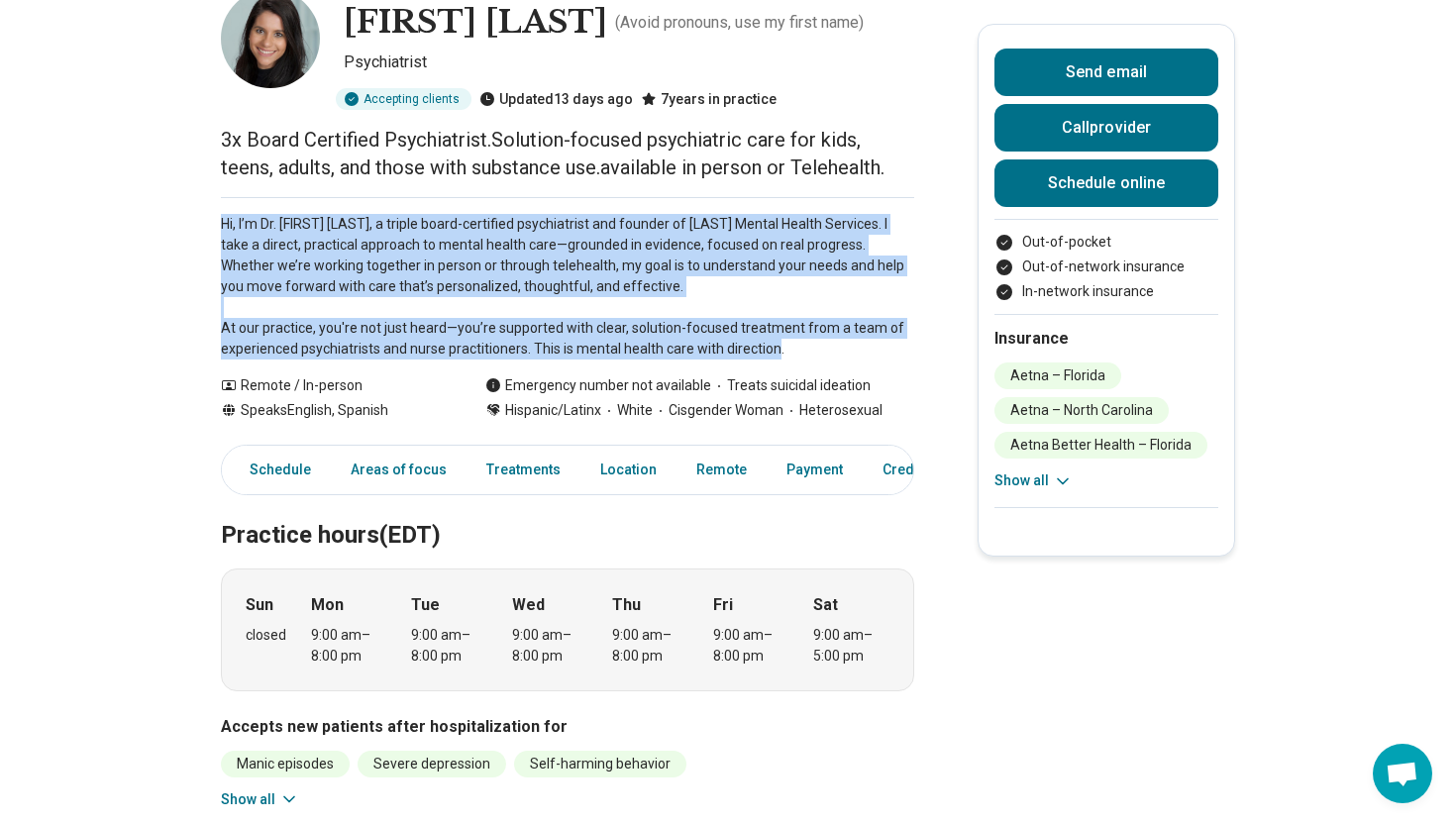 drag, startPoint x: 194, startPoint y: 362, endPoint x: 398, endPoint y: 570, distance: 291.34 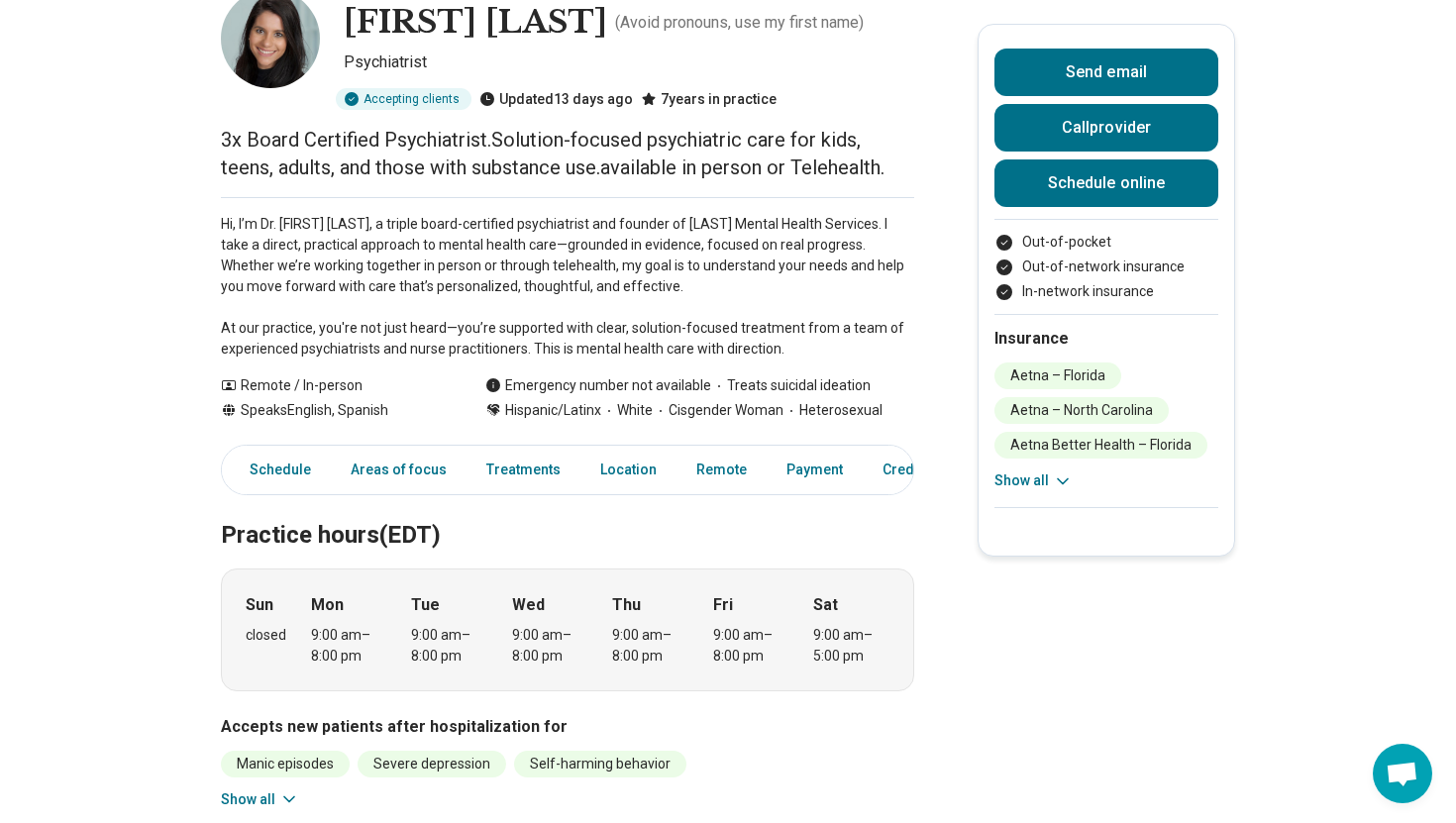 click on "Hi, I’m Dr. Mailyn Santana, a triple board-certified psychiatrist and founder of Santana Mental Health Services. I take a direct, practical approach to mental health care—grounded in evidence, focused on real progress. Whether we’re working together in person or through telehealth, my goal is to understand your needs and help you move forward with care that’s personalized, thoughtful, and effective.
At our practice, you're not just heard—you’re supported with clear, solution-focused treatment from a team of experienced psychiatrists and nurse practitioners. This is mental health care with direction." at bounding box center [568, 286] 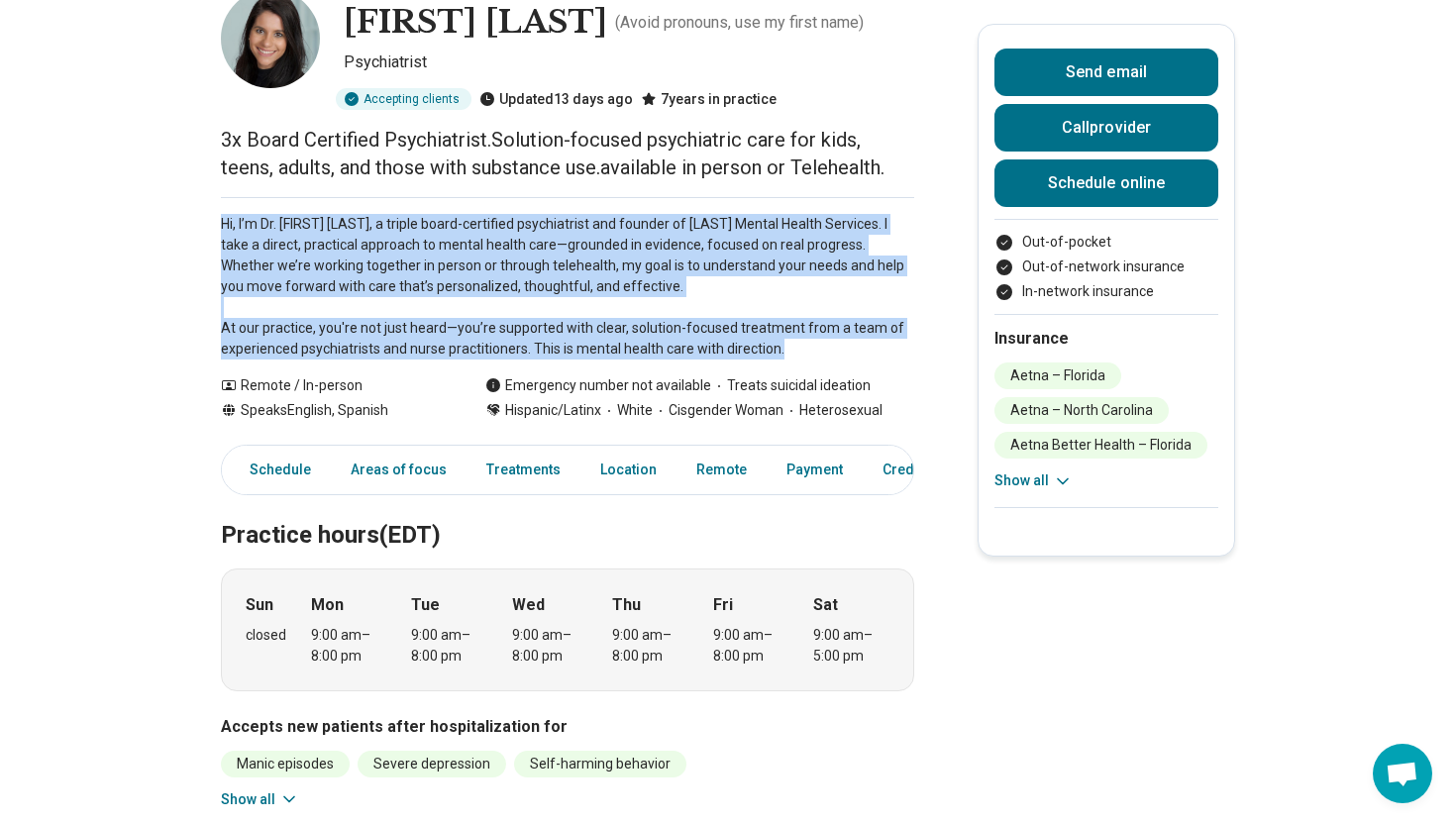 drag, startPoint x: 454, startPoint y: 573, endPoint x: 199, endPoint y: 363, distance: 330.34073 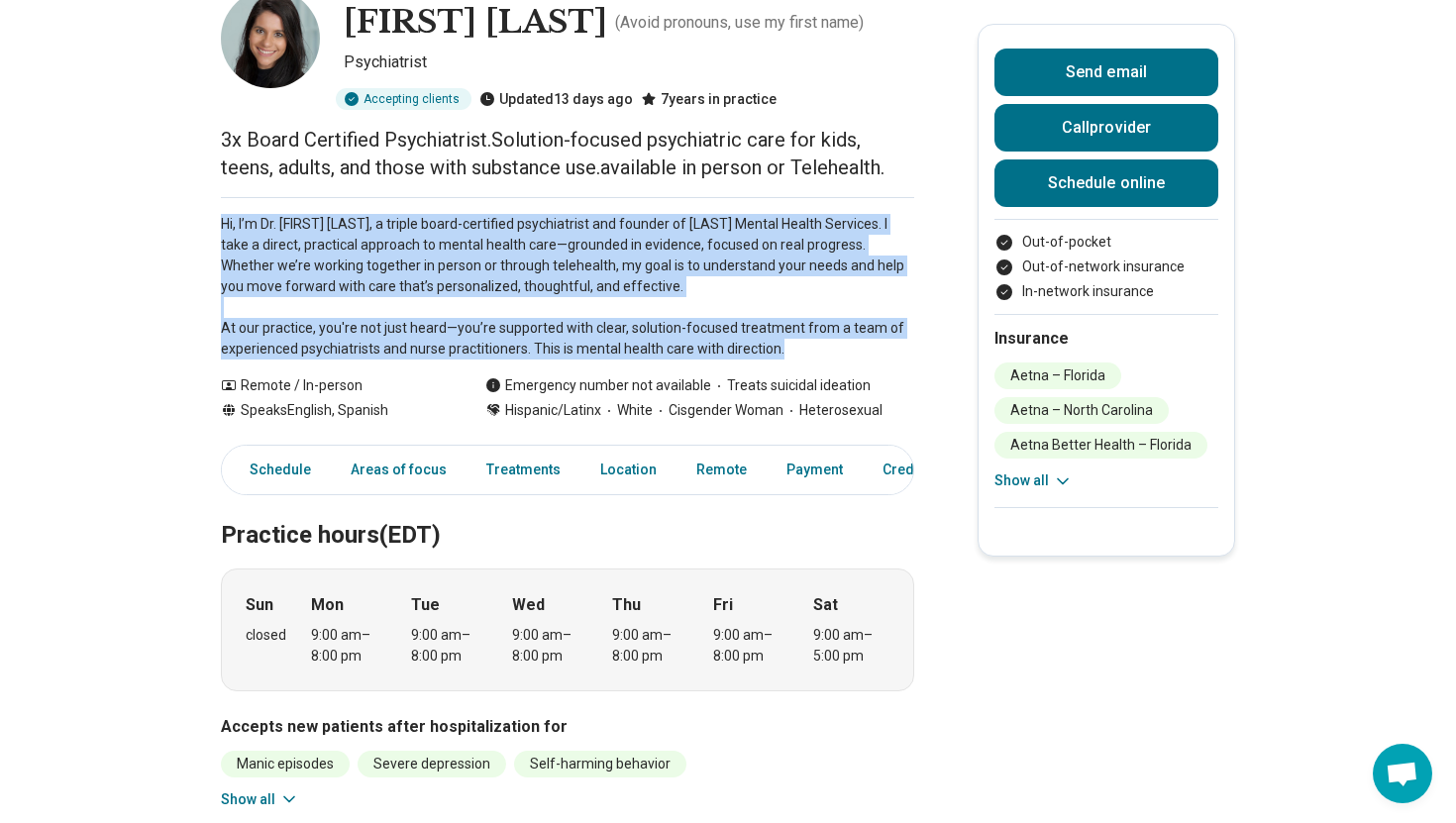 click on "Hi, I’m Dr. Mailyn Santana, a triple board-certified psychiatrist and founder of Santana Mental Health Services. I take a direct, practical approach to mental health care—grounded in evidence, focused on real progress. Whether we’re working together in person or through telehealth, my goal is to understand your needs and help you move forward with care that’s personalized, thoughtful, and effective.
At our practice, you're not just heard—you’re supported with clear, solution-focused treatment from a team of experienced psychiatrists and nurse practitioners. This is mental health care with direction." at bounding box center (568, 286) 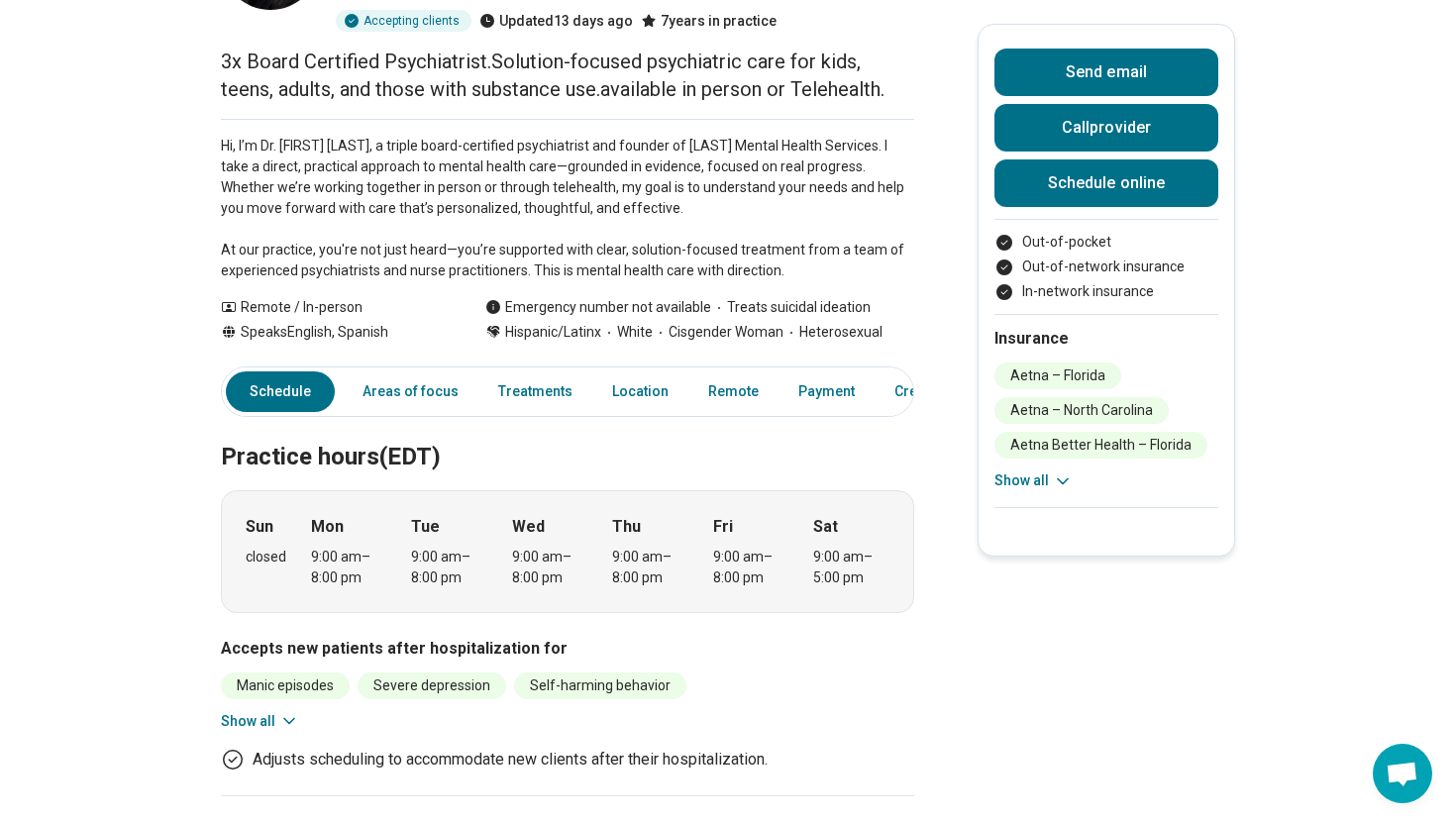 scroll, scrollTop: 367, scrollLeft: 0, axis: vertical 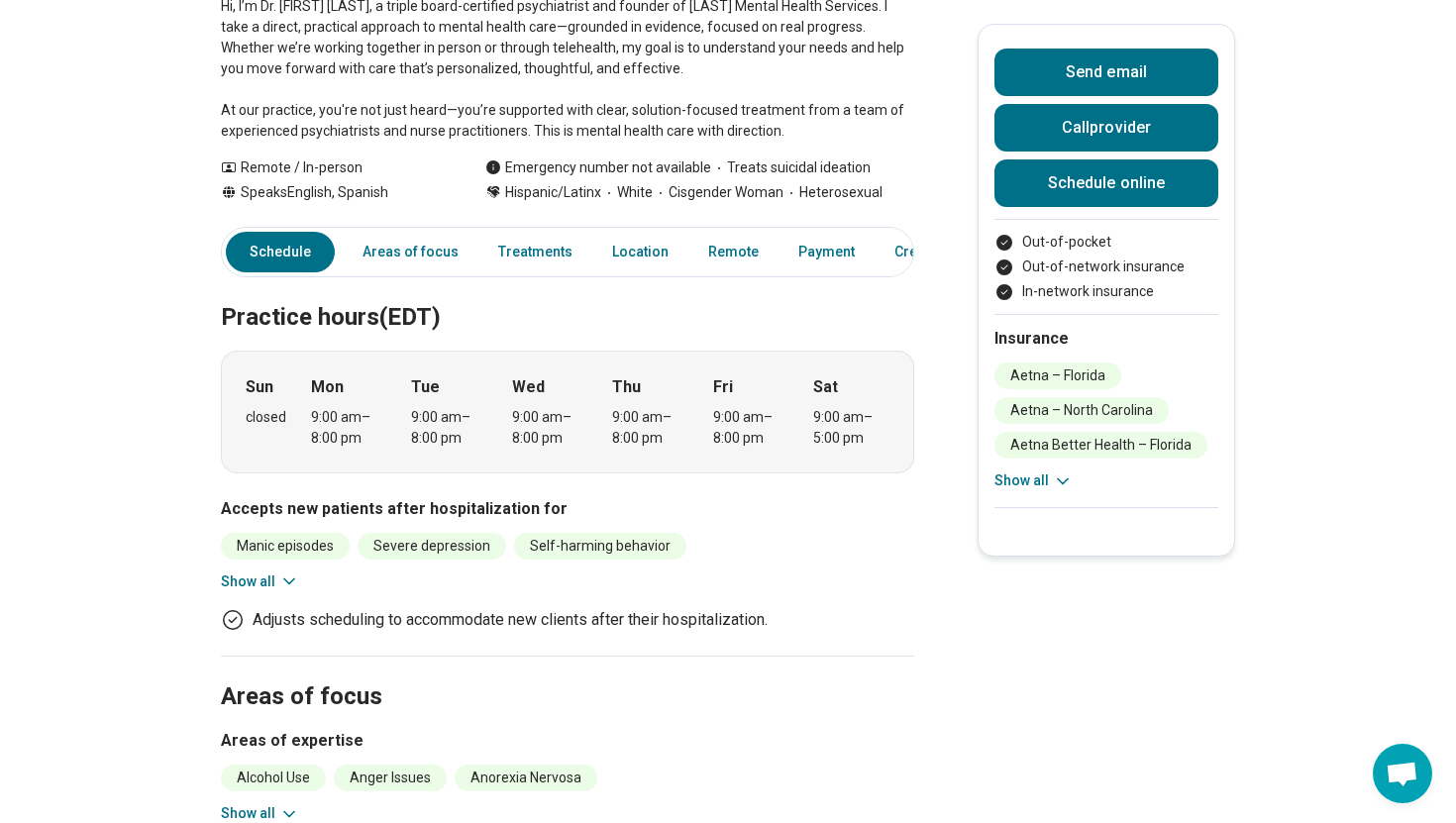 drag, startPoint x: 197, startPoint y: 140, endPoint x: 488, endPoint y: 344, distance: 355.38289 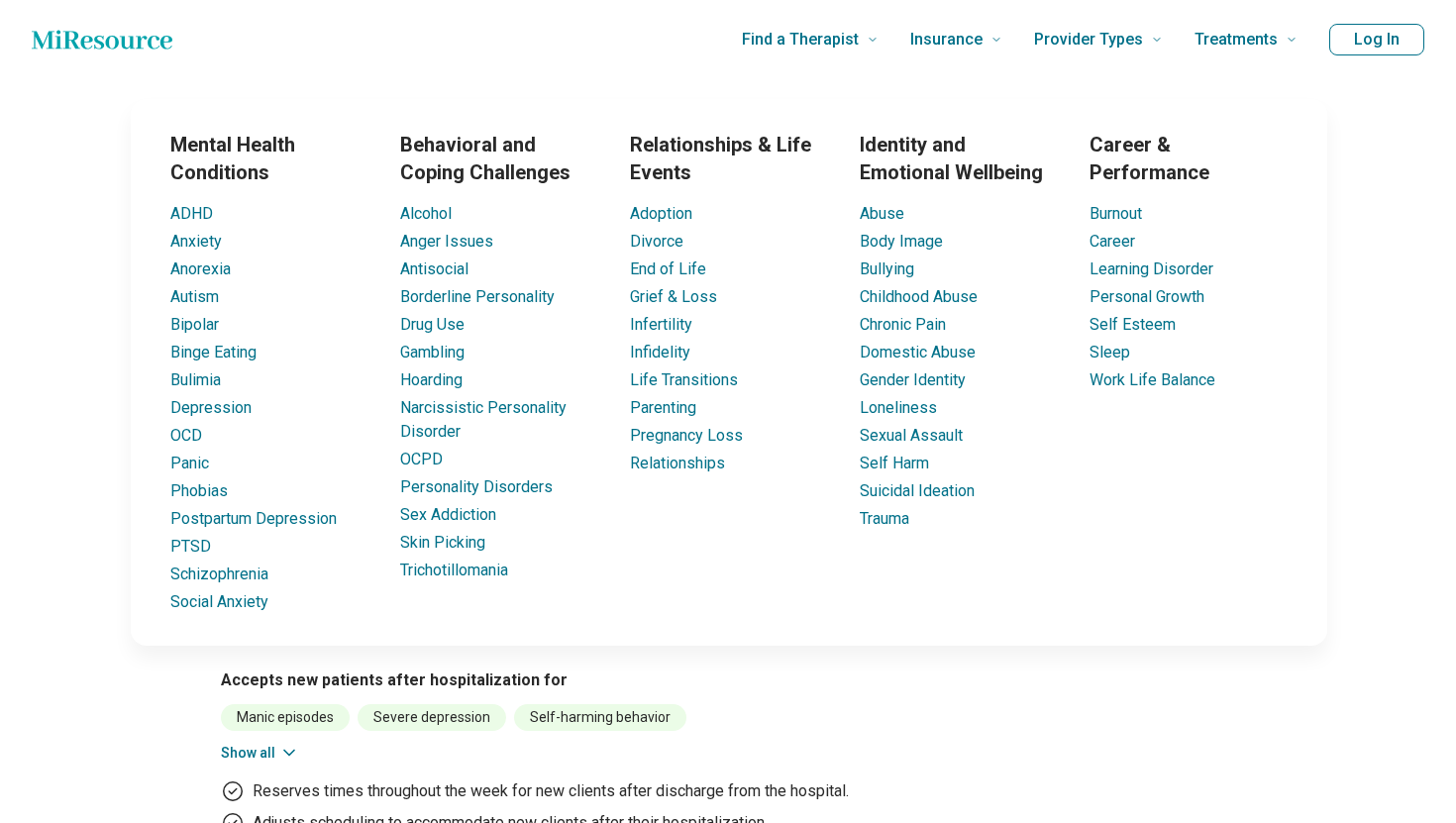 scroll, scrollTop: 0, scrollLeft: 0, axis: both 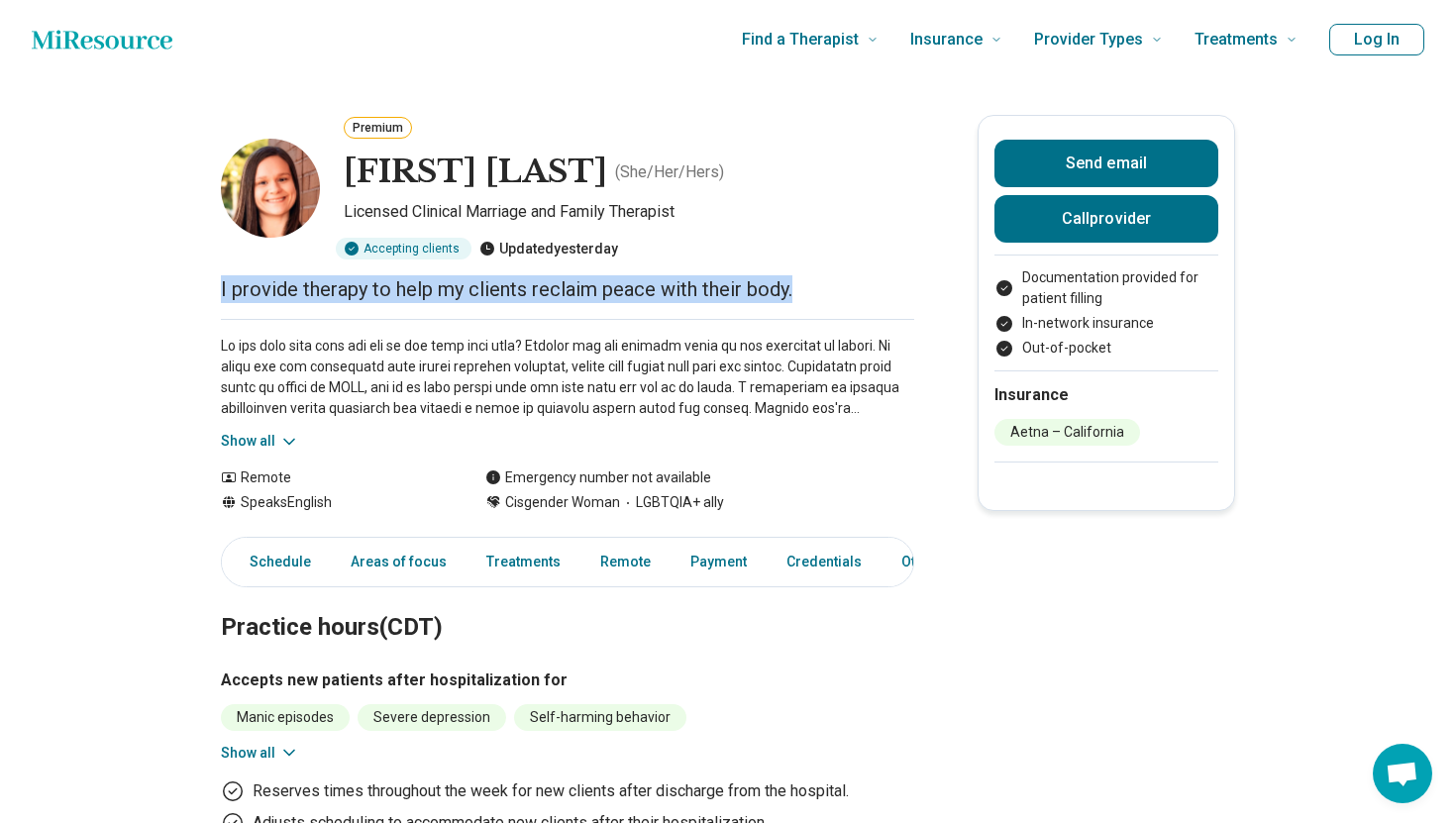 drag, startPoint x: 218, startPoint y: 391, endPoint x: 173, endPoint y: 366, distance: 51.47815 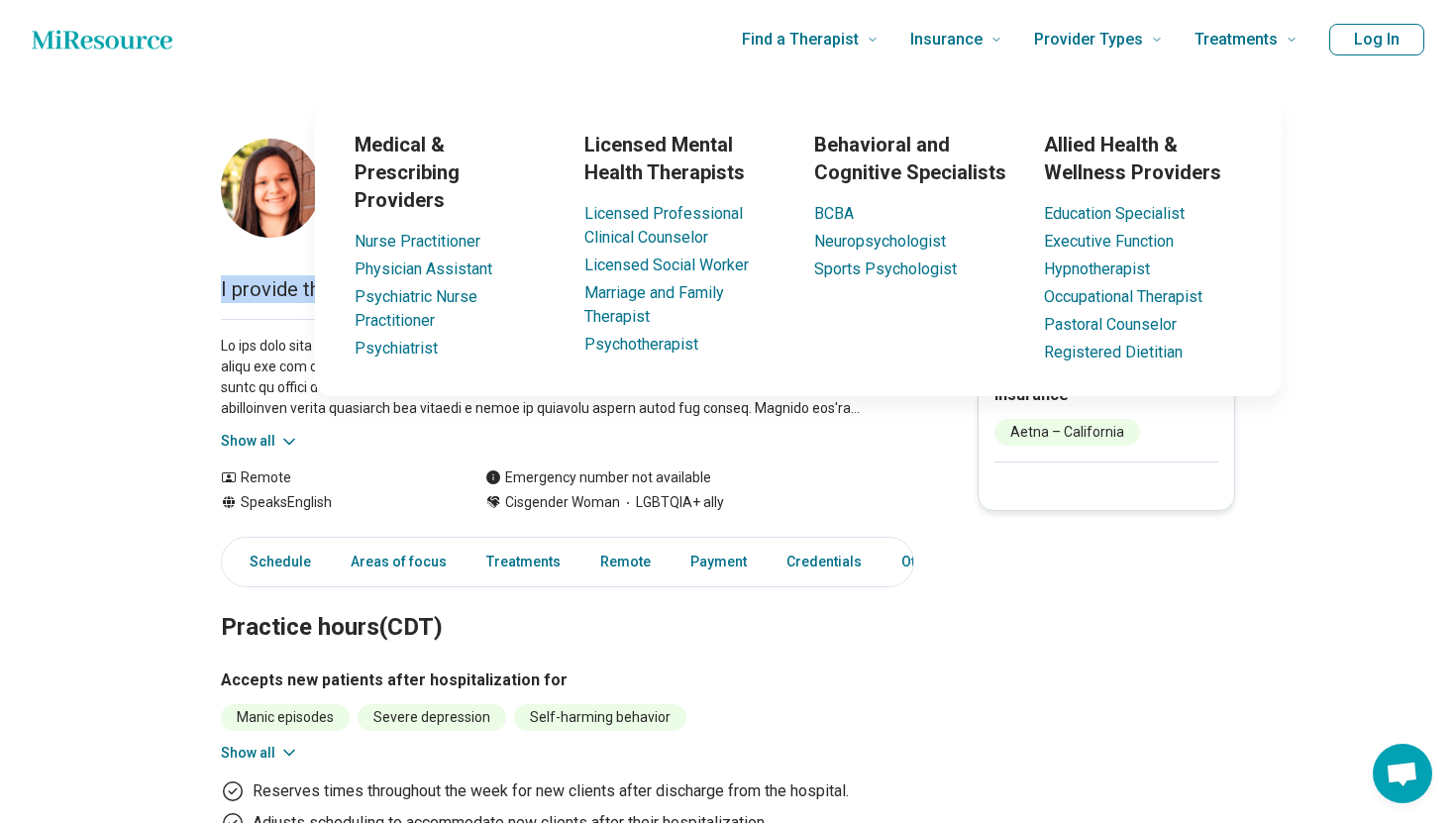 click on "Show all" at bounding box center (260, 441) 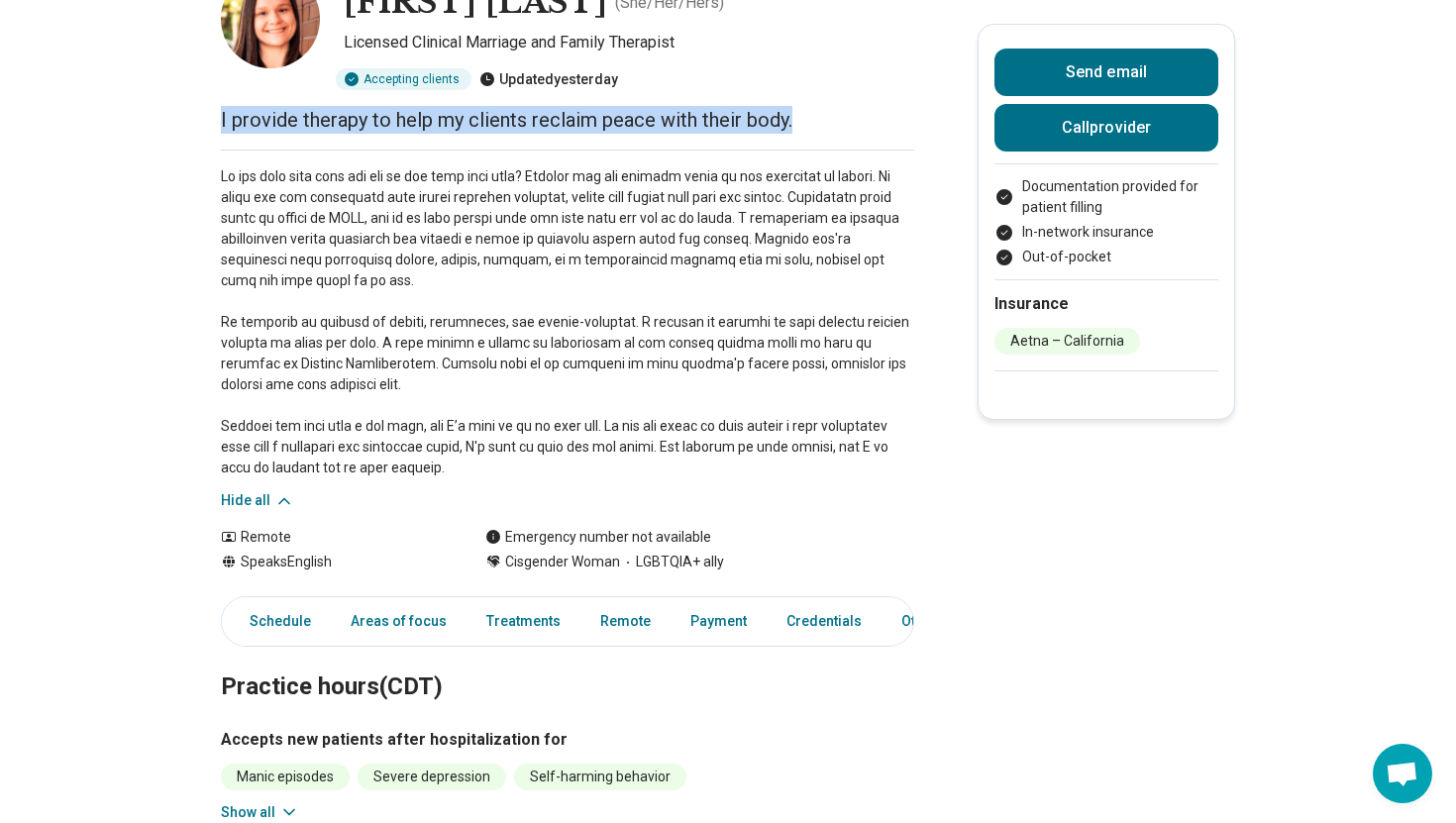 scroll, scrollTop: 215, scrollLeft: 0, axis: vertical 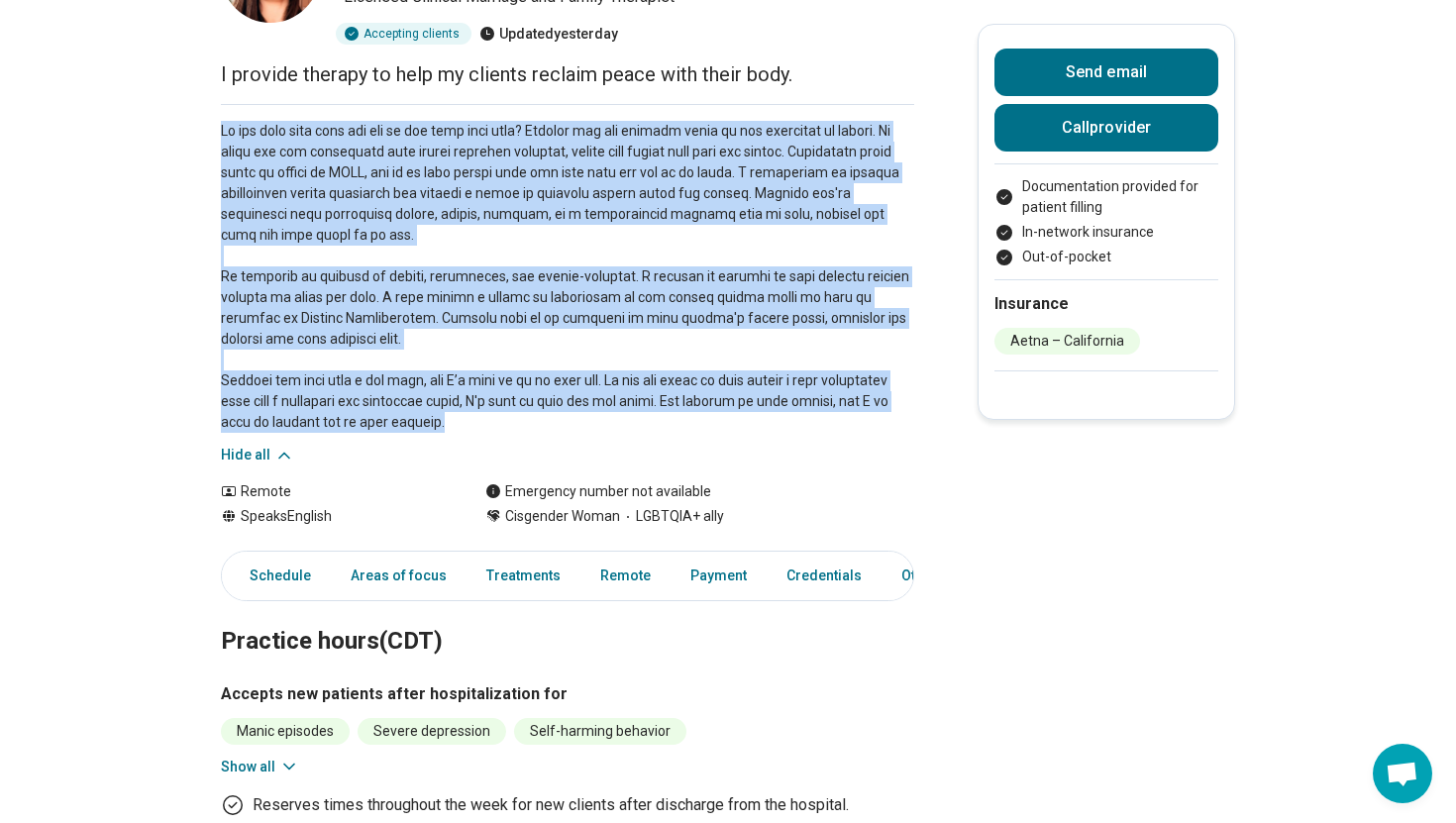 drag, startPoint x: 816, startPoint y: 647, endPoint x: 208, endPoint y: 256, distance: 722.8727 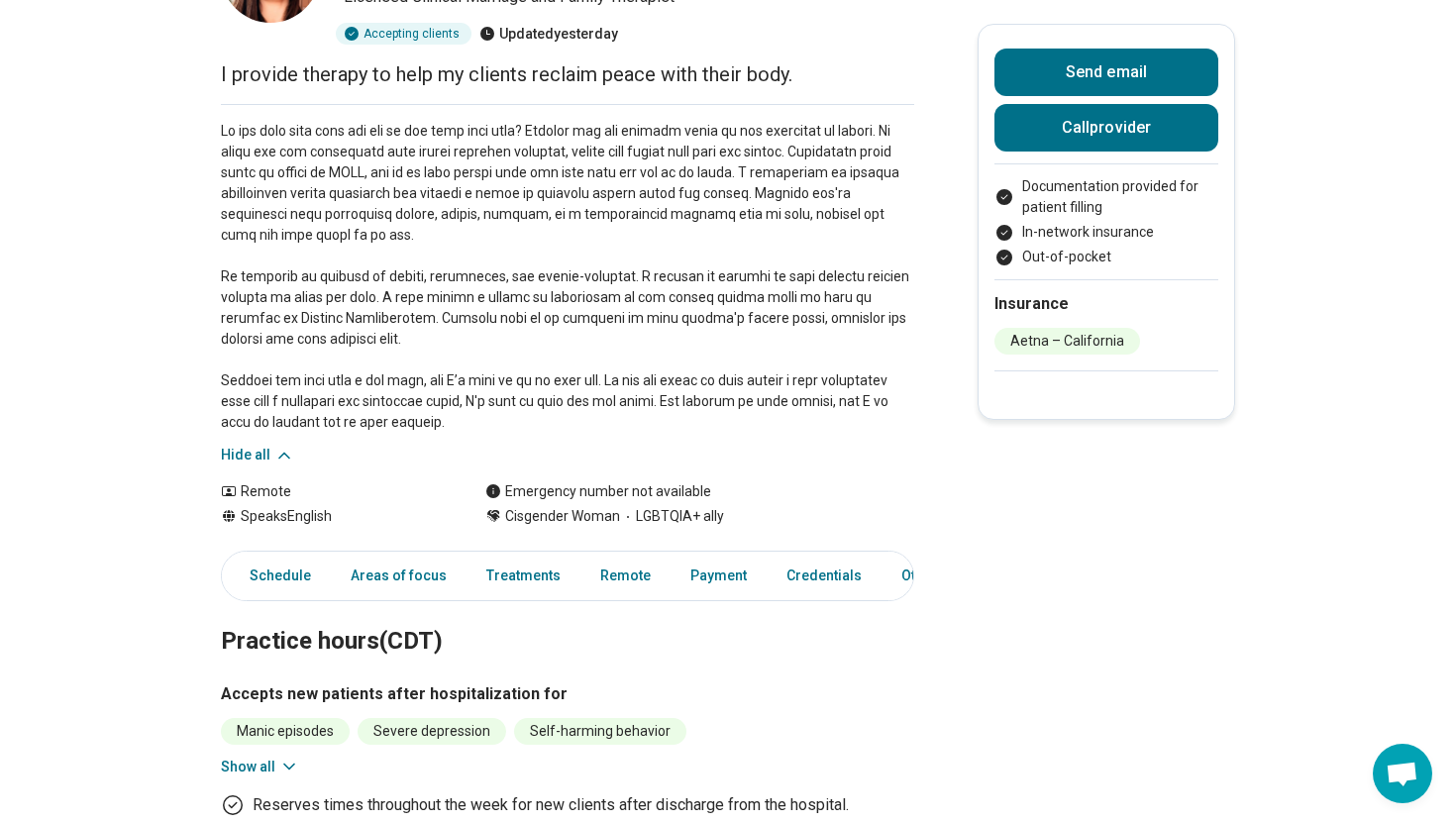 click at bounding box center (568, 276) 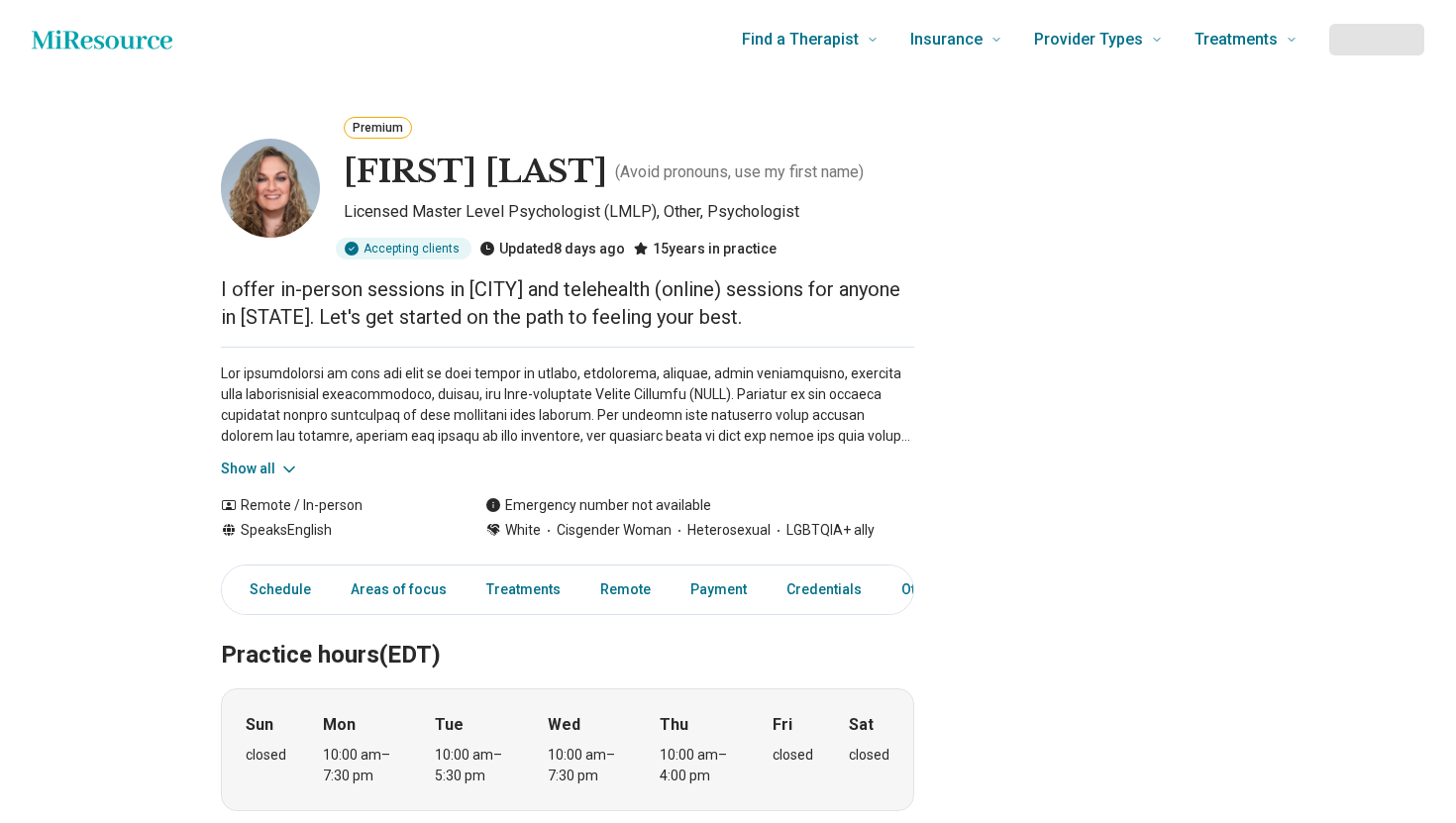scroll, scrollTop: 0, scrollLeft: 0, axis: both 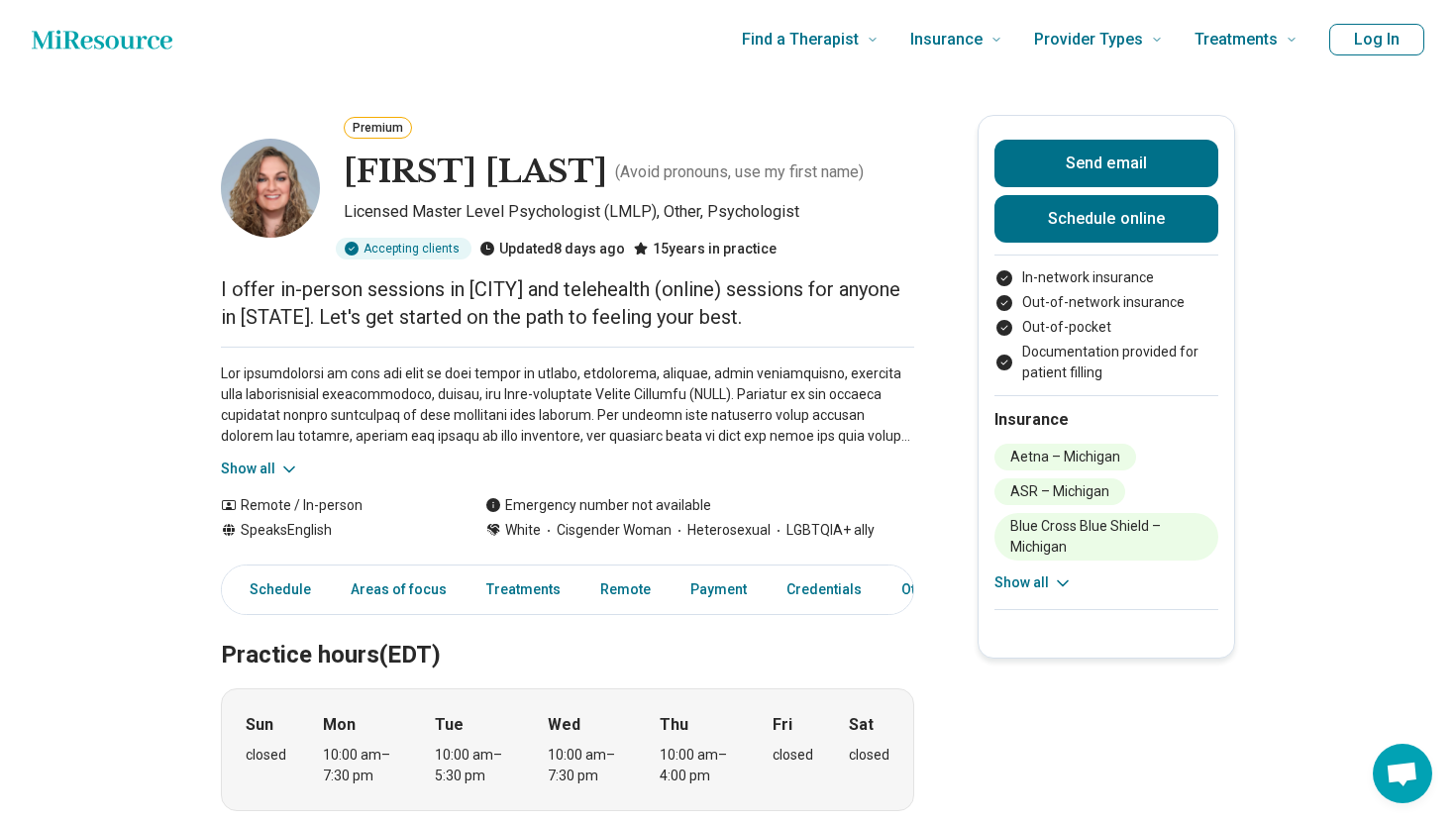 drag, startPoint x: 207, startPoint y: 394, endPoint x: 632, endPoint y: 457, distance: 429.644 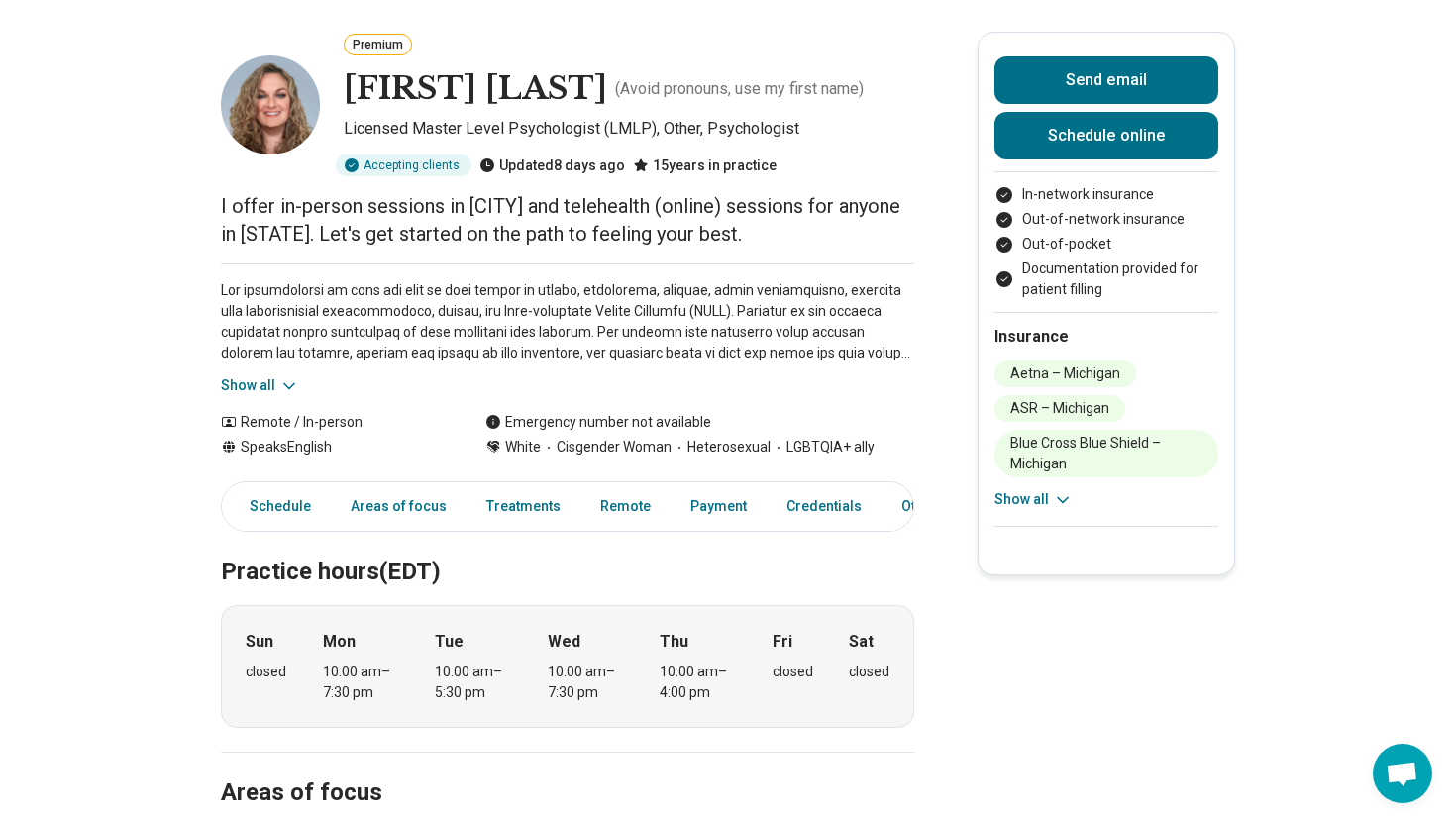 scroll, scrollTop: 89, scrollLeft: 0, axis: vertical 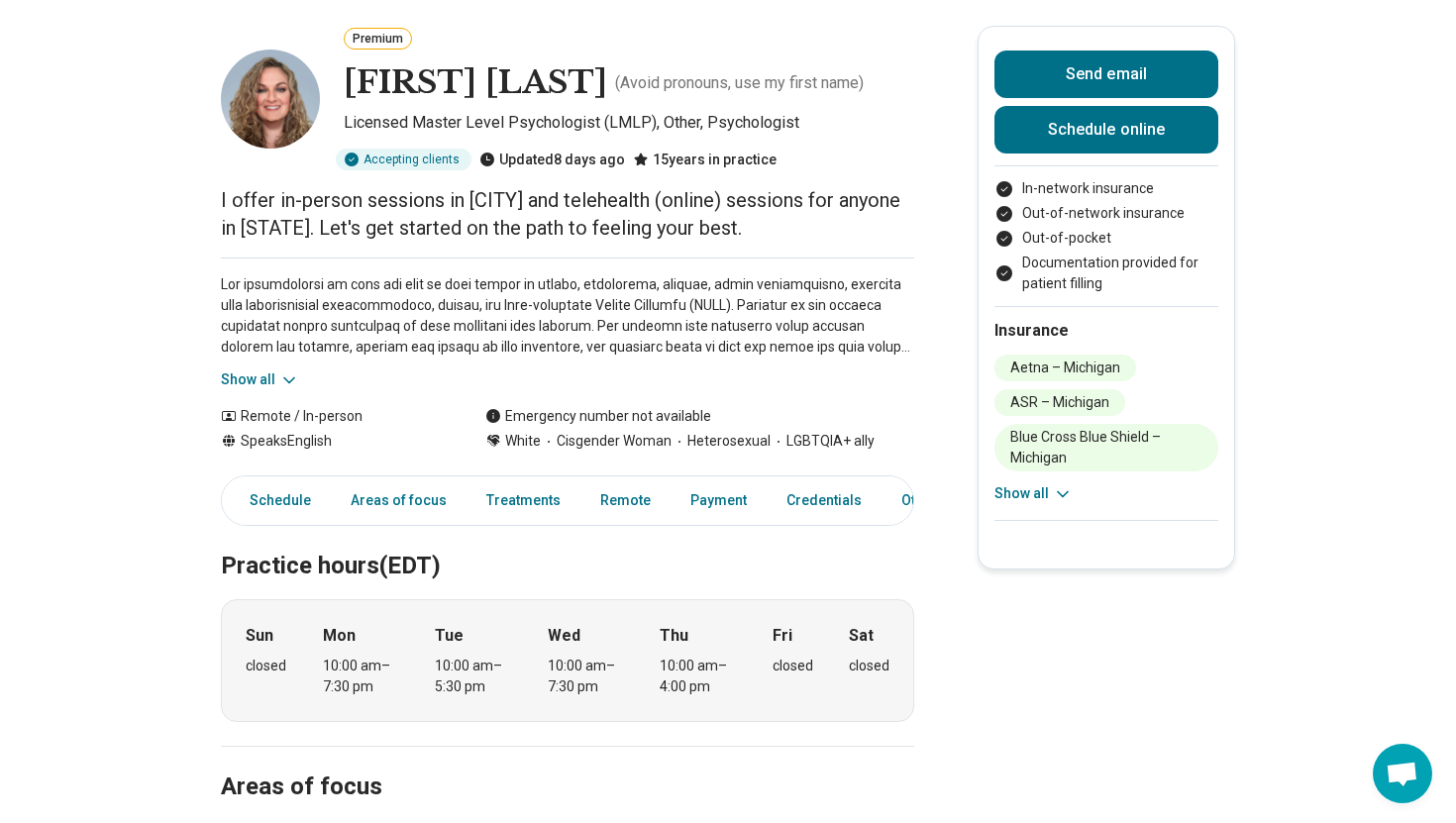 click on "Show all" at bounding box center [568, 324] 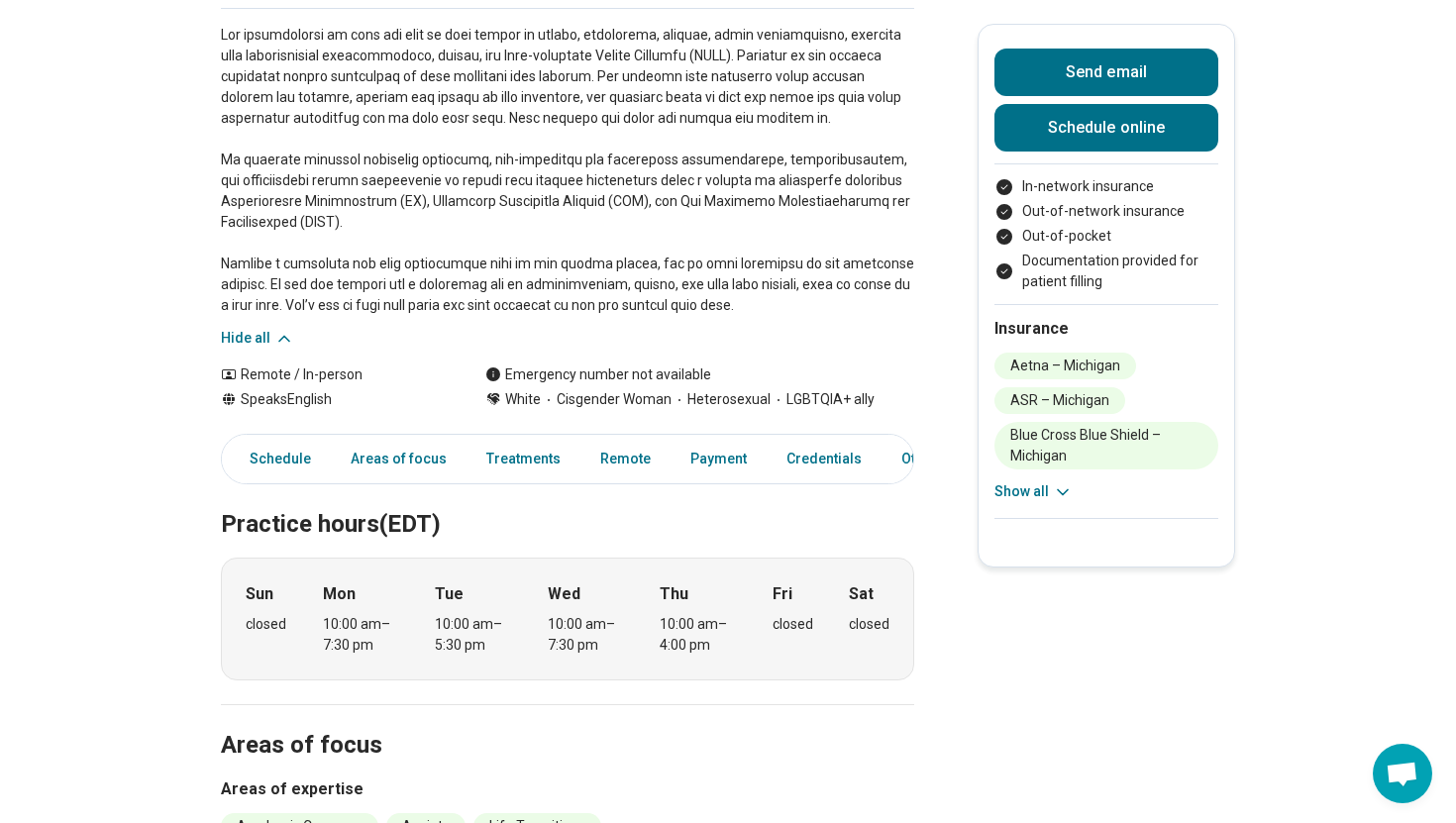 scroll, scrollTop: 357, scrollLeft: 0, axis: vertical 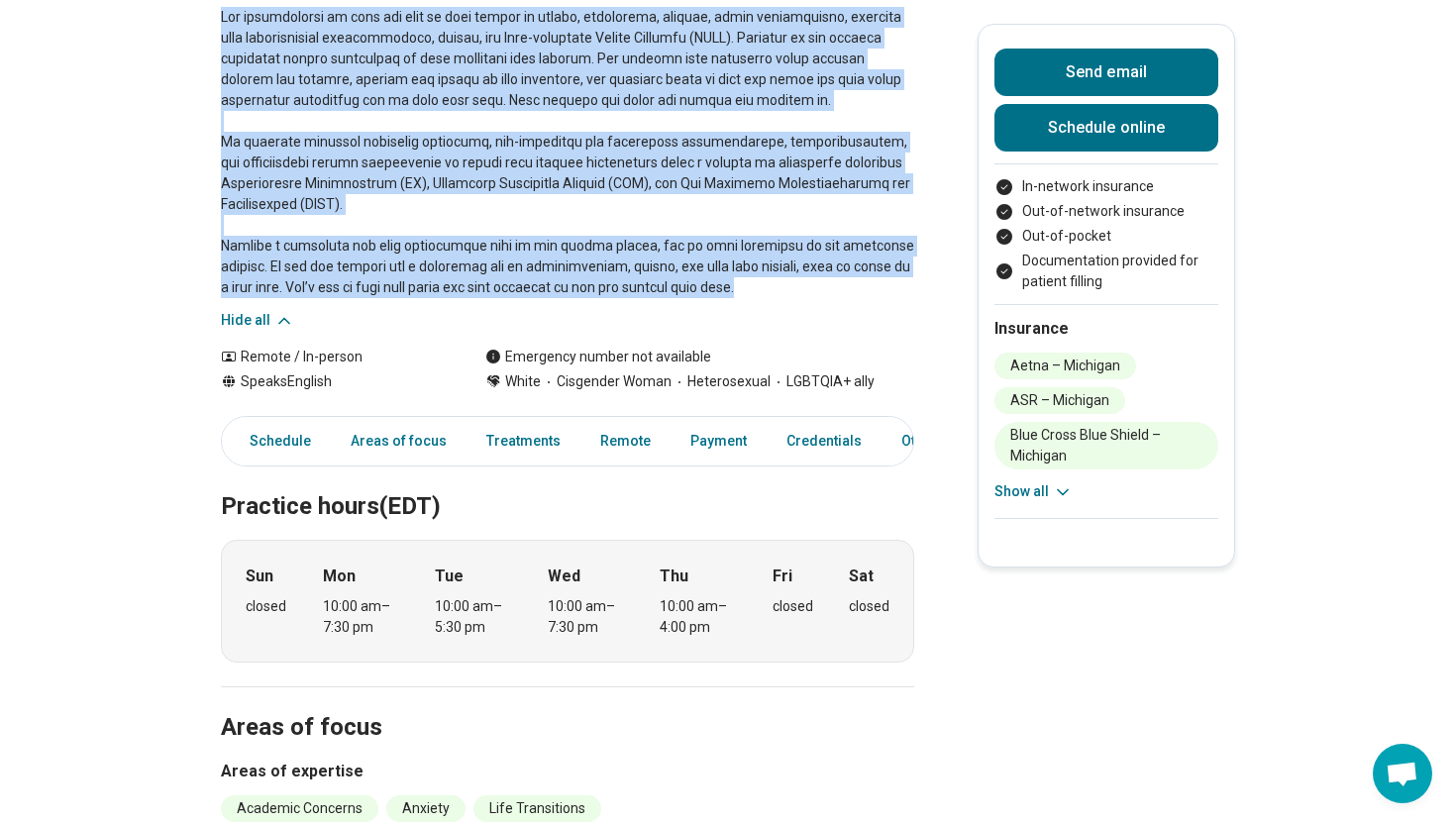 drag, startPoint x: 578, startPoint y: 605, endPoint x: 207, endPoint y: 192, distance: 555.1666 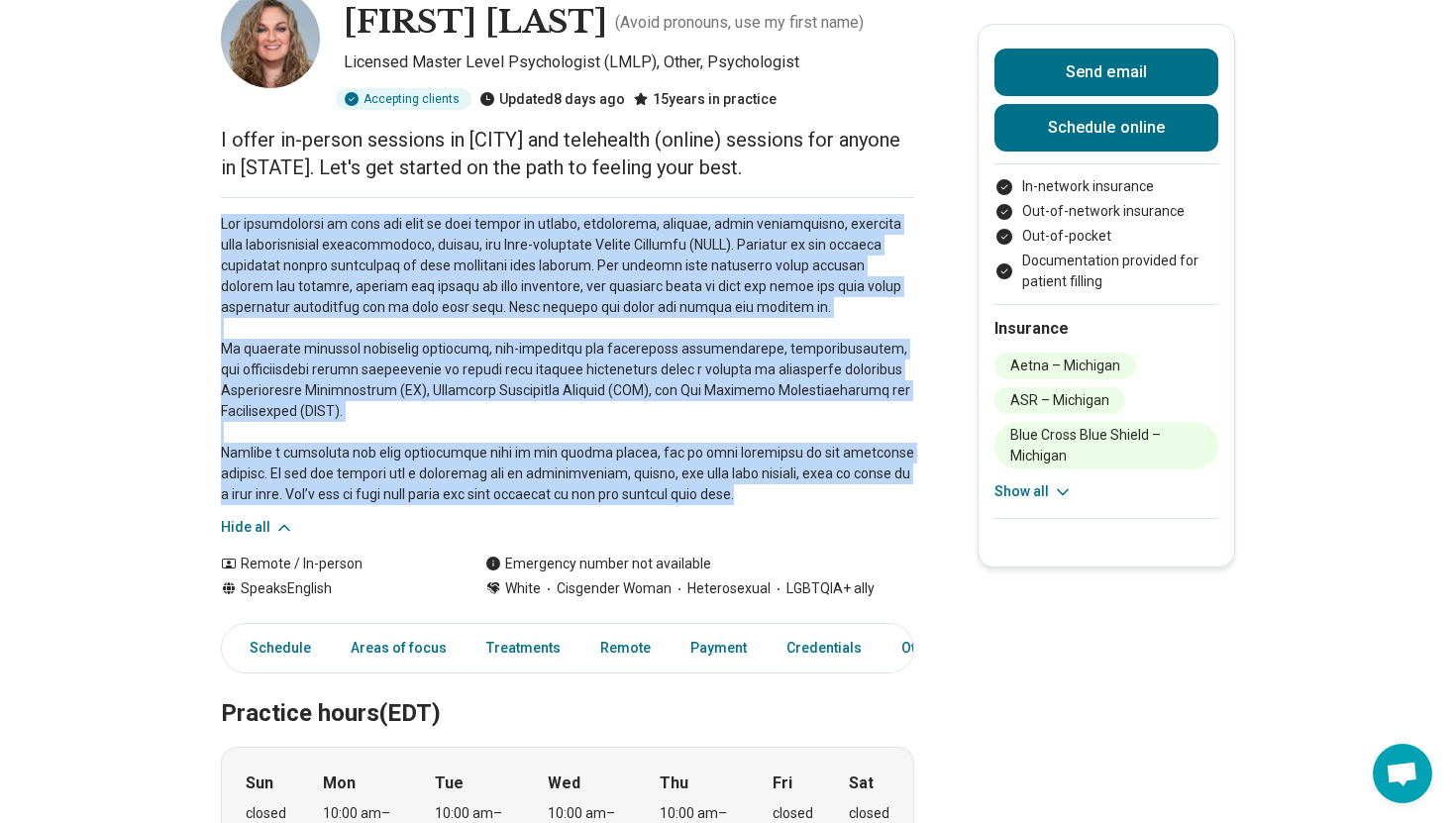 scroll, scrollTop: 0, scrollLeft: 0, axis: both 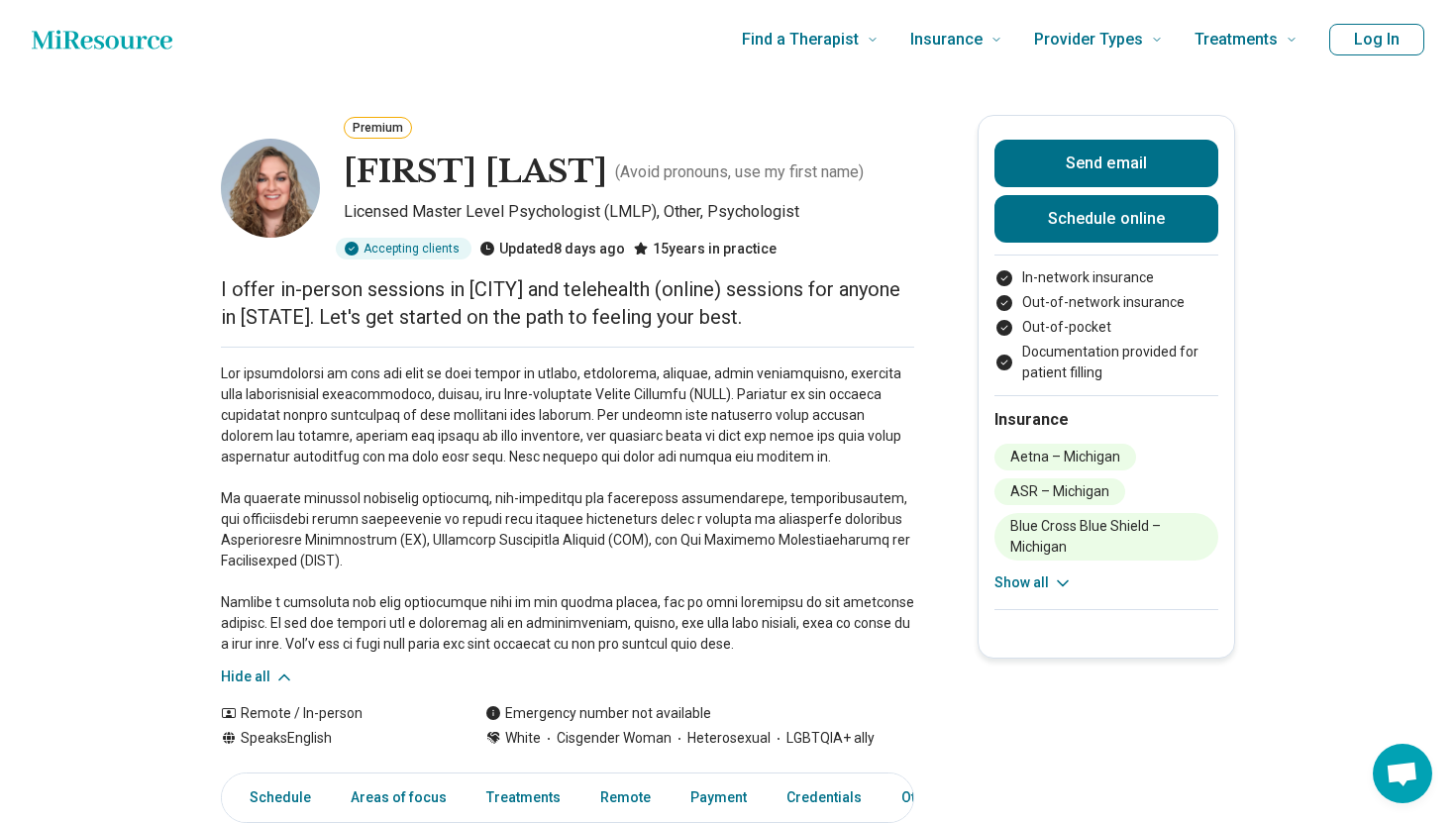 click on "Licensed Master Level Psychologist (LMLP), Other, Psychologist" at bounding box center (629, 215) 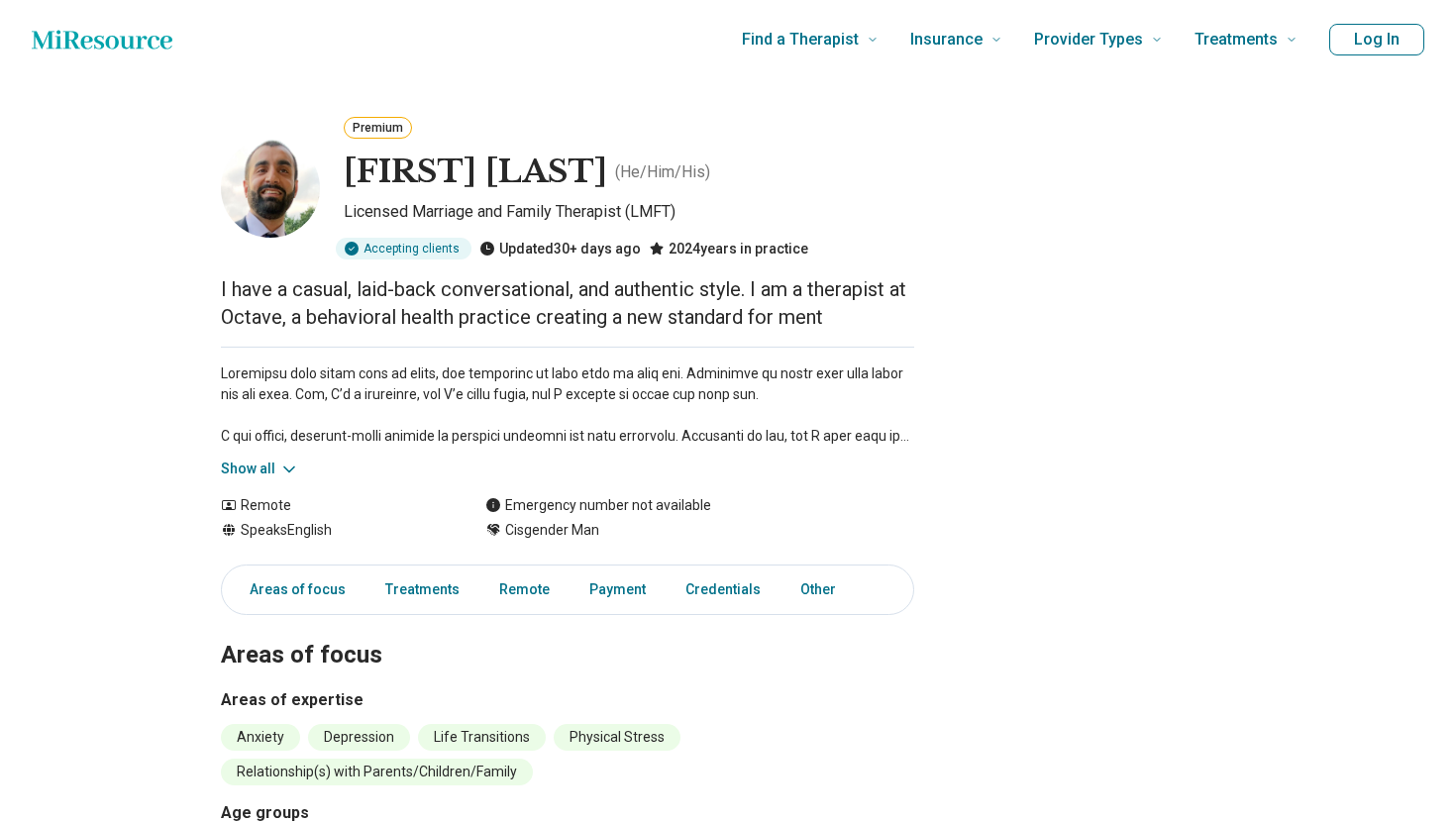 scroll, scrollTop: 0, scrollLeft: 0, axis: both 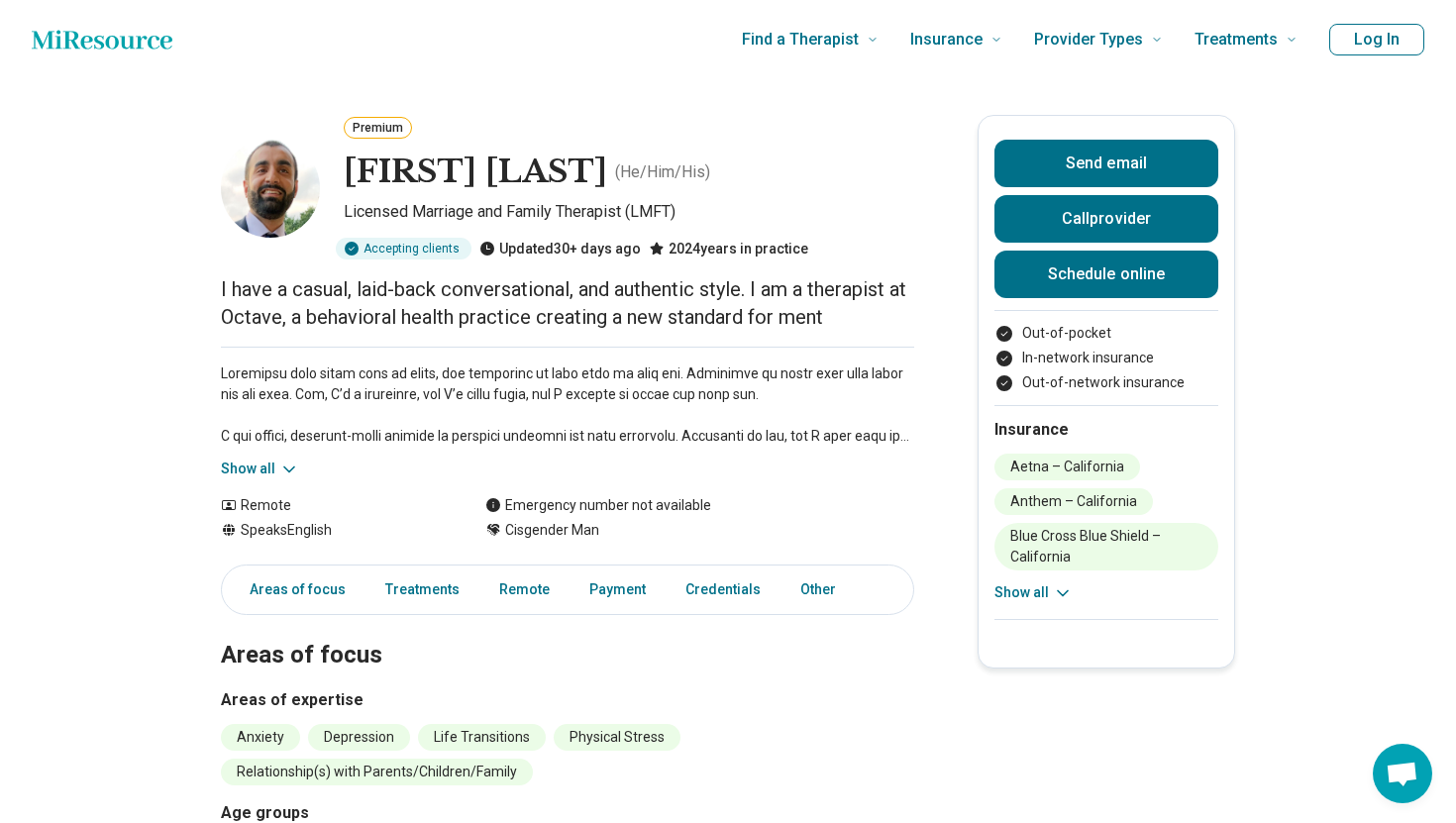 click on "I have a casual, laid-back conversational, and authentic style.
I am a therapist at Octave, a behavioral health practice creating a new standard for ment" at bounding box center (568, 303) 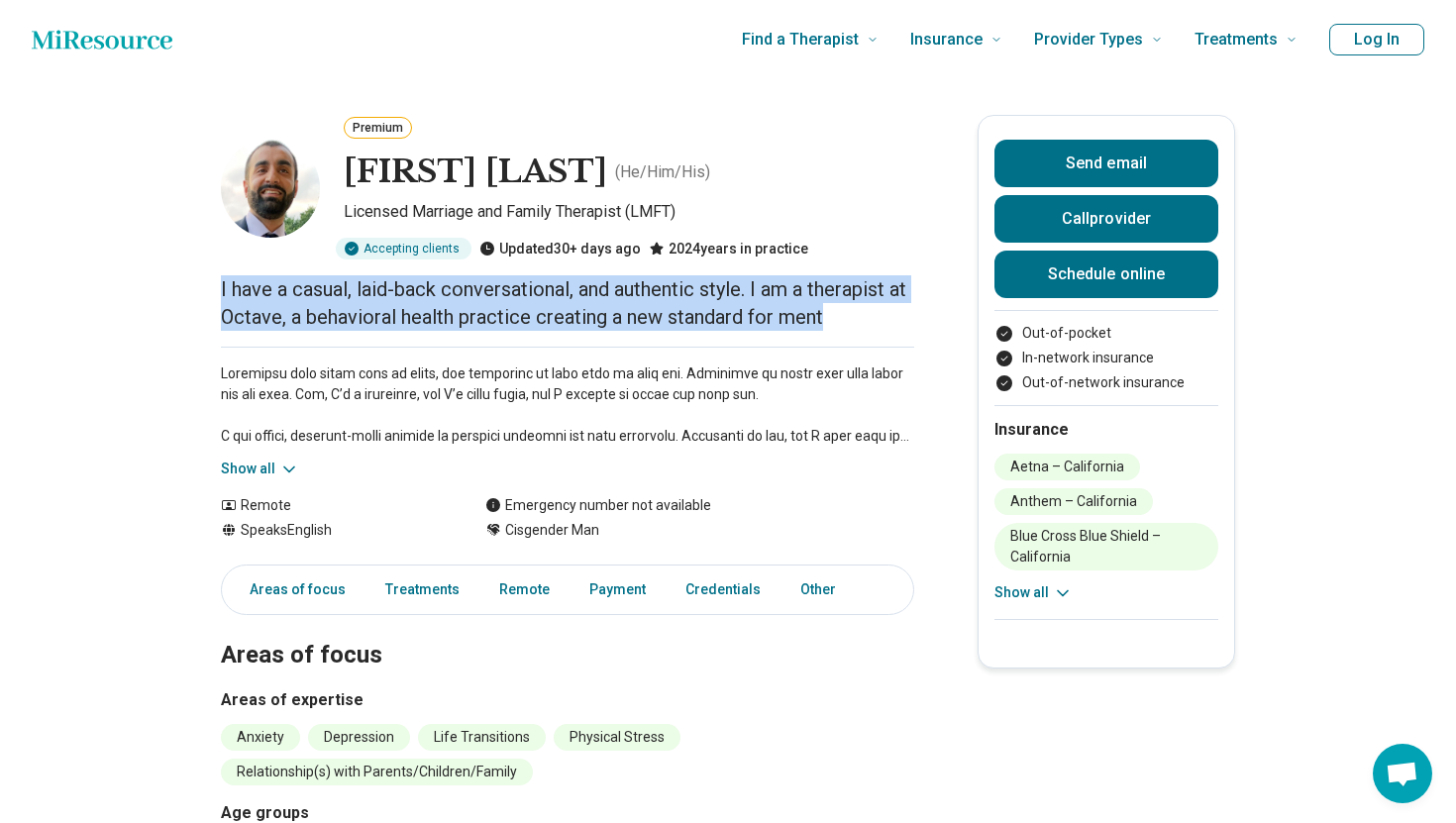 drag, startPoint x: 213, startPoint y: 393, endPoint x: 545, endPoint y: 461, distance: 338.89231 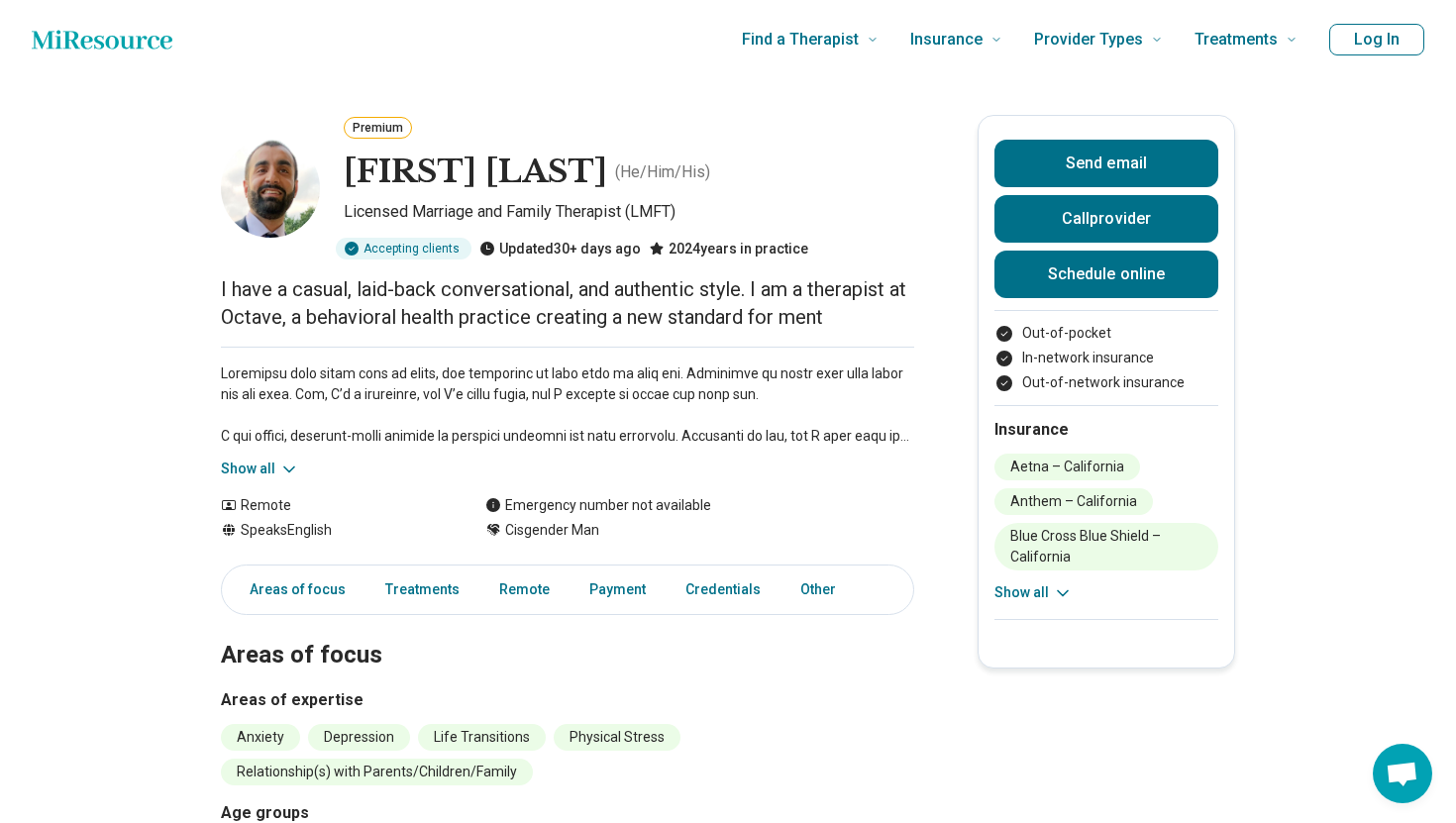 click on "Show all" at bounding box center [260, 468] 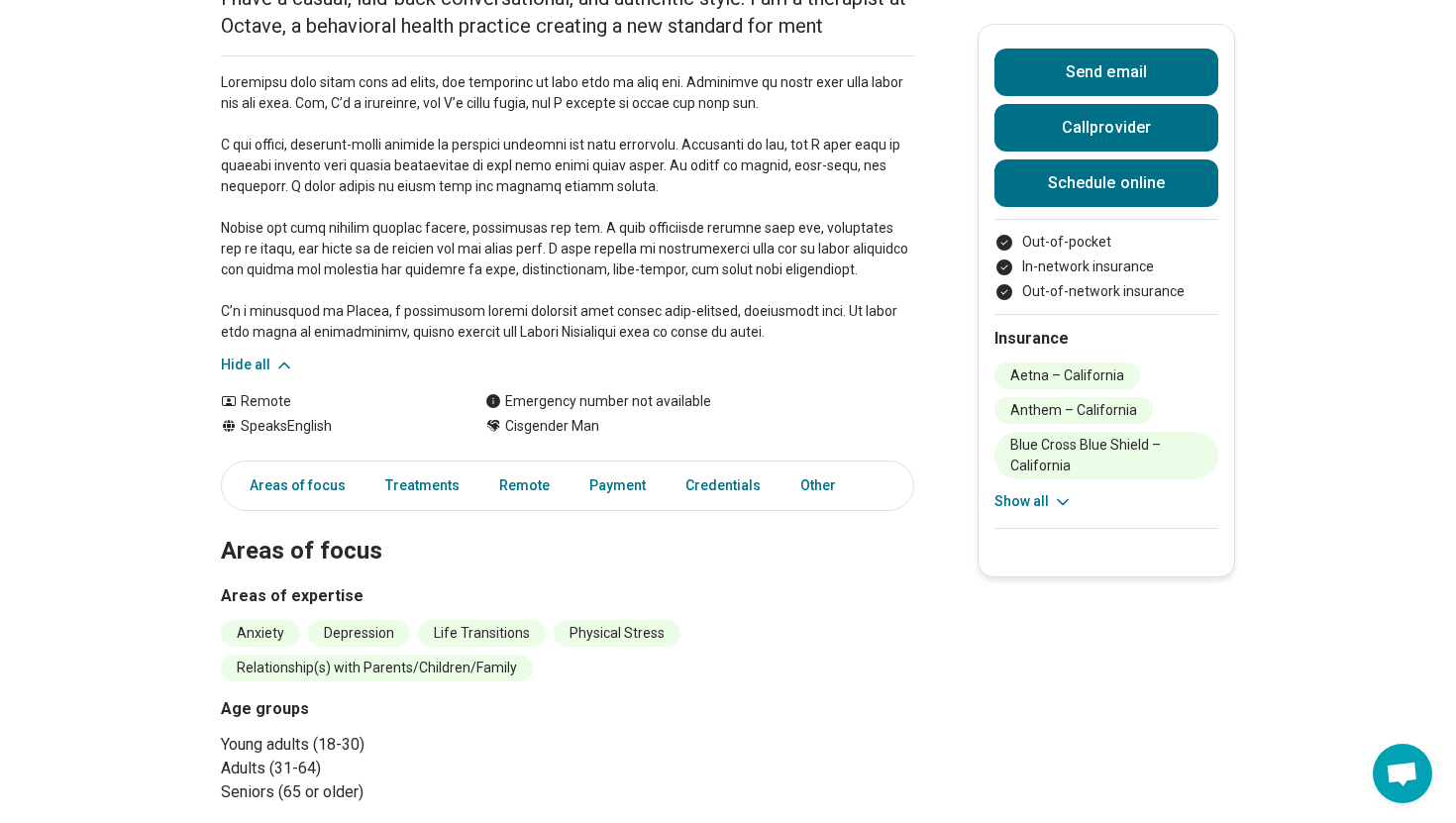 scroll, scrollTop: 243, scrollLeft: 0, axis: vertical 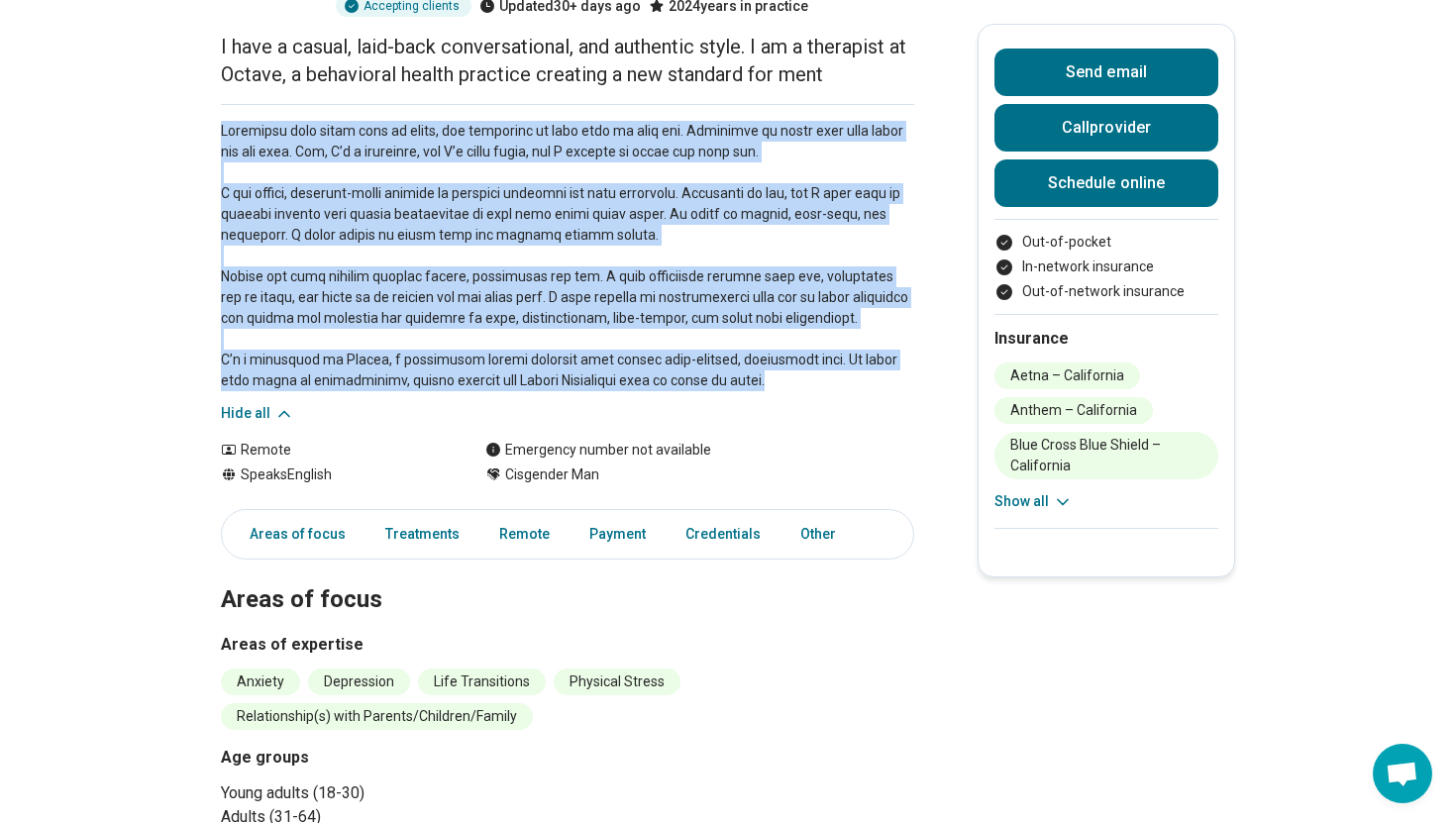 drag, startPoint x: 338, startPoint y: 711, endPoint x: 195, endPoint y: 292, distance: 442.7302 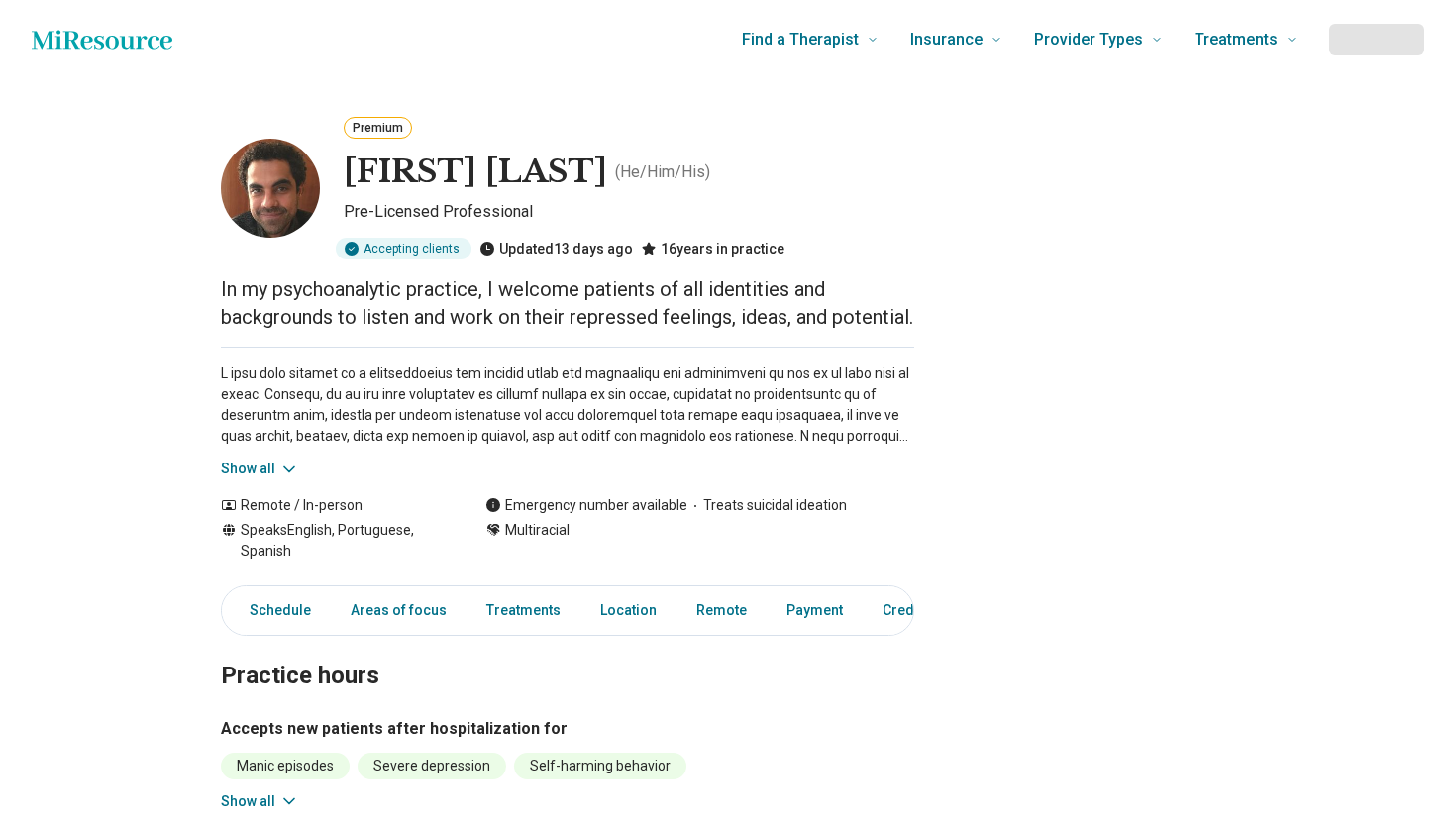 scroll, scrollTop: 0, scrollLeft: 0, axis: both 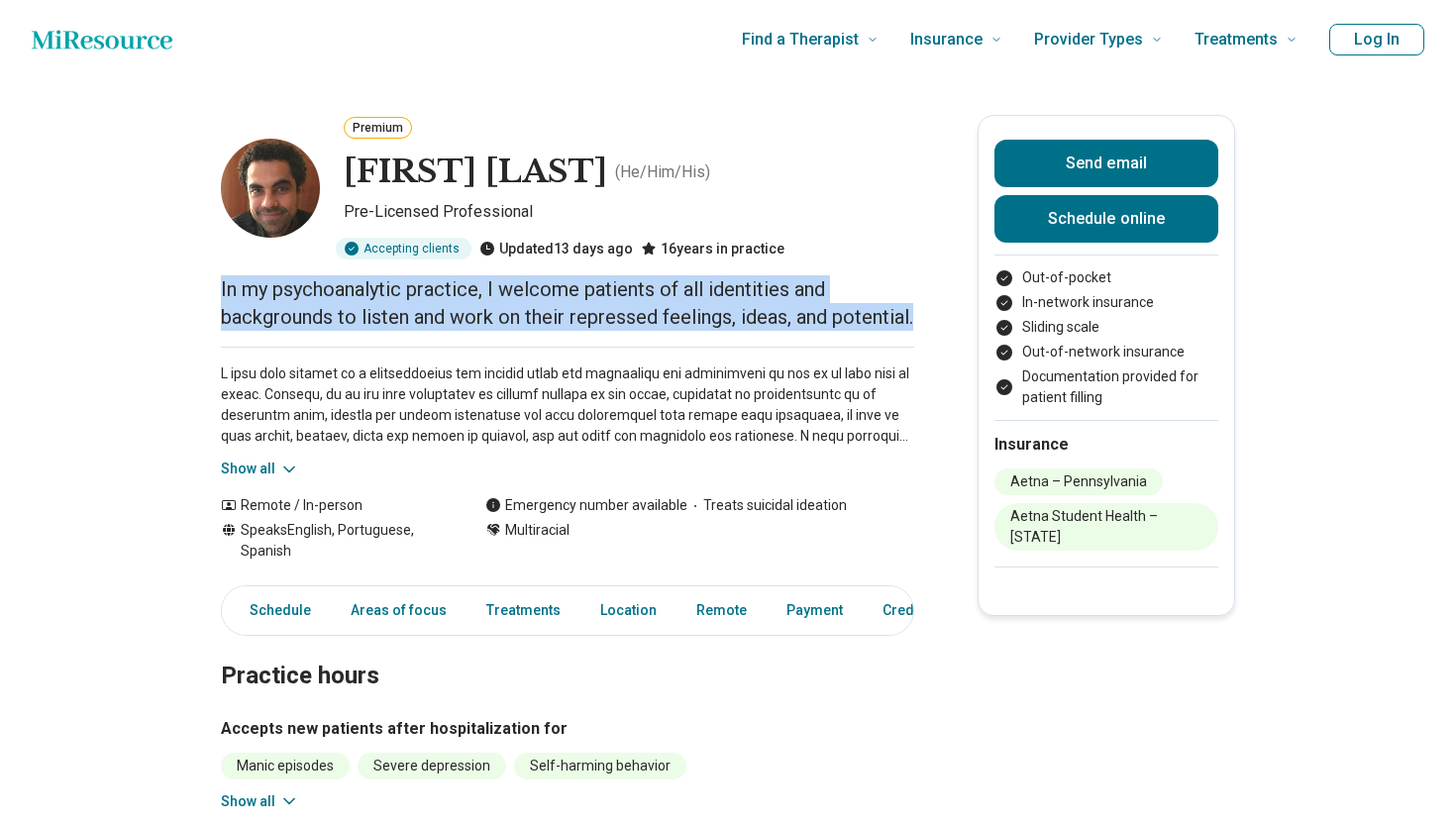 drag, startPoint x: 681, startPoint y: 428, endPoint x: 130, endPoint y: 366, distance: 554.48 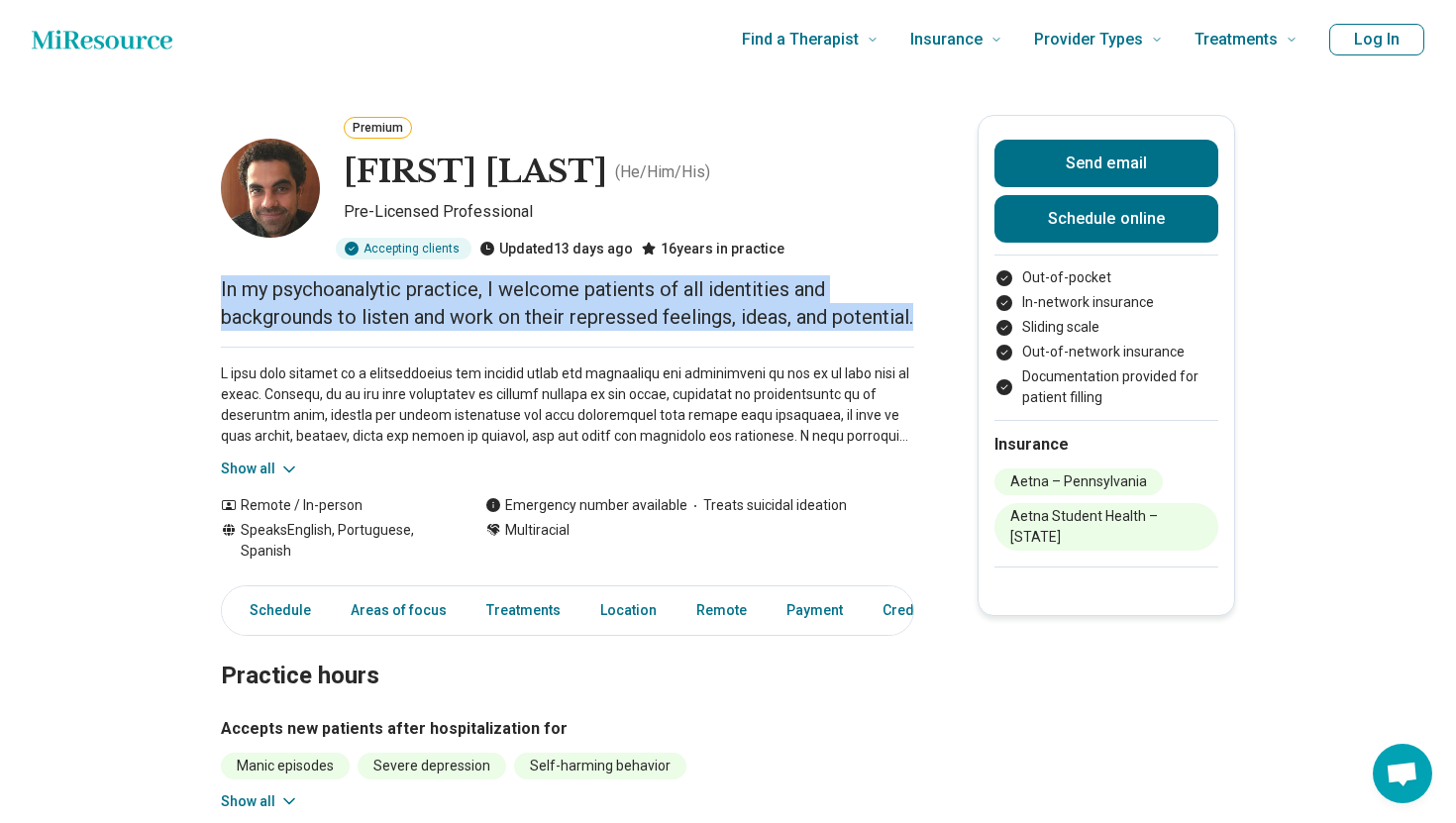copy on "In my psychoanalytic practice, I welcome patients of all identities and backgrounds to listen and work on their repressed feelings, ideas, and potential." 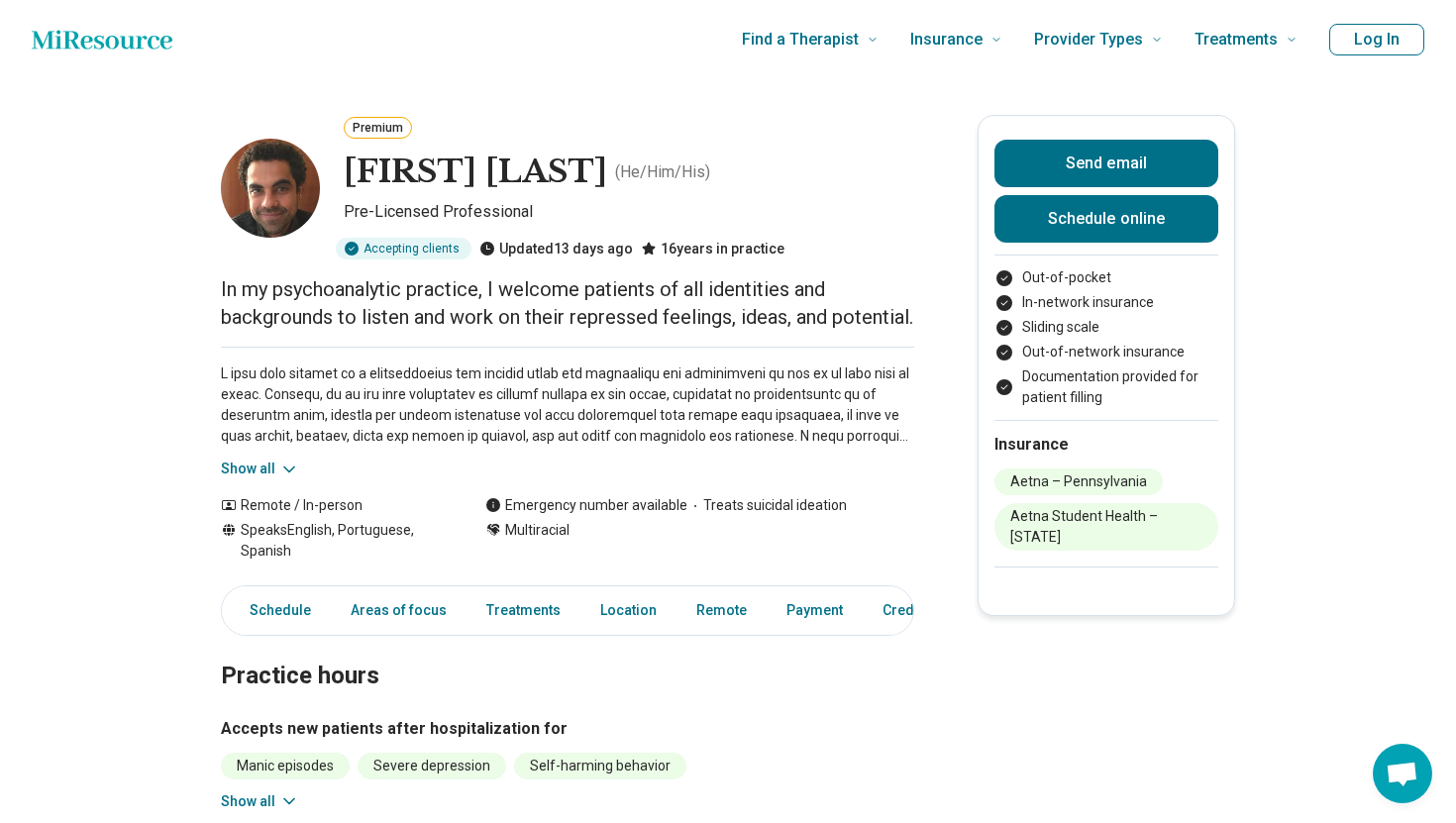 click on "Show all" at bounding box center [568, 413] 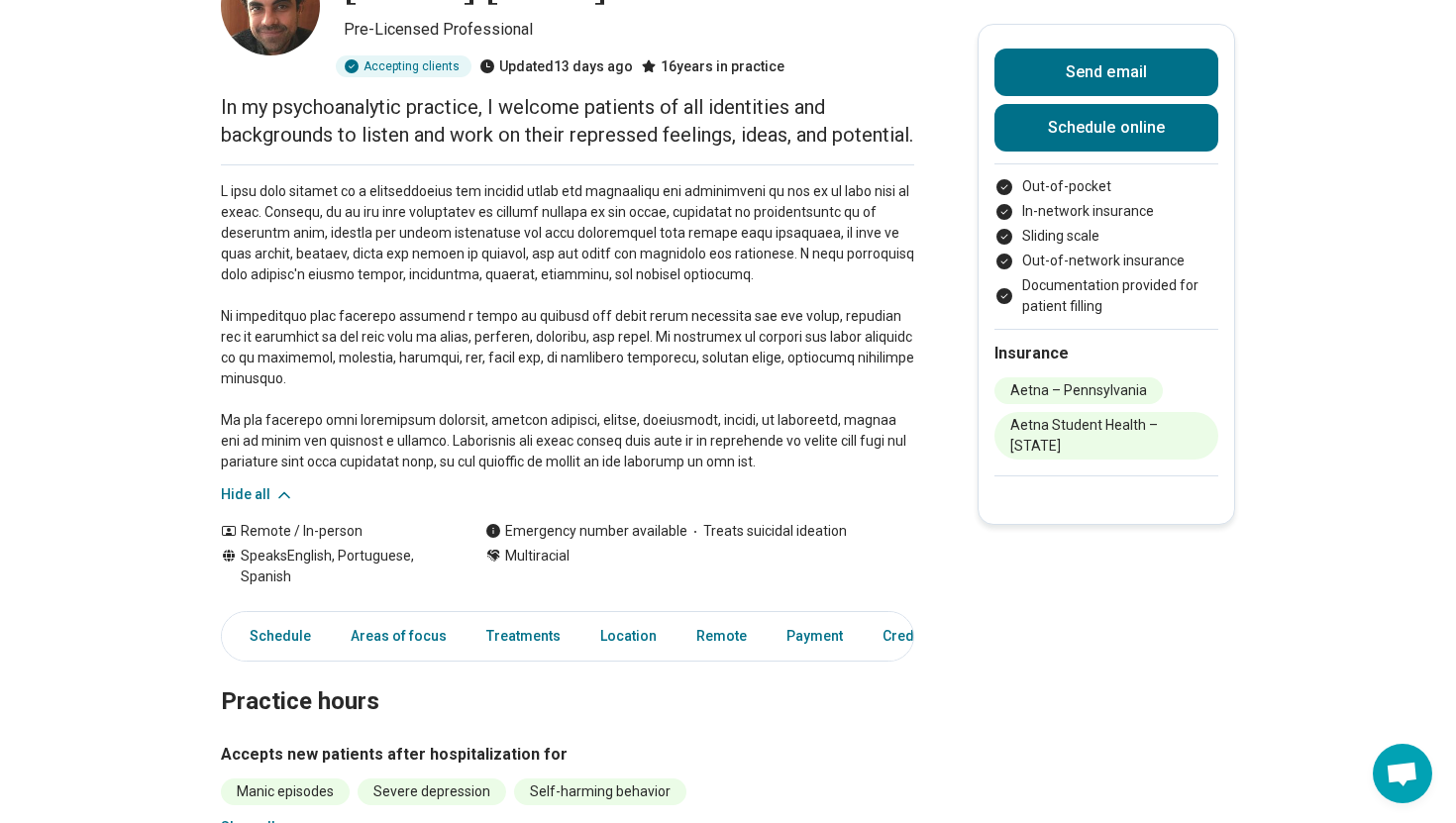 scroll, scrollTop: 204, scrollLeft: 0, axis: vertical 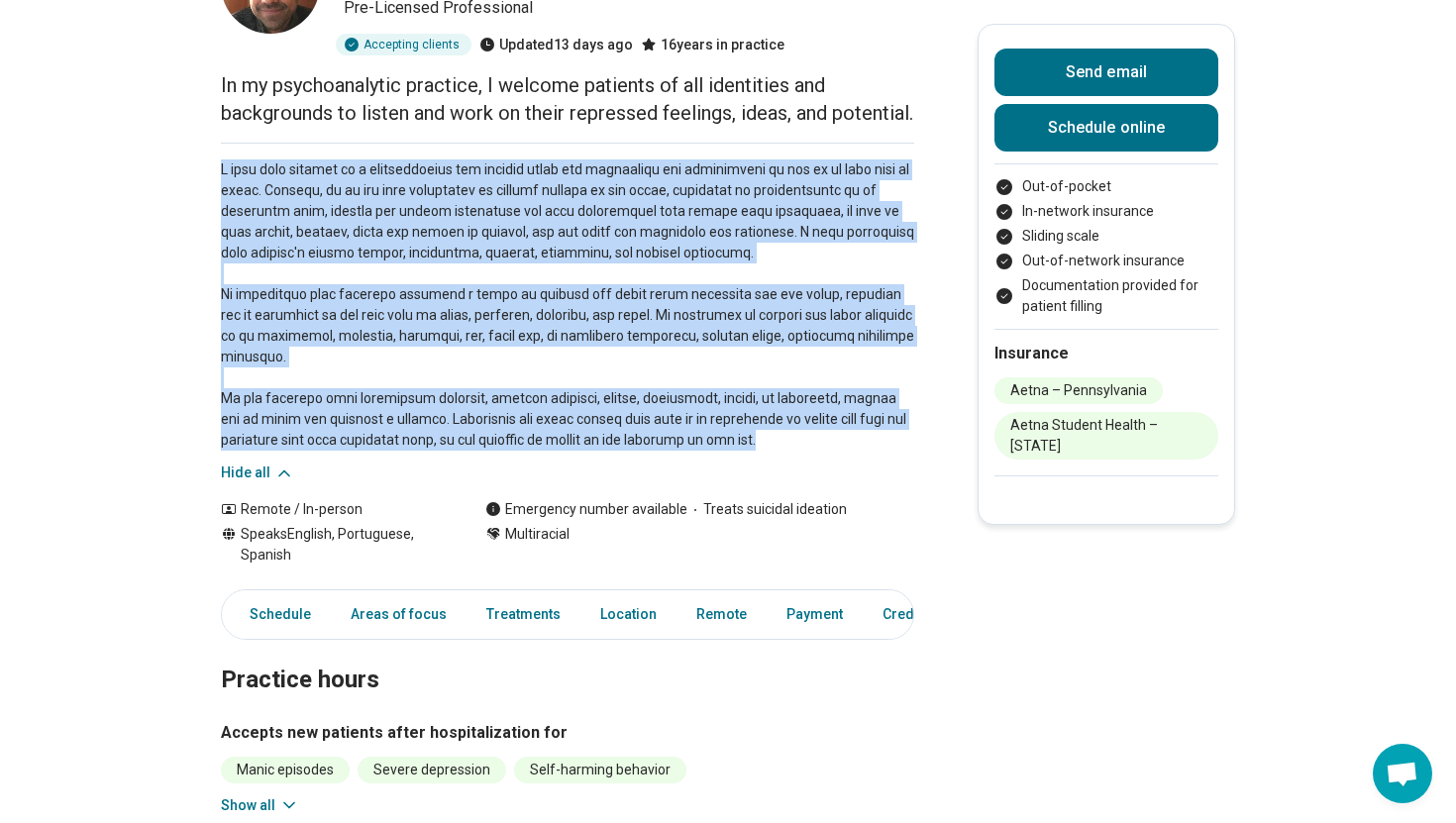 drag, startPoint x: 590, startPoint y: 685, endPoint x: 189, endPoint y: 291, distance: 562.1717 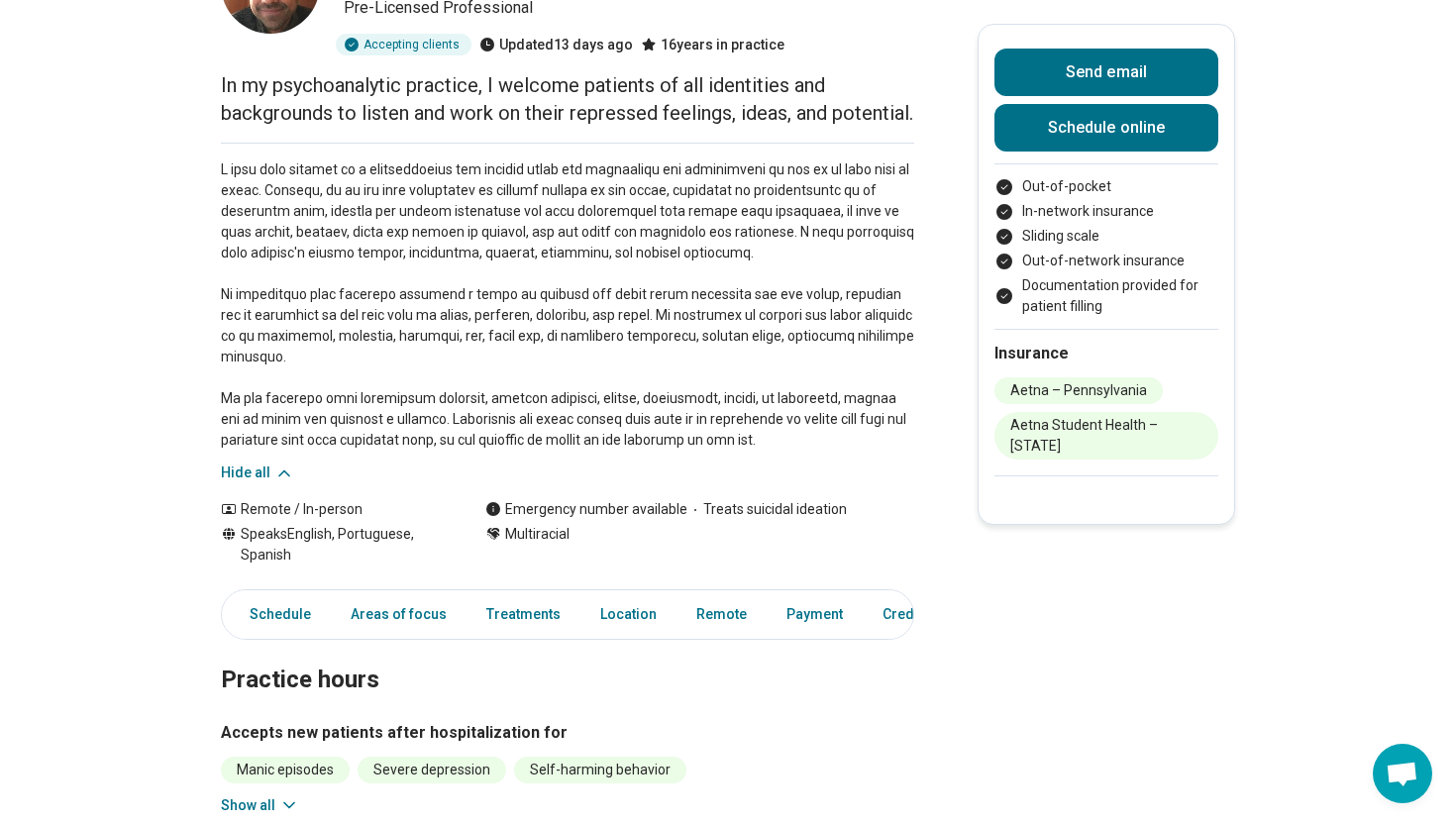 click at bounding box center [568, 305] 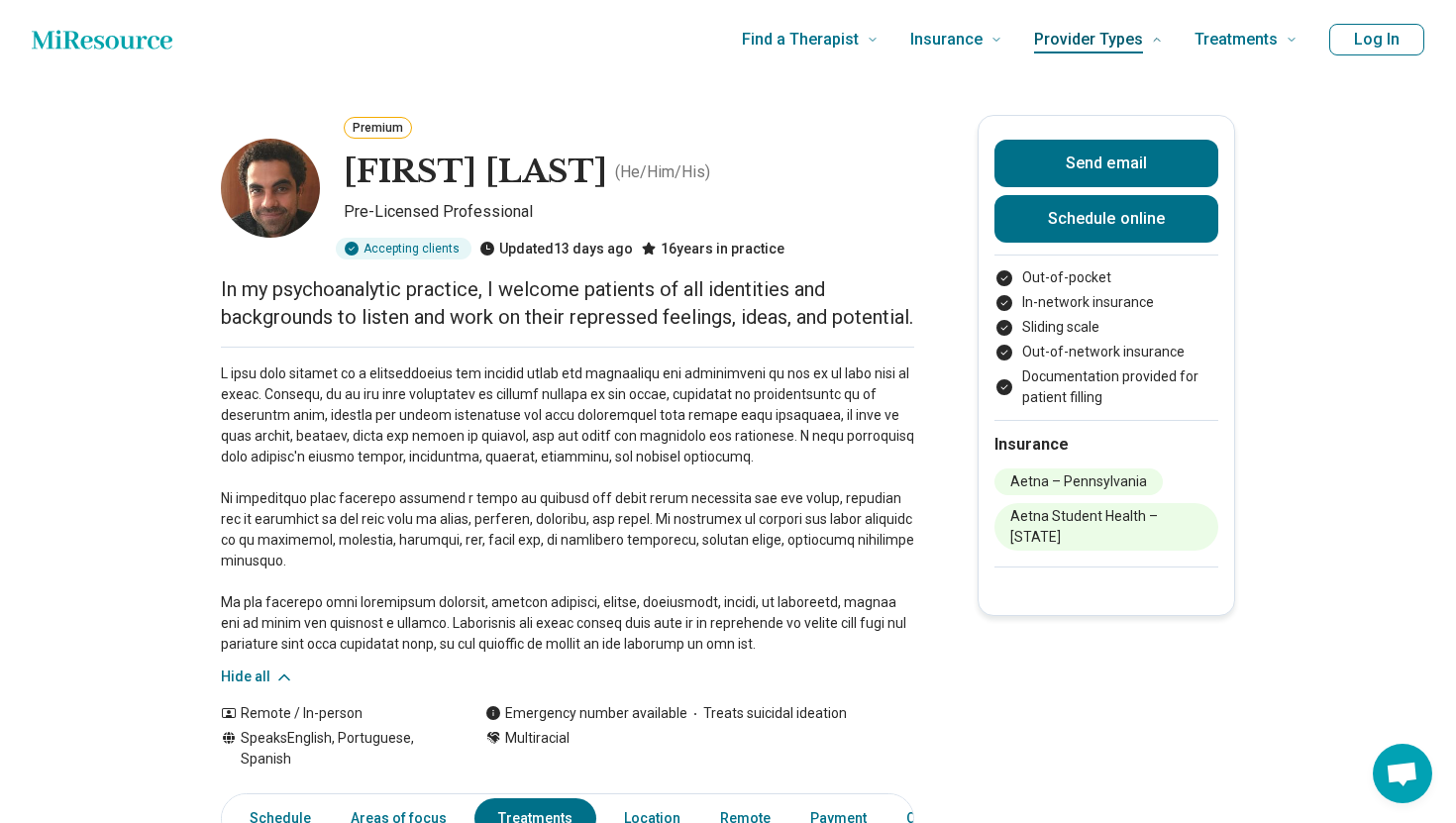 scroll, scrollTop: 650, scrollLeft: 0, axis: vertical 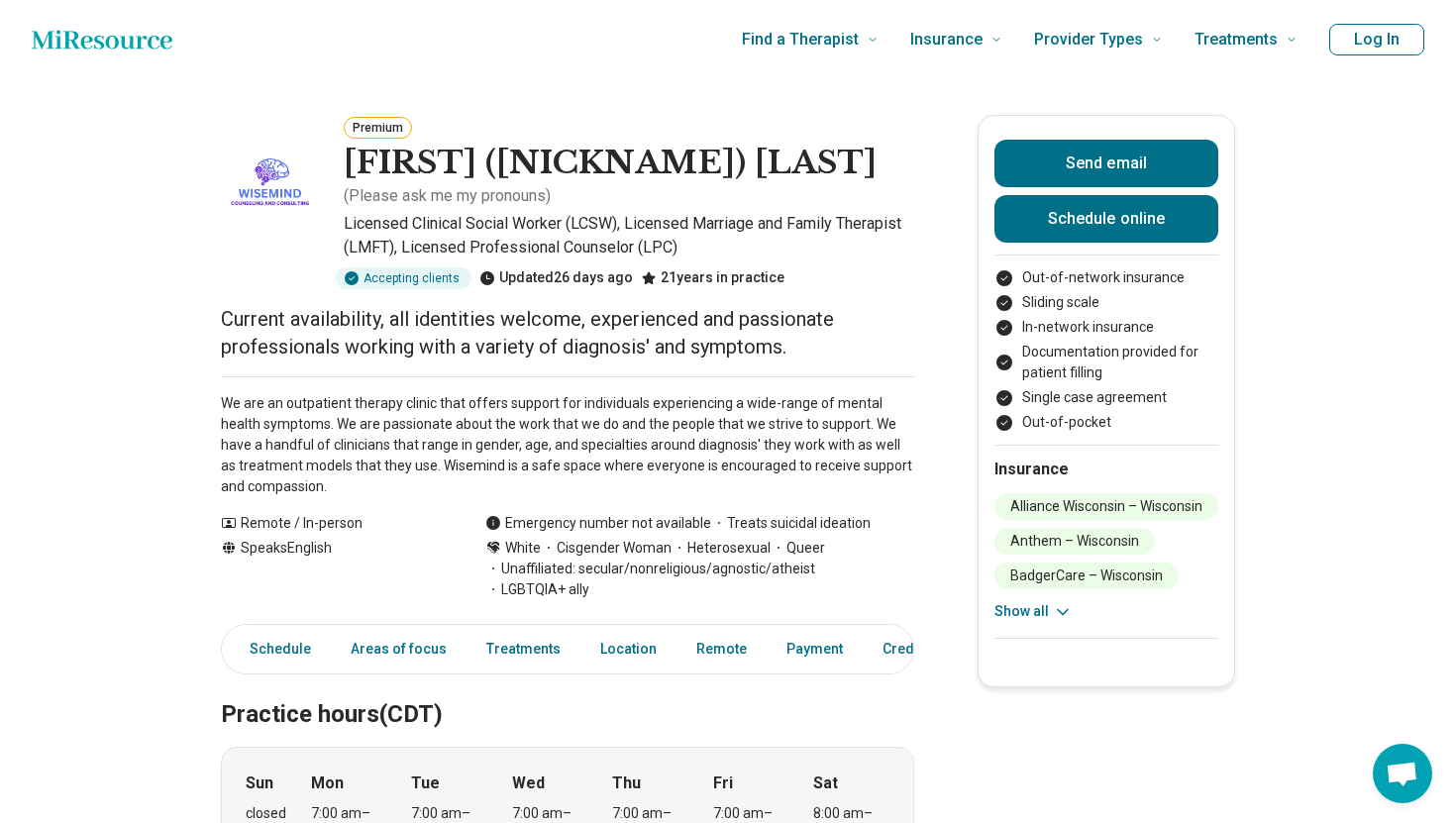 click on "Current availability, all identities welcome, experienced and passionate professionals working with a variety of diagnosis' and symptoms." at bounding box center [568, 333] 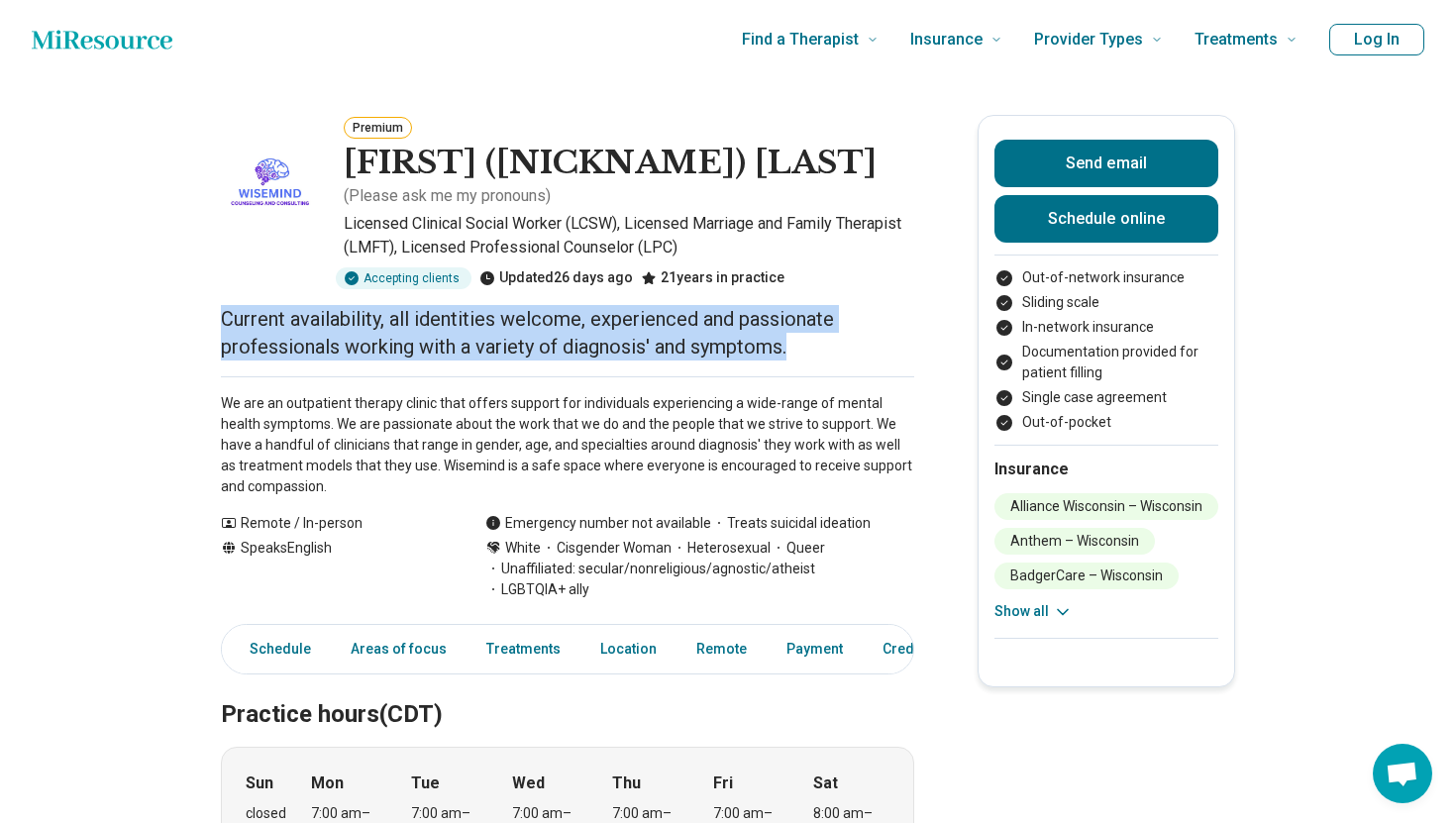 drag, startPoint x: 393, startPoint y: 560, endPoint x: 191, endPoint y: 489, distance: 214.11446 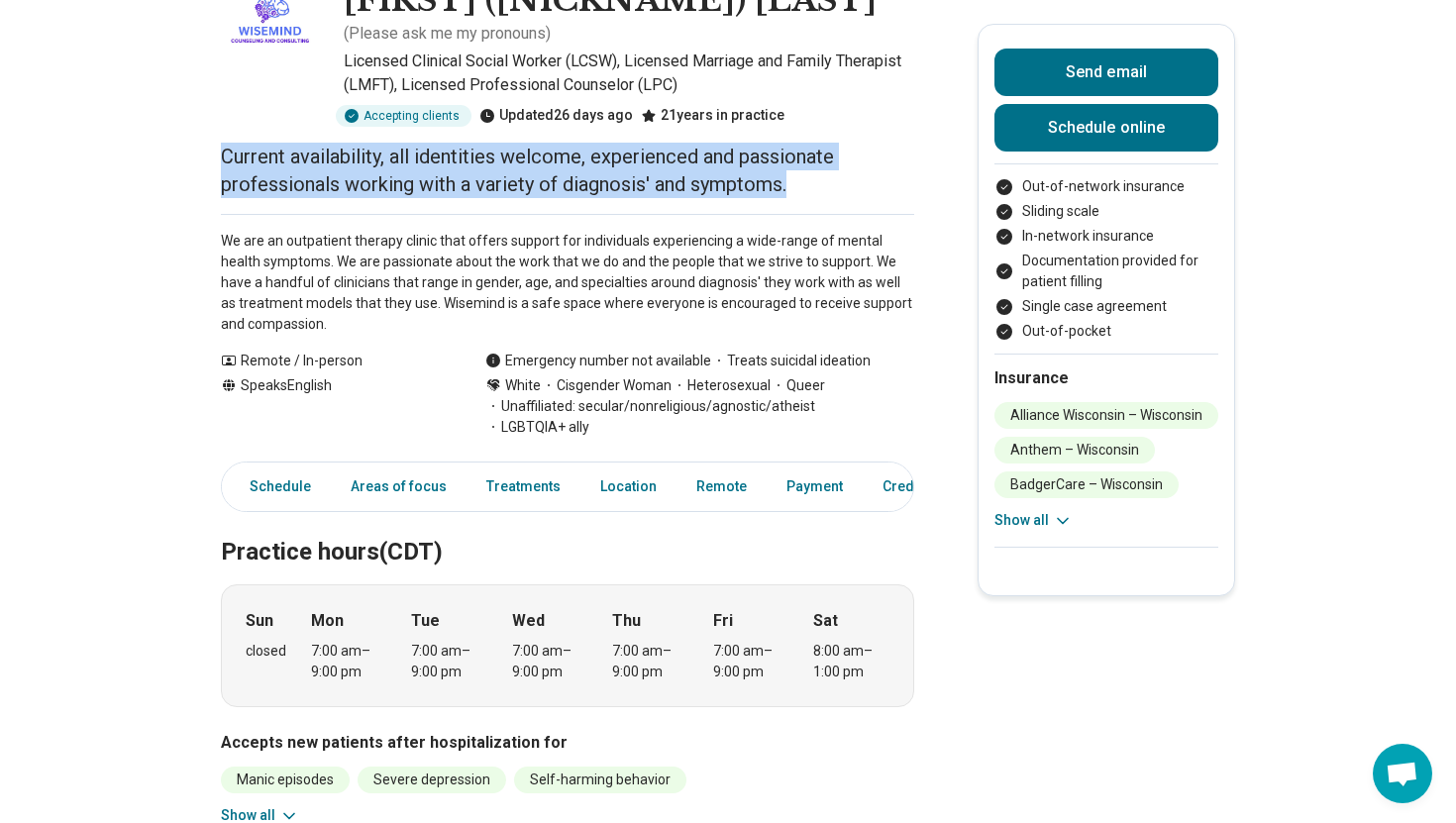scroll, scrollTop: 175, scrollLeft: 0, axis: vertical 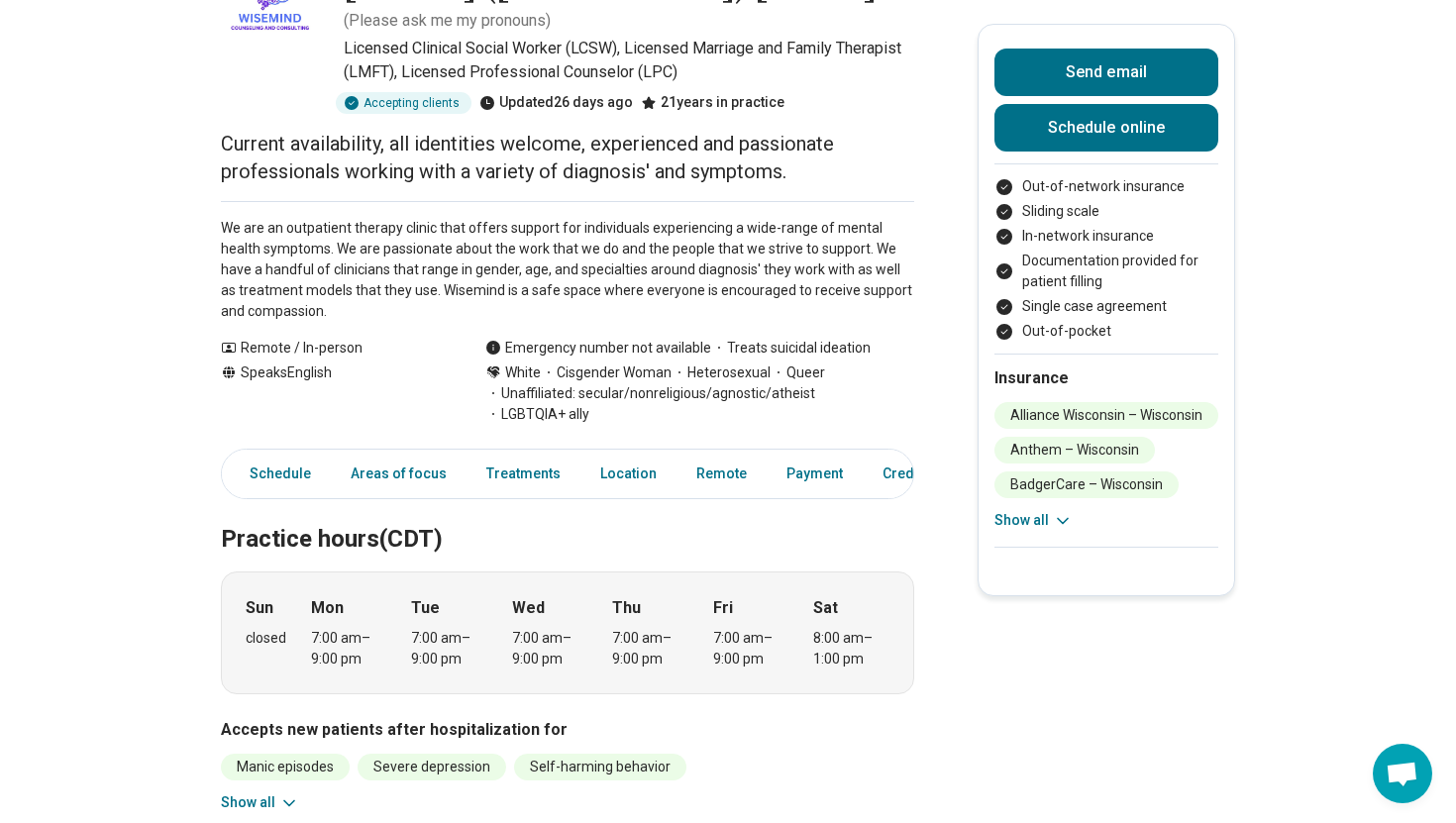 click on "We are an outpatient therapy clinic that offers support for individuals experiencing a wide-range of mental health symptoms. We are passionate about the work that we do and the people that we strive to support. We have a handful of clinicians that range in gender, age, and specialties around diagnosis' they work with as well as treatment models that they use. Wisemind is a safe space where everyone is encouraged to receive support and compassion." at bounding box center [568, 269] 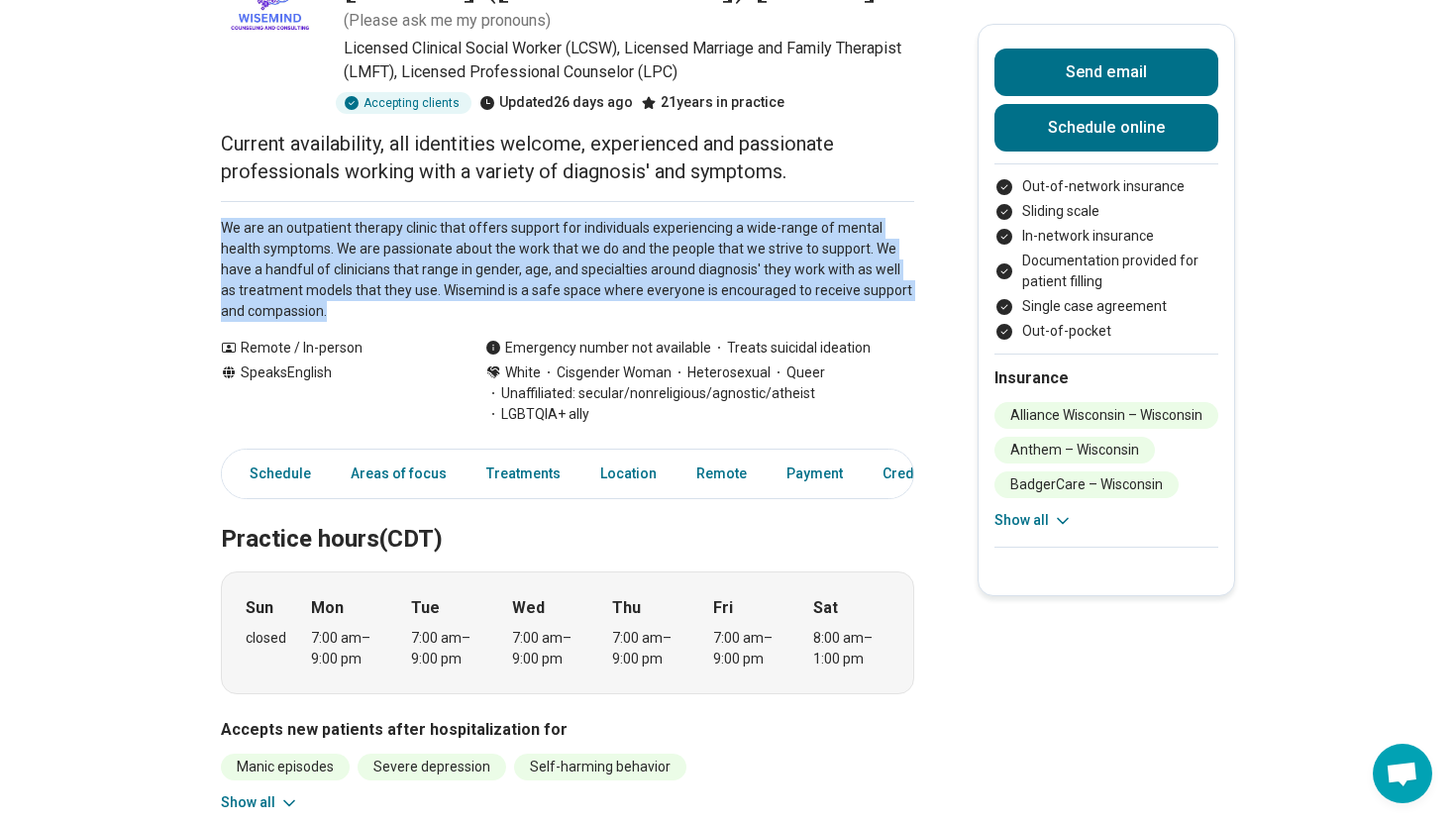 drag, startPoint x: 364, startPoint y: 576, endPoint x: 161, endPoint y: 425, distance: 253.002 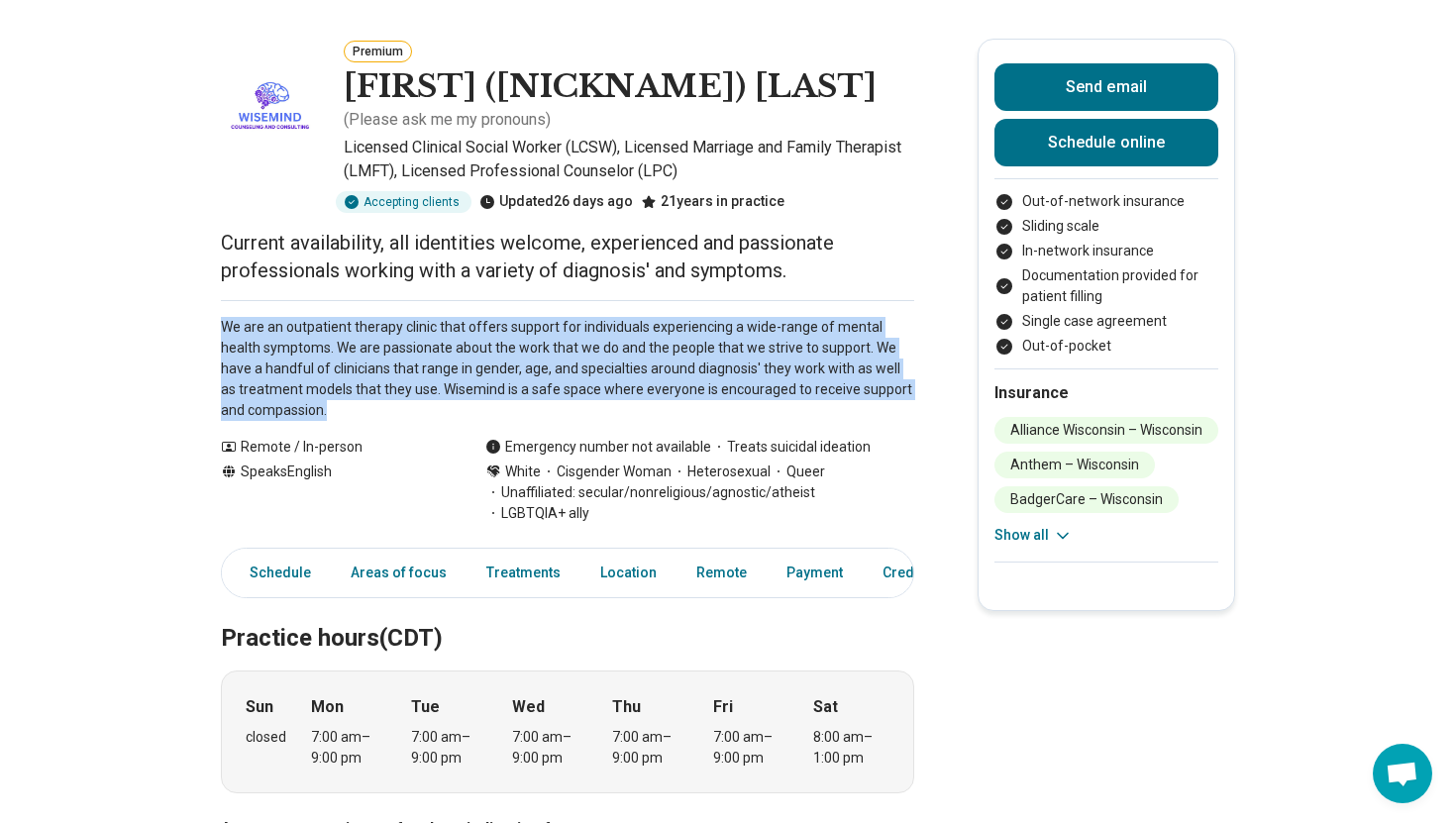 scroll, scrollTop: 74, scrollLeft: 0, axis: vertical 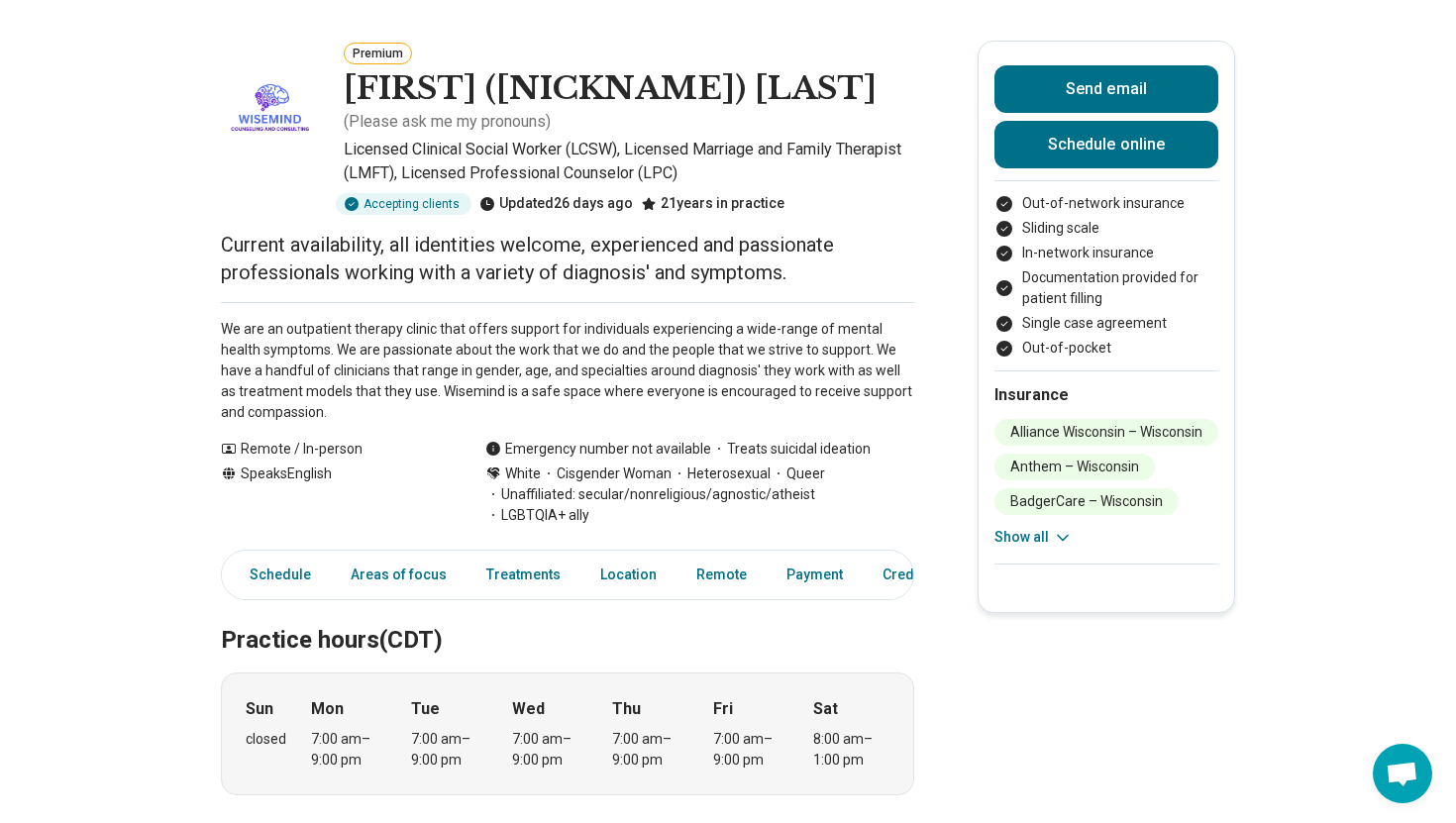 click on "Licensed Clinical Social Worker (LCSW), Licensed Marriage and Family Therapist (LMFT), Licensed Professional Counselor (LPC)" at bounding box center [629, 161] 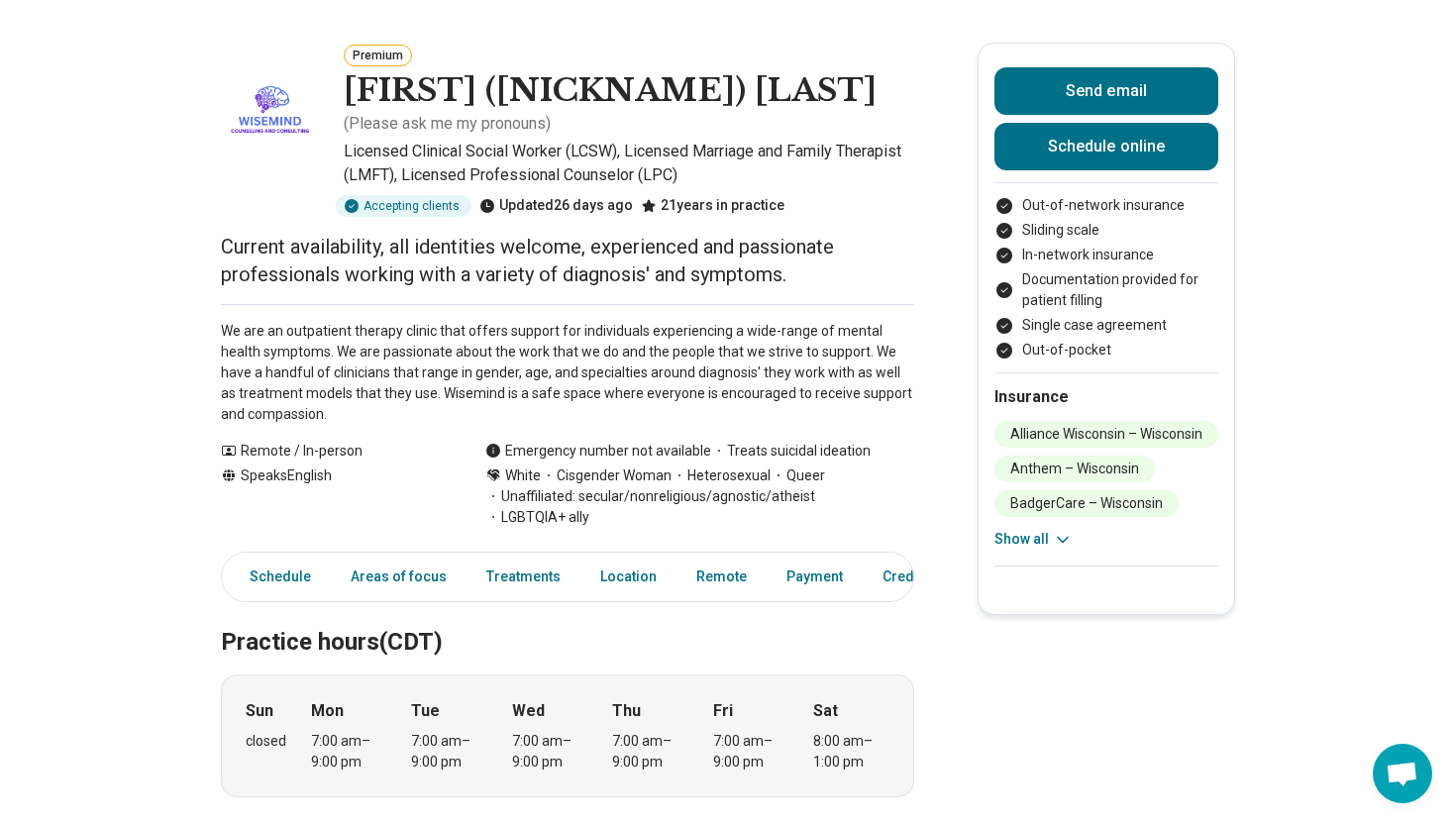 scroll, scrollTop: 50, scrollLeft: 0, axis: vertical 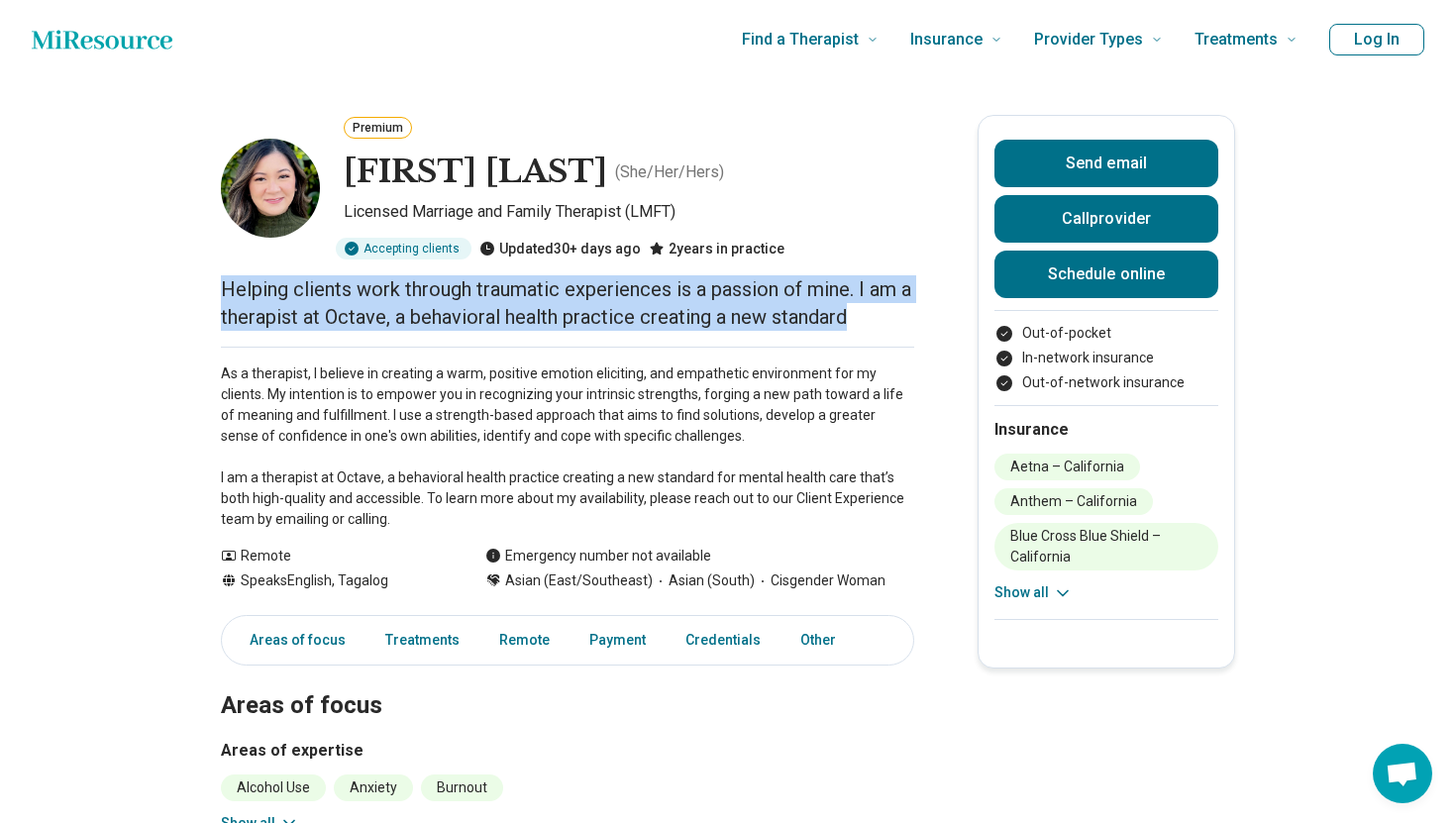 drag, startPoint x: 584, startPoint y: 436, endPoint x: 208, endPoint y: 370, distance: 381.749 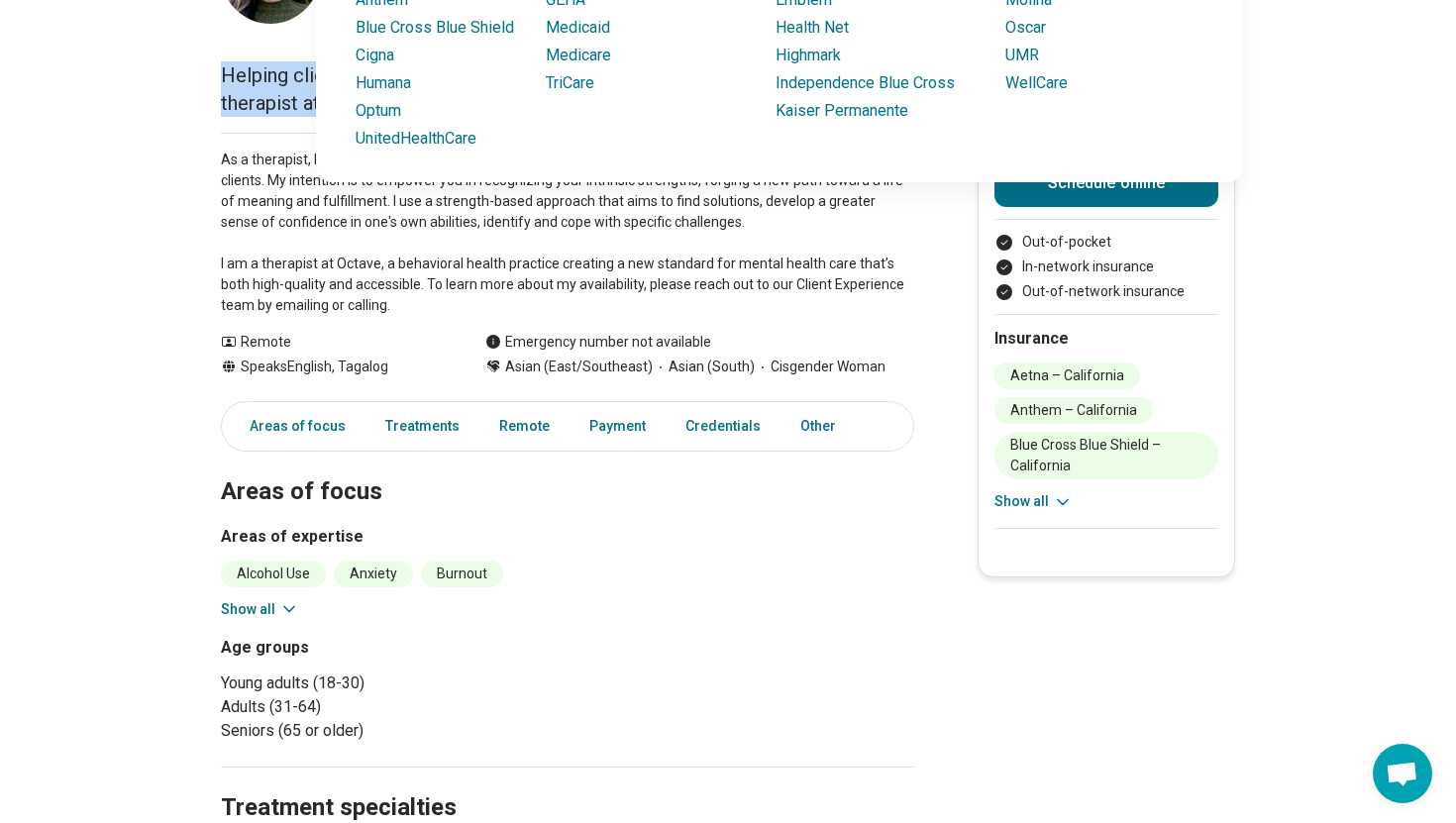 scroll, scrollTop: 260, scrollLeft: 0, axis: vertical 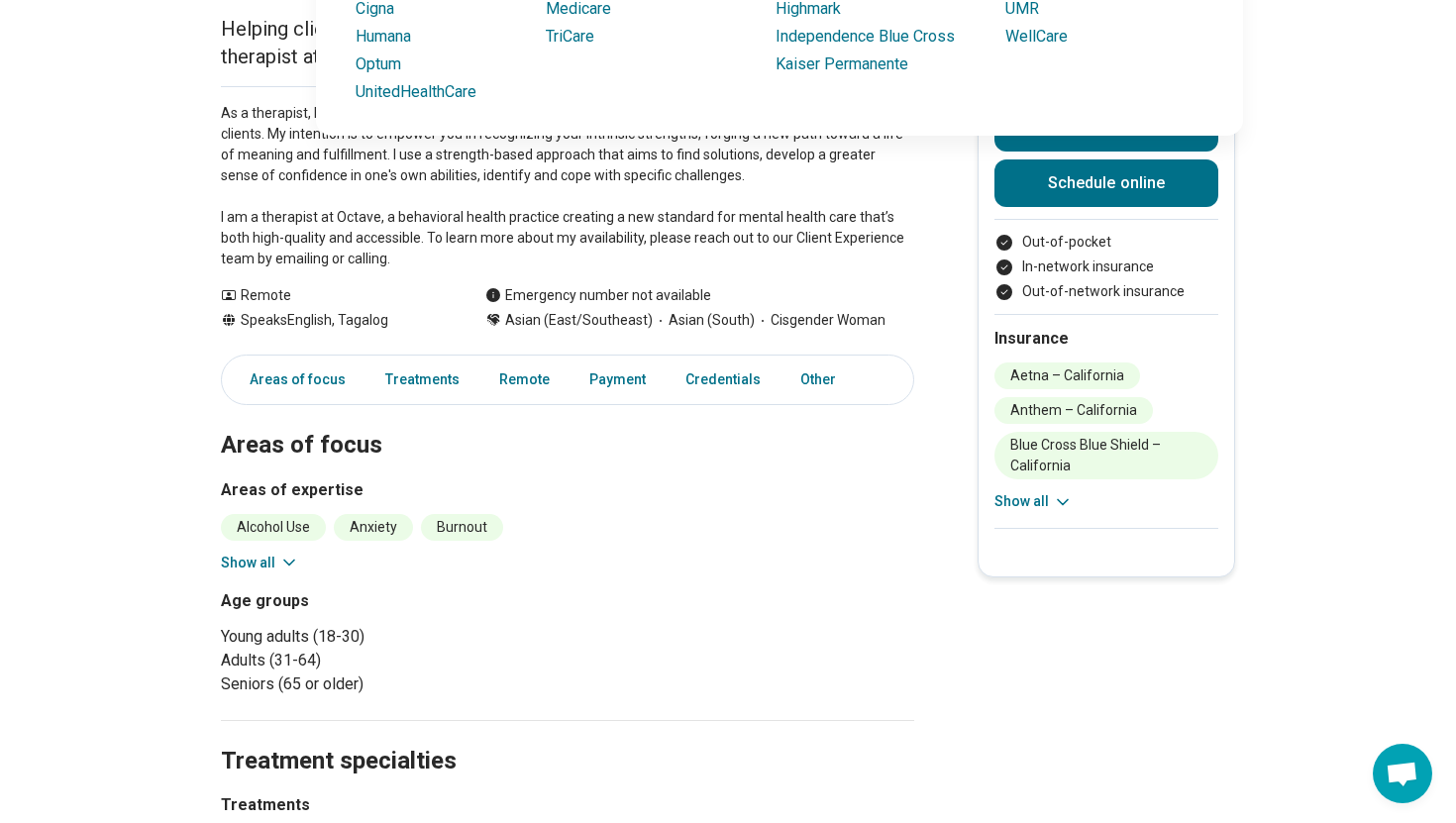 click on "As a therapist, I believe in creating a warm, positive emotion eliciting, and empathetic environment for my clients. My intention is to empower you in recognizing your intrinsic strengths, forging a new path toward a life of meaning and fulfillment. I use a strength-based approach that aims to find solutions, develop a greater sense of confidence in one's own abilities, identify and cope with specific challenges.
I am a therapist at Octave, a behavioral health practice creating a new standard for mental health care that’s both high-quality and accessible. To learn more about my availability, please reach out to our Client Experience team by emailing or calling." at bounding box center (568, 186) 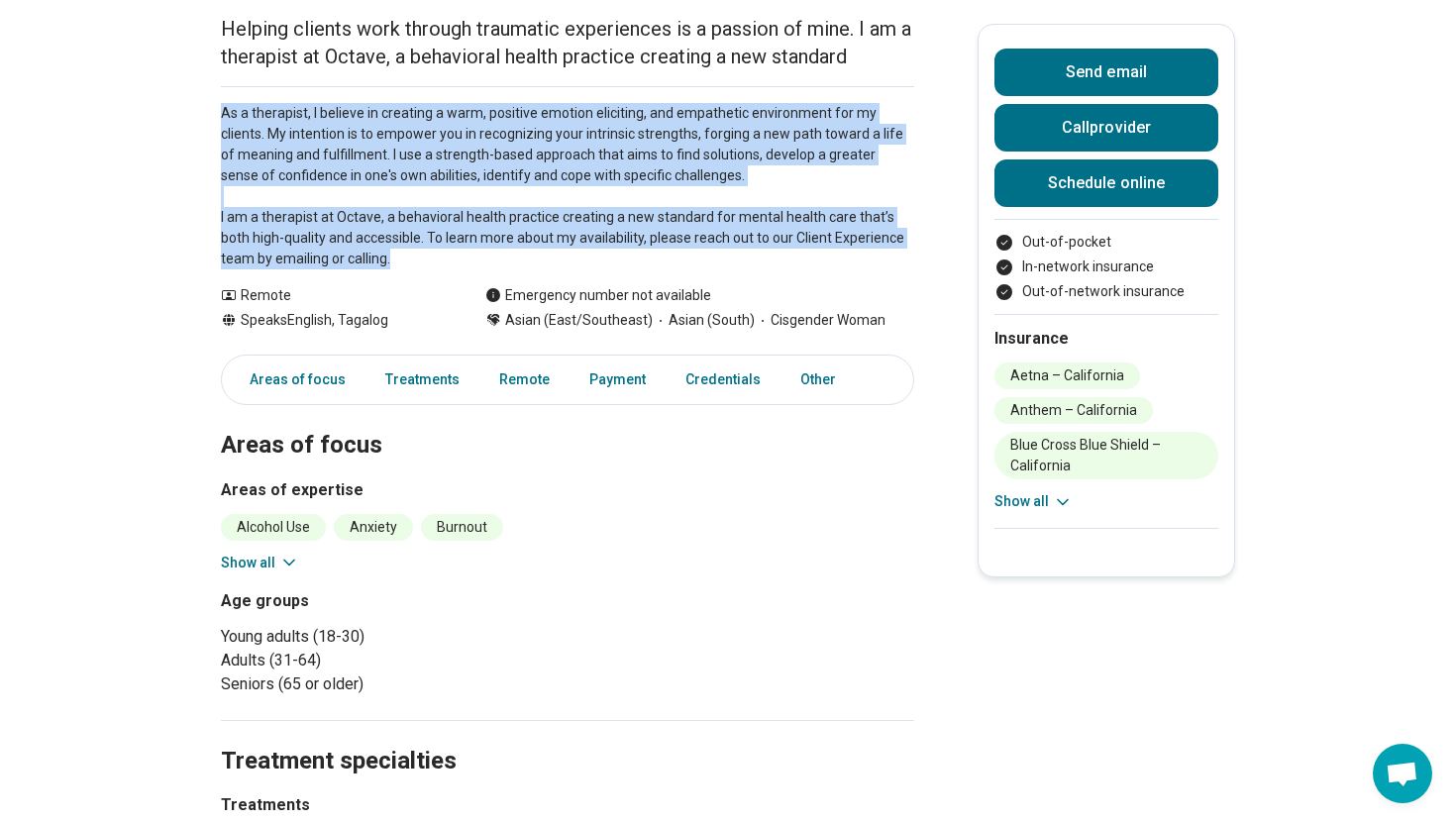 drag, startPoint x: 200, startPoint y: 244, endPoint x: 789, endPoint y: 443, distance: 621.70894 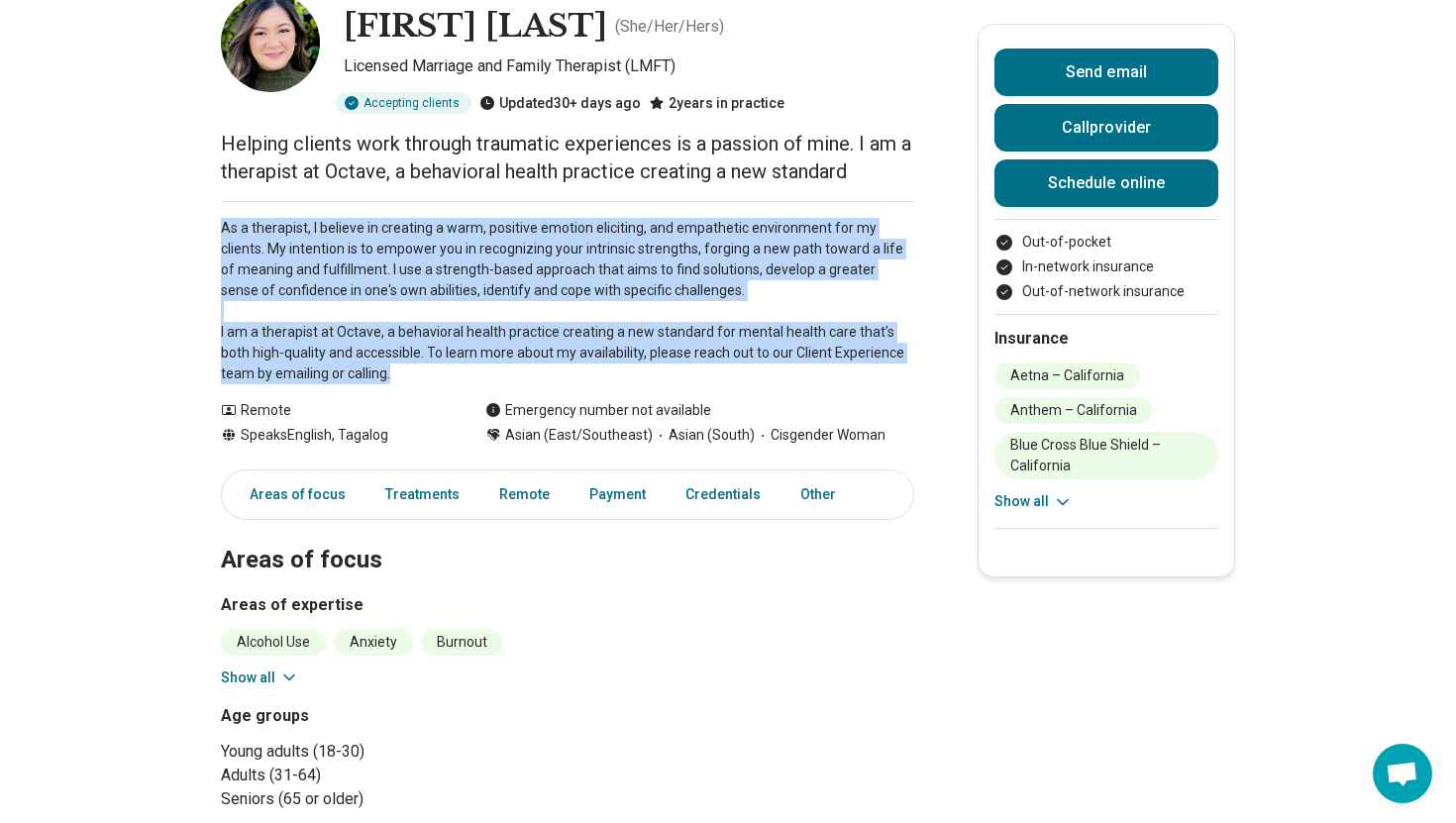 scroll, scrollTop: 152, scrollLeft: 0, axis: vertical 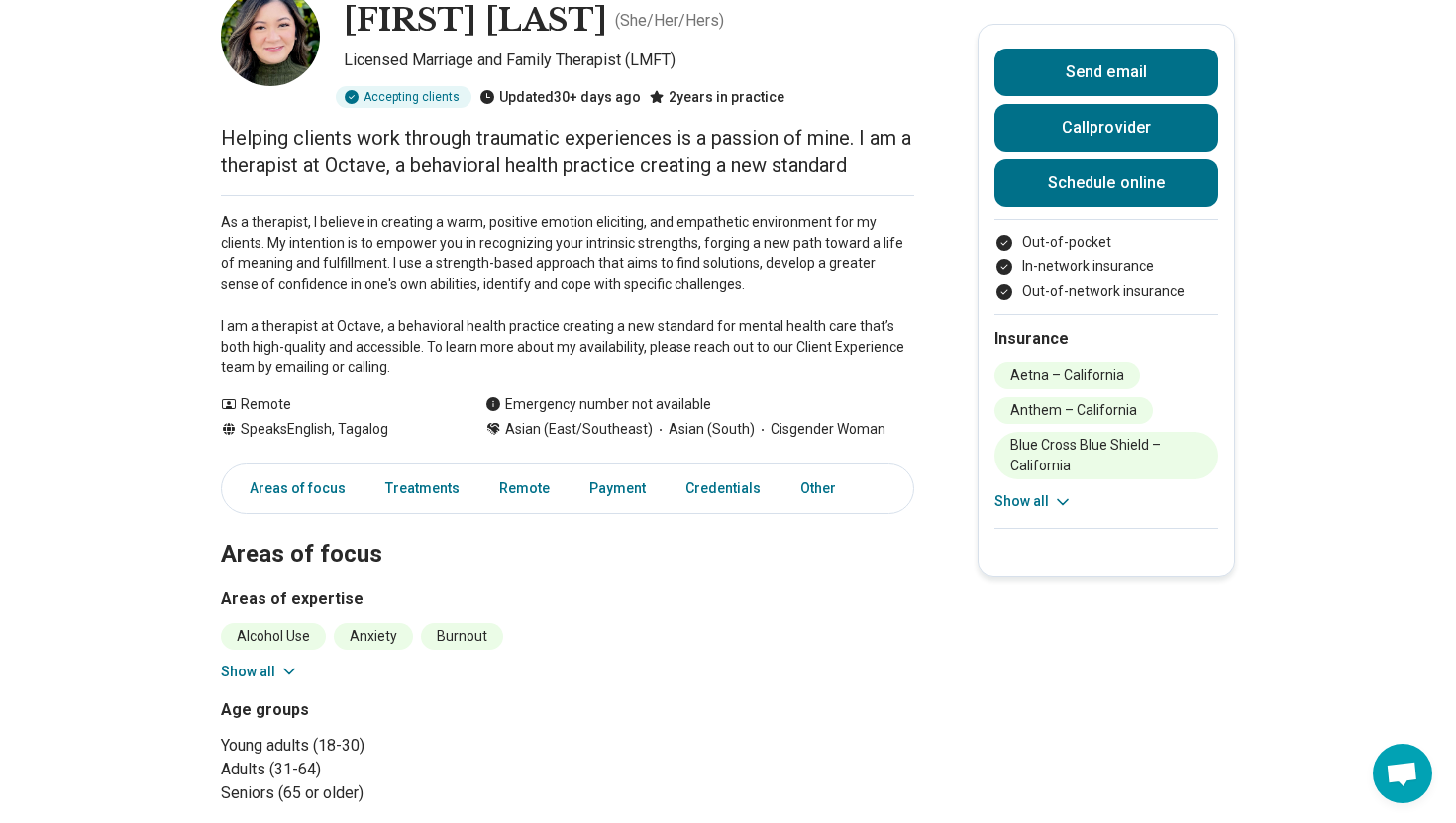 click on "Helping clients work through traumatic experiences is a passion of mine.
I am a therapist at Octave, a behavioral health practice creating a new standard" at bounding box center (568, 152) 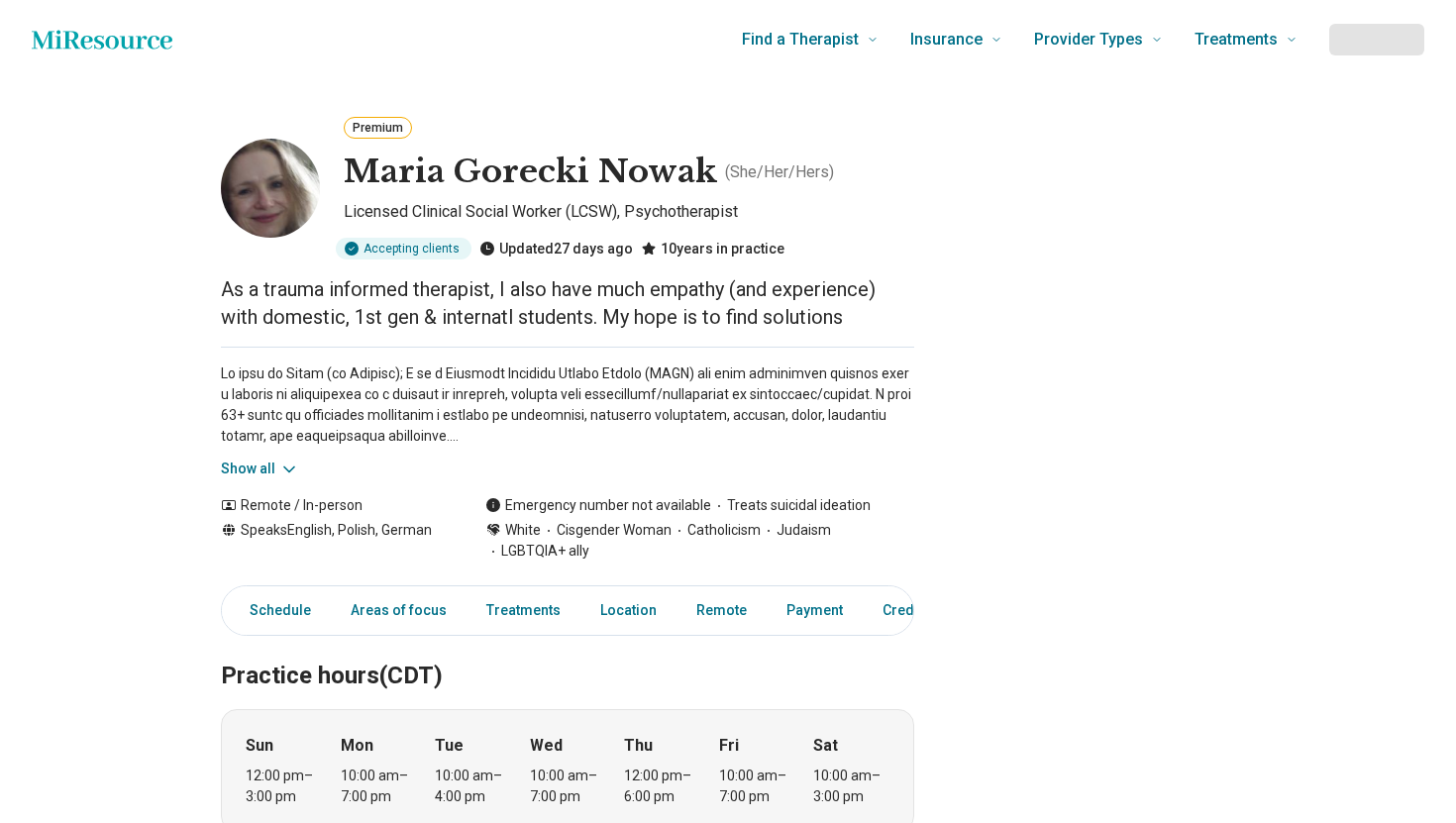 scroll, scrollTop: 0, scrollLeft: 0, axis: both 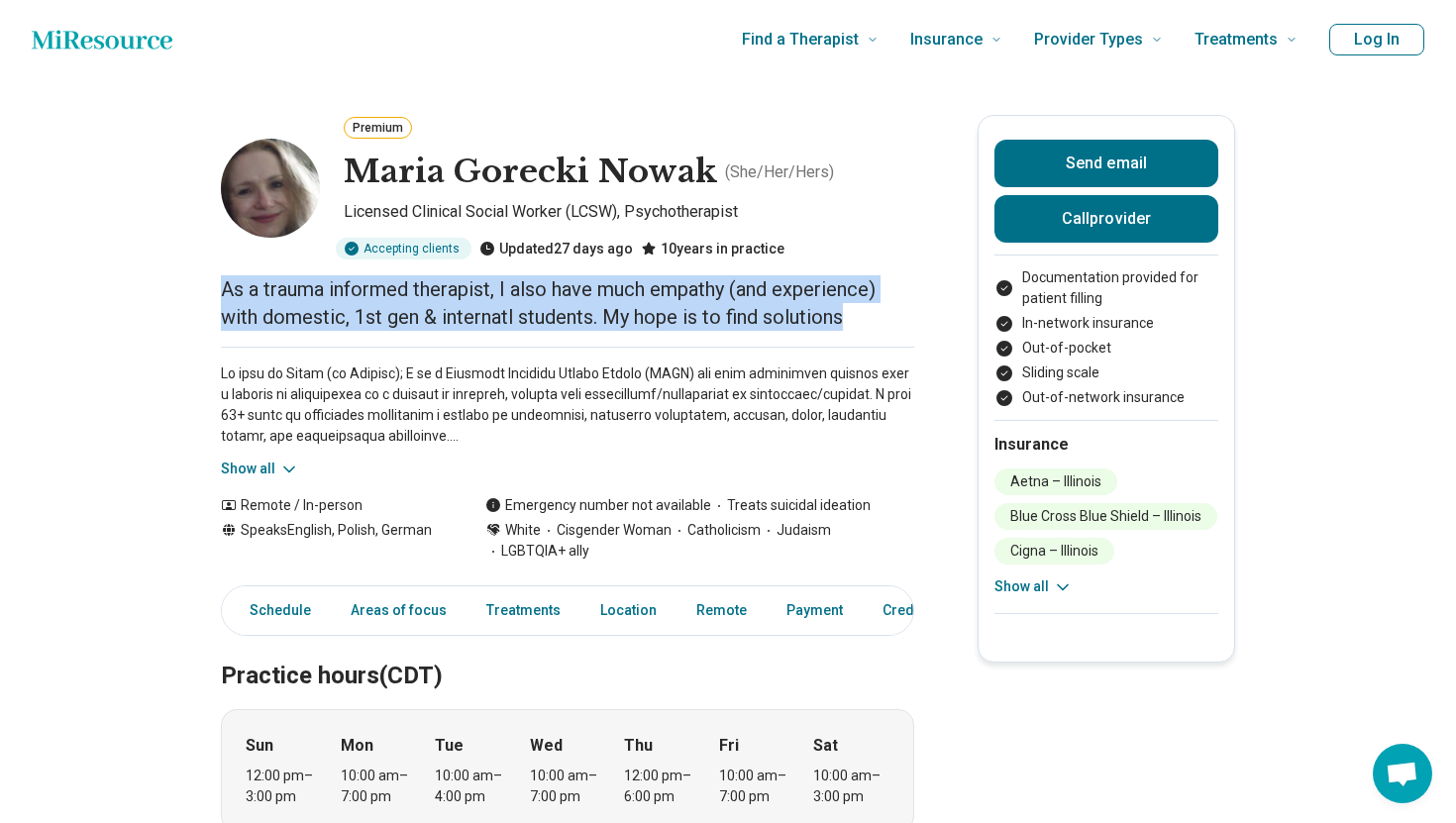 drag, startPoint x: 531, startPoint y: 454, endPoint x: 132, endPoint y: 352, distance: 411.8313 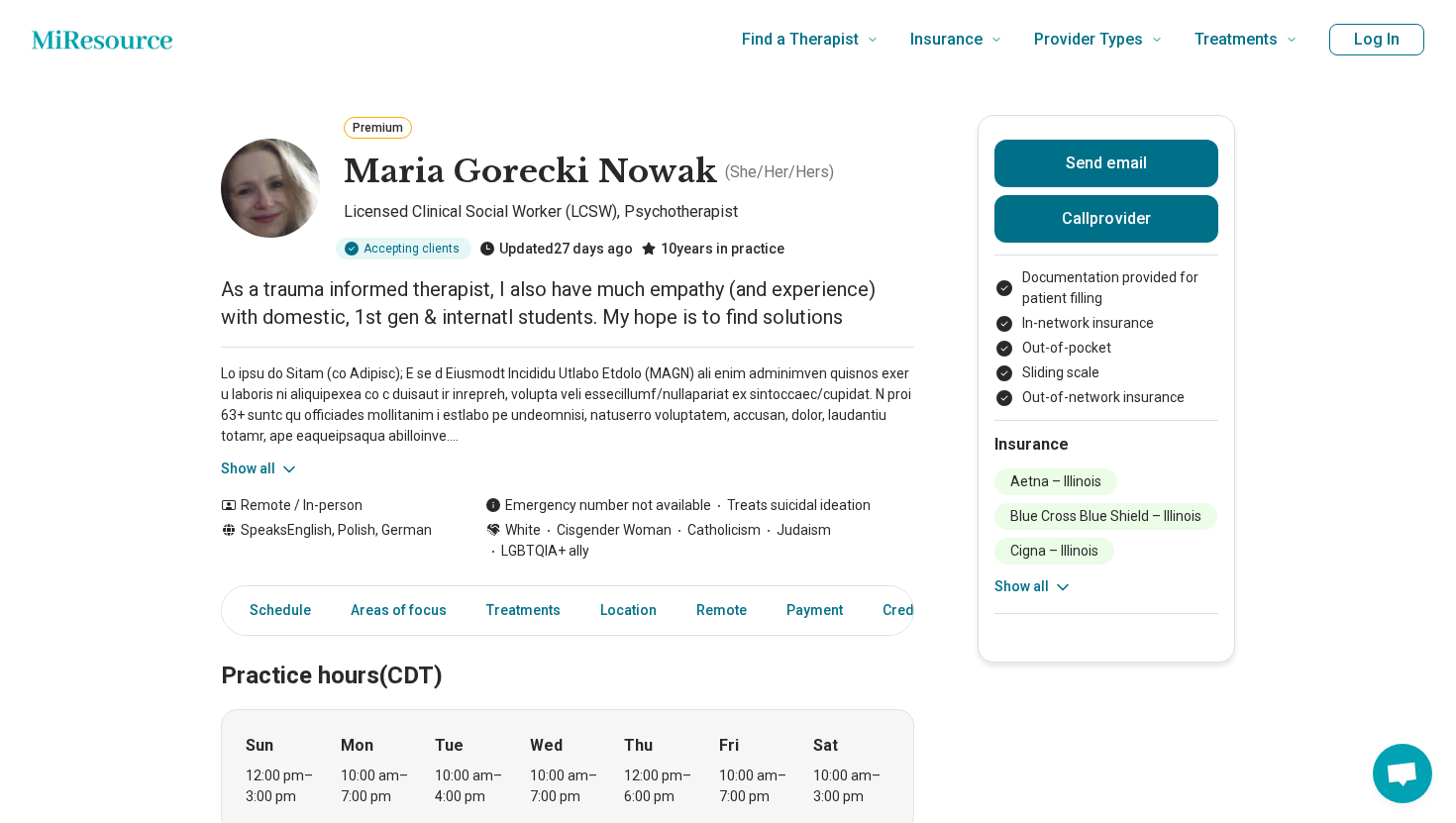 click on "Show all" at bounding box center [568, 413] 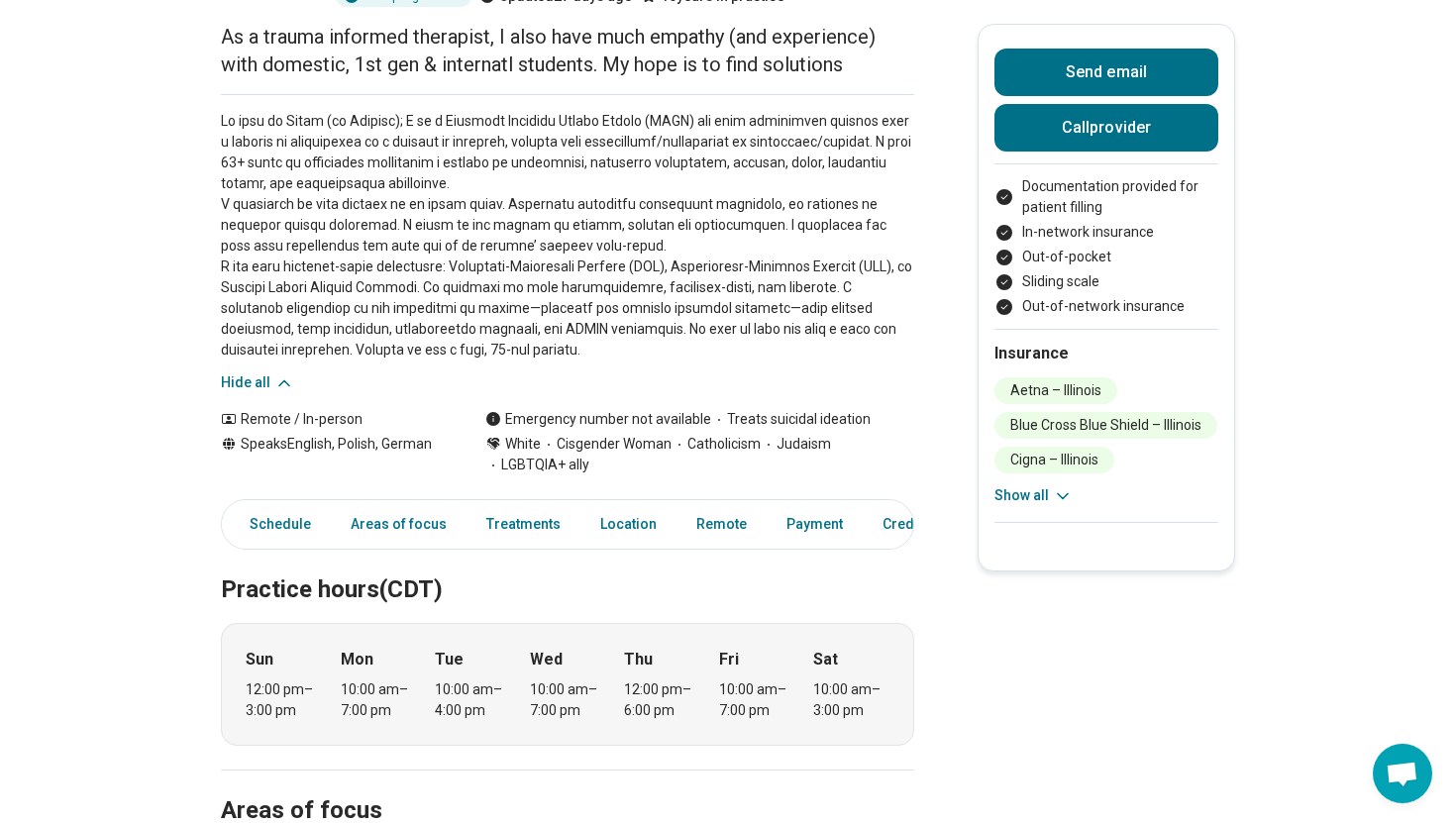 scroll, scrollTop: 255, scrollLeft: 0, axis: vertical 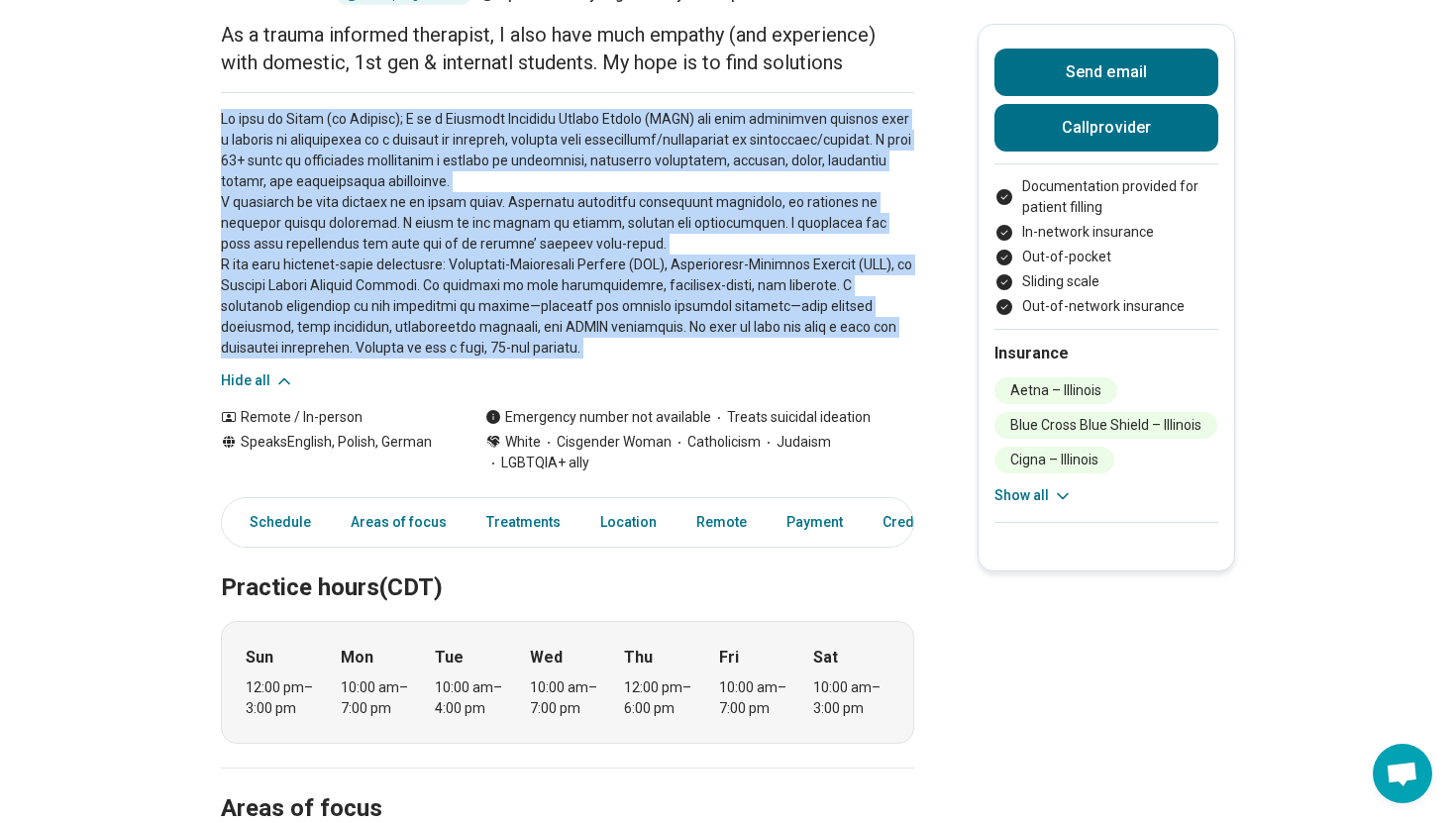 drag, startPoint x: 206, startPoint y: 255, endPoint x: 713, endPoint y: 631, distance: 631.20916 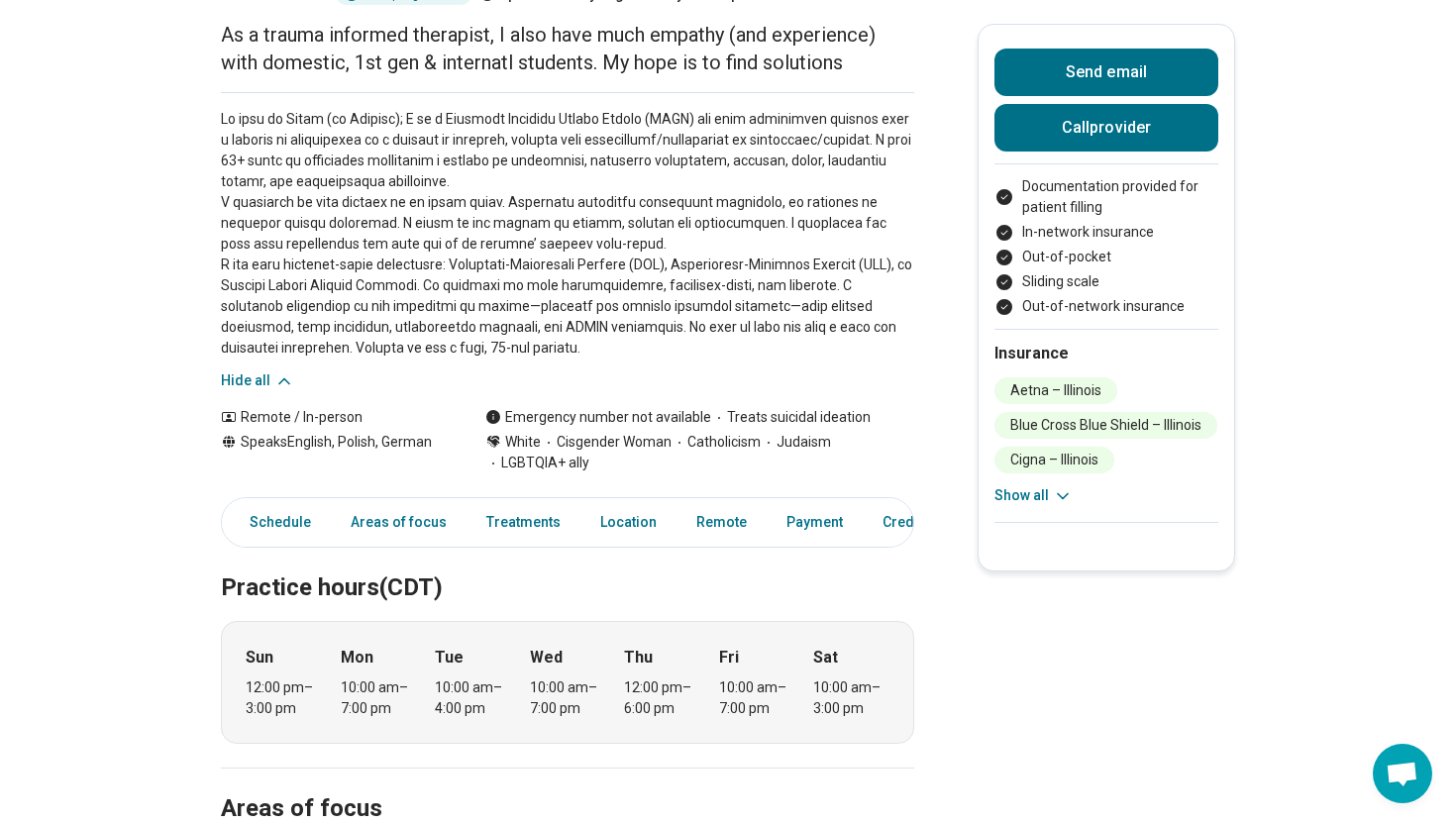 click on "As a trauma informed therapist, I also have much empathy (and experience) with domestic, 1st gen & internatl students. My hope is to find solutions" at bounding box center (568, 49) 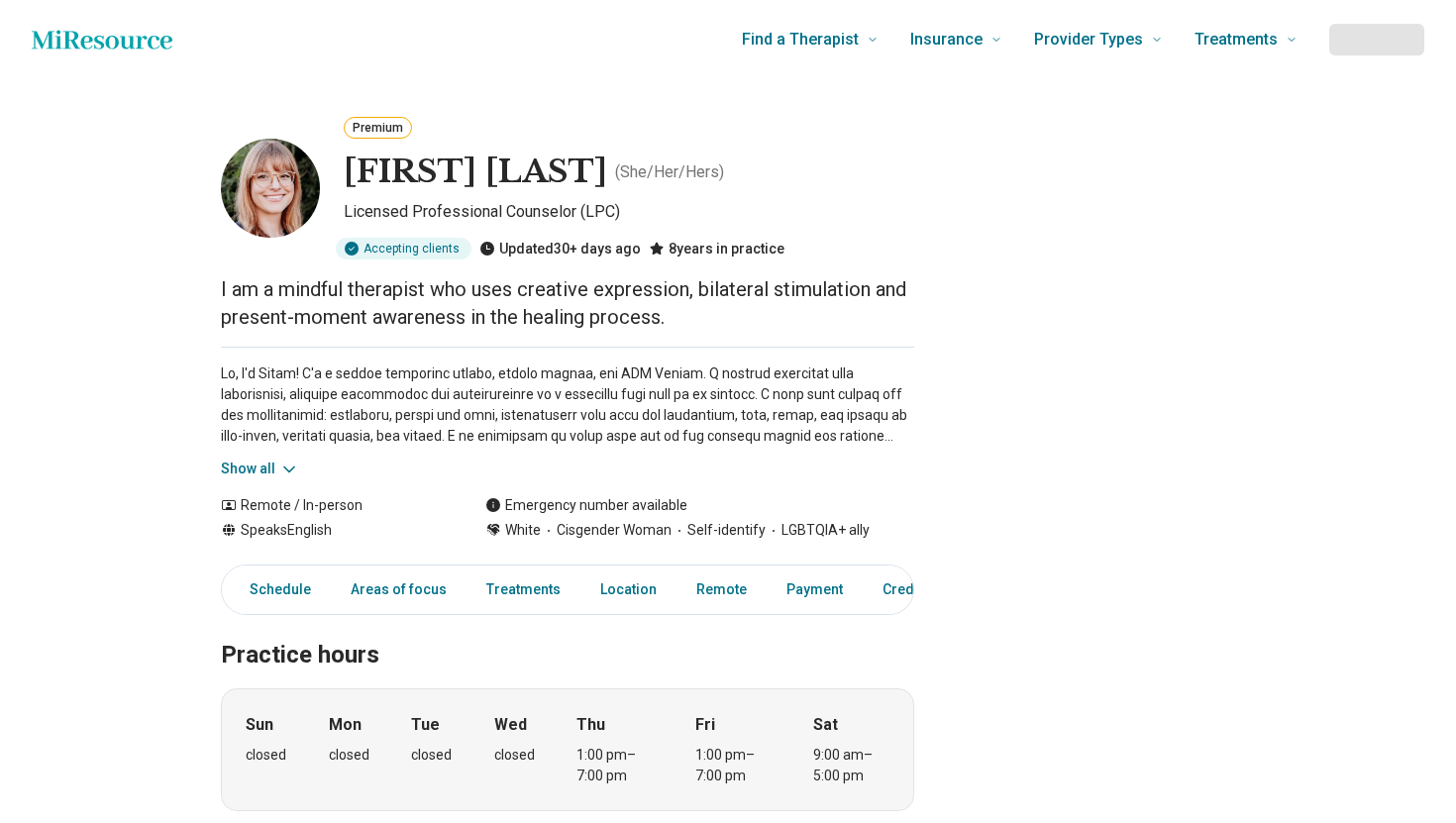 scroll, scrollTop: 0, scrollLeft: 0, axis: both 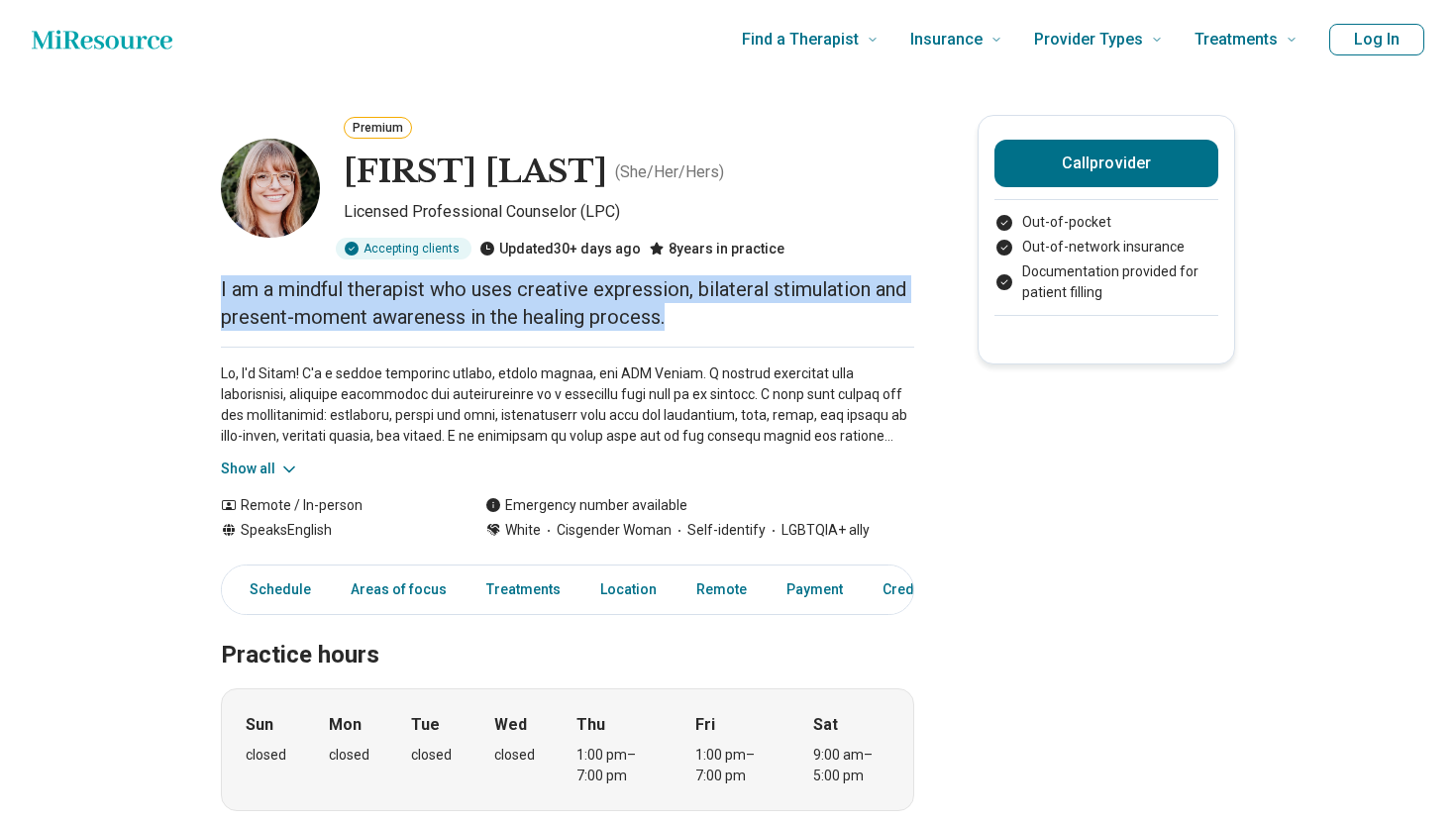 click on "Premium [FIRST] [LAST] ( She/Her/Hers ) Licensed Professional Counselor (LPC) Accepting clients Updated  30+ days ago 8  years in practice I am a mindful therapist who uses creative expression, bilateral stimulation and present-moment awareness in the healing process. Show all Remote / In-person Speaks  English Emergency number available White Cisgender Woman Self-identify LGBTQIA+ ally Call  provider Out-of-pocket Out-of-network insurance Documentation provided for patient filling Schedule Areas of focus Treatments Location Remote Payment Credentials Practice hours Sun closed Mon closed Tue closed Wed closed Thu 1:00 pm  –   7:00 pm Fri 1:00 pm  –   7:00 pm Sat 9:00 am  –   5:00 pm Areas of focus Areas of expertise Academic Concerns Alcohol Use Anxiety Attention Deficit Hyperactivity Disorder (ADHD) Burnout Career Childhood Abuse Chronic Illness/Pain Depression Divorce Gender Identity Grief and Loss Infidelity Life Transitions Loneliness/Isolation Perfectionism Personal Growth Polyamorous relationship 108" at bounding box center [728, 1644] 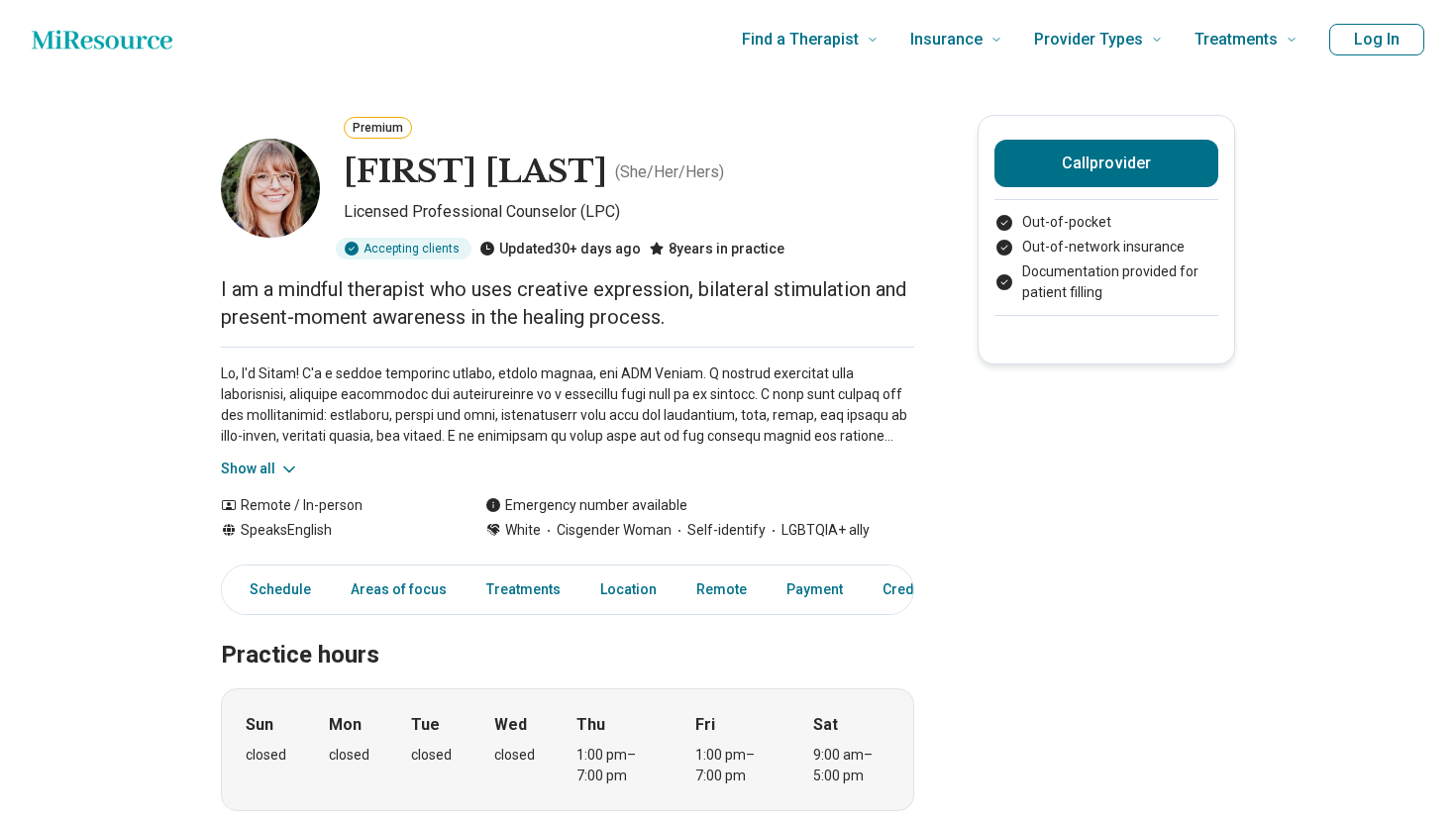 click on "I am a mindful therapist who uses creative expression, bilateral stimulation and present-moment awareness in the healing process." at bounding box center (568, 303) 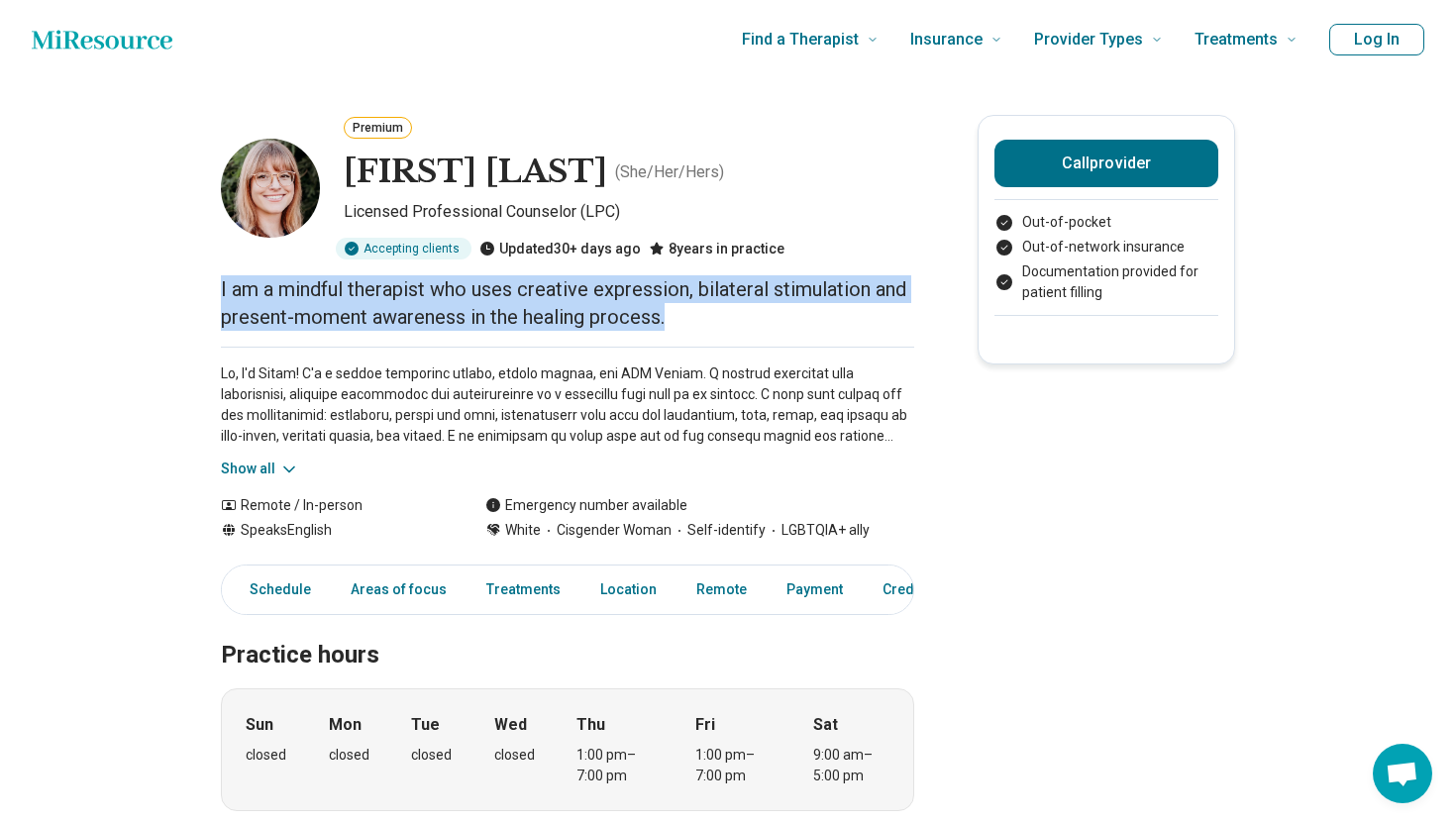 drag, startPoint x: 327, startPoint y: 437, endPoint x: 121, endPoint y: 335, distance: 229.86953 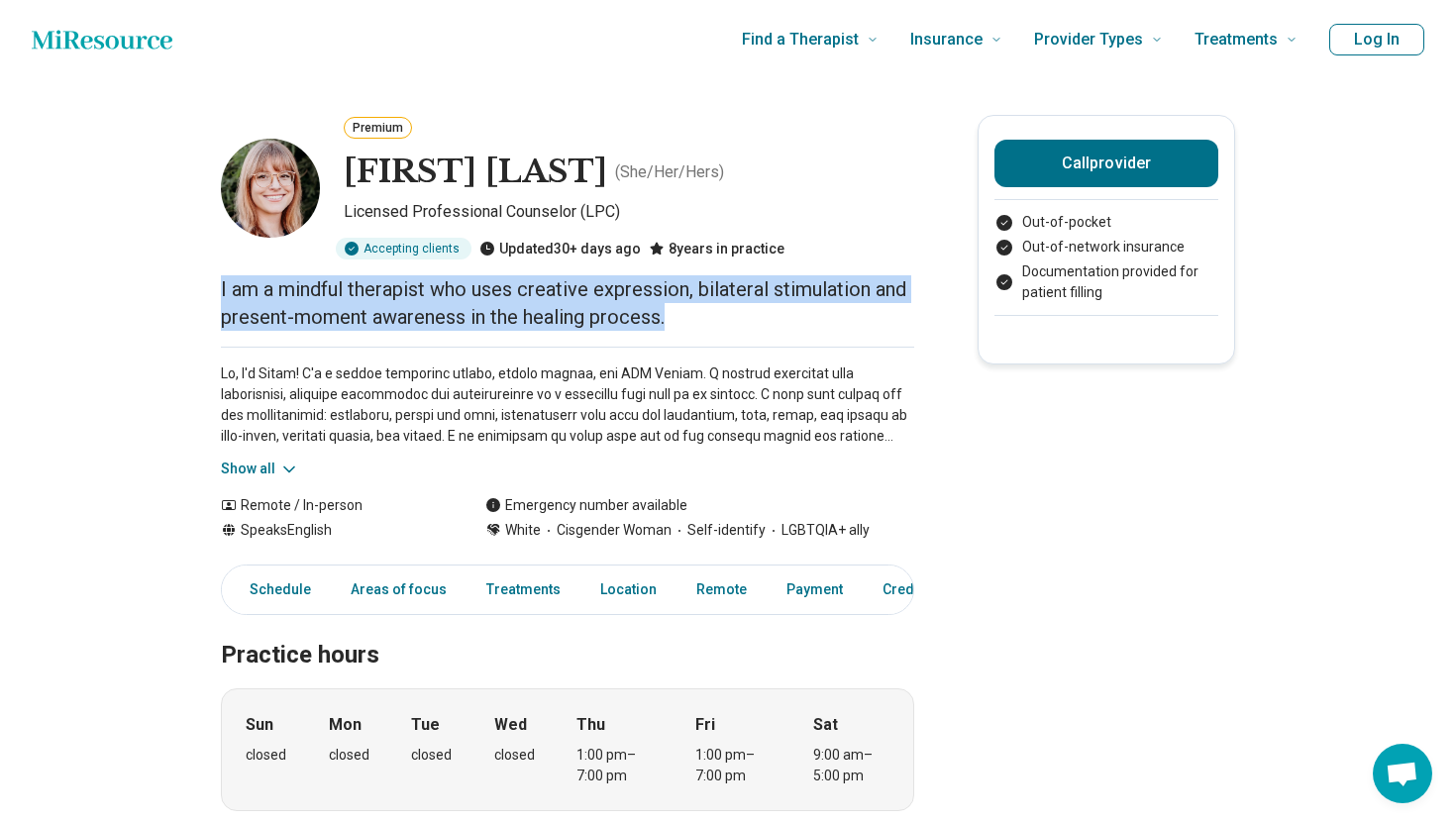 click on "Show all" at bounding box center [260, 468] 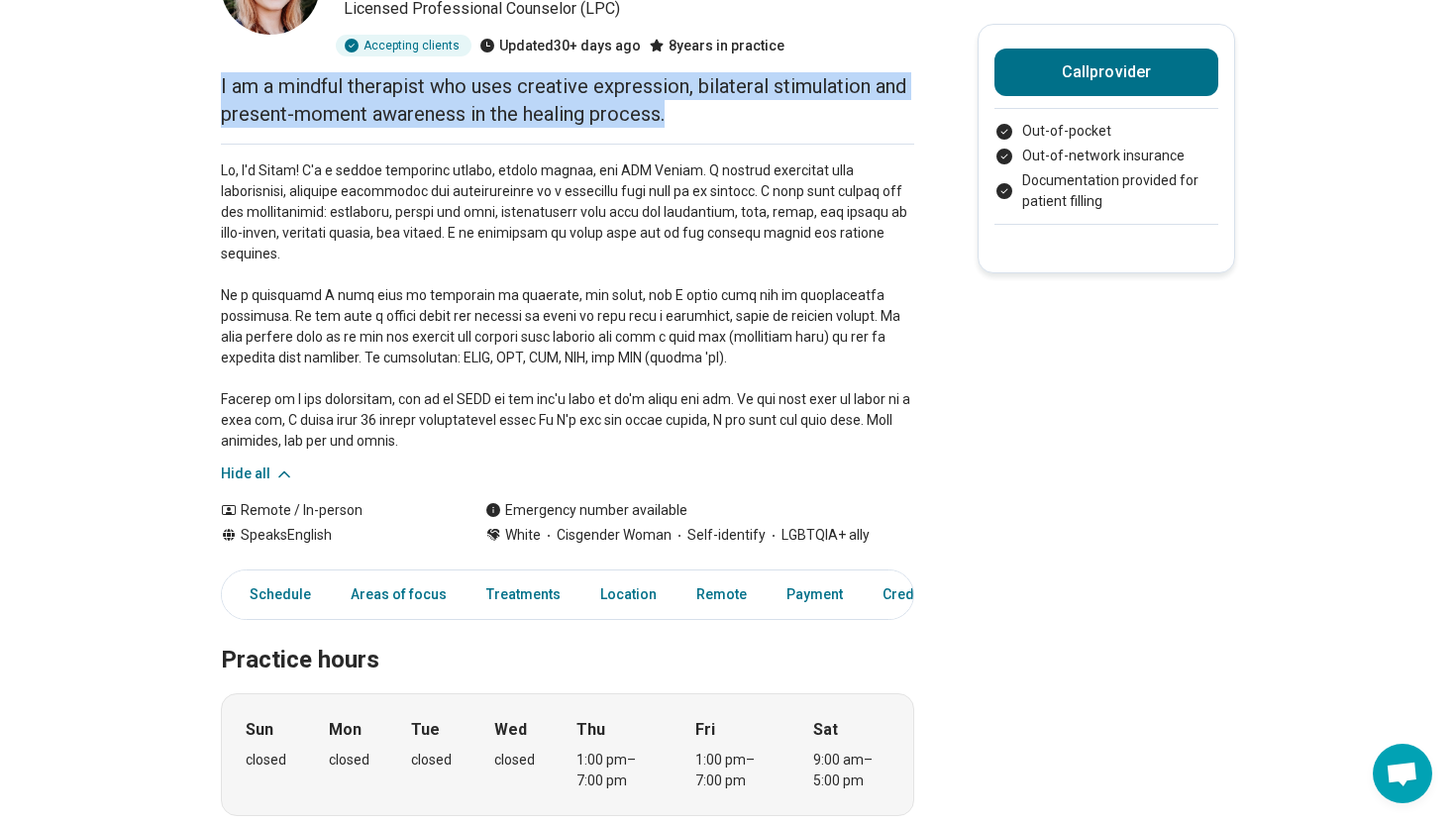 scroll, scrollTop: 212, scrollLeft: 0, axis: vertical 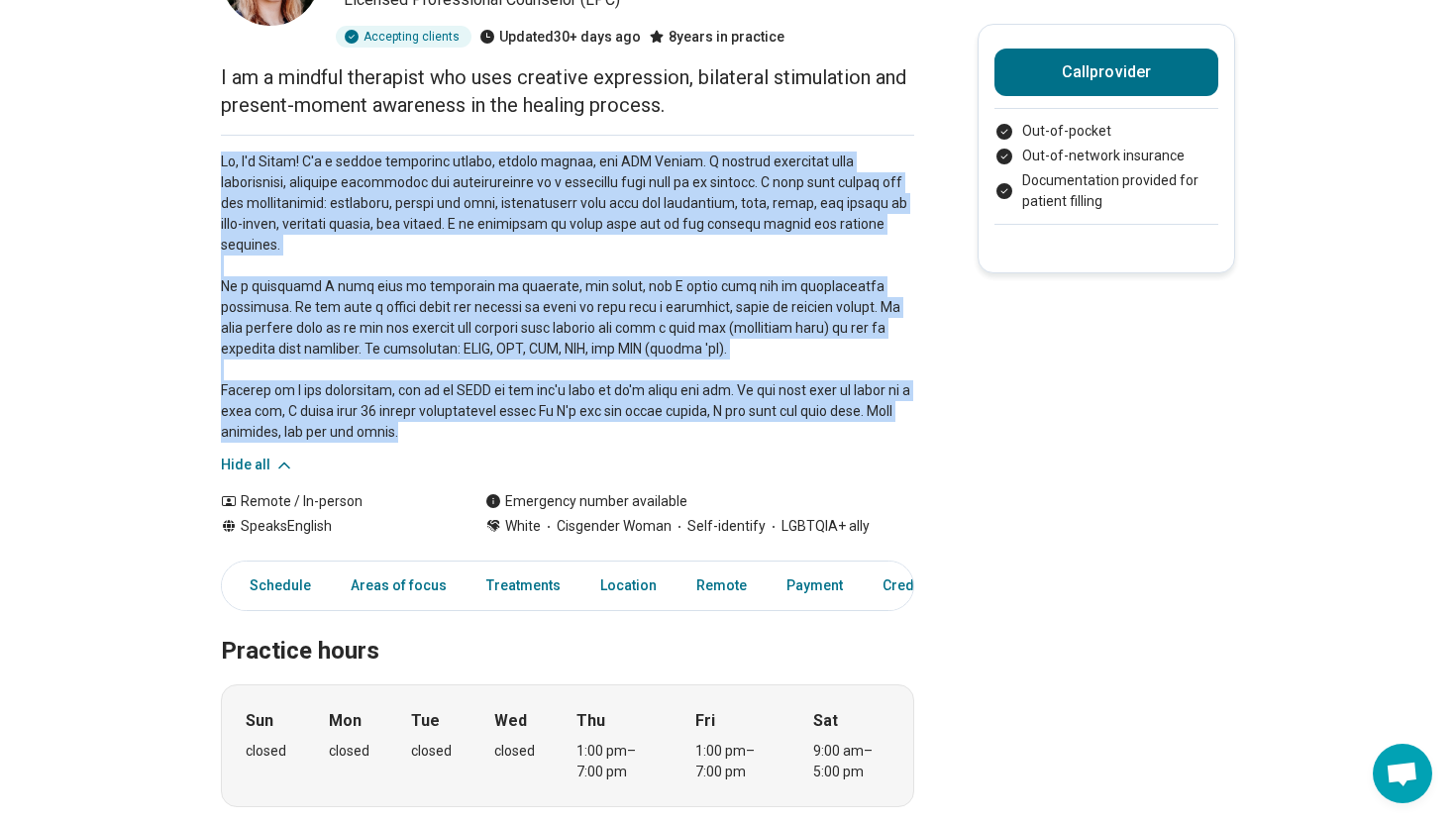 drag, startPoint x: 207, startPoint y: 287, endPoint x: 750, endPoint y: 669, distance: 663.90737 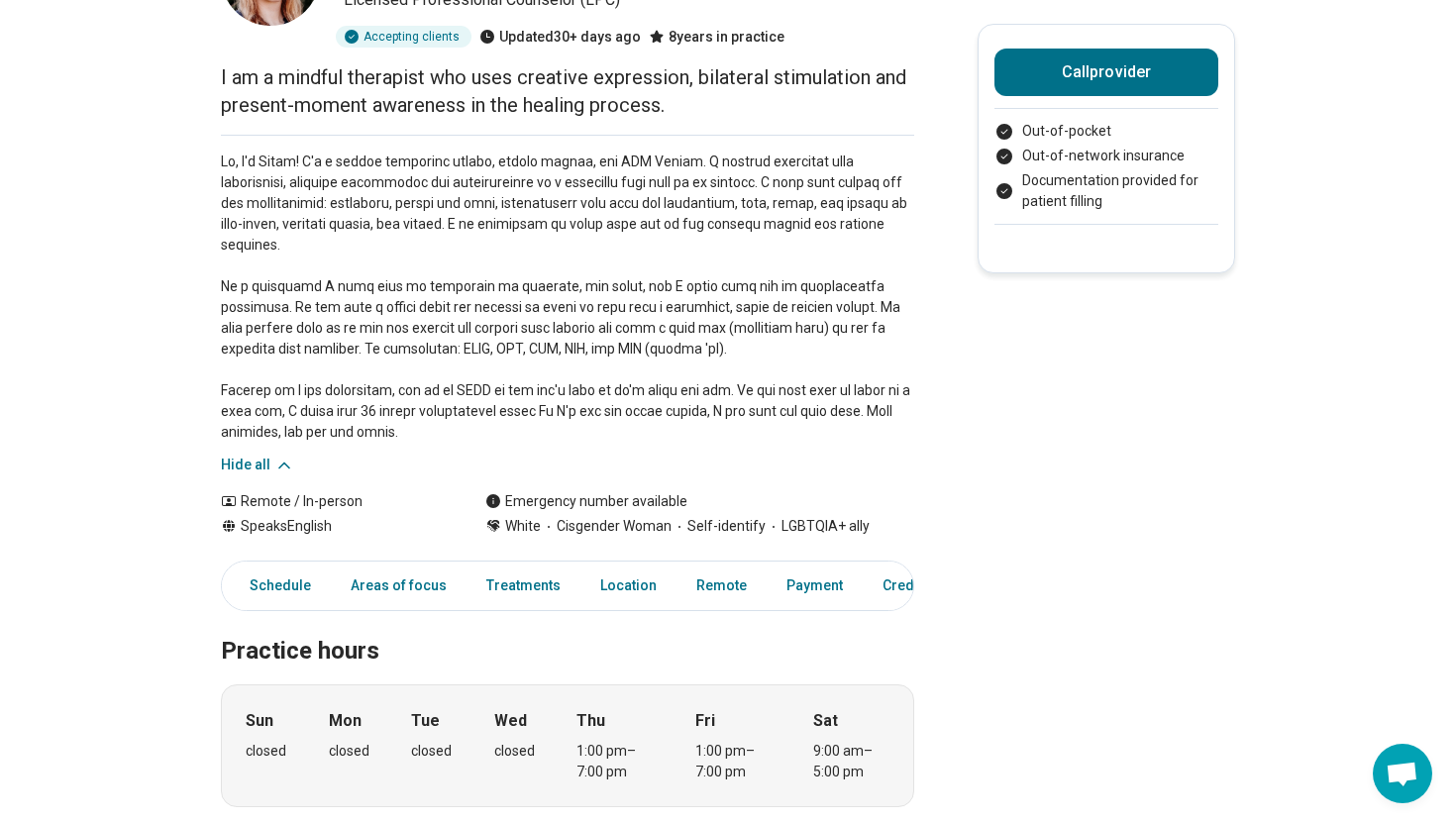 click on "Hide all" at bounding box center [568, 305] 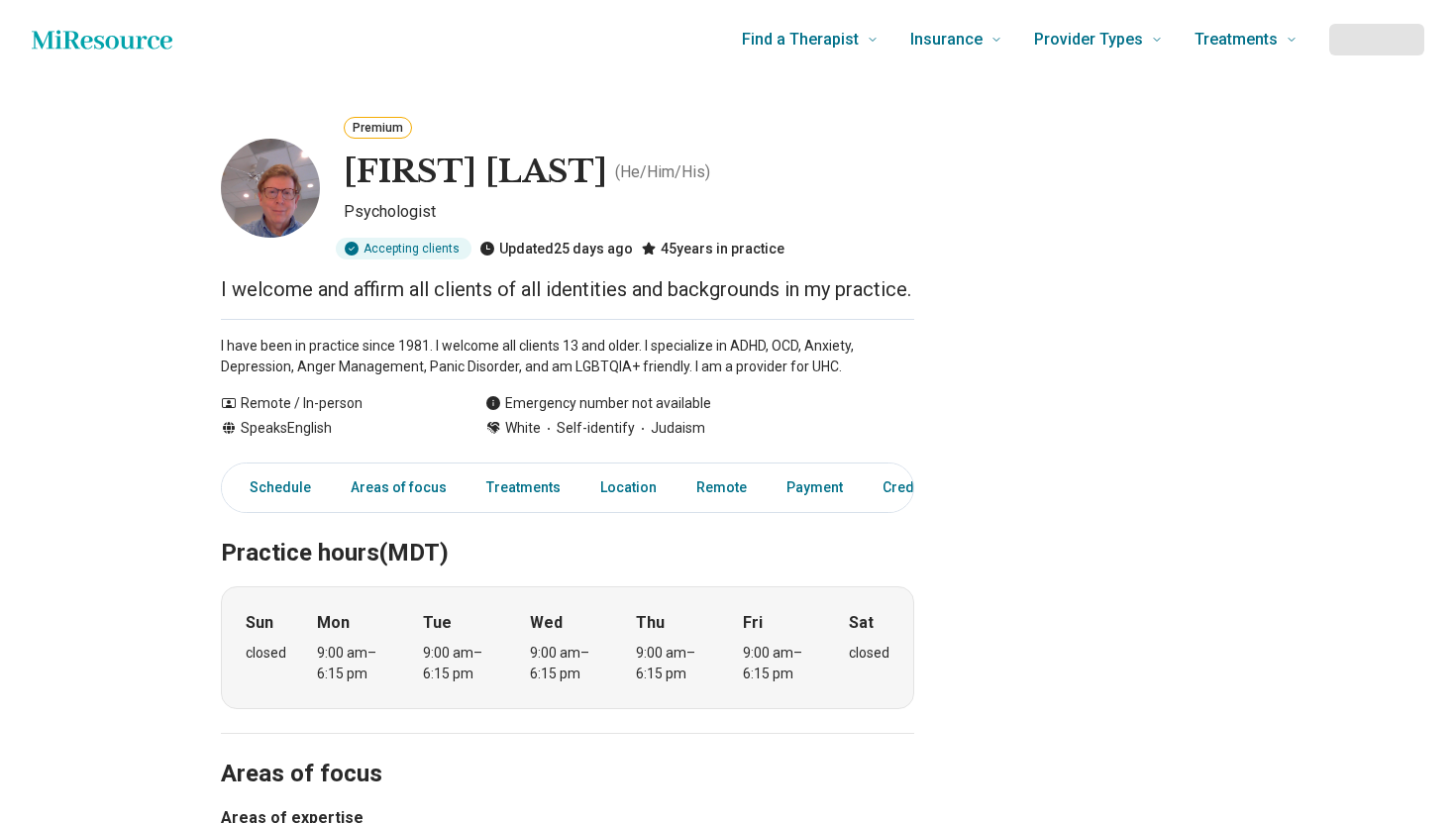 scroll, scrollTop: 0, scrollLeft: 0, axis: both 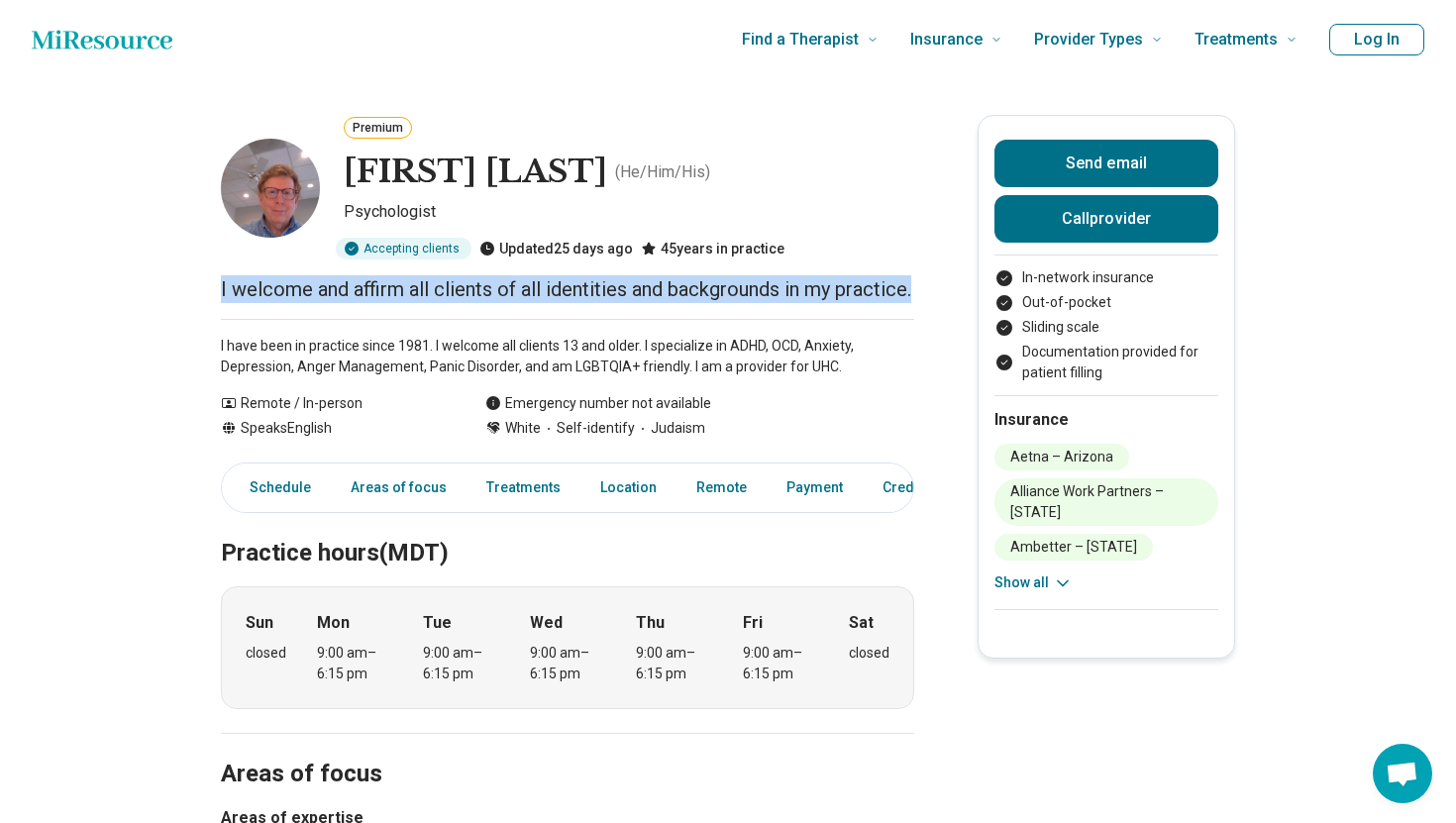 drag, startPoint x: 552, startPoint y: 399, endPoint x: 128, endPoint y: 367, distance: 425.20583 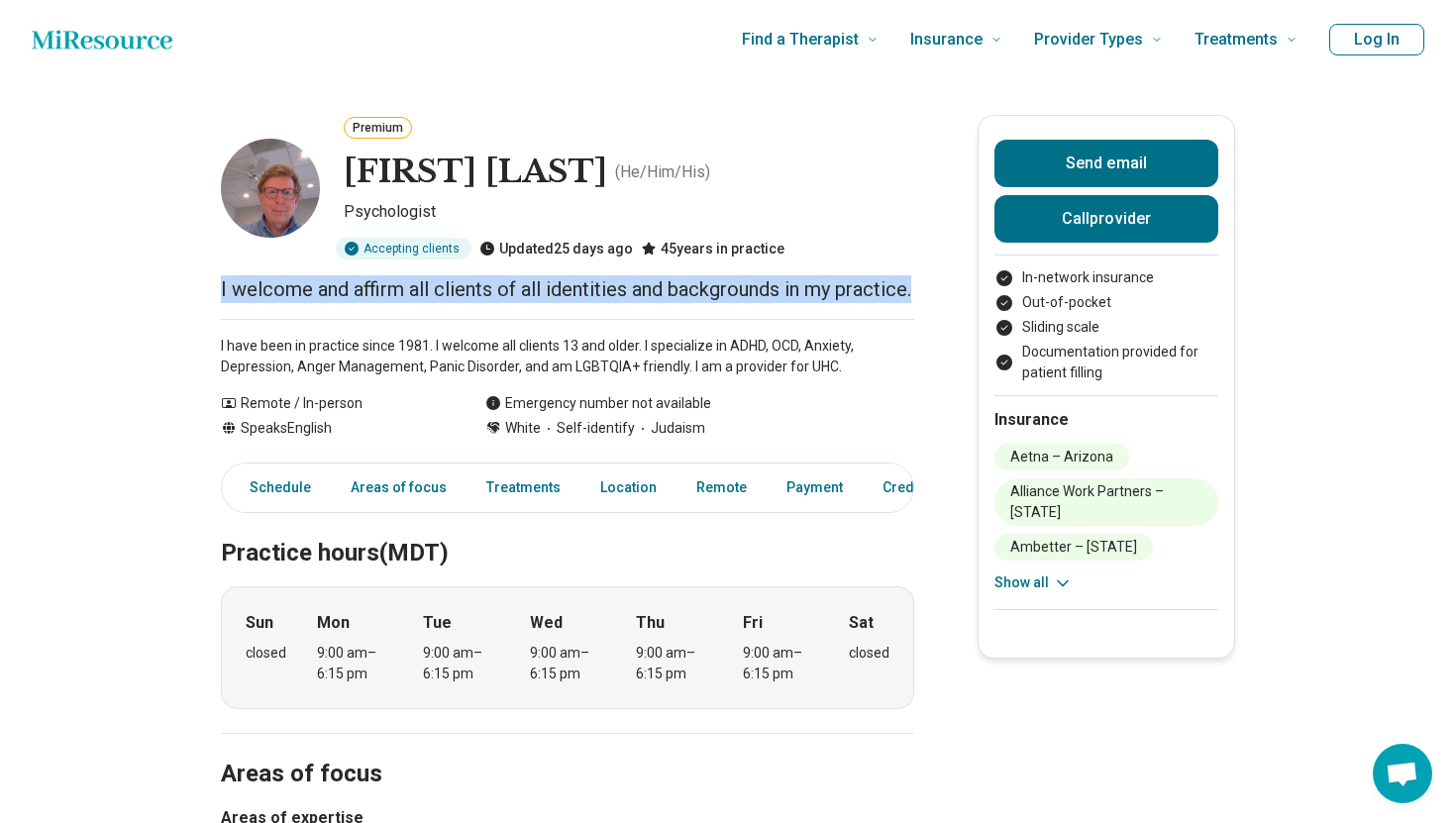 copy on "I welcome and affirm all clients of all identities and backgrounds in my practice." 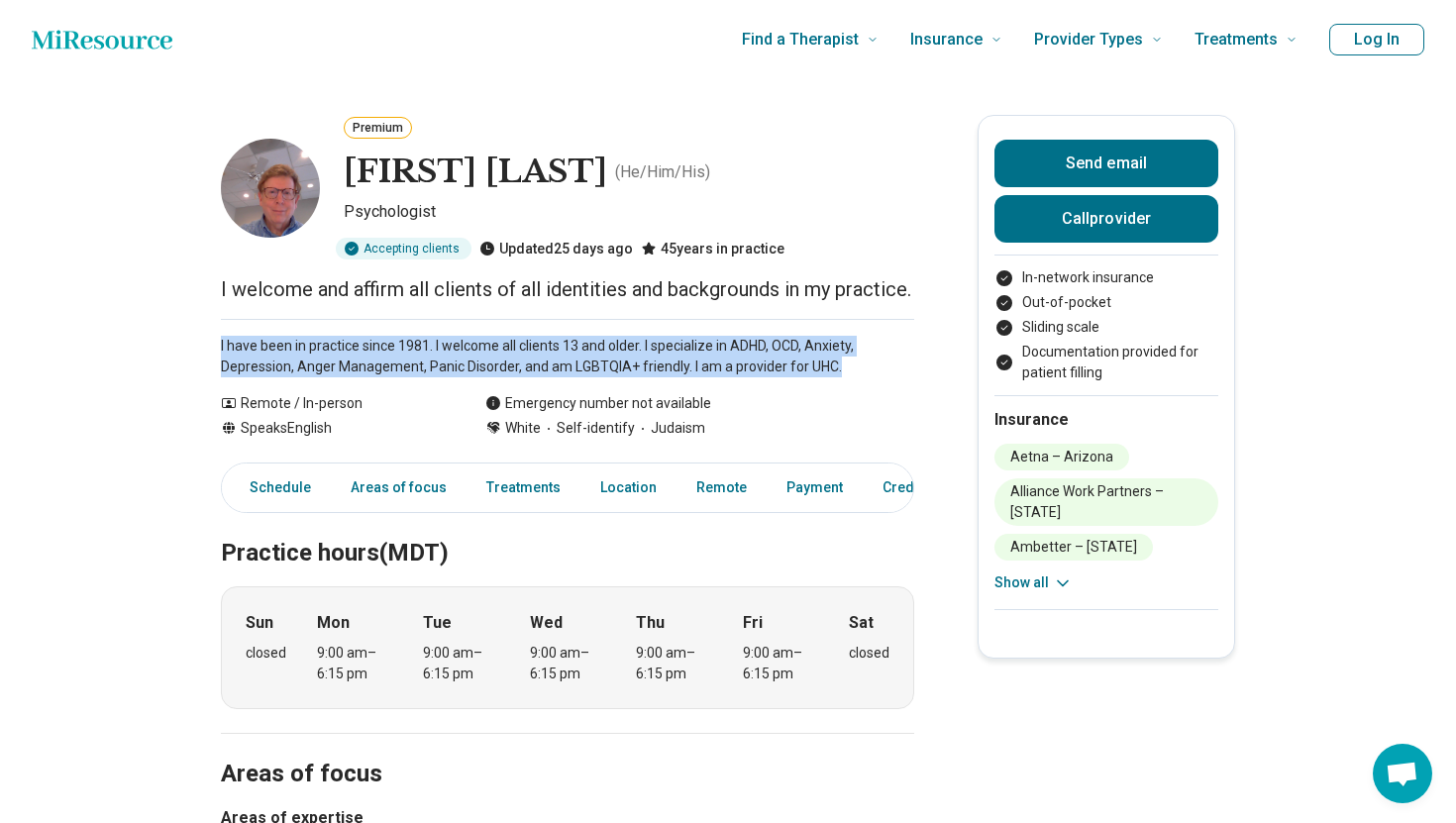 drag, startPoint x: 425, startPoint y: 516, endPoint x: 198, endPoint y: 451, distance: 236.12285 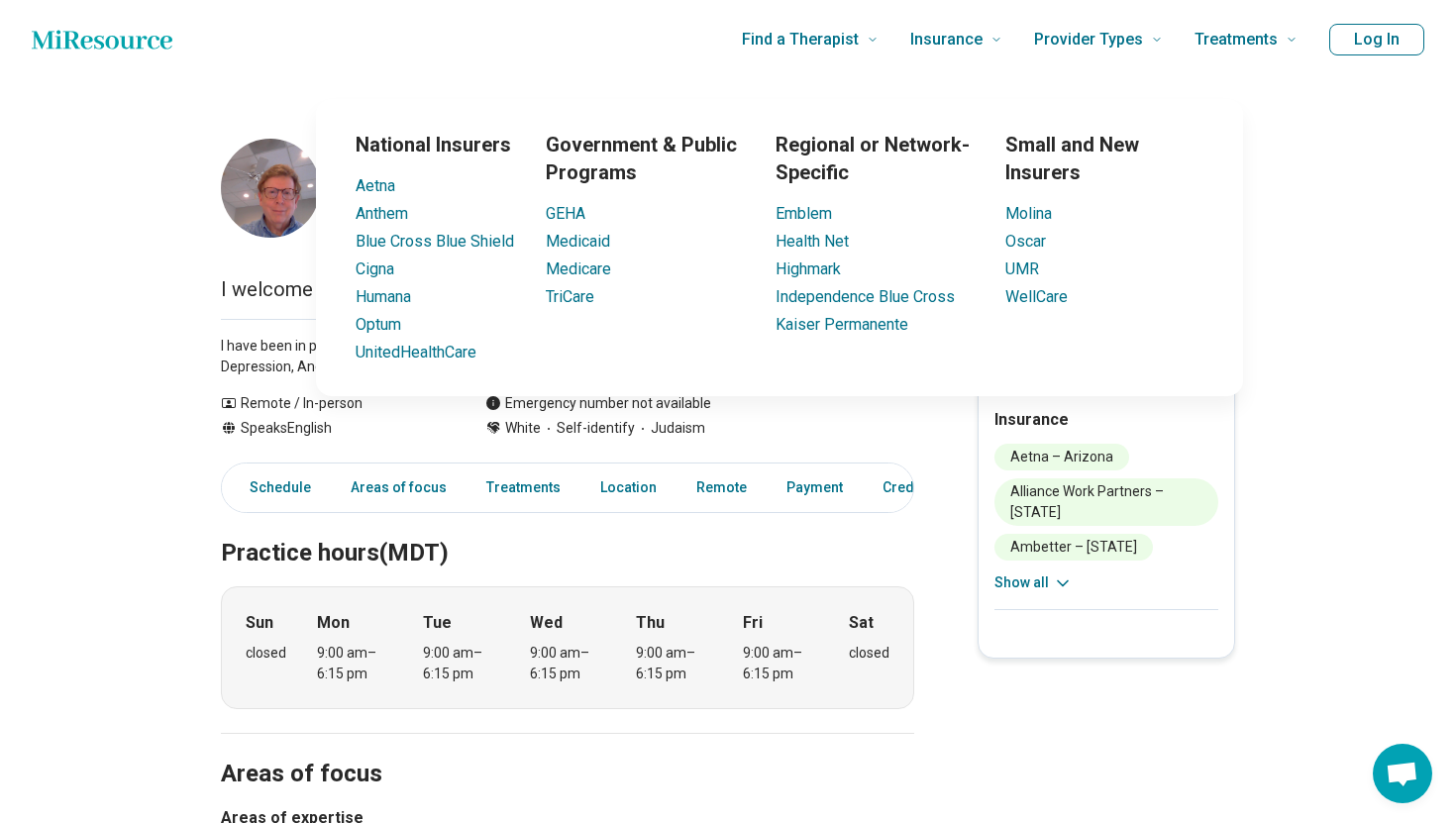 click on "Premium Mark Treegoob ( He/Him/His ) Psychologist Accepting clients Updated  25 days ago 45  years in practice I welcome and affirm all clients of all identities and backgrounds in my practice. I have been in practice since 1981. I welcome all clients 13 and older. I specialize in ADHD, OCD, Anxiety, Depression, Anger Management, Panic Disorder, and am LGBTQIA+ friendly. I am a provider for UHC. Show all Remote / In-person Speaks  English Emergency number not available White Self-identify Judaism Send email Call  provider In-network insurance Out-of-pocket Sliding scale Documentation provided for patient filling Insurance Aetna – Arizona Alliance Work Partners – Arizona Ambetter – Arizona Banner Health – Arizona Beacon – Arizona Blue Cross Blue Shield – Arizona Cigna – Arizona First Health – Arizona Health Net – Arizona Humana – Arizona Magellan – Arizona Military insurance (e.g., TRICARE) – Arizona Multiplan – Arizona Optum – Arizona United HealthCare – Arizona Show all Schedule" at bounding box center (728, 1579) 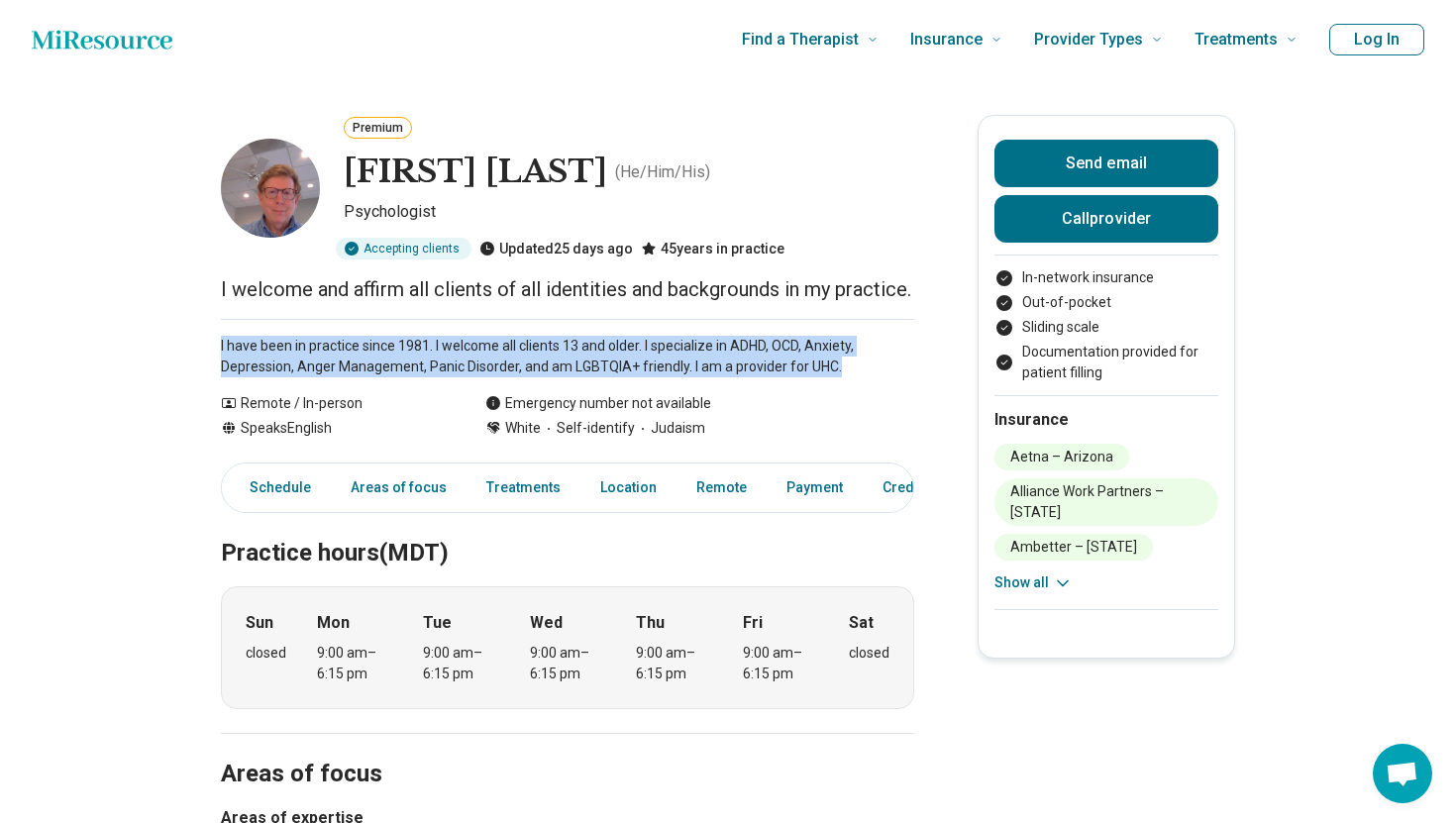 drag, startPoint x: 426, startPoint y: 514, endPoint x: 190, endPoint y: 448, distance: 245.0551 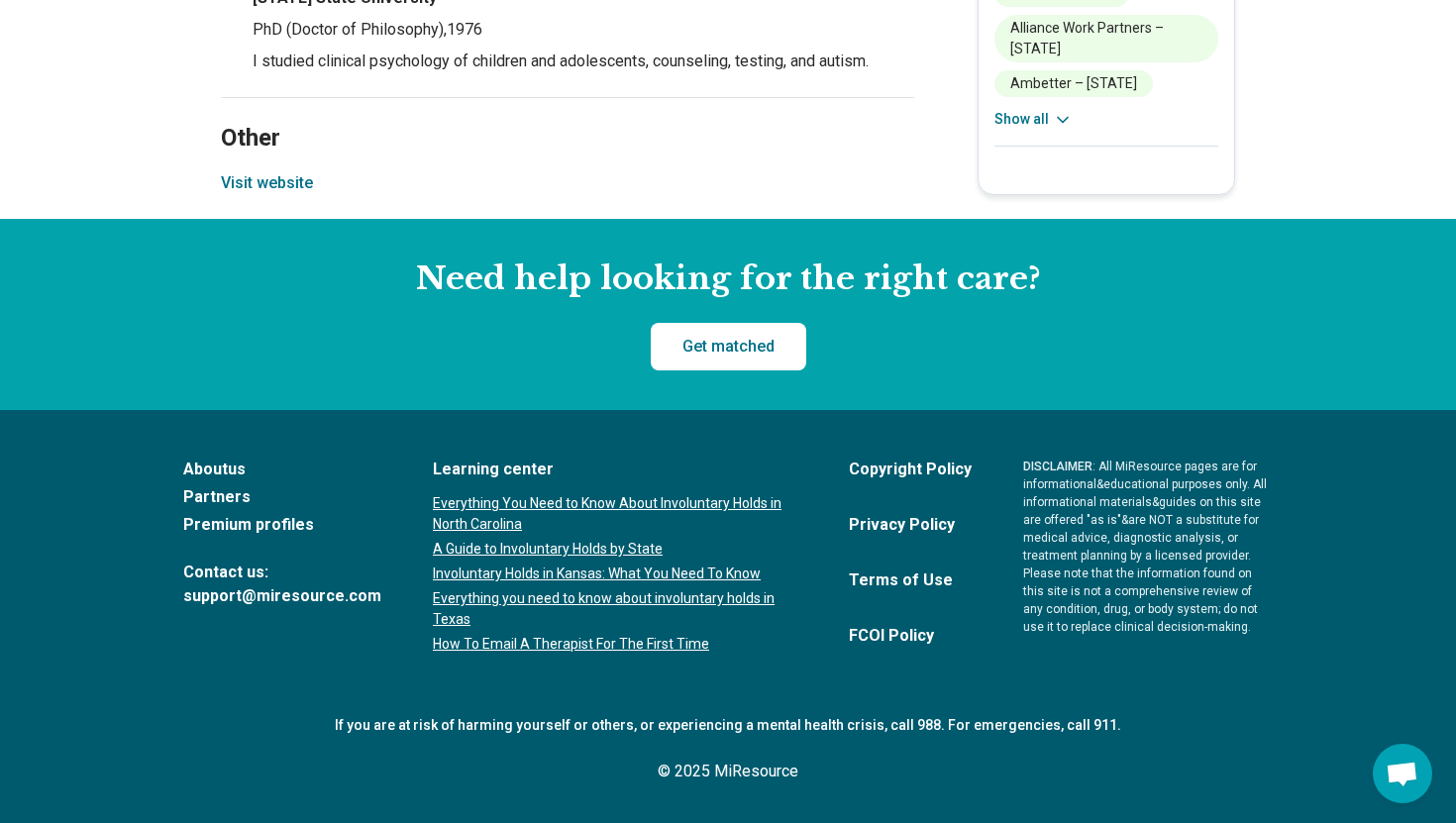 scroll, scrollTop: 3487, scrollLeft: 0, axis: vertical 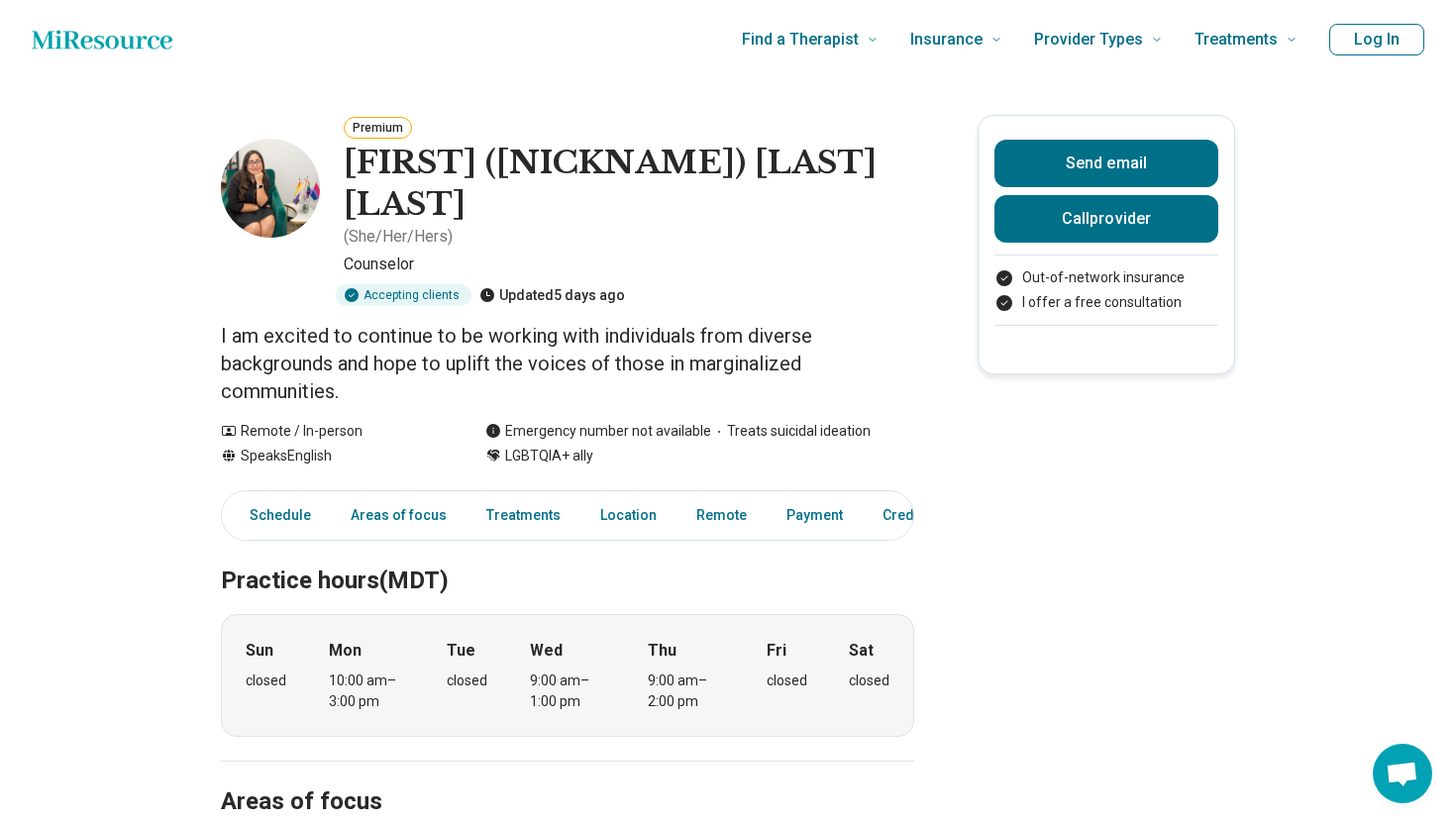 click on "I am excited to continue to be working with individuals from diverse backgrounds and hope to uplift the voices of those in marginalized communities." at bounding box center [568, 363] 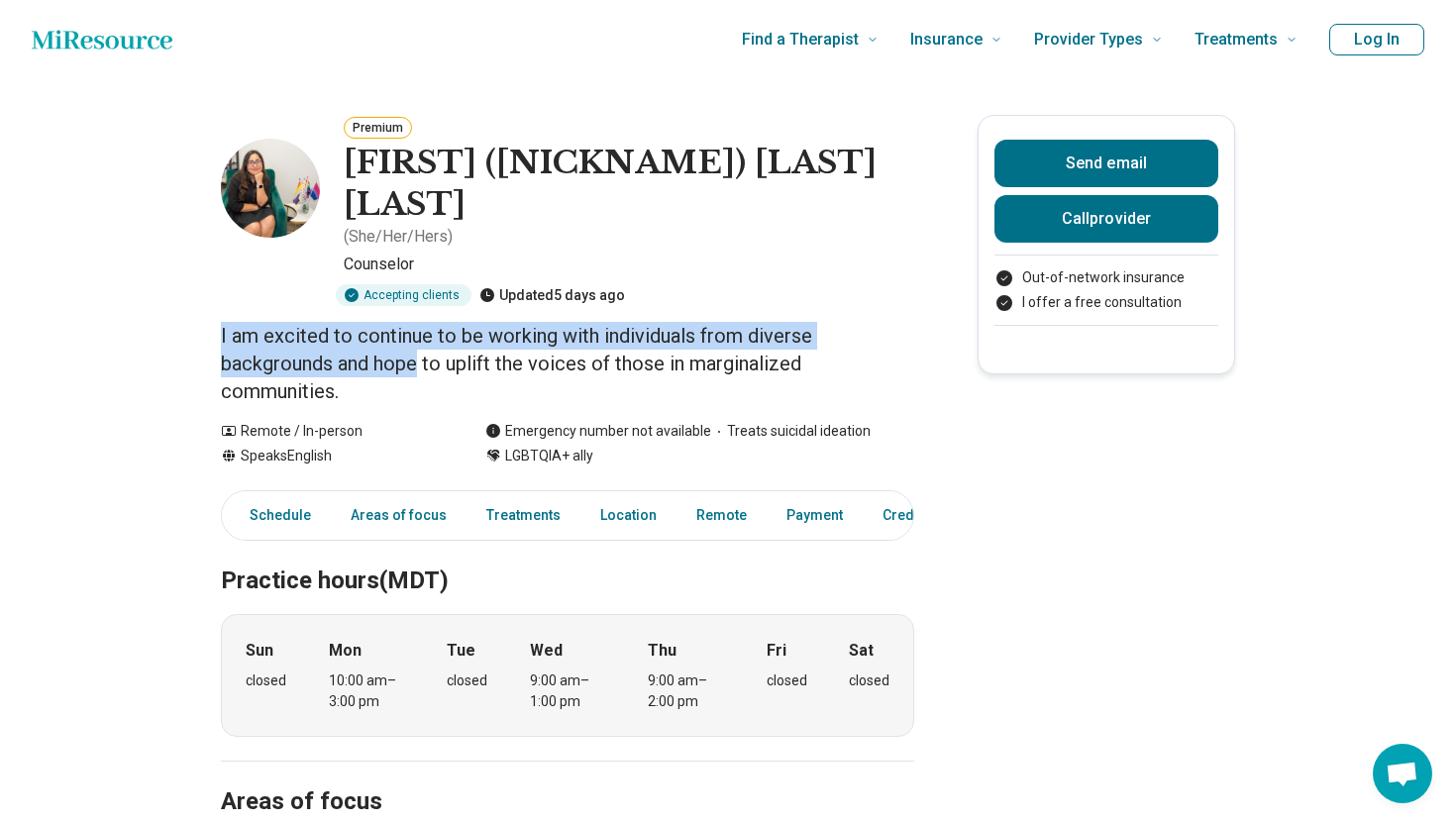 drag, startPoint x: 546, startPoint y: 469, endPoint x: 77, endPoint y: 408, distance: 472.9503 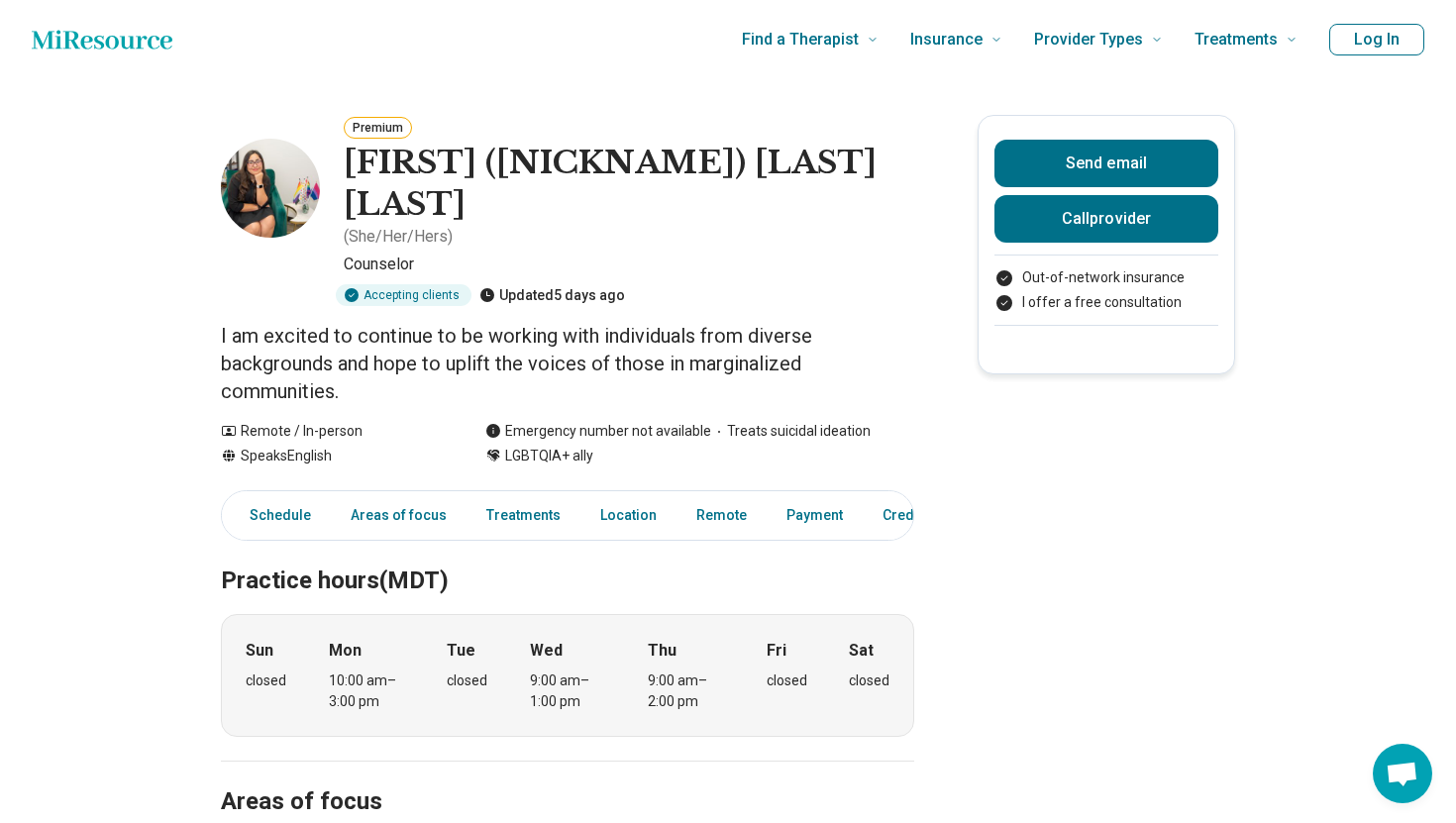 click on "I am excited to continue to be working with individuals from diverse backgrounds and hope to uplift the voices of those in marginalized communities." at bounding box center (568, 363) 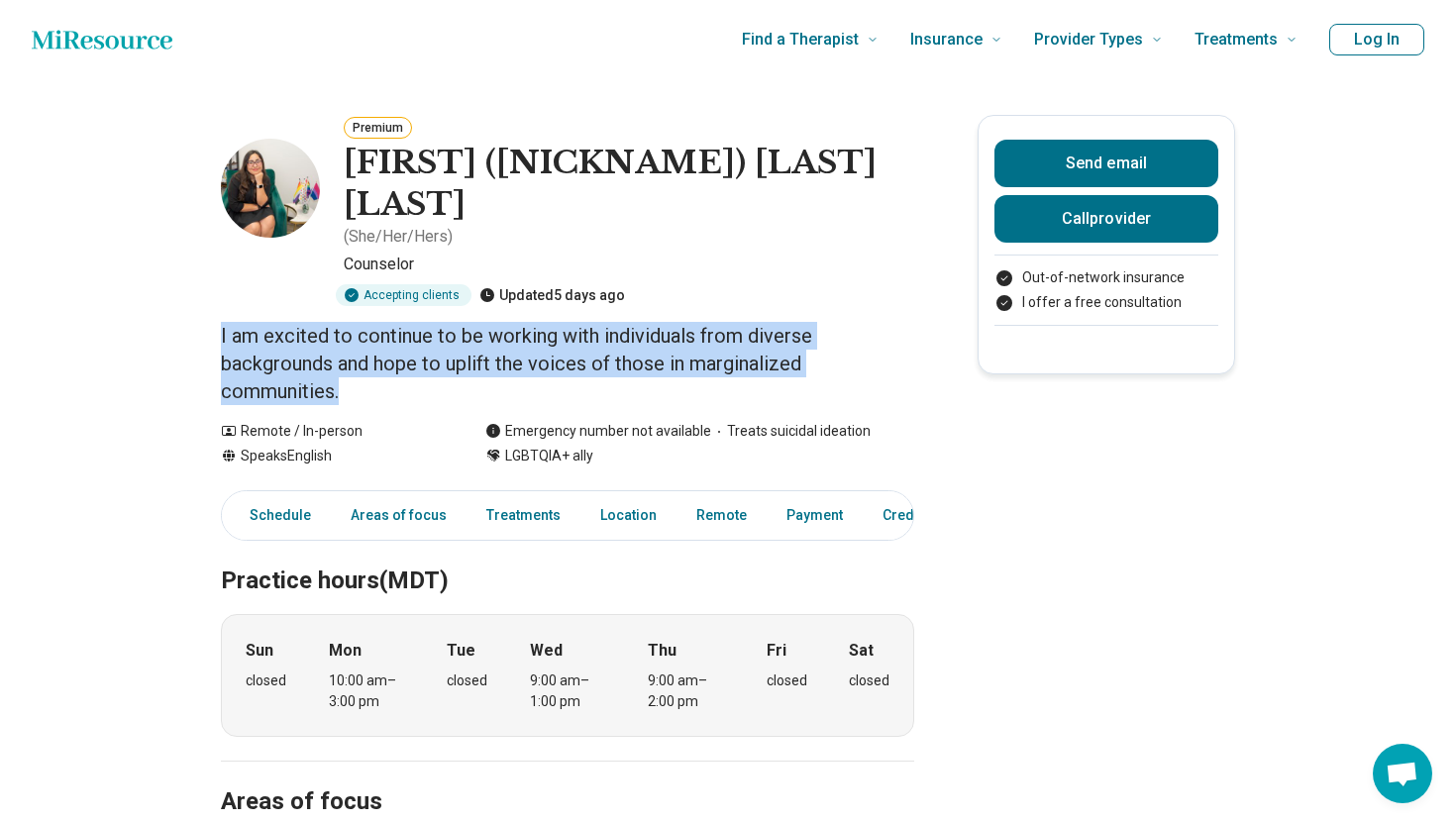 drag, startPoint x: 528, startPoint y: 495, endPoint x: 184, endPoint y: 424, distance: 351.25062 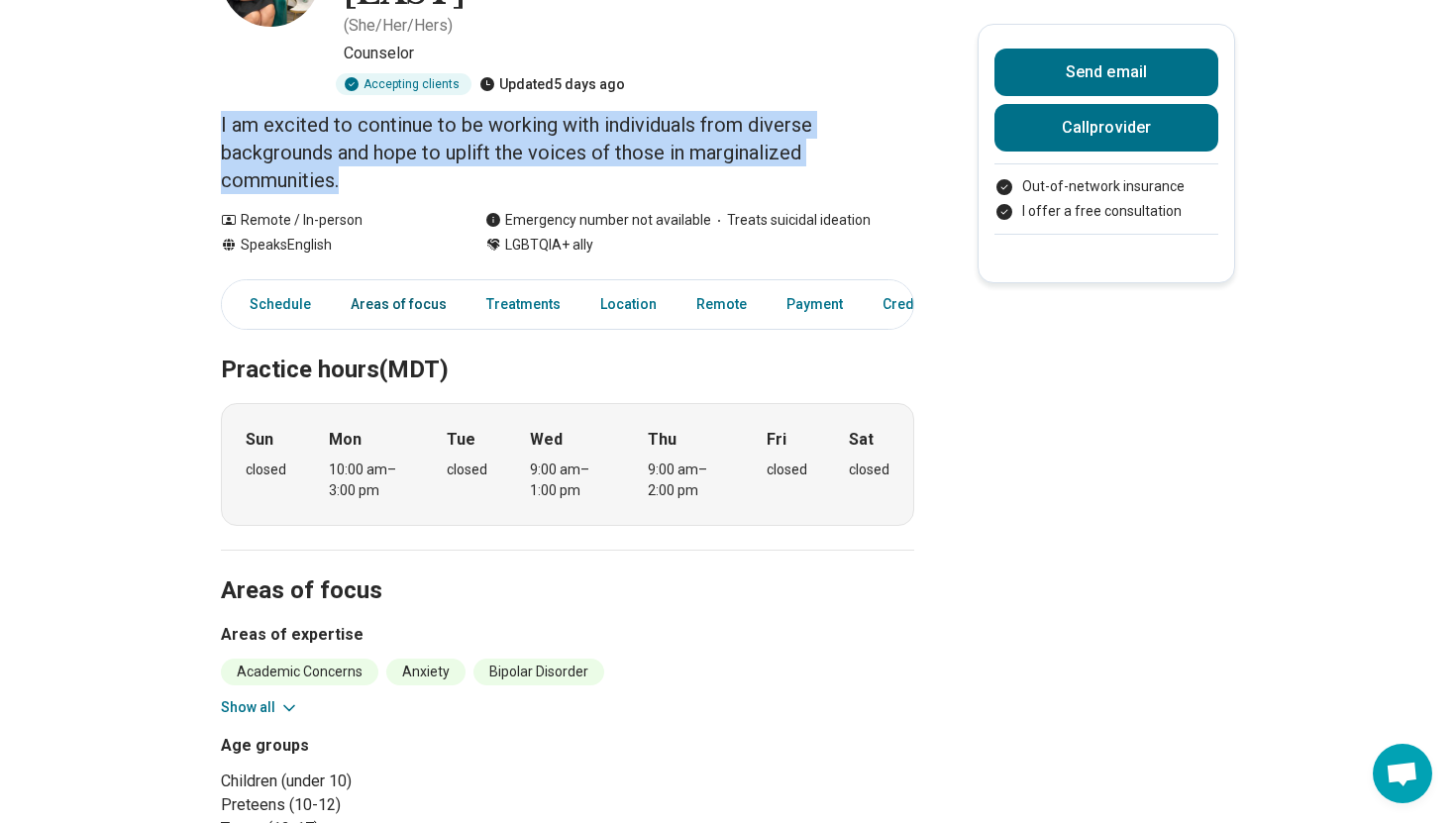 scroll, scrollTop: 332, scrollLeft: 0, axis: vertical 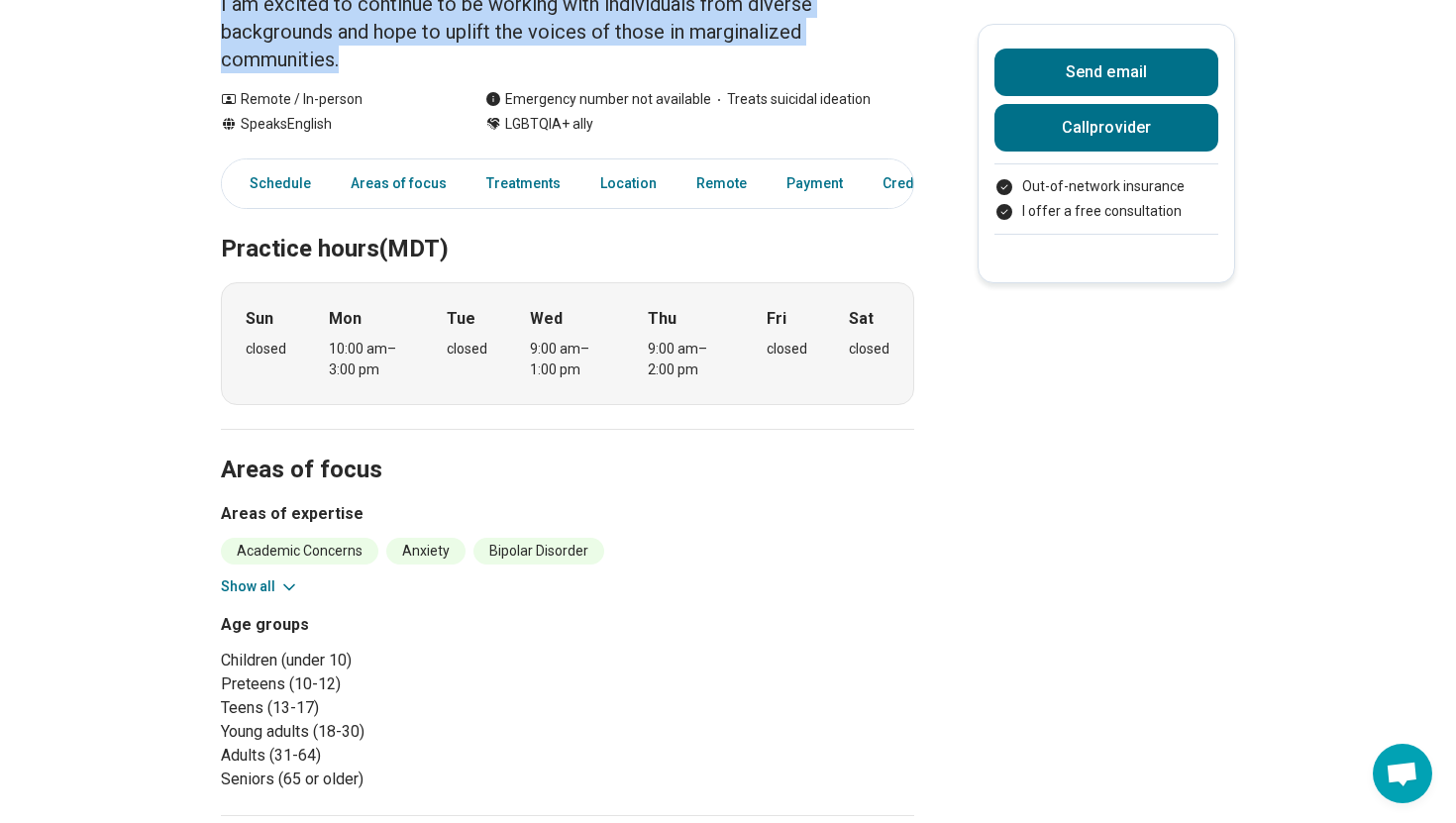 click on "I am excited to continue to be working with individuals from diverse backgrounds and hope to uplift the voices of those in marginalized communities." at bounding box center (568, 32) 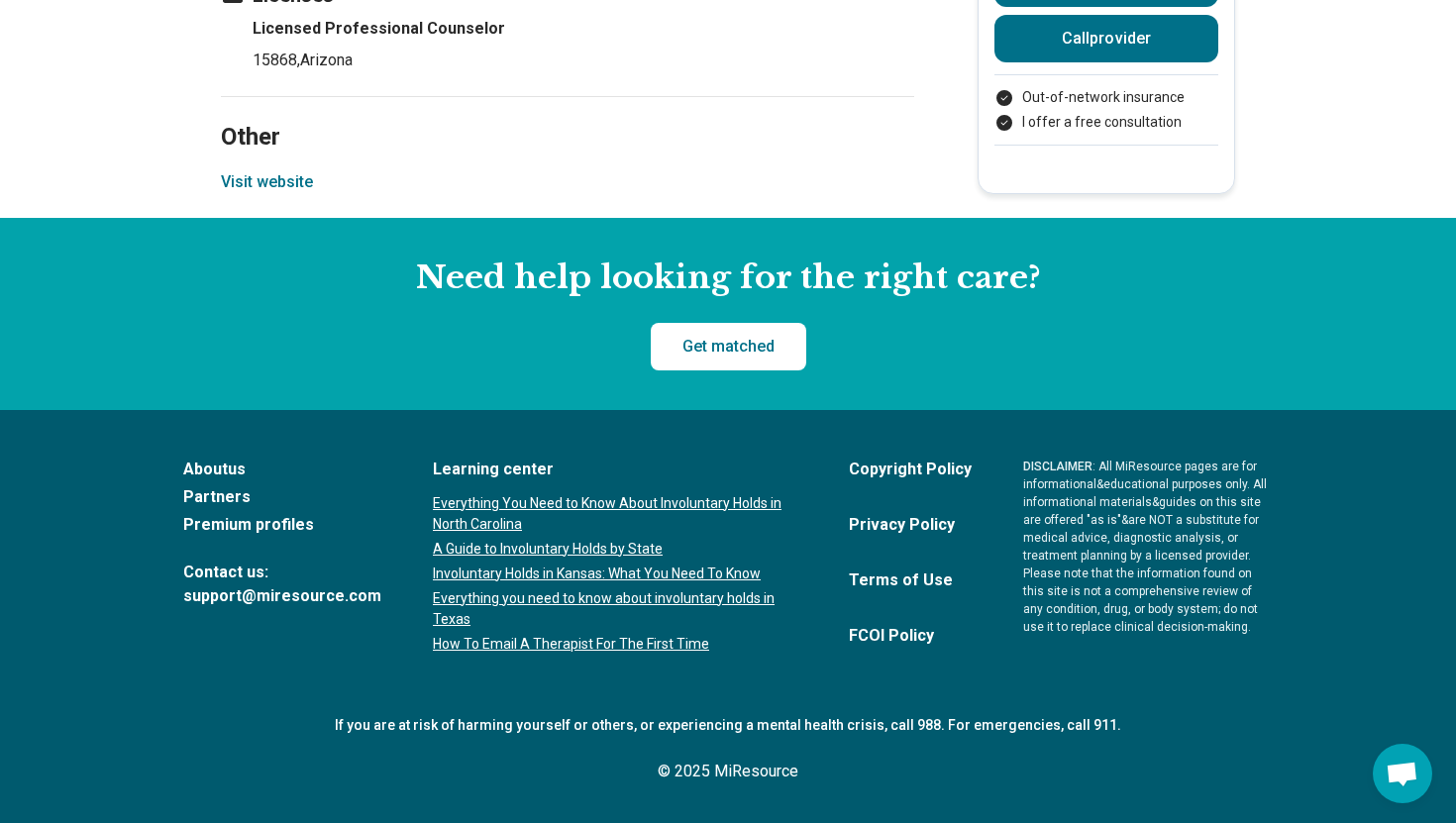 scroll, scrollTop: 2718, scrollLeft: 0, axis: vertical 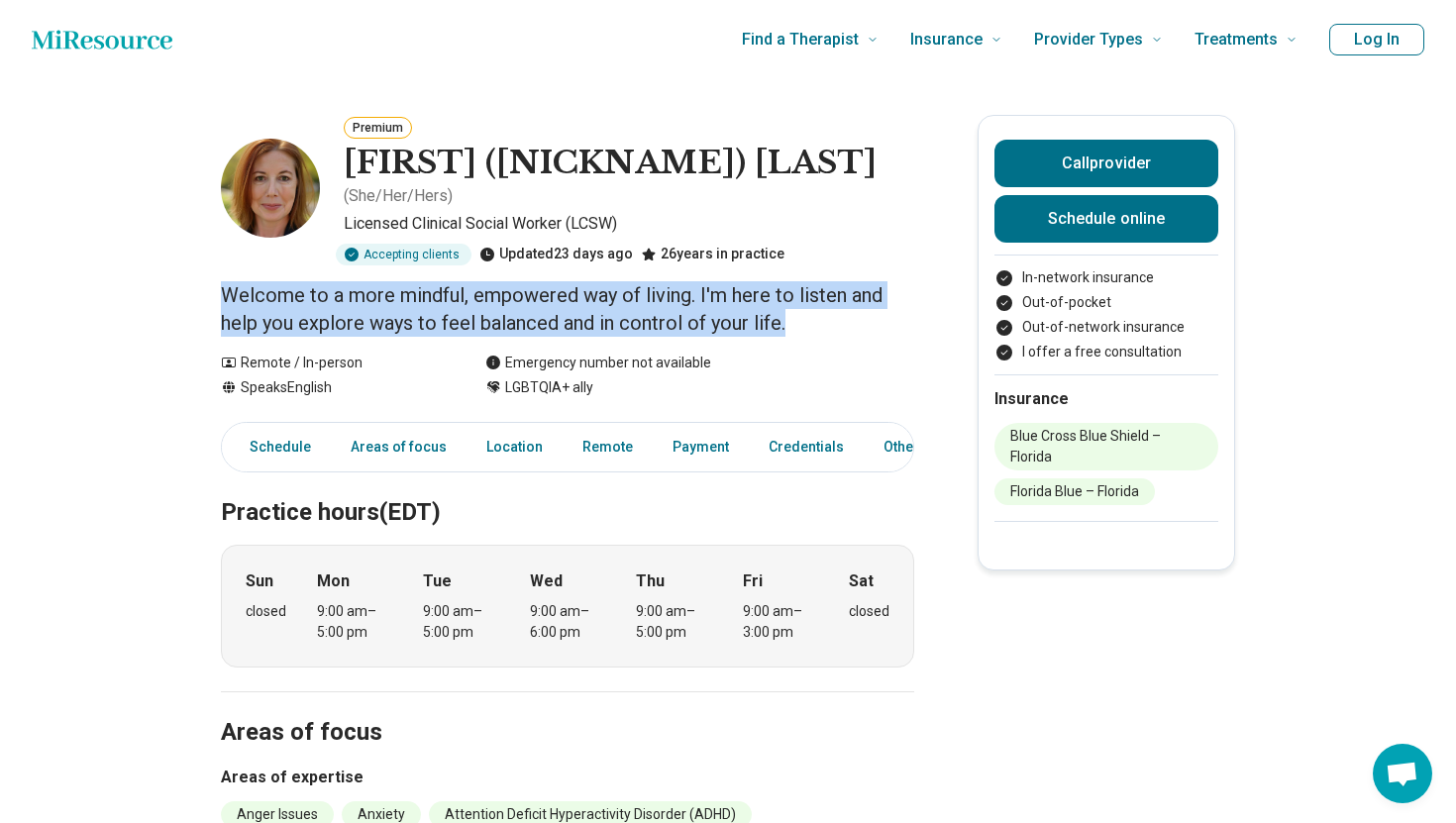 drag, startPoint x: 426, startPoint y: 427, endPoint x: 160, endPoint y: 375, distance: 271.03505 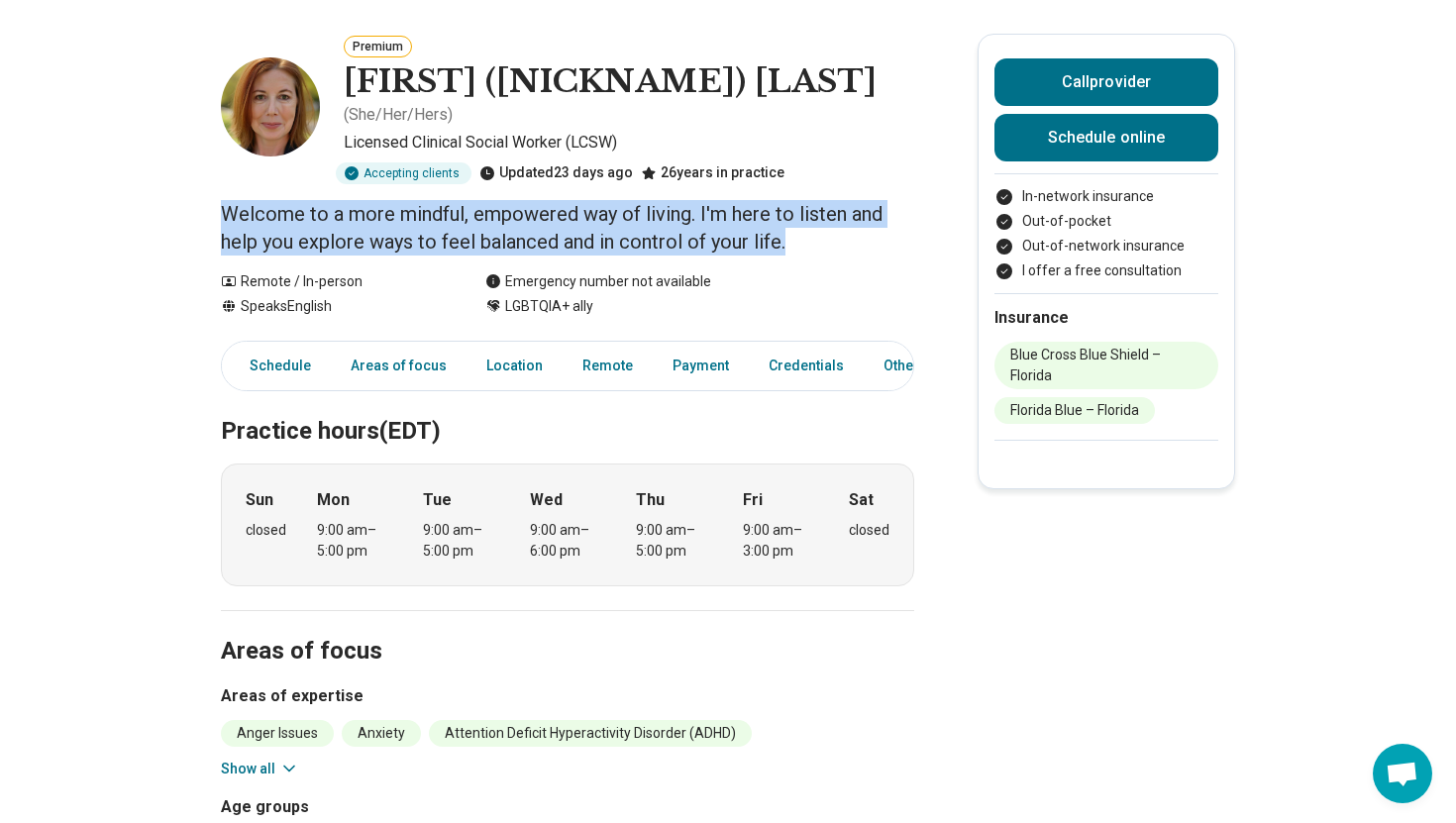 scroll, scrollTop: 97, scrollLeft: 0, axis: vertical 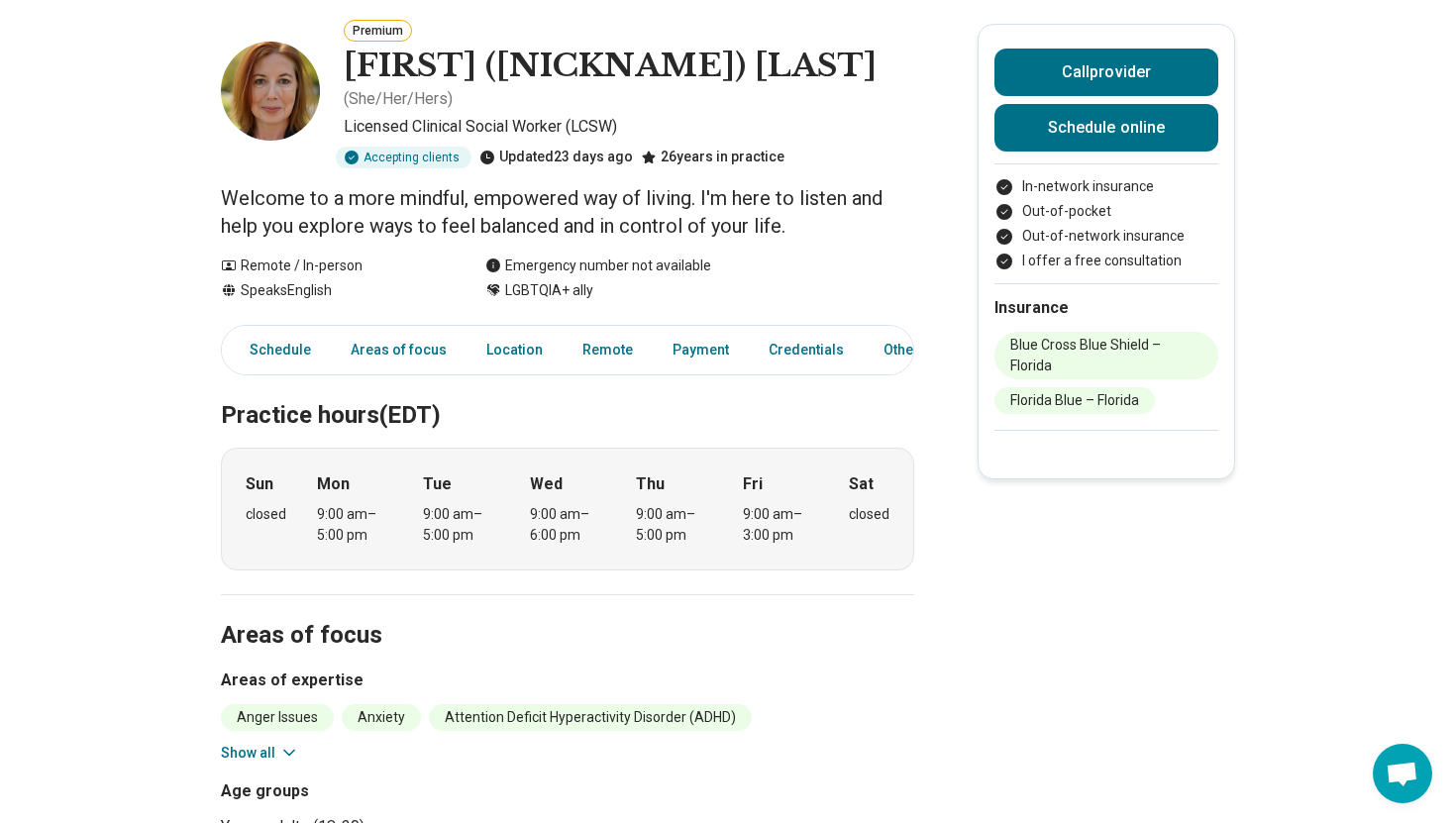 click on "Welcome to a more mindful, empowered way of living. I'm here to listen and help you explore ways to feel balanced and in control of your life." at bounding box center [568, 212] 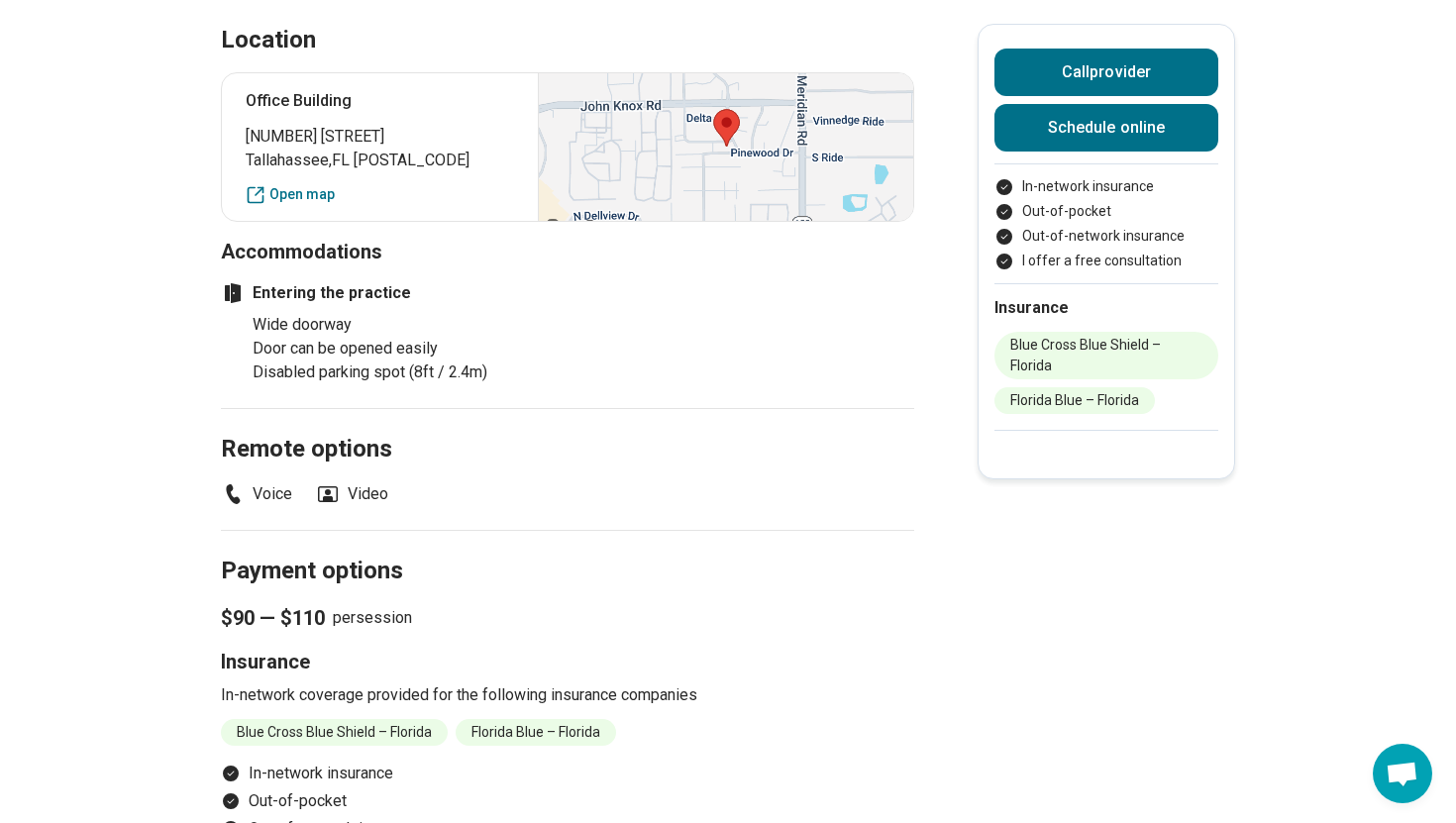 scroll, scrollTop: 1179, scrollLeft: 0, axis: vertical 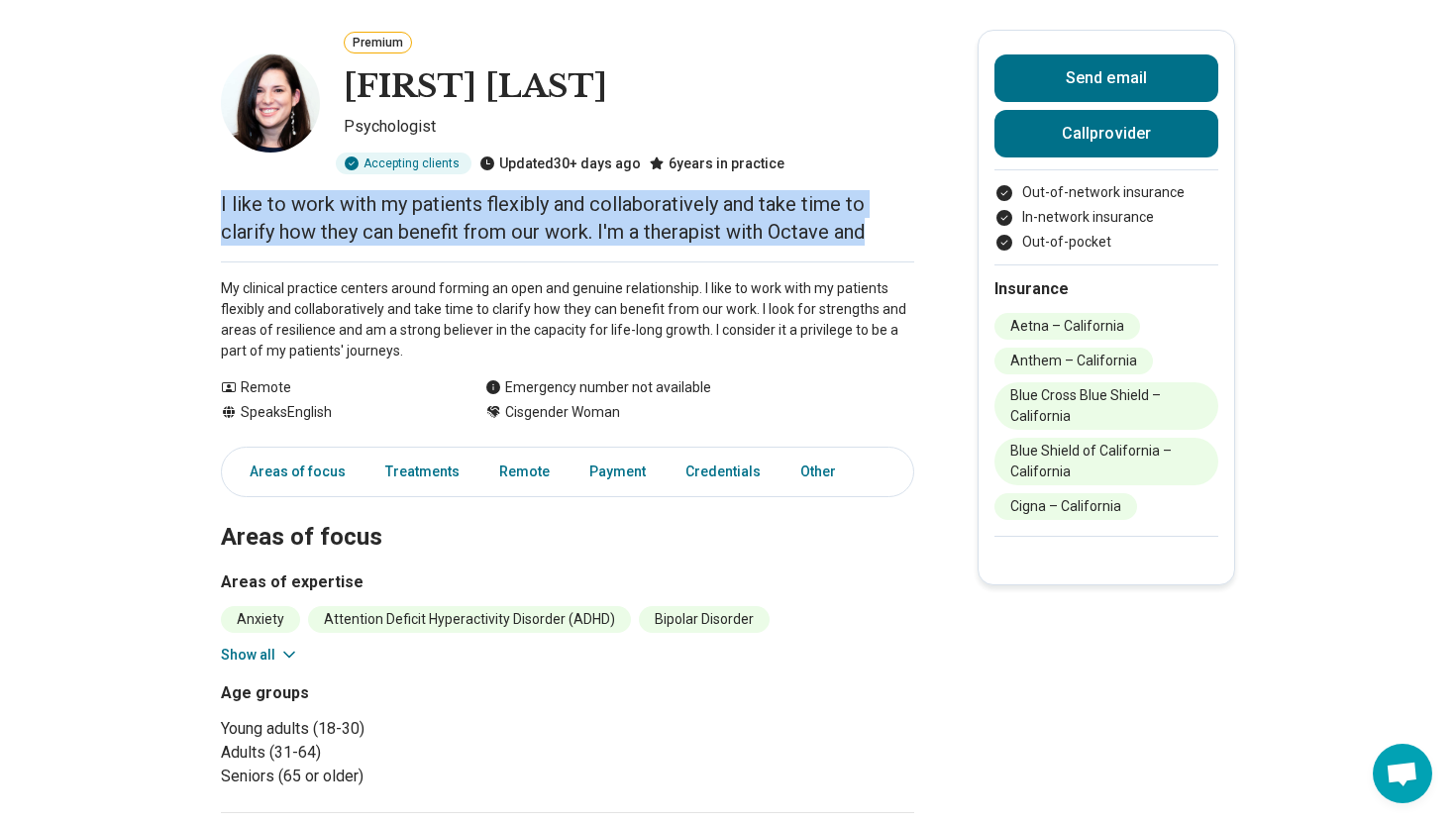 drag, startPoint x: 503, startPoint y: 344, endPoint x: 180, endPoint y: 271, distance: 331.14649 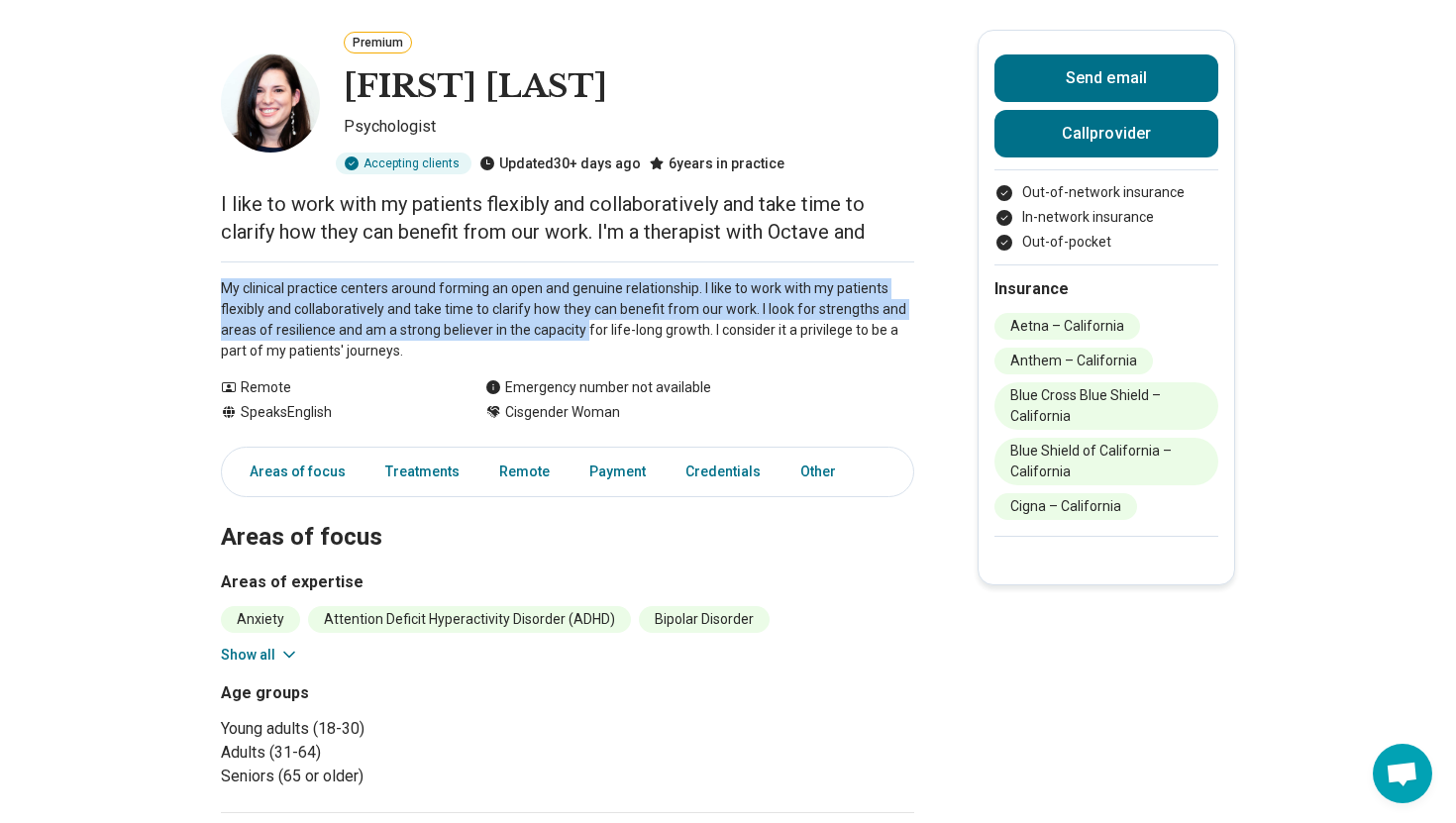 drag, startPoint x: 330, startPoint y: 504, endPoint x: 208, endPoint y: 417, distance: 149.84325 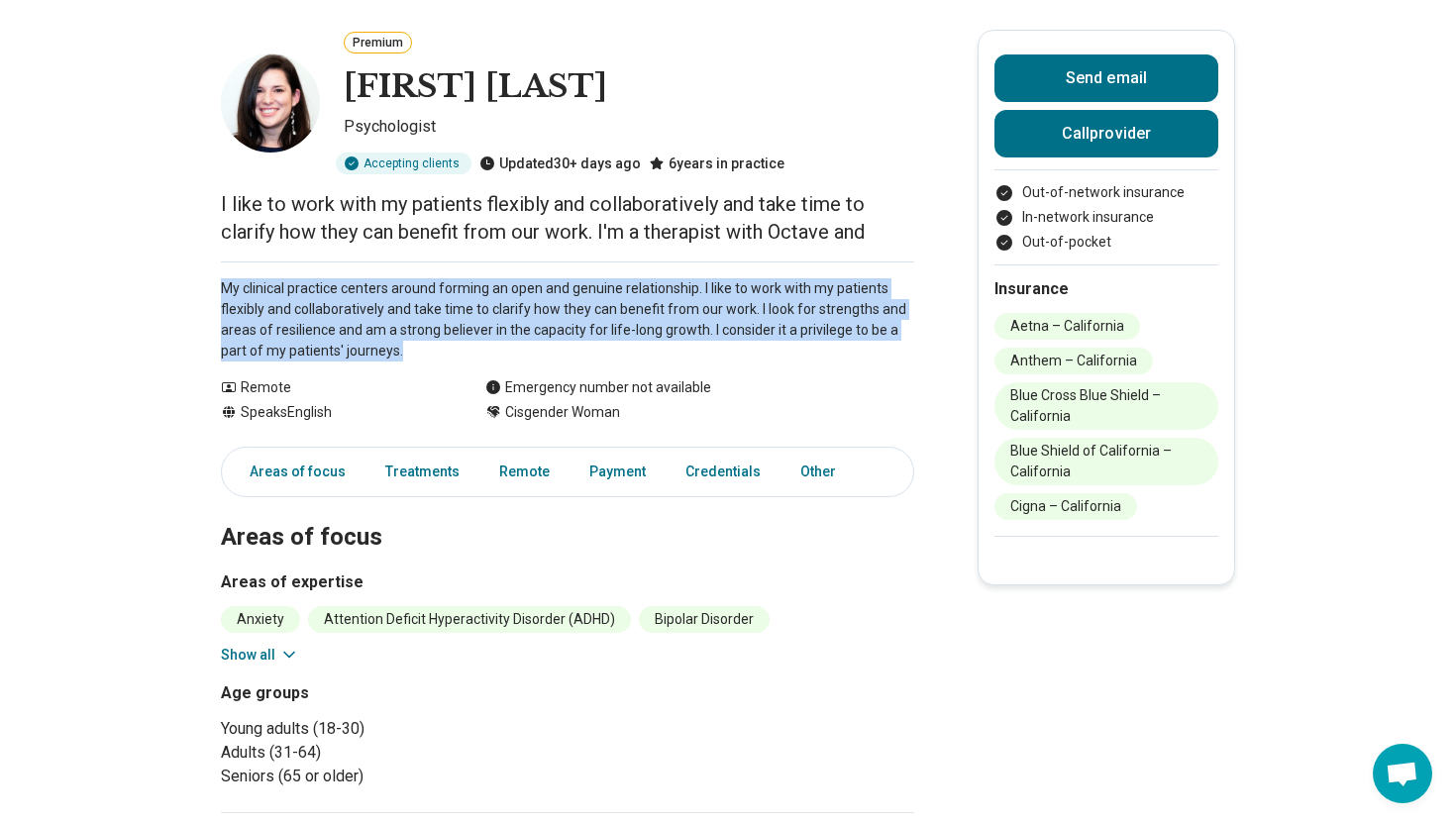 drag, startPoint x: 208, startPoint y: 417, endPoint x: 421, endPoint y: 527, distance: 239.72693 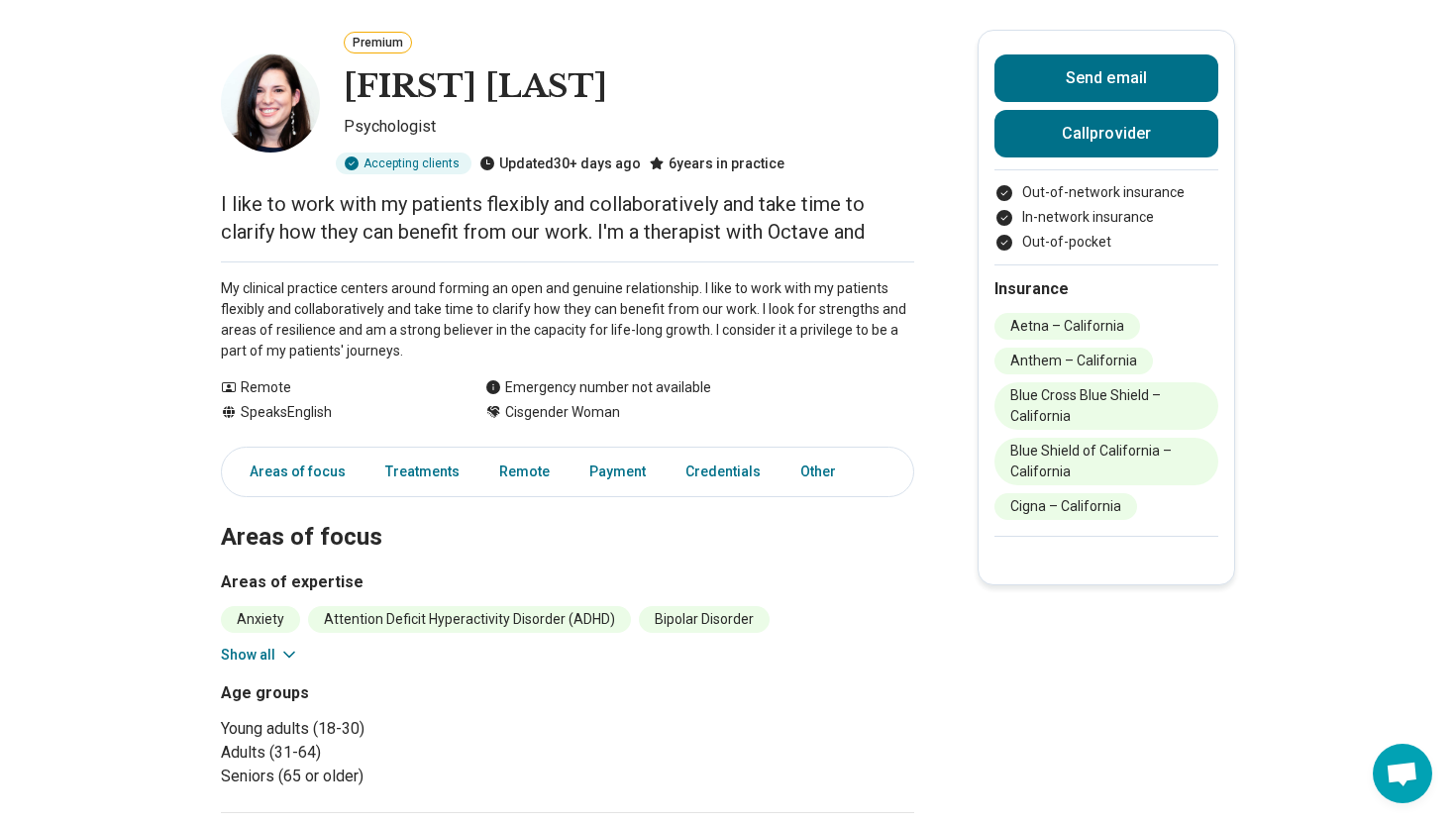 click on "Psychologist" at bounding box center [629, 130] 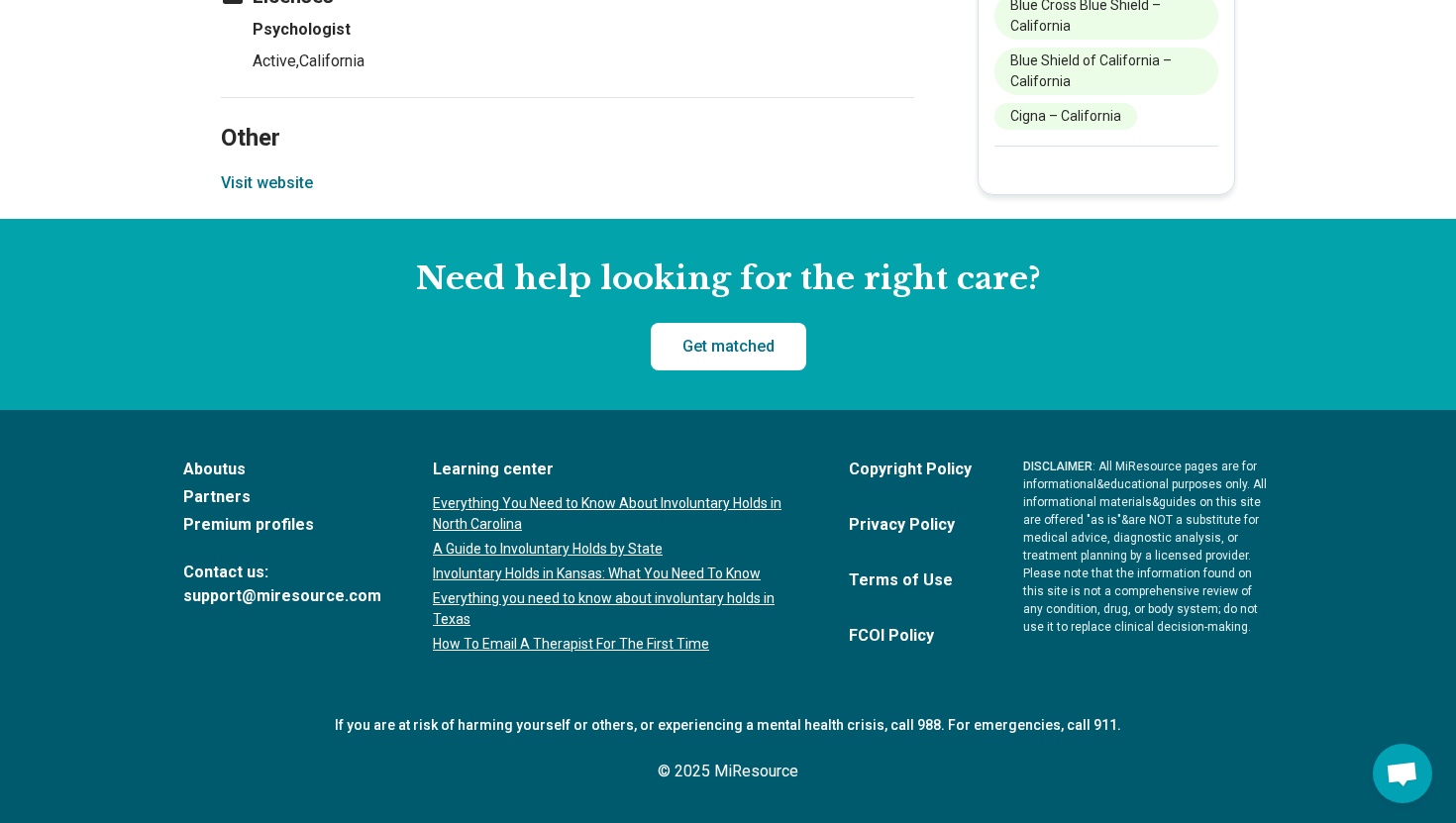 scroll, scrollTop: 2425, scrollLeft: 0, axis: vertical 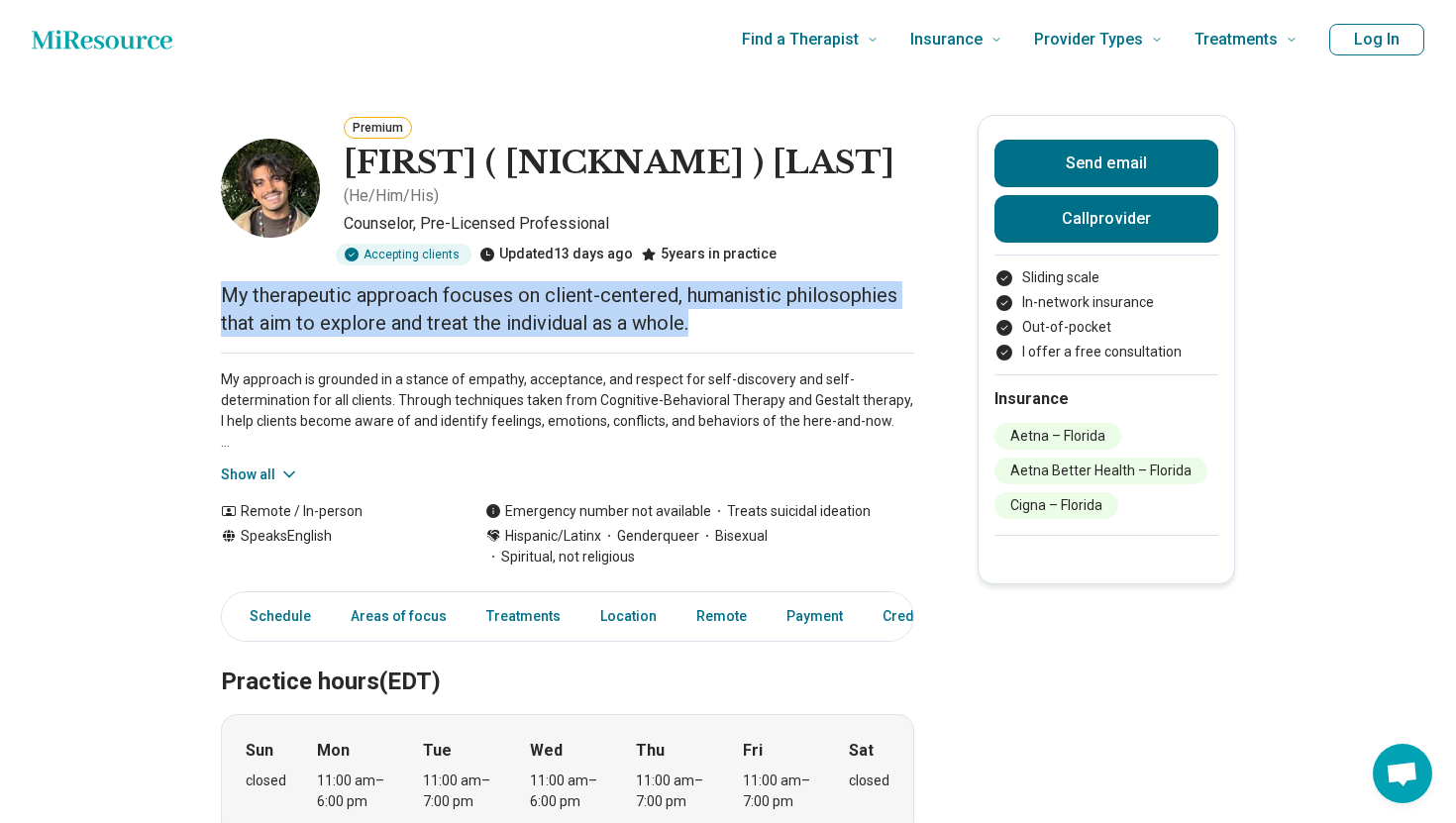 drag, startPoint x: 461, startPoint y: 441, endPoint x: 197, endPoint y: 373, distance: 272.6169 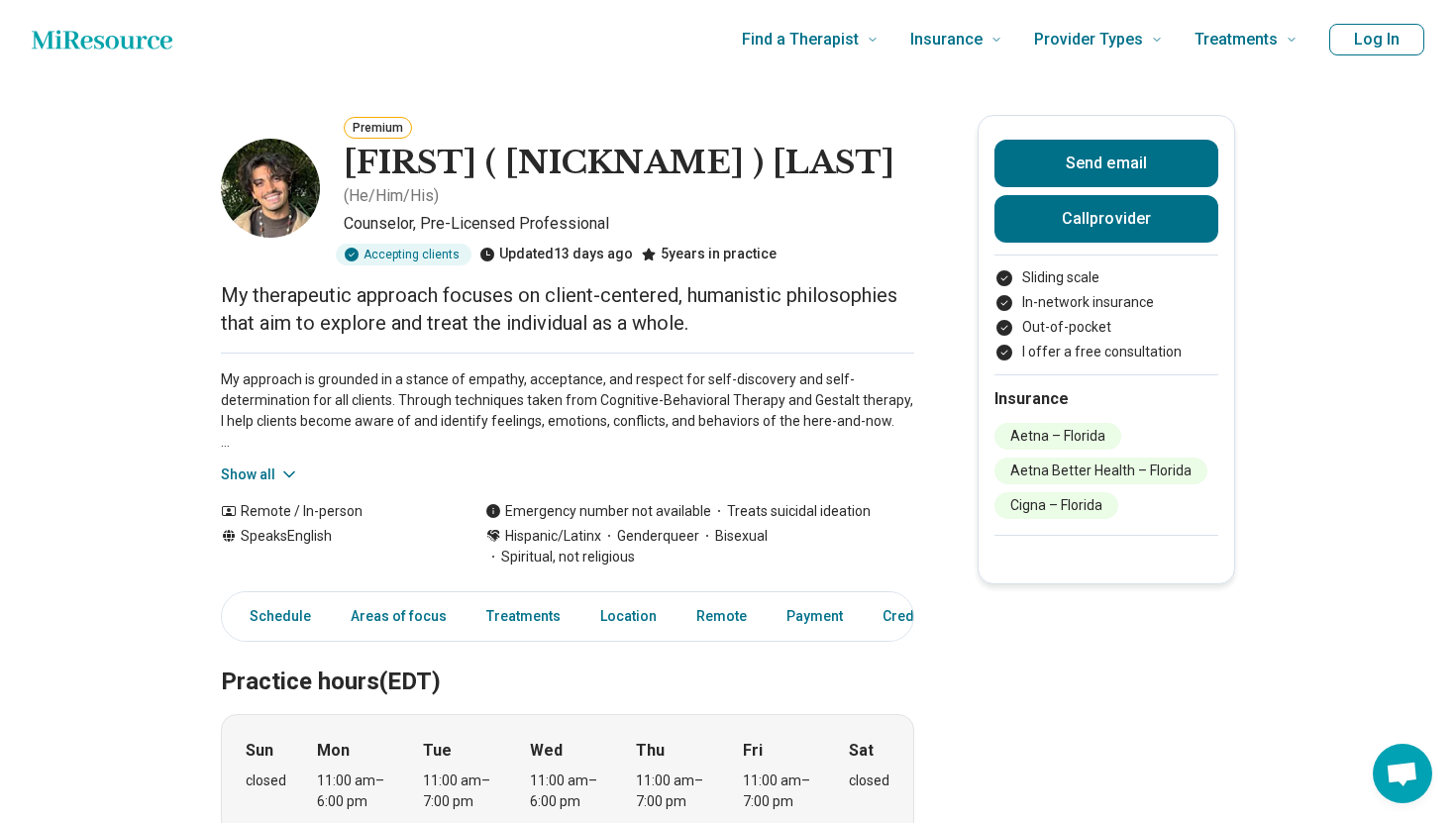click on "Premium [FIRST] [LAST] ( He/Him/His ) Counselor, Pre-Licensed Professional Accepting clients Updated  13 days ago 5  years in practice My therapeutic approach focuses on client-centered, humanistic philosophies that aim to explore and treat the individual as a whole. Show all Remote / In-person Speaks  English Emergency number not available Treats suicidal ideation Hispanic/Latinx Genderqueer Bisexual Spiritual, not religious Send email Call  provider Sliding scale In-network insurance Out-of-pocket I offer a free consultation Insurance Aetna – [STATE] Aetna Better Health – [STATE] Cigna – [STATE] Schedule Areas of focus Treatments Location Remote Payment Credentials Other Practice hours  (EDT) Sun closed Mon 11:00 am  –   6:00 pm Tue 11:00 am  –   7:00 pm Wed 11:00 am  –   6:00 pm Thu 11:00 am  –   7:00 pm Fri 11:00 am  –   7:00 pm Sat closed Accepts new patients after hospitalization for Severe depression Self-harming behavior Suicidal intent or a plan Severe emotional stress or trauma" at bounding box center (728, 1624) 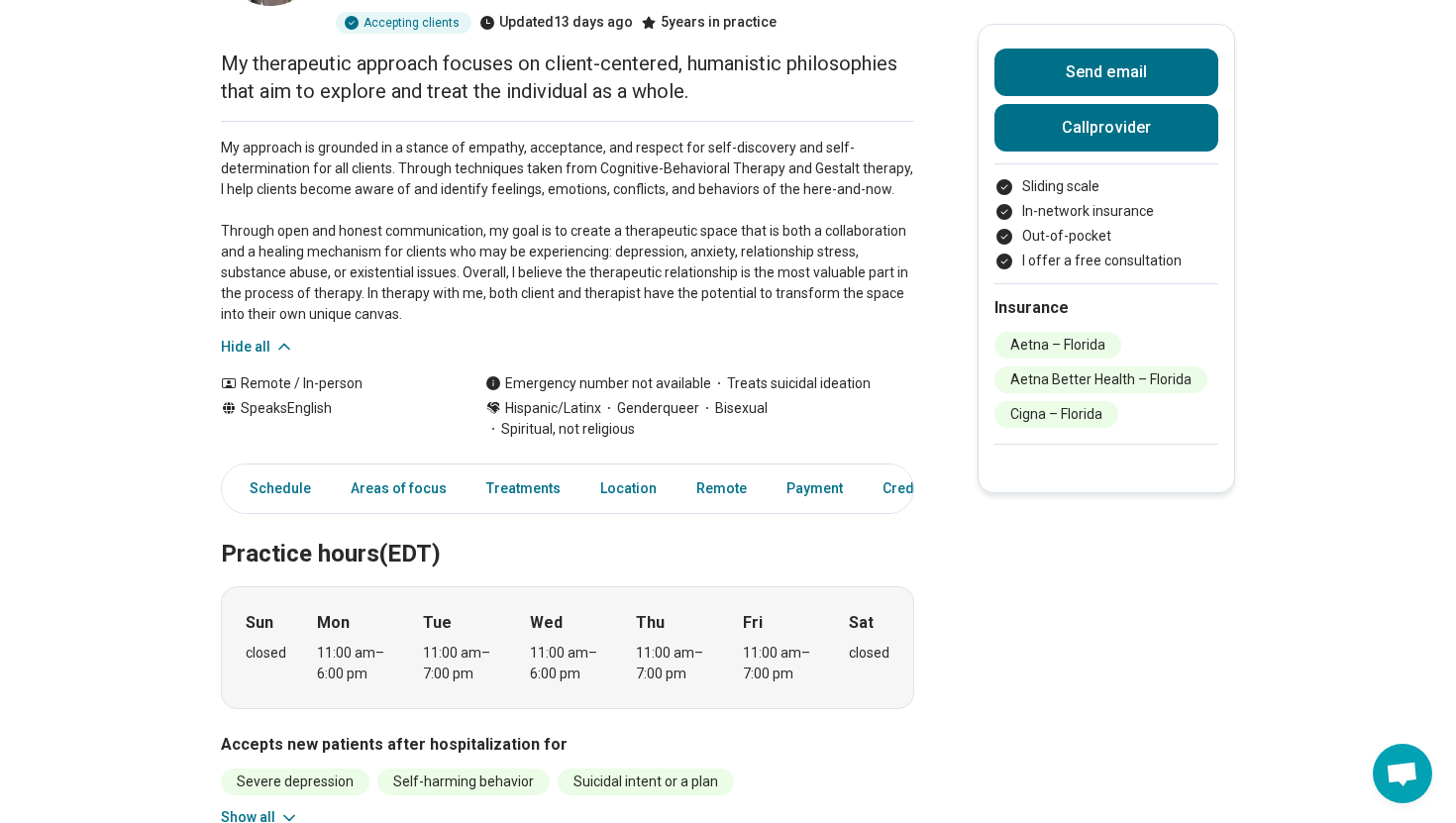 scroll, scrollTop: 272, scrollLeft: 0, axis: vertical 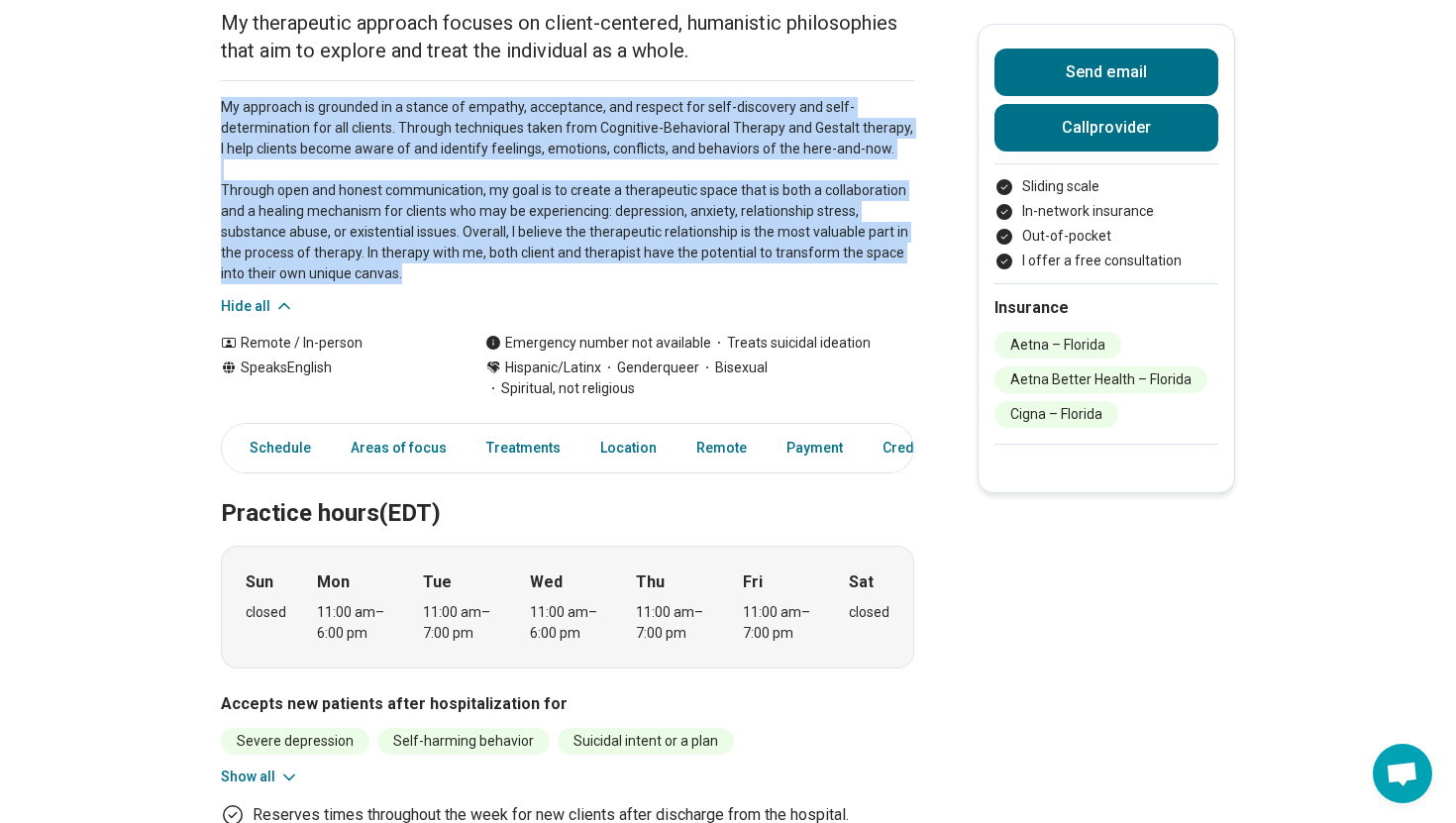 drag, startPoint x: 433, startPoint y: 507, endPoint x: 186, endPoint y: 250, distance: 356.452 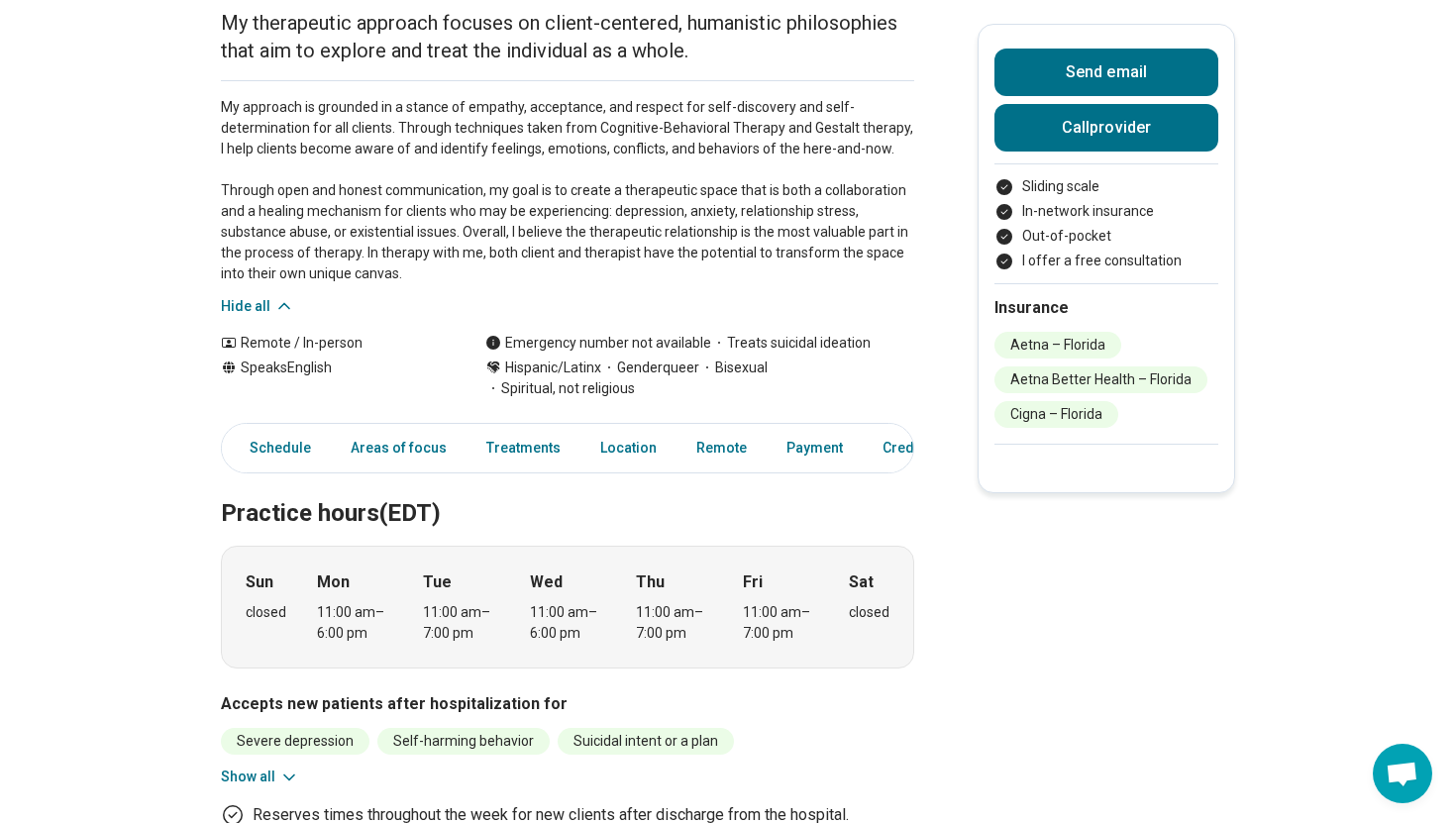 click on "Premium [FIRST] [LAST] ( He/Him/His ) Counselor, Pre-Licensed Professional Accepting clients Updated  13 days ago 5  years in practice My therapeutic approach focuses on client-centered, humanistic philosophies that aim to explore and treat the individual as a whole. Hide all Remote / In-person Speaks  English Emergency number not available Treats suicidal ideation Hispanic/Latinx Genderqueer Bisexual Spiritual, not religious Send email Call  provider Sliding scale In-network insurance Out-of-pocket I offer a free consultation Insurance Aetna – [STATE] Aetna Better Health – [STATE] Cigna – [STATE] Schedule Areas of focus Treatments Location Remote Payment Credentials Other Practice hours  (EDT) Sun closed Mon 11:00 am  –   6:00 pm Tue 11:00 am  –   7:00 pm Wed 11:00 am  –   6:00 pm Thu 11:00 am  –   7:00 pm Fri 11:00 am  –   7:00 pm Sat closed Accepts new patients after hospitalization for Severe depression Self-harming behavior Suicidal intent or a plan Severe emotional stress or trauma" at bounding box center [728, 1404] 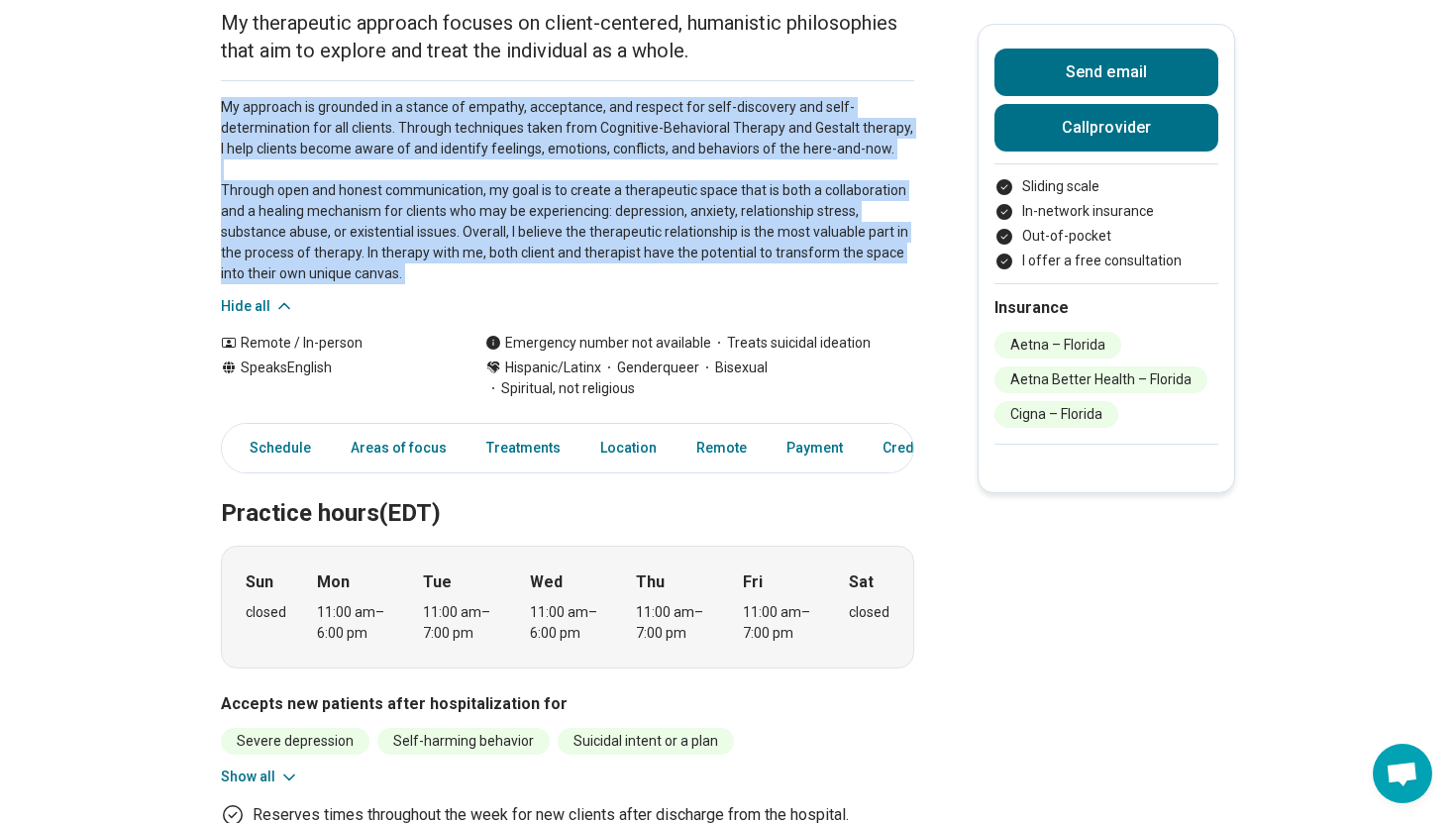 drag, startPoint x: 203, startPoint y: 230, endPoint x: 413, endPoint y: 500, distance: 342.05263 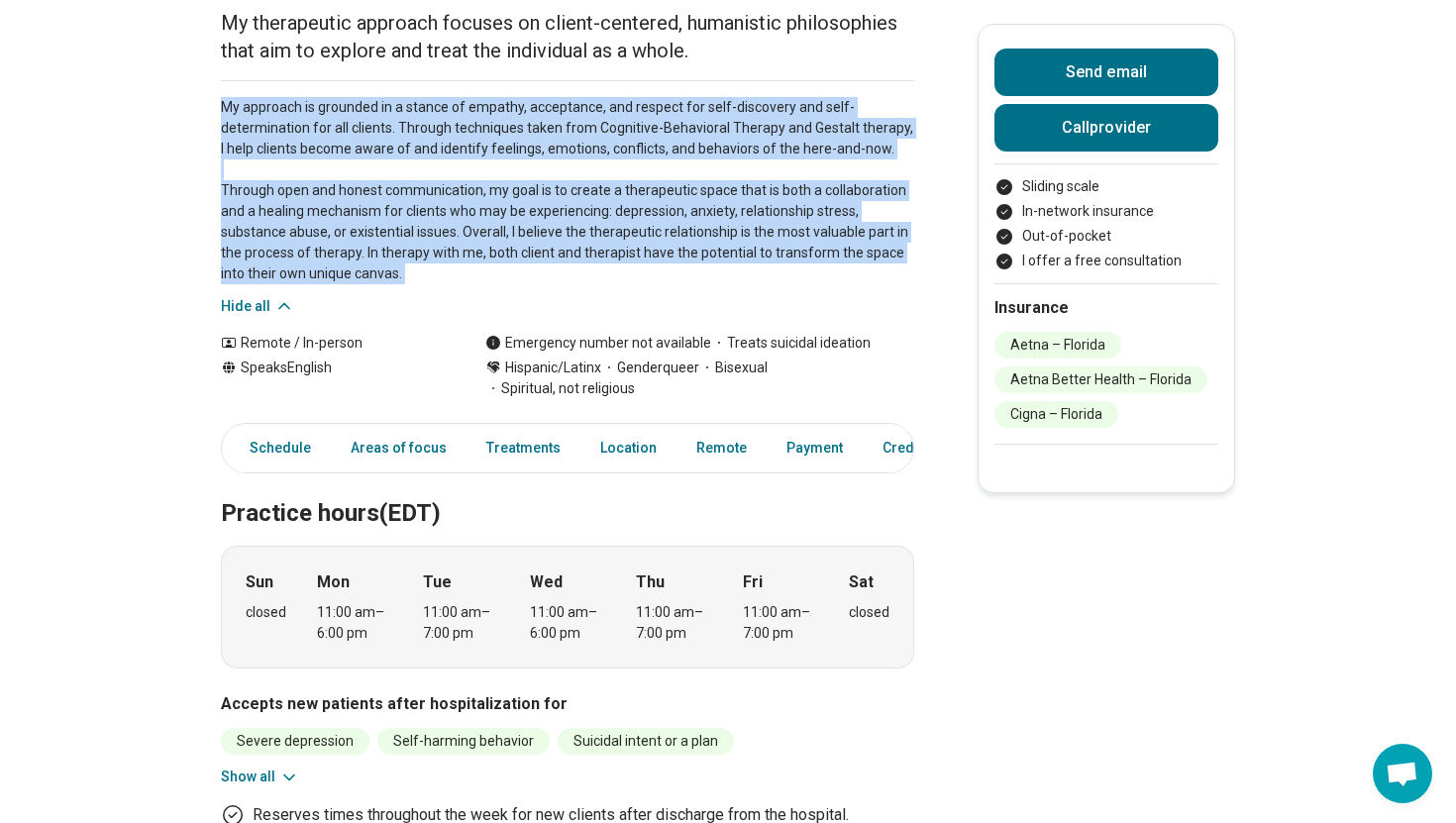 click on "My approach is grounded in a stance of empathy, acceptance, and respect for self-discovery and self-determination for all clients. Through techniques taken from Cognitive-Behavioral Therapy and Gestalt therapy, I help clients become aware of and identify feelings, emotions, conflicts, and behaviors of the here-and-now.
Through open and honest communication, my goal is to create a therapeutic space that is both a collaboration and a healing mechanism for clients who may be experiencing: depression, anxiety, relationship stress, substance abuse, or existential issues. Overall, I believe the therapeutic relationship is the most valuable part in the process of therapy. In therapy with me, both client and therapist have the potential to transform the space into their own unique canvas." at bounding box center [568, 190] 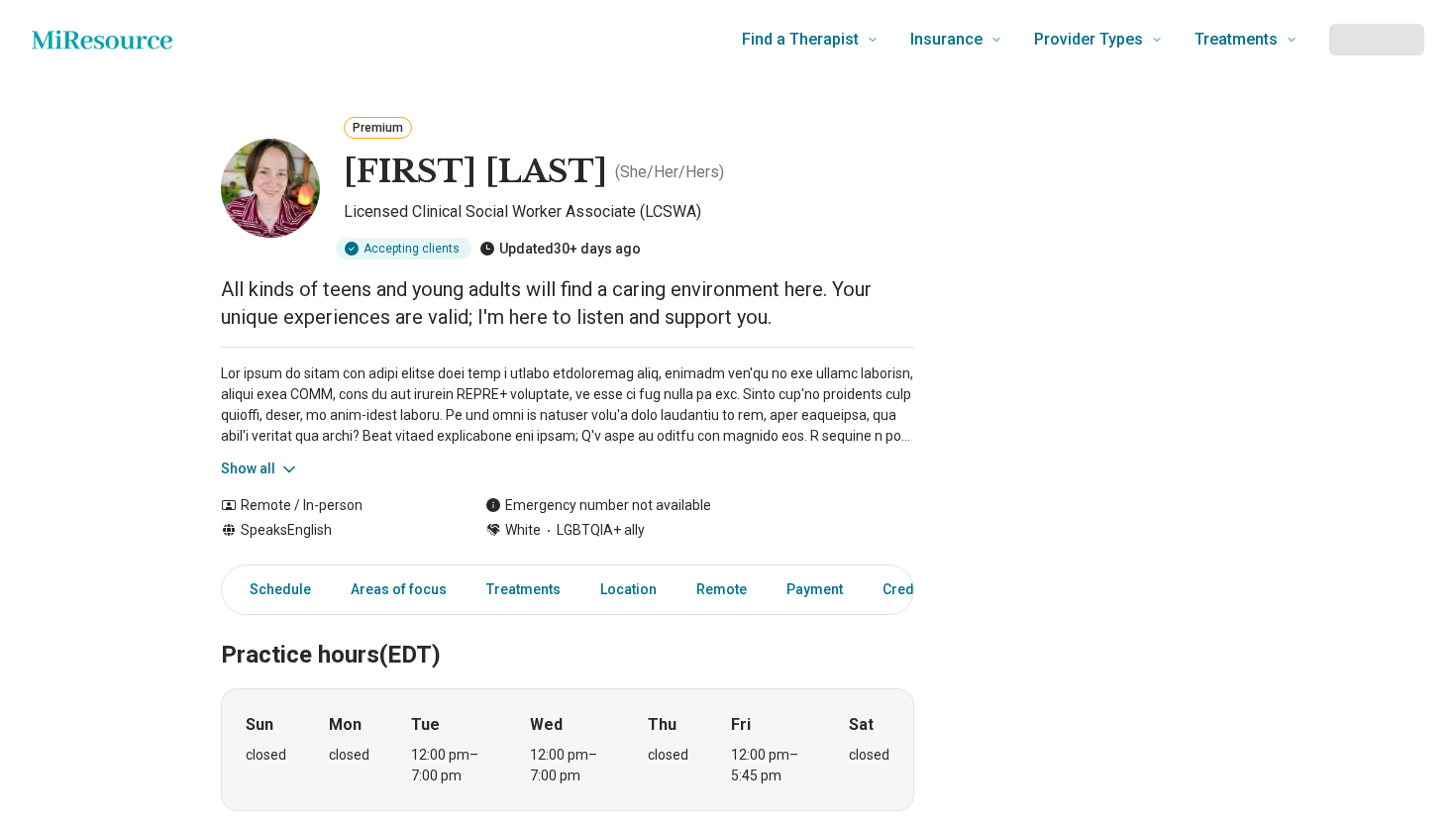 scroll, scrollTop: 0, scrollLeft: 0, axis: both 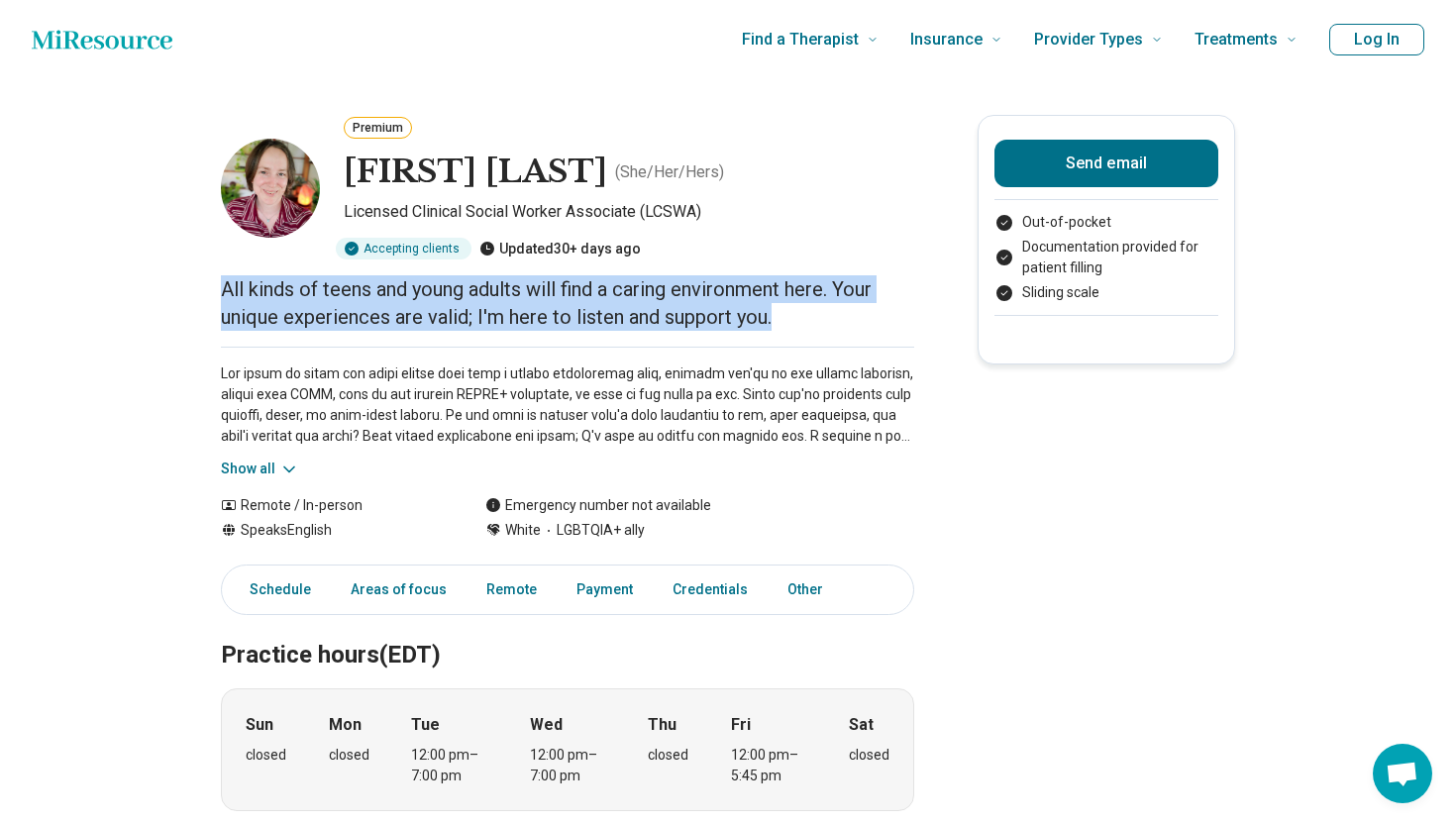 drag, startPoint x: 492, startPoint y: 434, endPoint x: 195, endPoint y: 372, distance: 303.4024 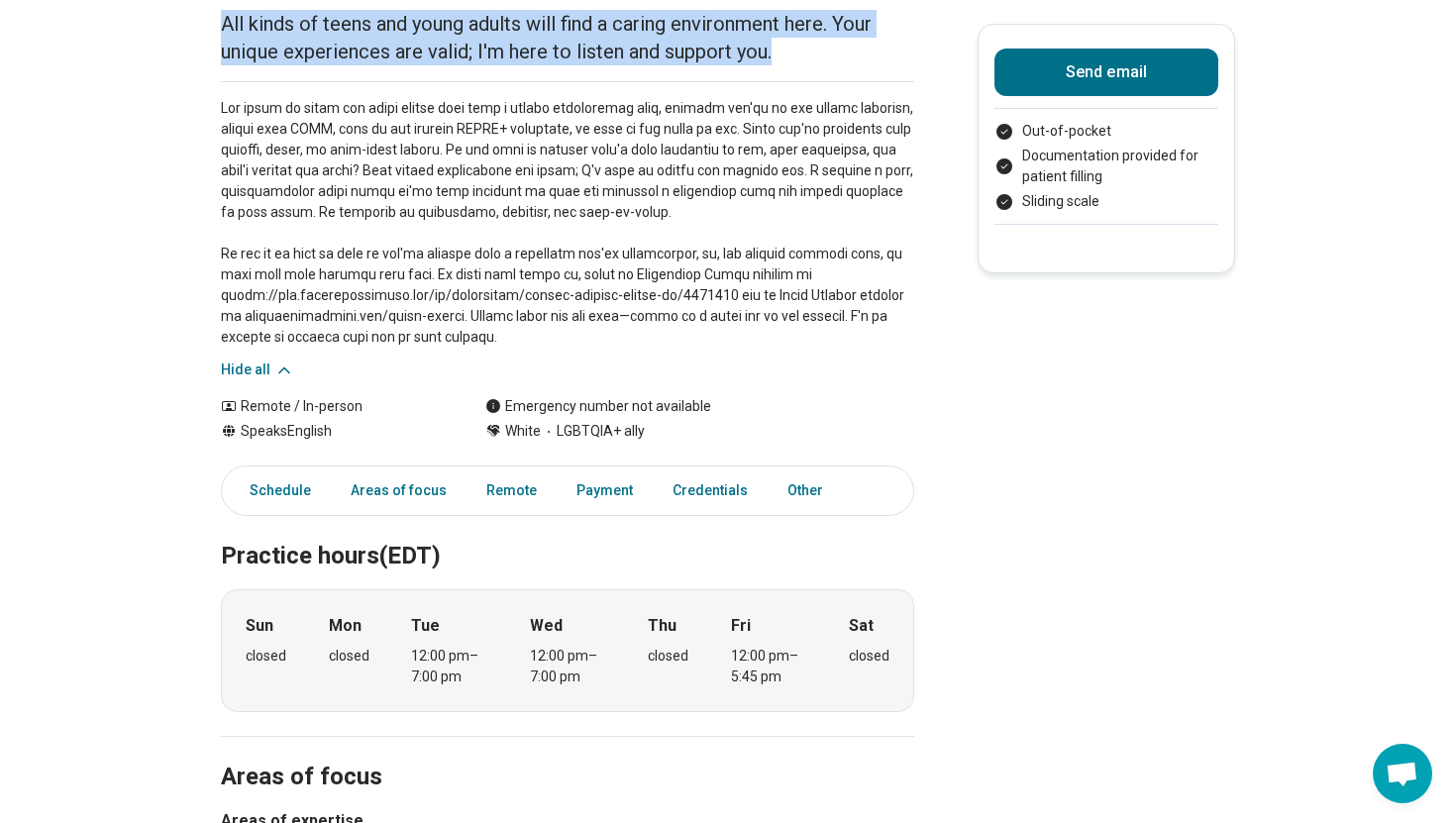 scroll, scrollTop: 269, scrollLeft: 0, axis: vertical 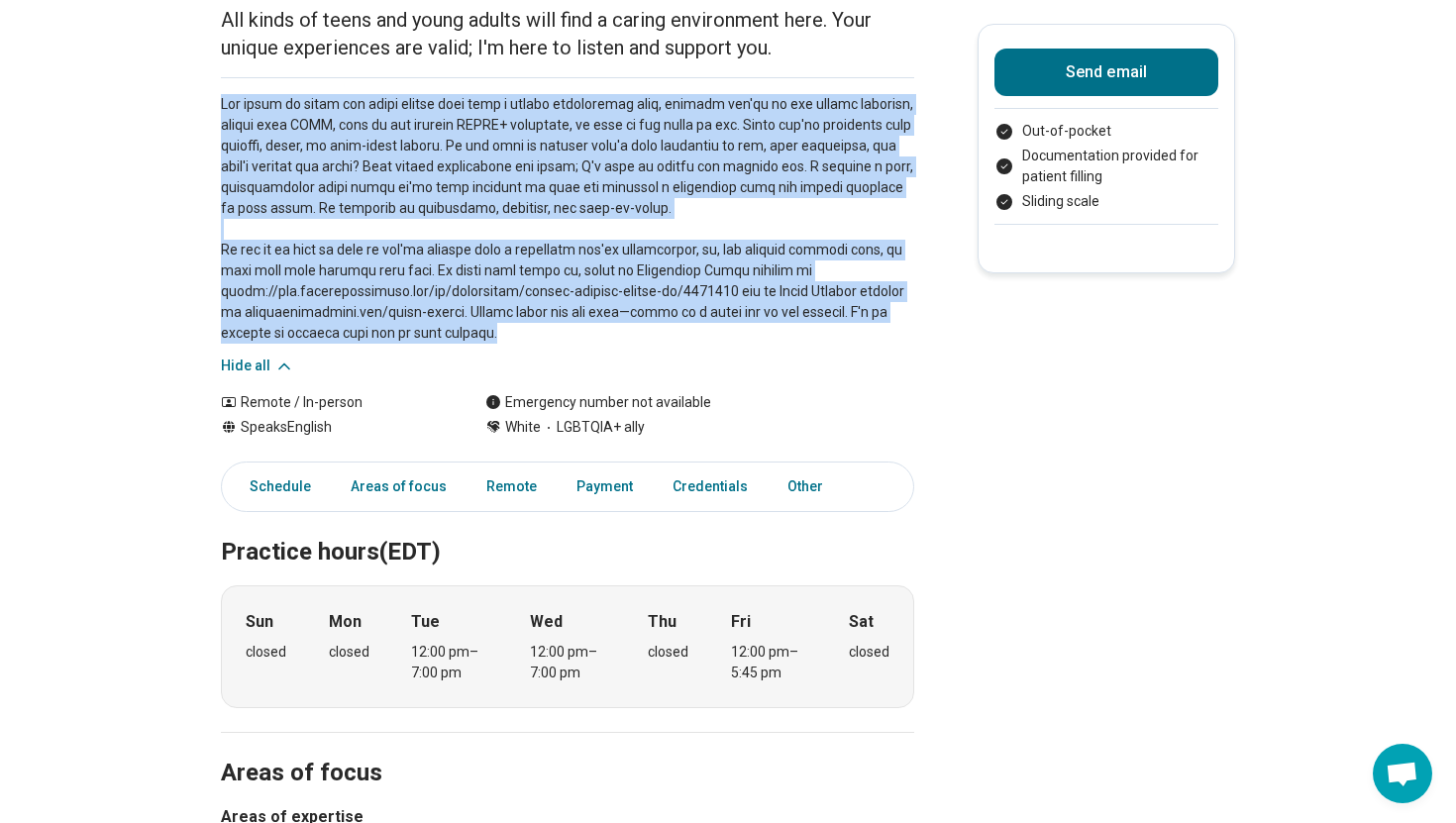 drag, startPoint x: 510, startPoint y: 563, endPoint x: 193, endPoint y: 233, distance: 457.5904 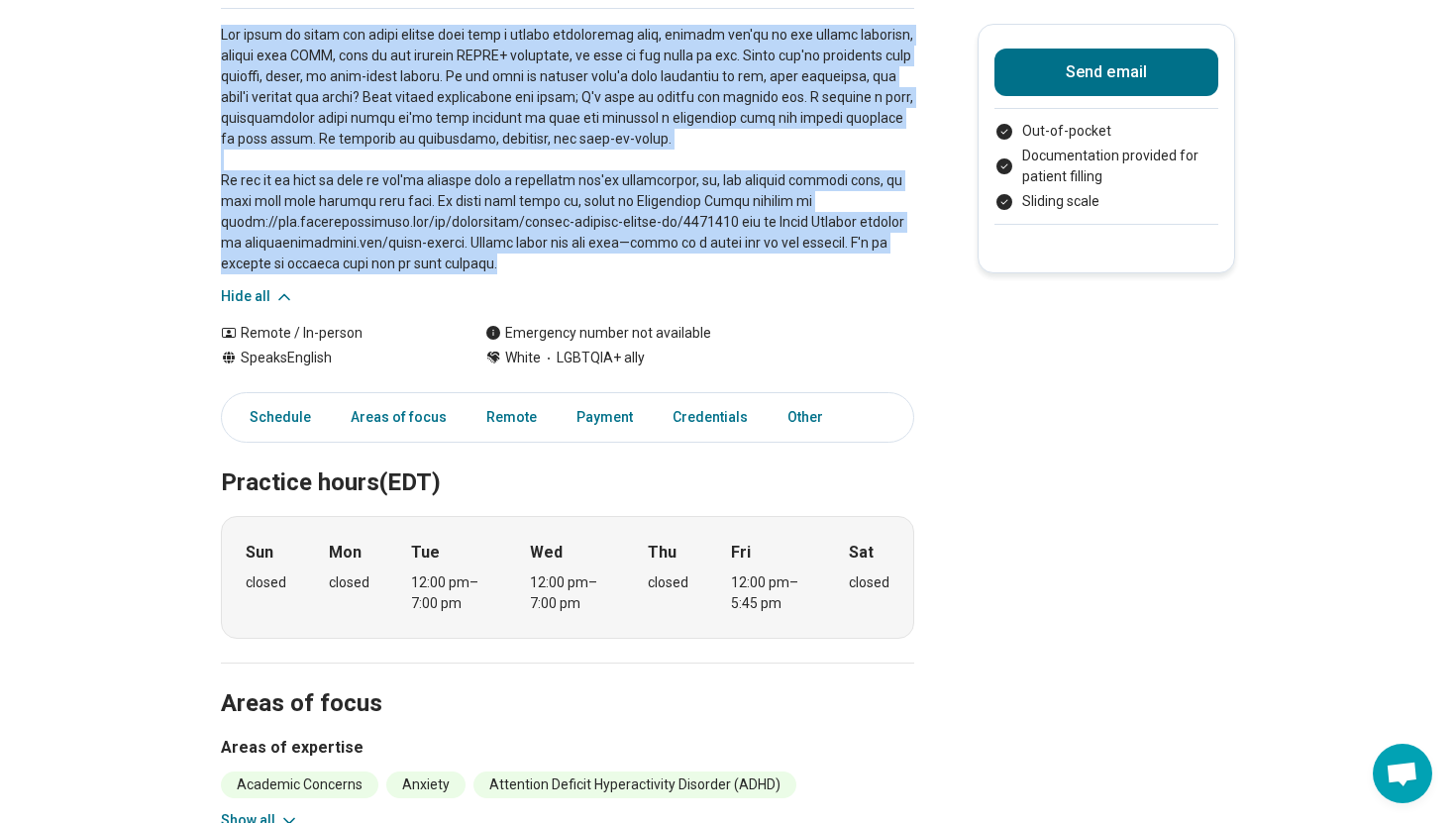 scroll, scrollTop: 404, scrollLeft: 0, axis: vertical 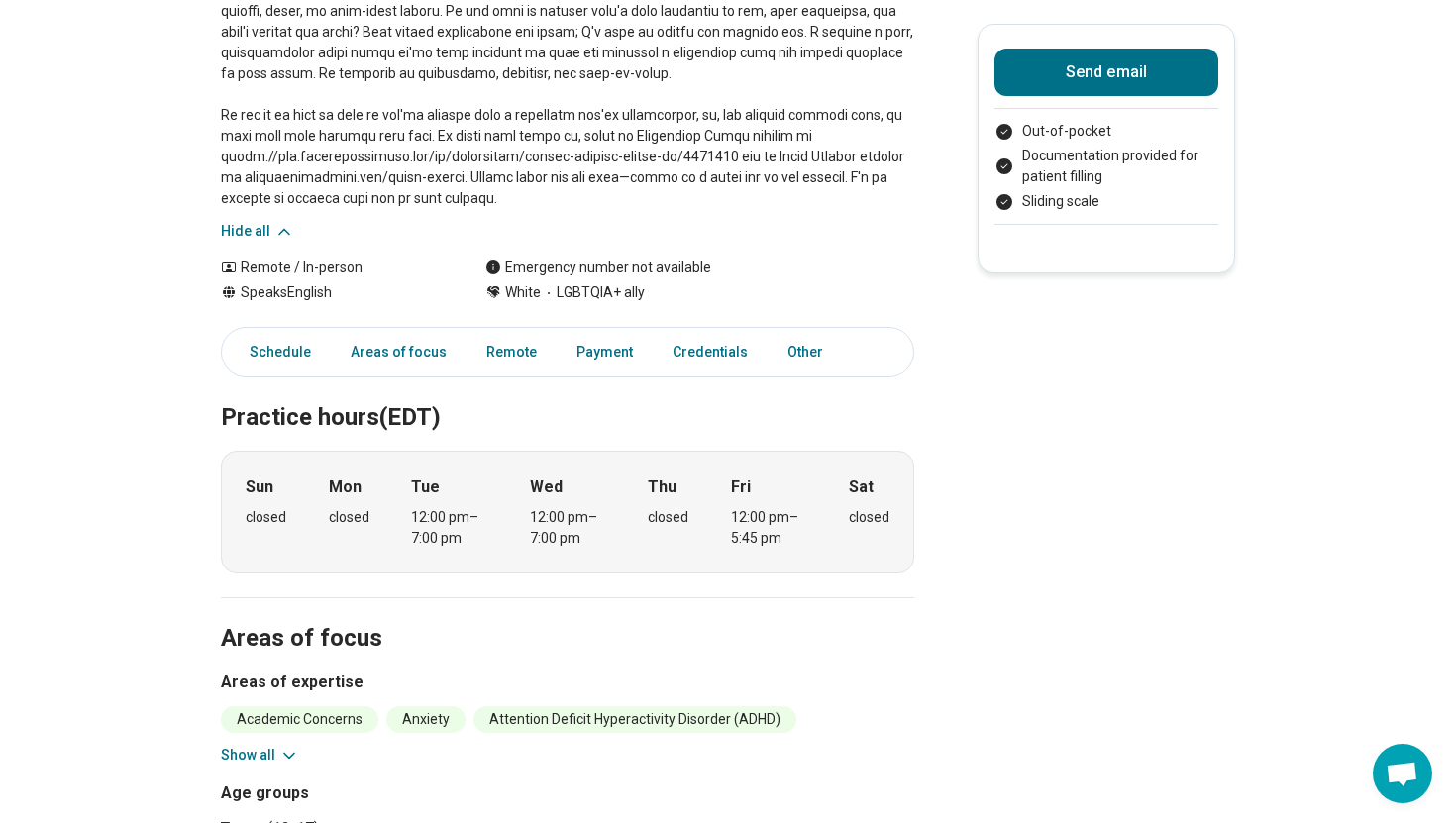click at bounding box center [568, 84] 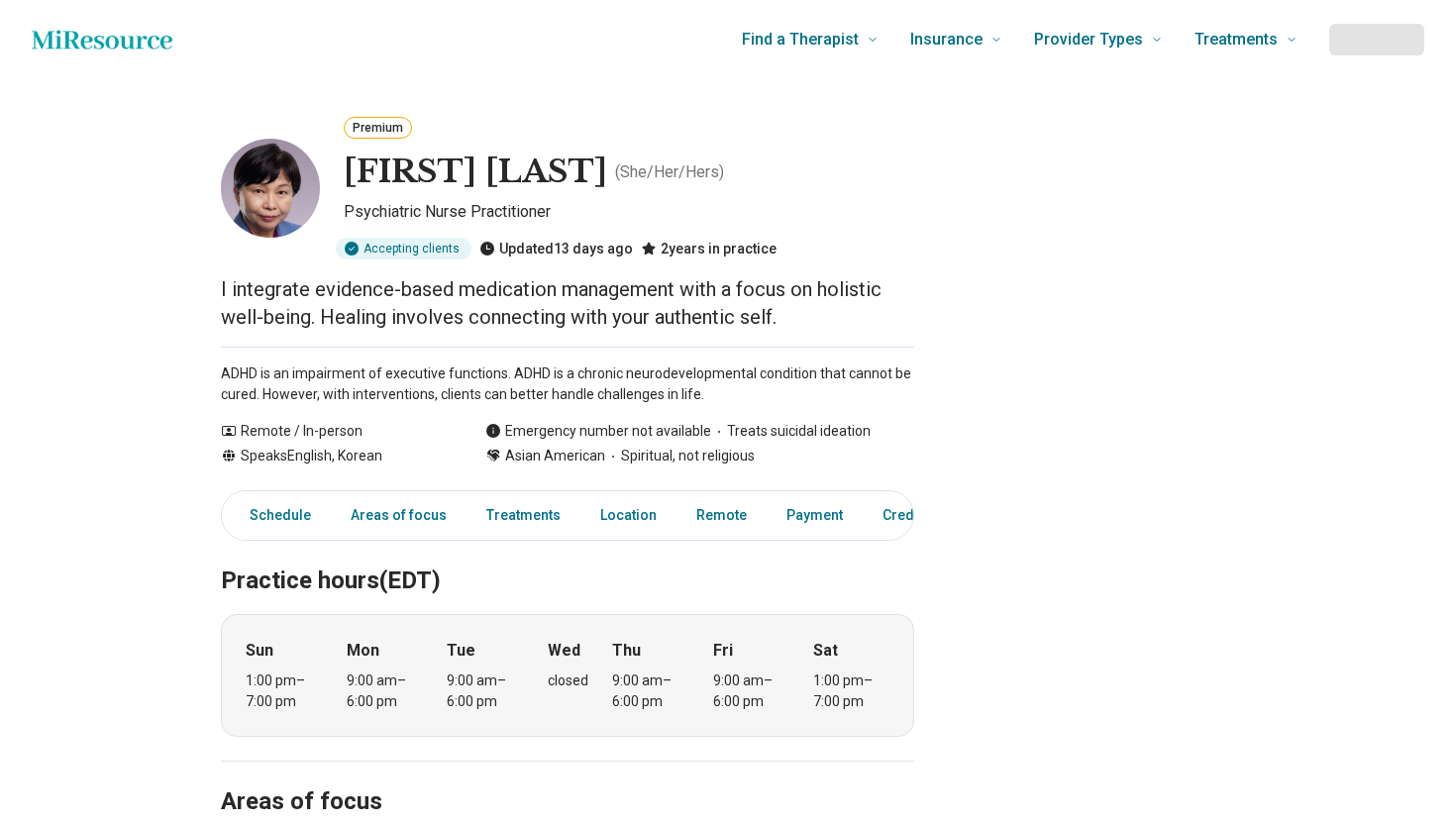 scroll, scrollTop: 0, scrollLeft: 0, axis: both 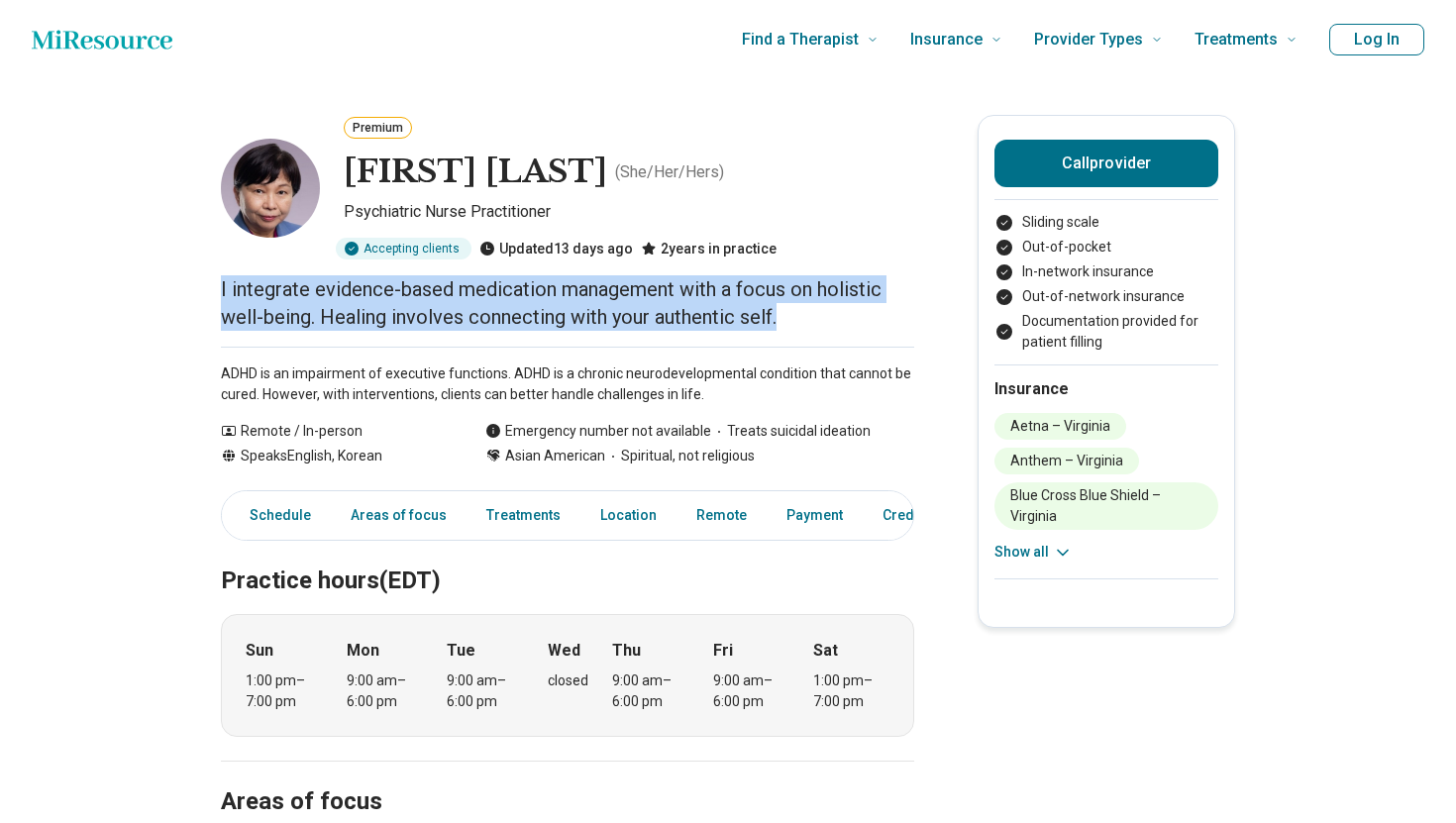 drag, startPoint x: 381, startPoint y: 402, endPoint x: 194, endPoint y: 363, distance: 191.02356 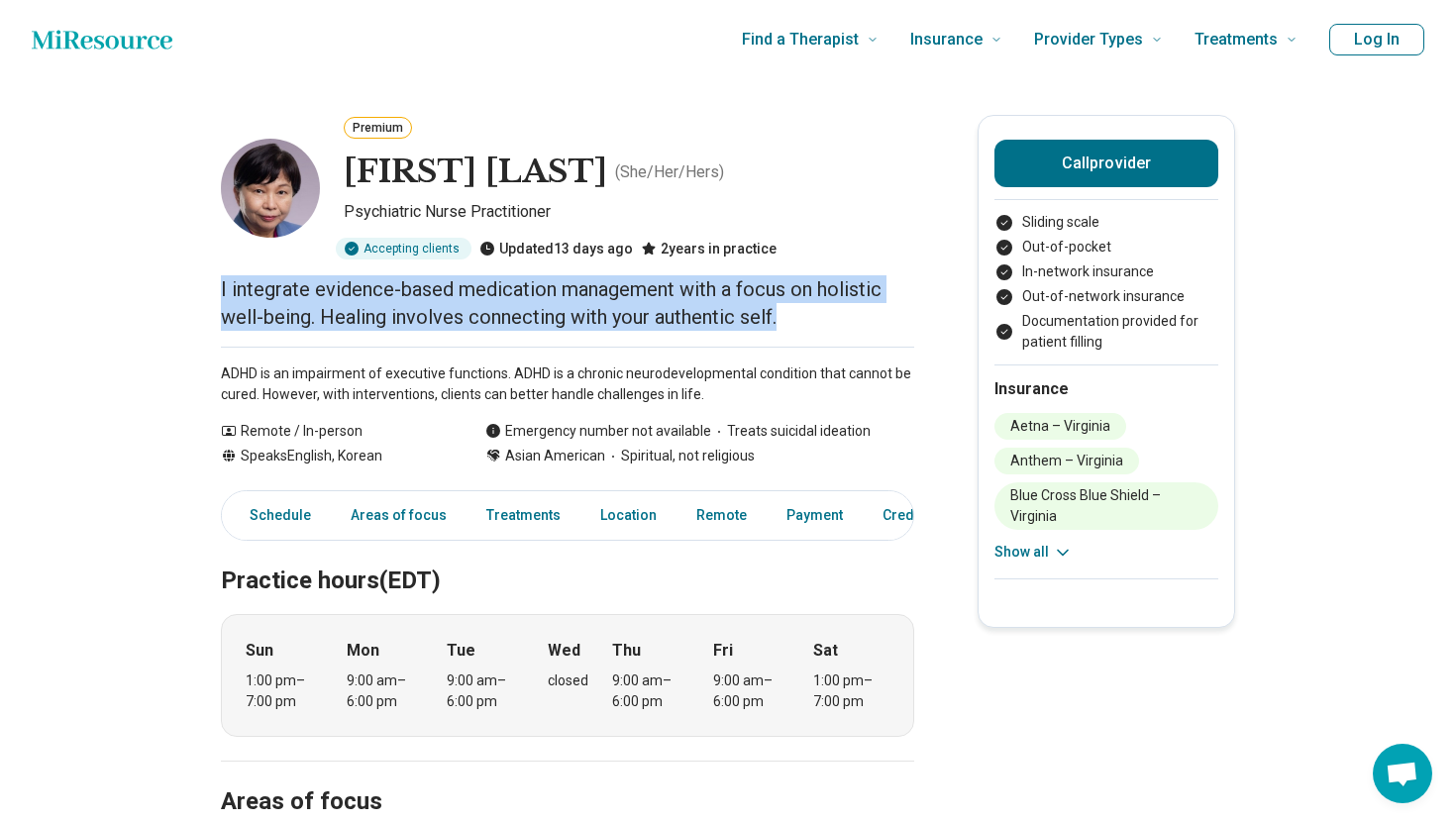 copy on "I integrate evidence-based medication management with a focus on holistic well-being. Healing involves connecting with your authentic self." 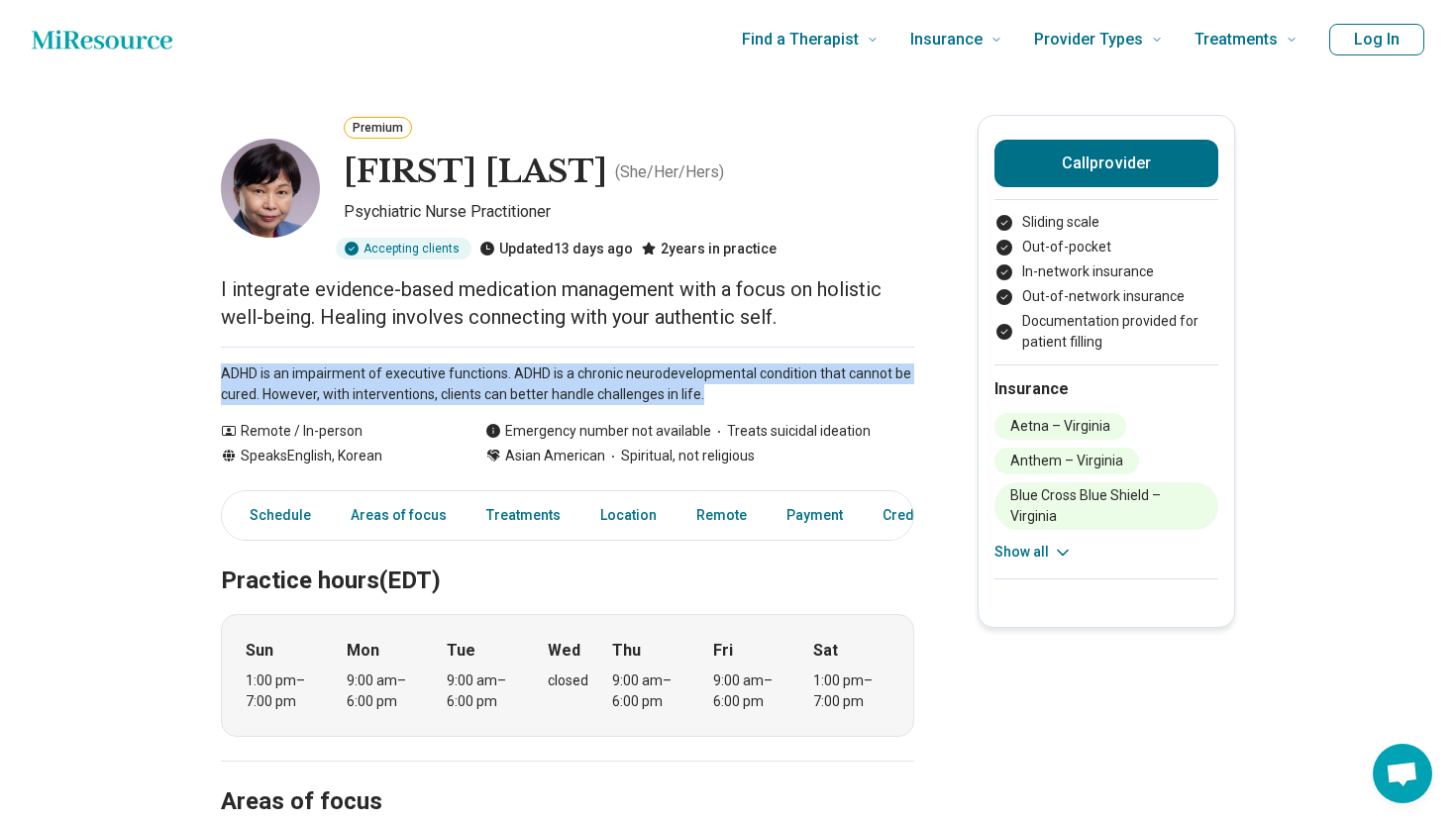 drag, startPoint x: 306, startPoint y: 541, endPoint x: 156, endPoint y: 476, distance: 163.47783 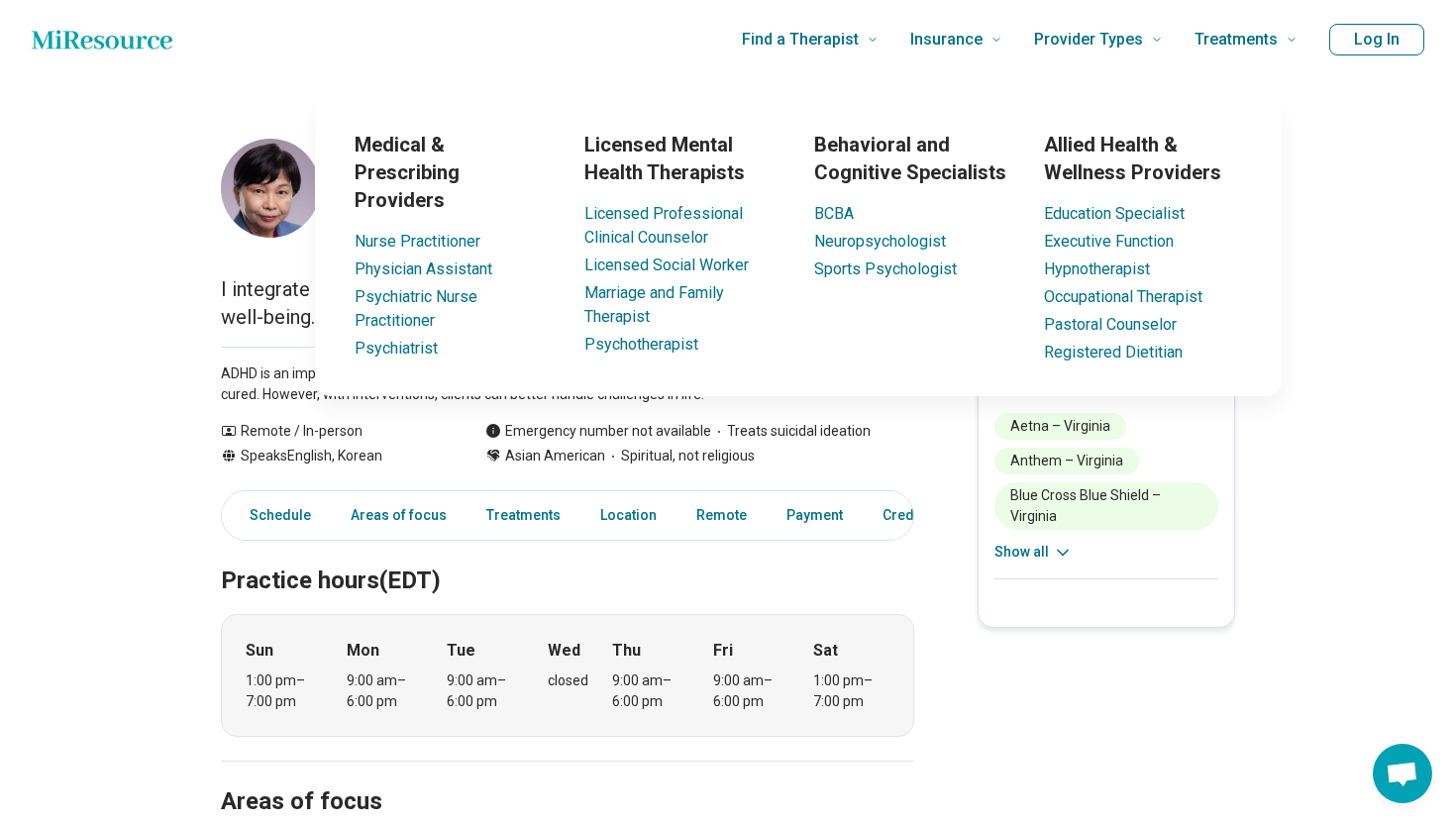 click on "Medical & Prescribing Providers Nurse Practitioner Physician Assistant Psychiatric Nurse Practitioner Psychiatrist Licensed Mental Health Therapists Licensed Professional Clinical Counselor Licensed Social Worker Marriage and Family Therapist Psychotherapist Behavioral and Cognitive Specialists BCBA Neuropsychologist Sports Psychologist Allied Health & Wellness Providers Education Specialist Executive Function Hypnotherapist Occupational Therapist Pastoral Counselor Registered Dietitian" at bounding box center [798, 248] 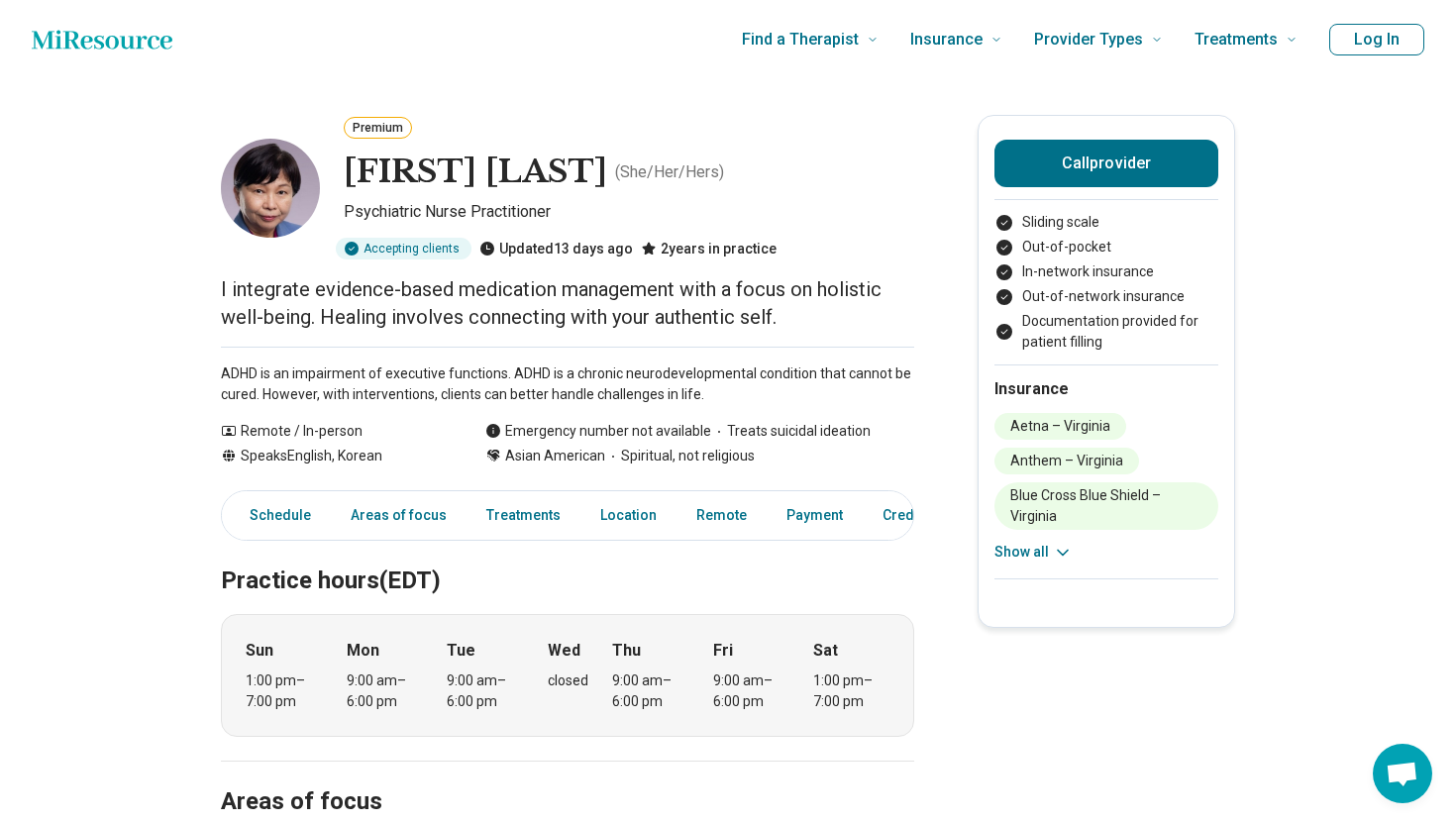 click on "[FIRST] [LAST] ( She/Her/Hers )" at bounding box center [629, 172] 